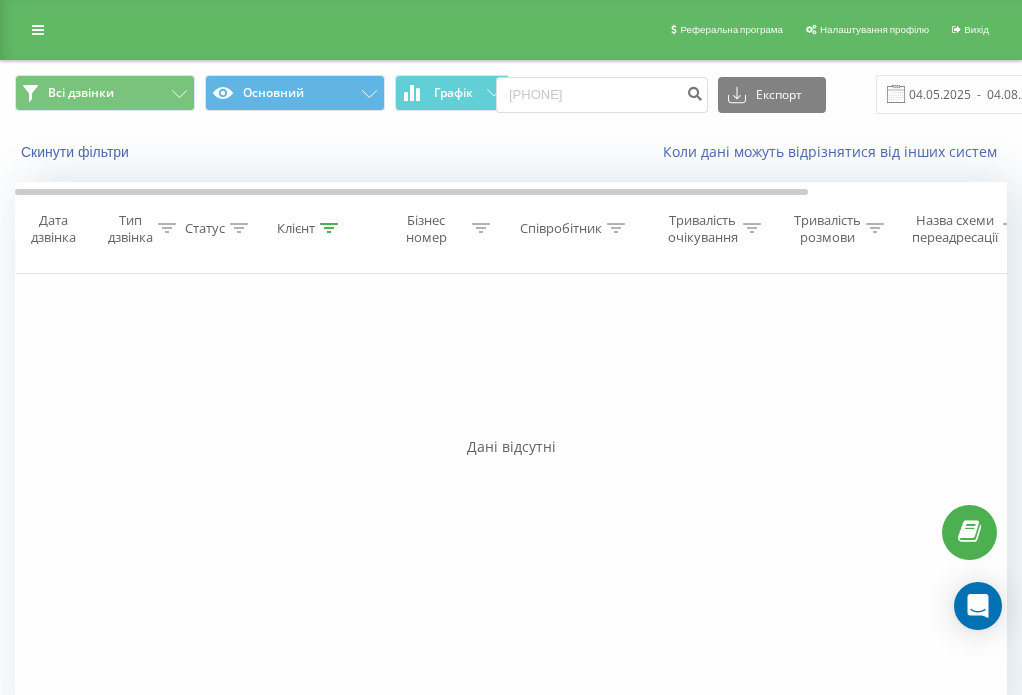 scroll, scrollTop: 0, scrollLeft: 0, axis: both 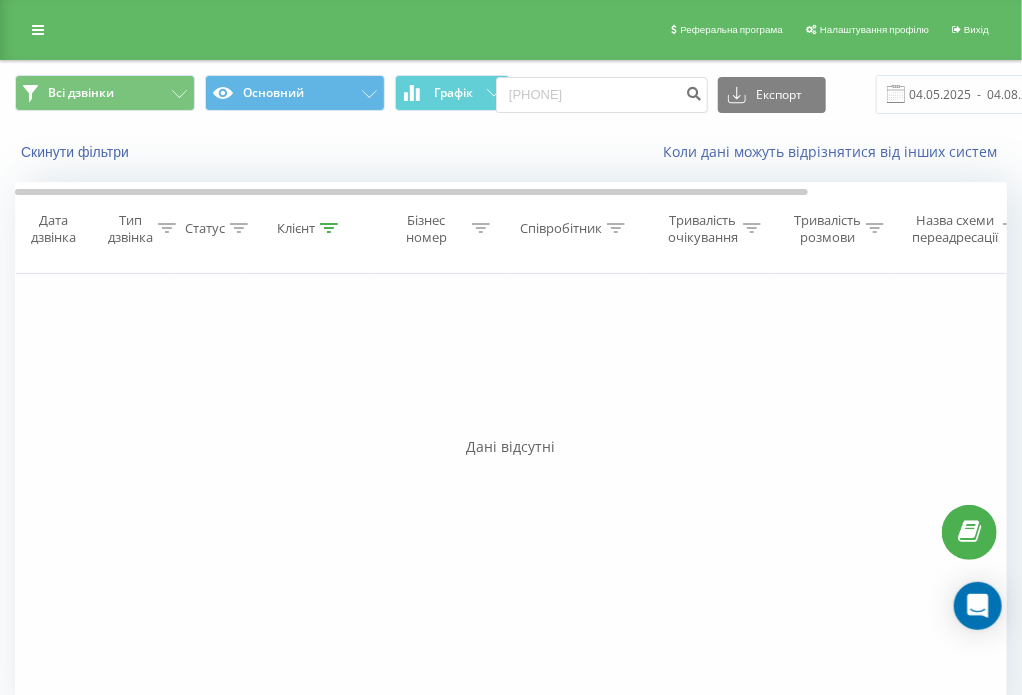 click on "0937111761" at bounding box center [602, 95] 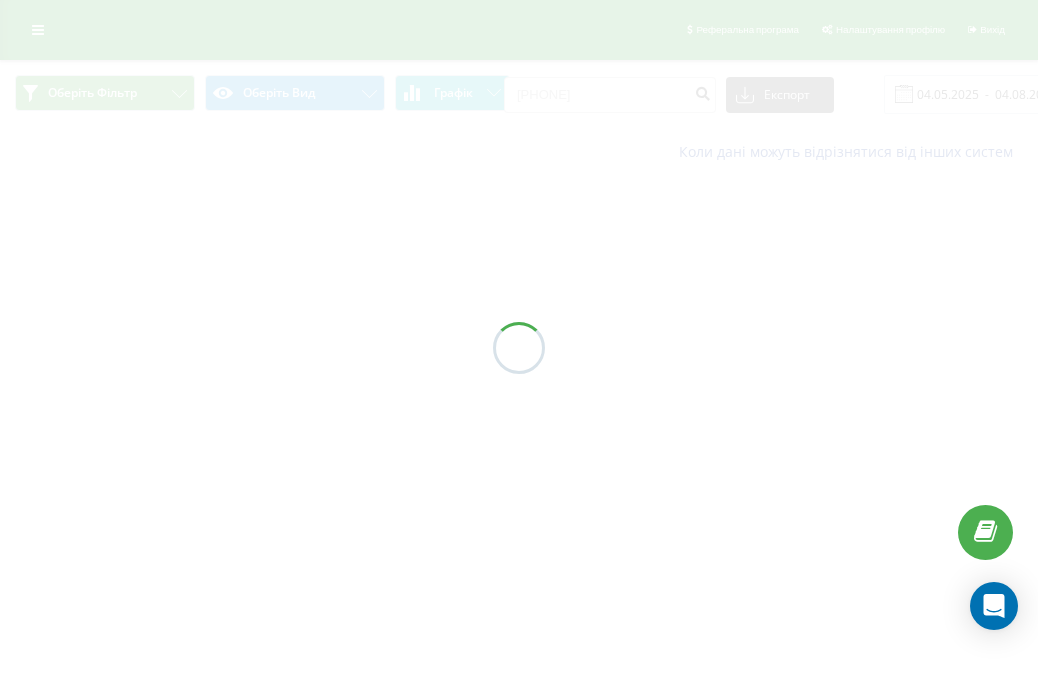 scroll, scrollTop: 0, scrollLeft: 0, axis: both 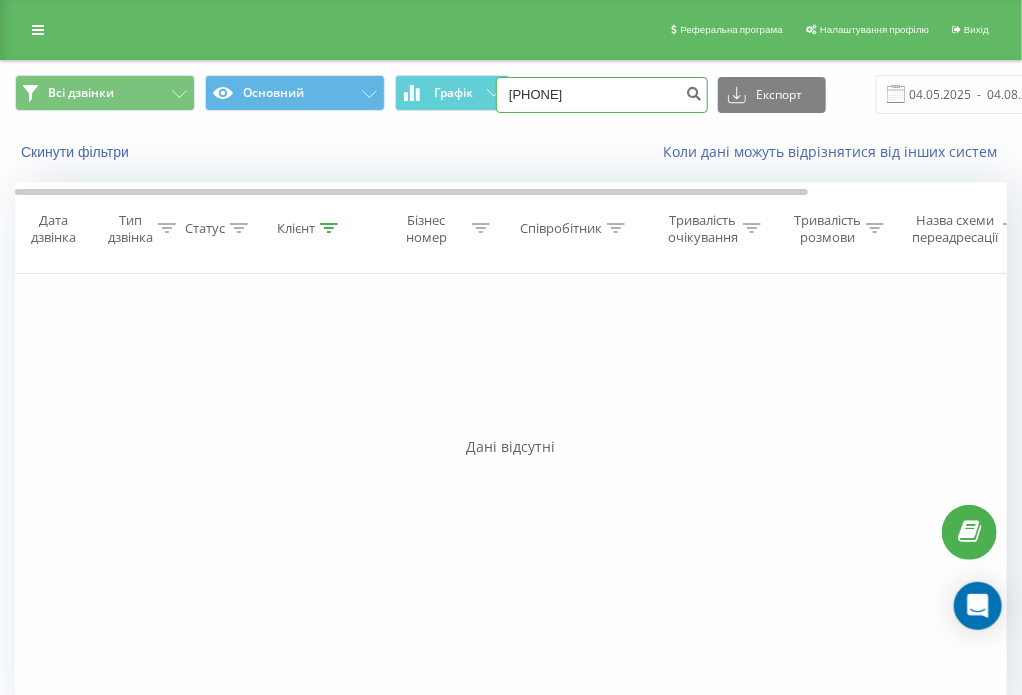 click on "0673411125" at bounding box center [602, 95] 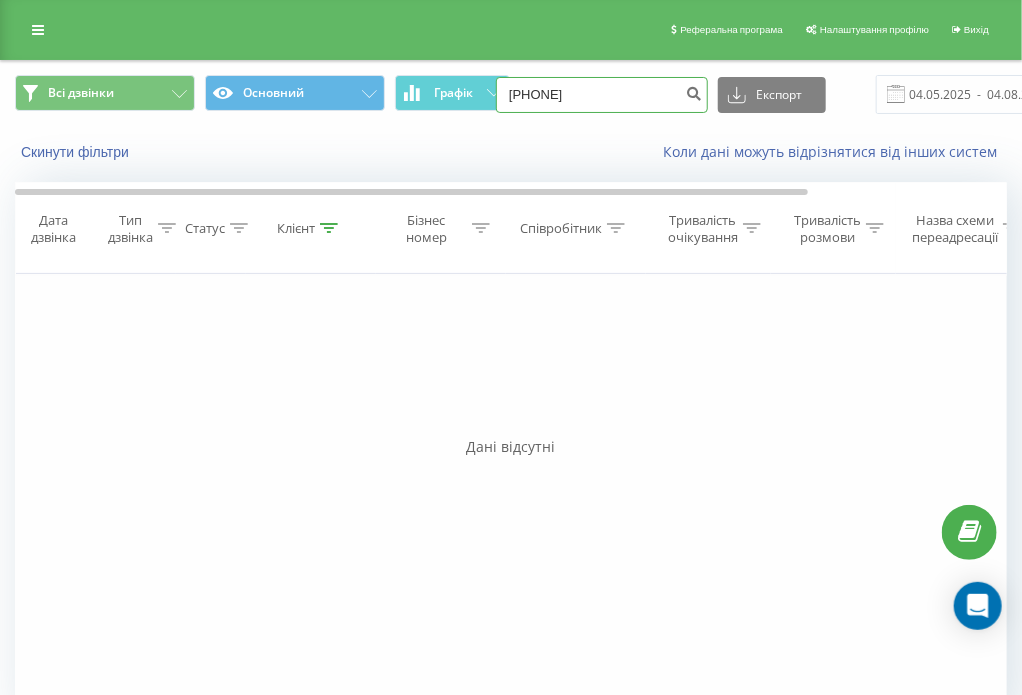 type on "0977838210" 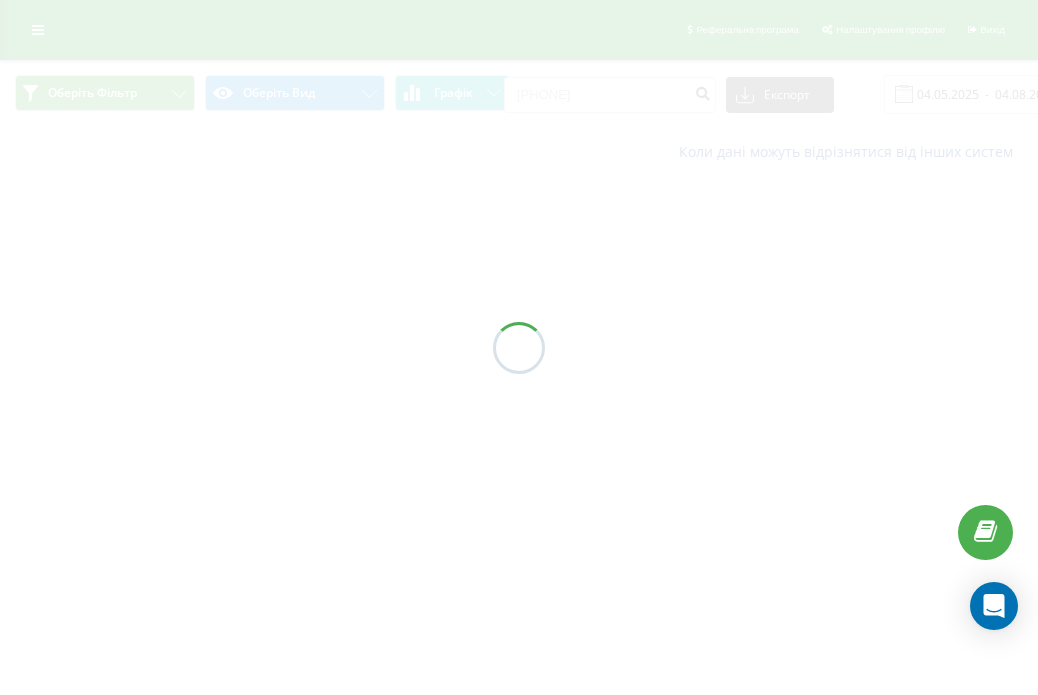scroll, scrollTop: 0, scrollLeft: 0, axis: both 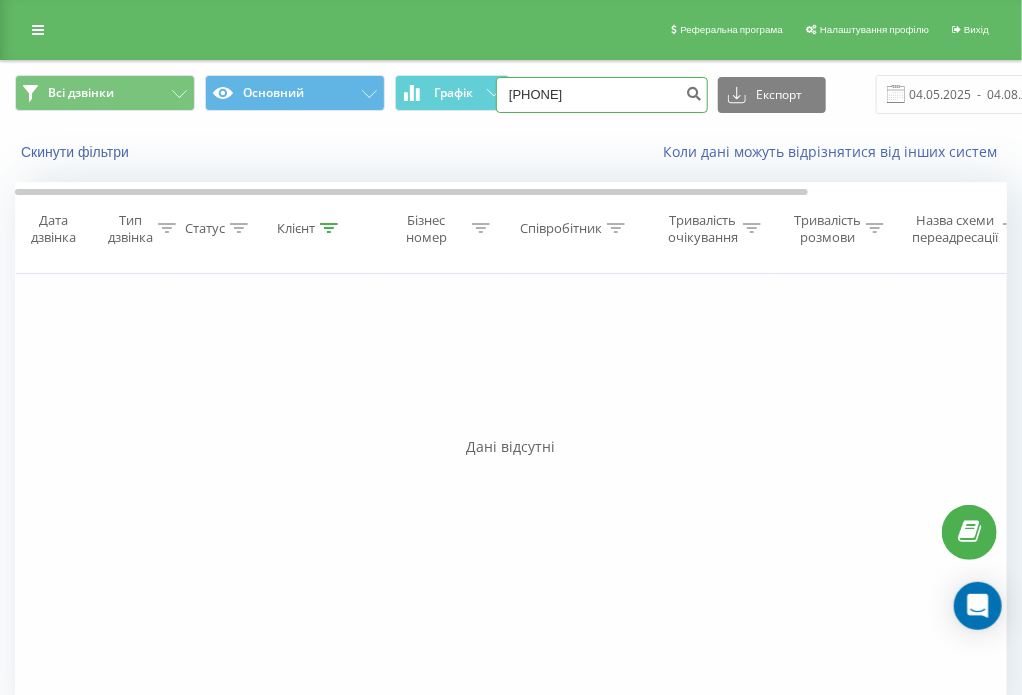 click on "[PHONE]" at bounding box center [602, 95] 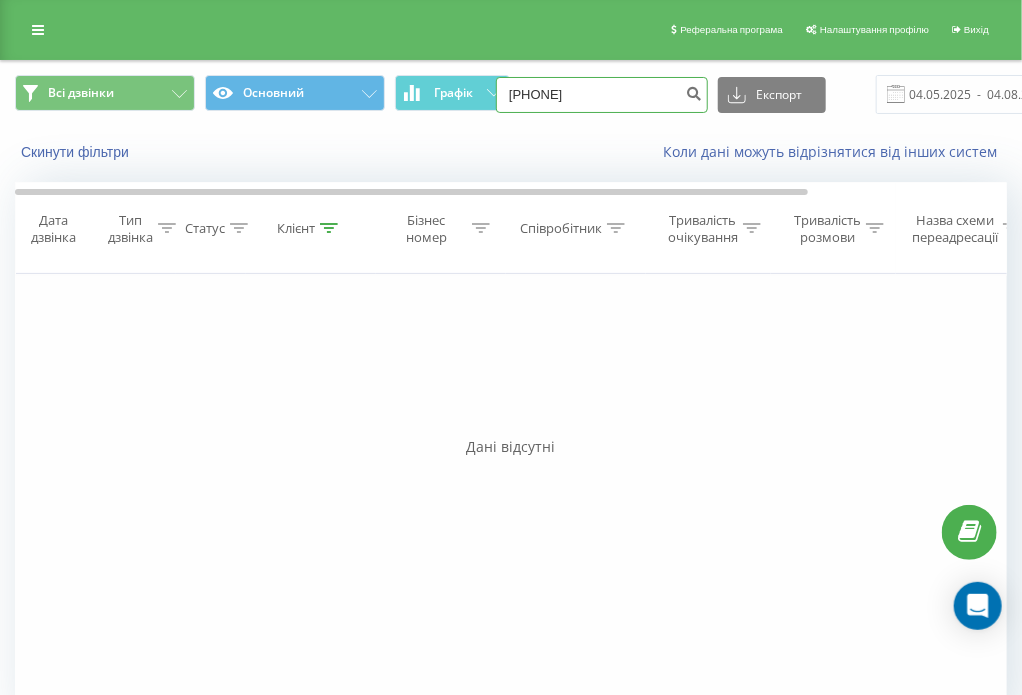 type on "[PHONE]" 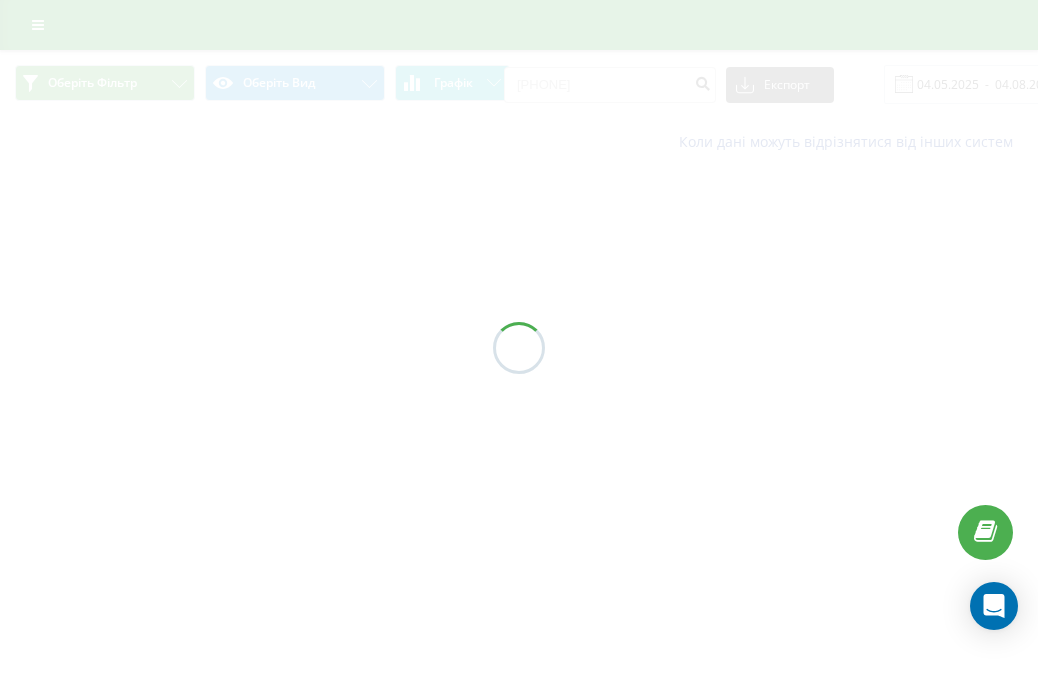 scroll, scrollTop: 0, scrollLeft: 0, axis: both 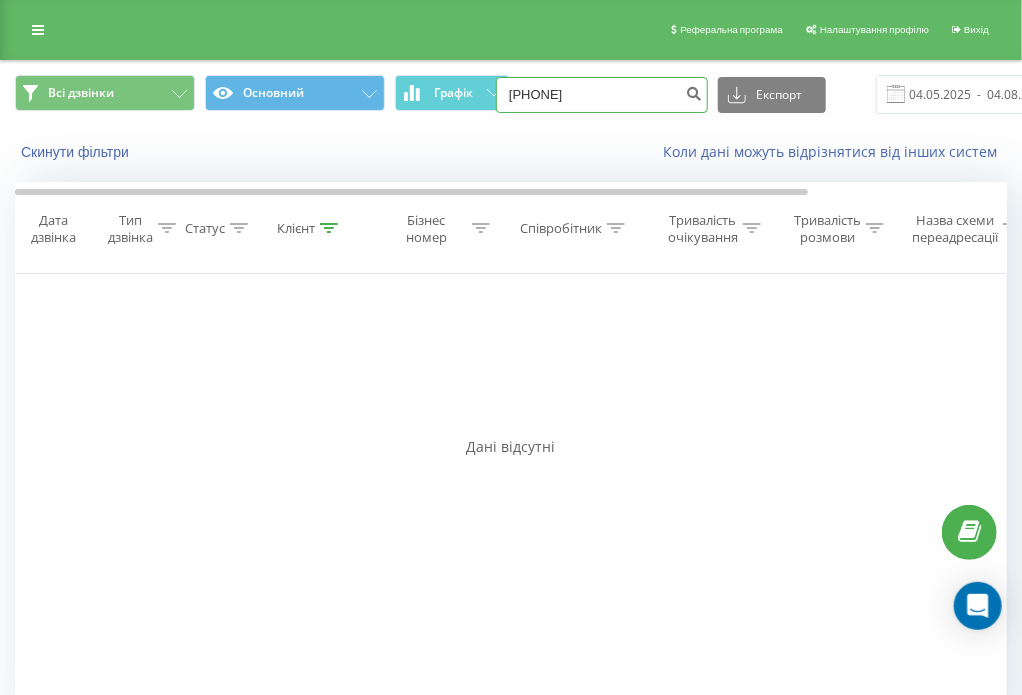 click on "[PHONE]" at bounding box center [602, 95] 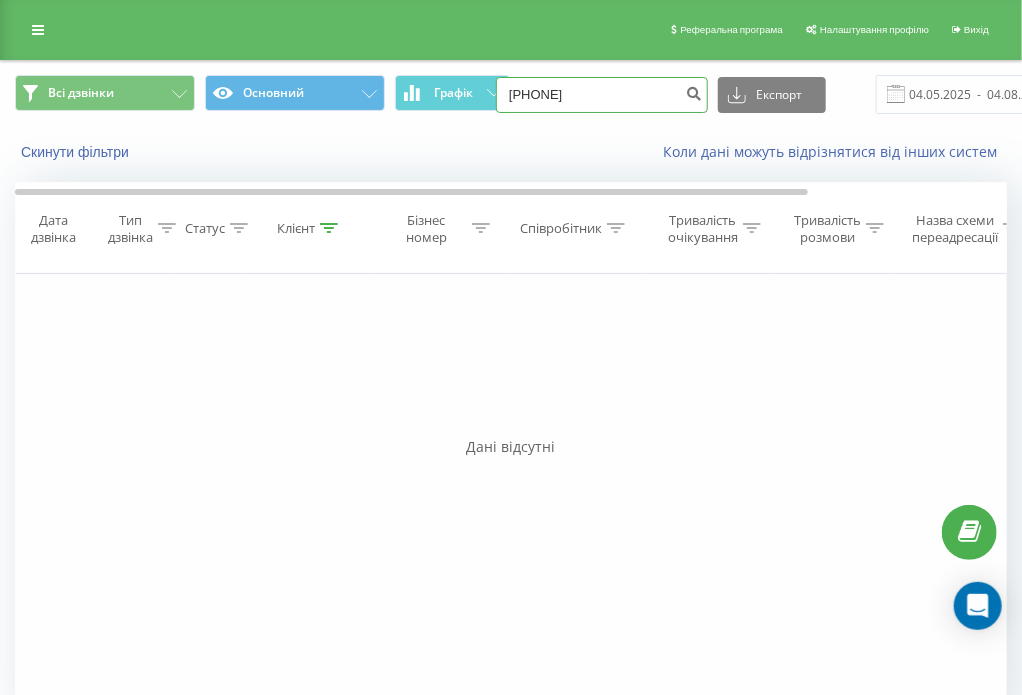 type on "0679573225" 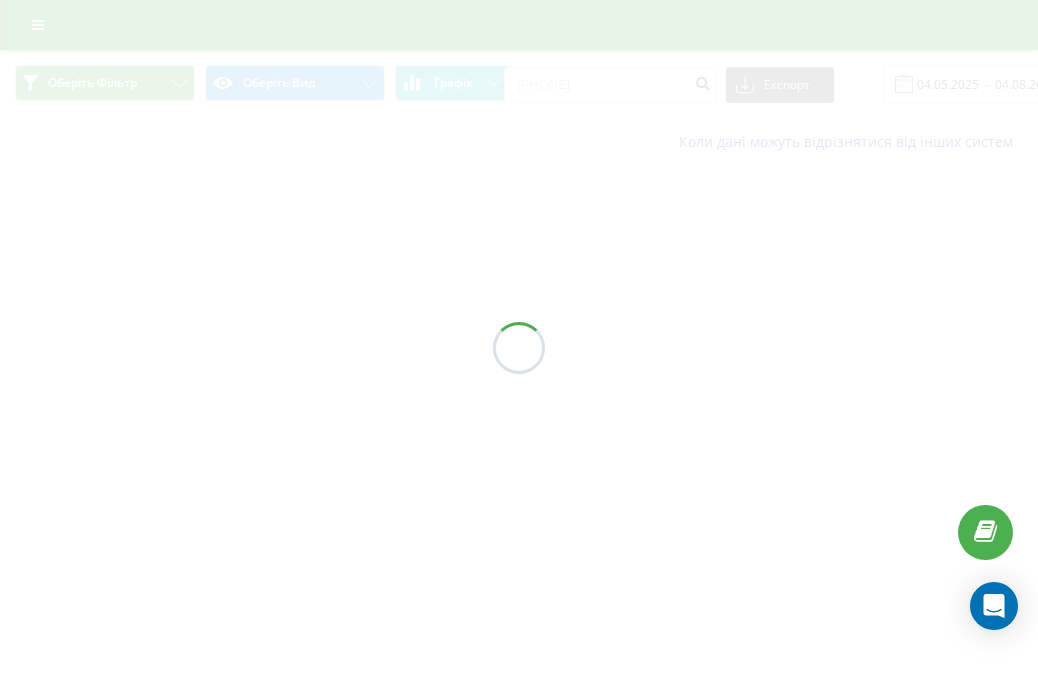 scroll, scrollTop: 0, scrollLeft: 0, axis: both 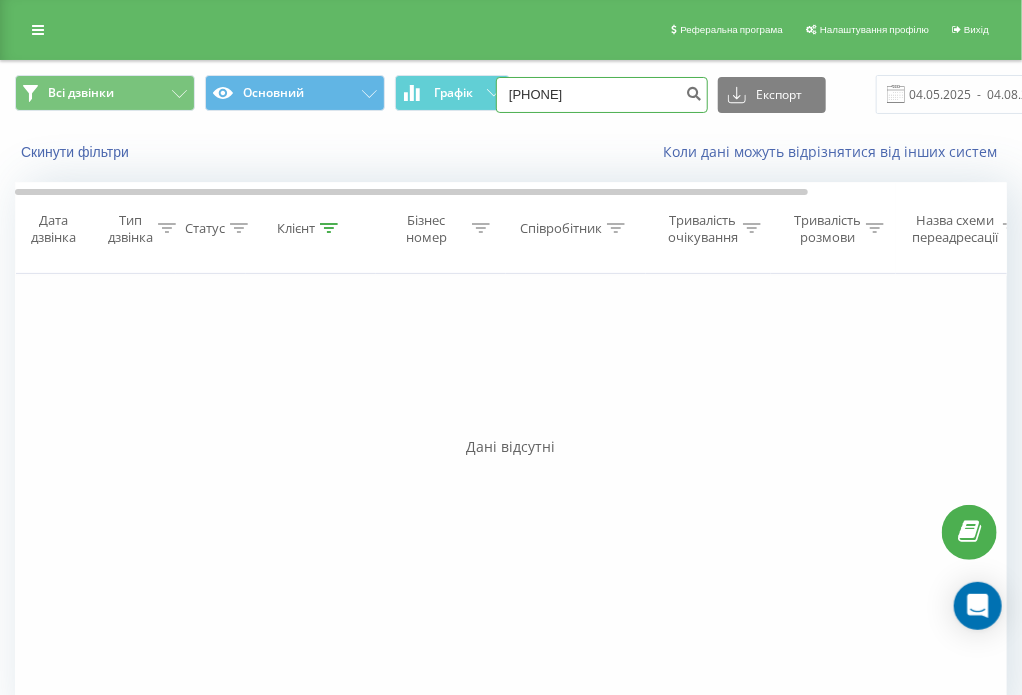 click on "[PHONE]" at bounding box center (602, 95) 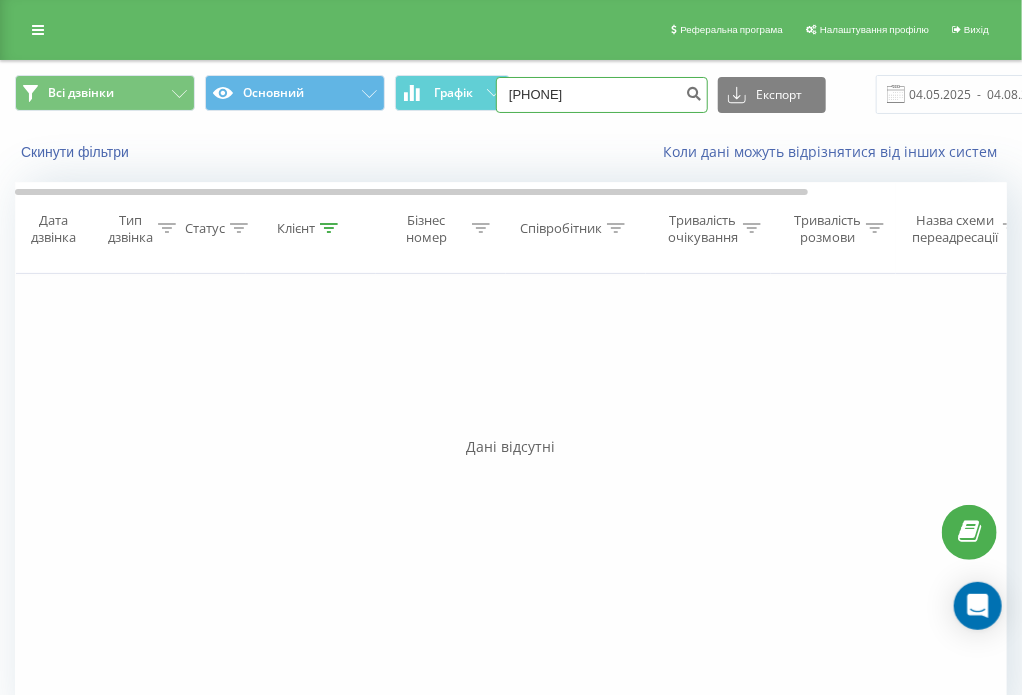 type on "0677791843" 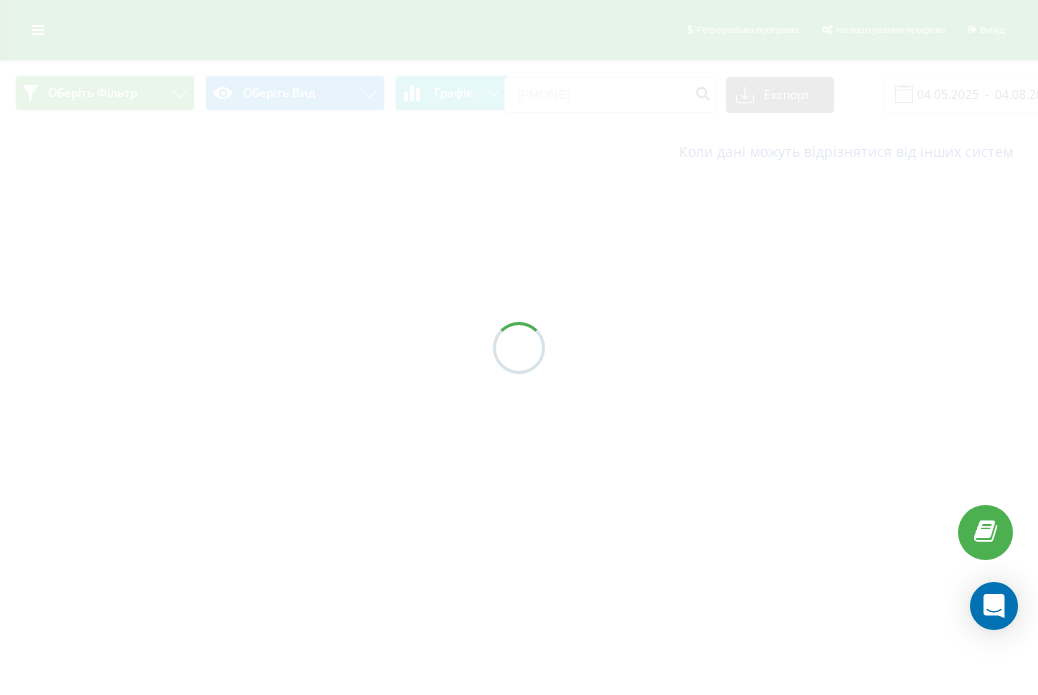 scroll, scrollTop: 0, scrollLeft: 0, axis: both 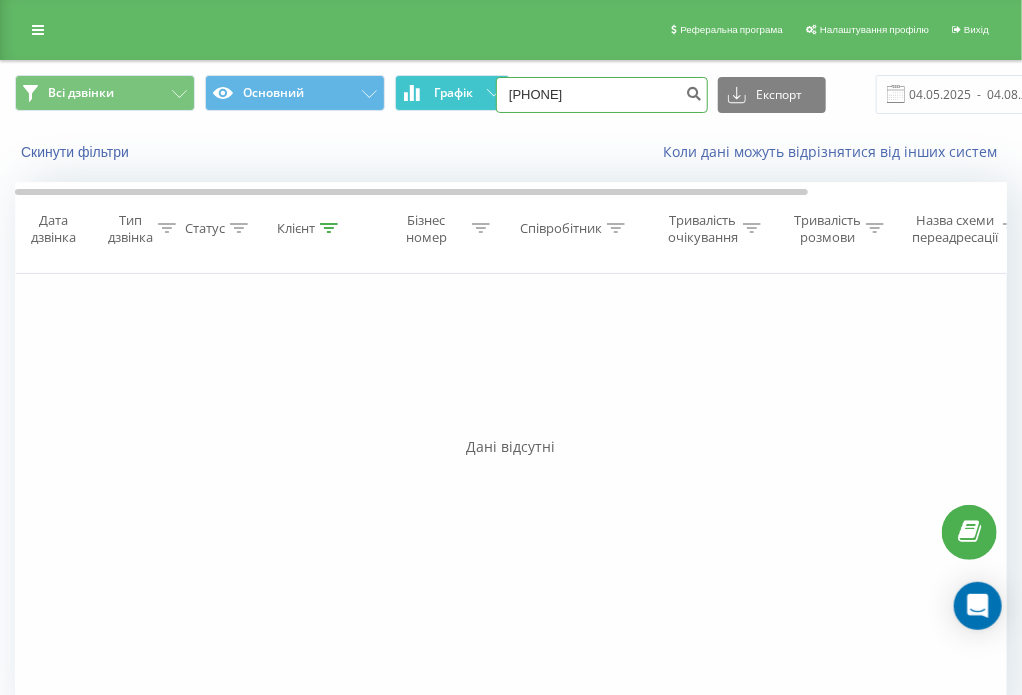 drag, startPoint x: 605, startPoint y: 93, endPoint x: 462, endPoint y: 95, distance: 143.01399 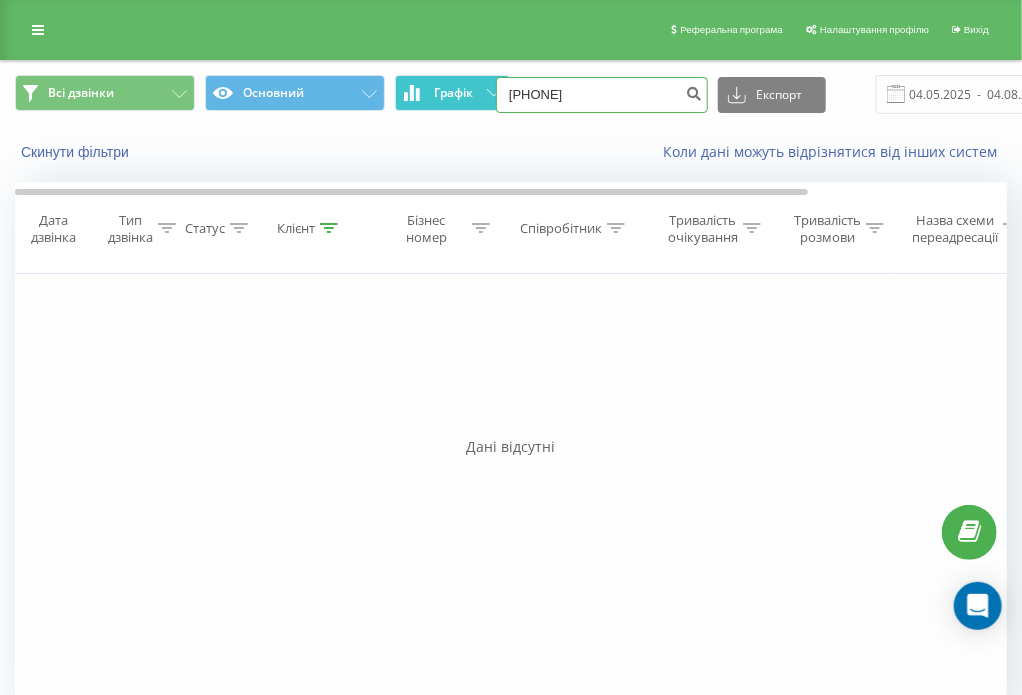 type on "0951927643" 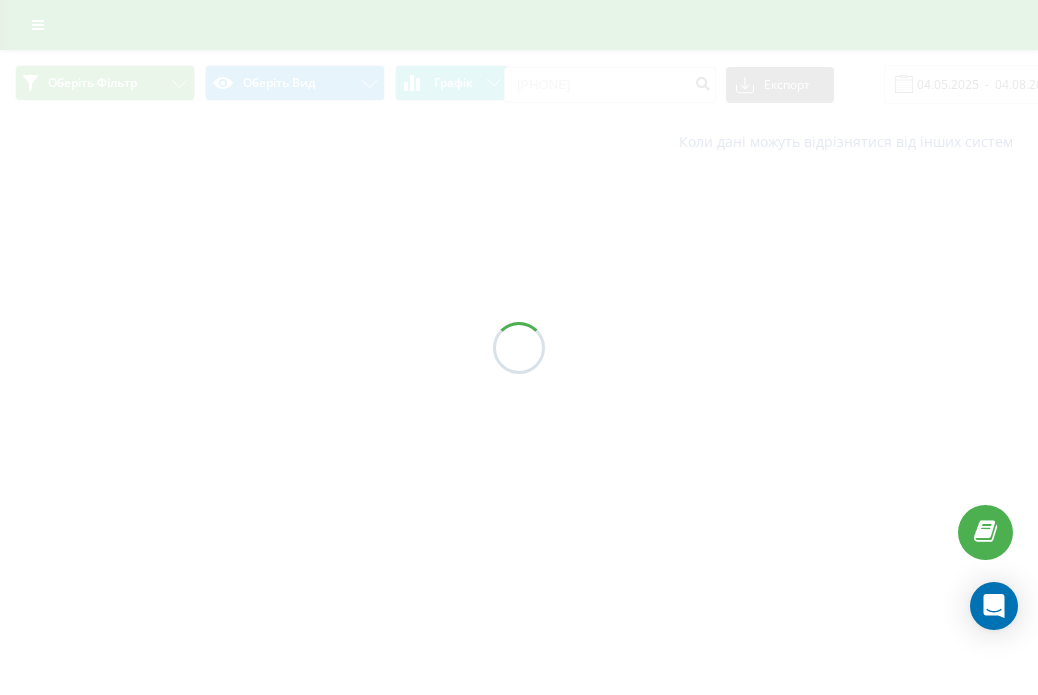 scroll, scrollTop: 0, scrollLeft: 0, axis: both 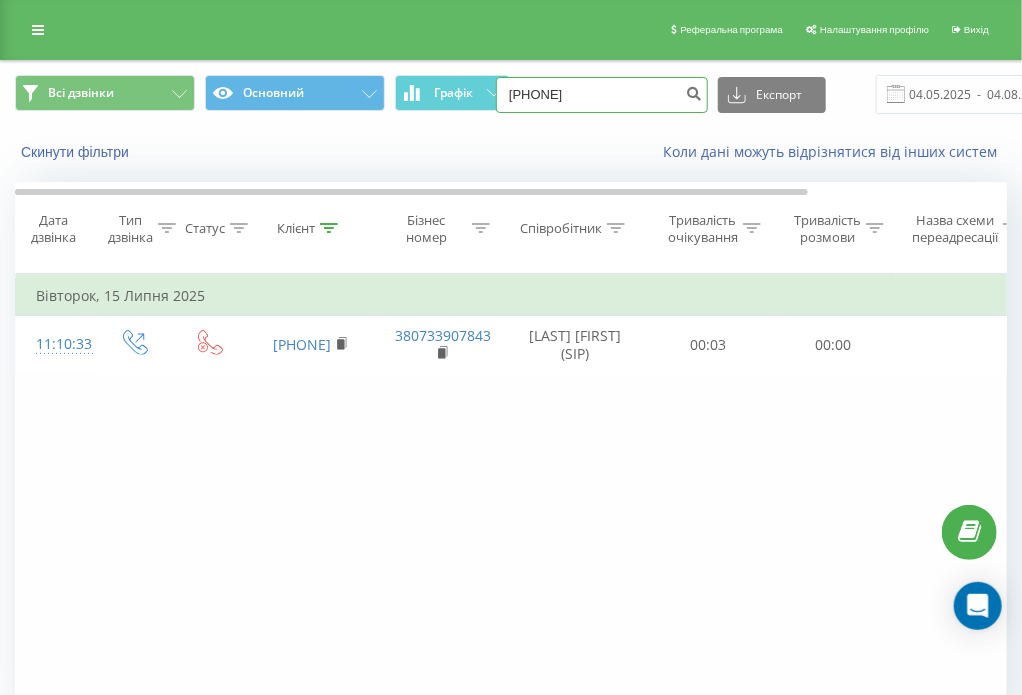 click on "[PHONE]" at bounding box center [602, 95] 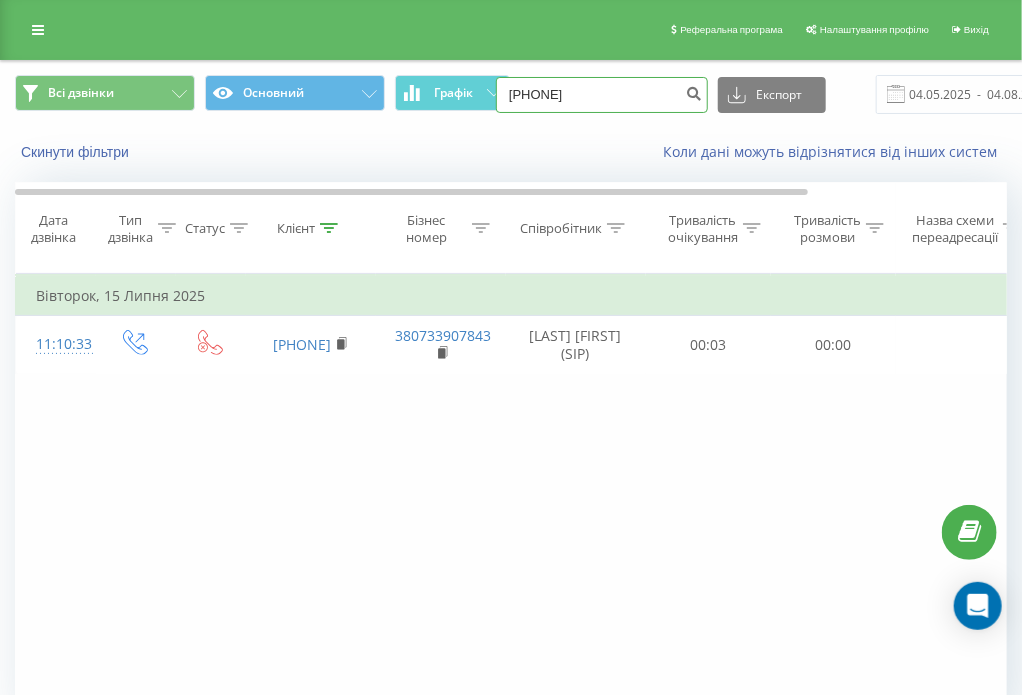type on "0938453850" 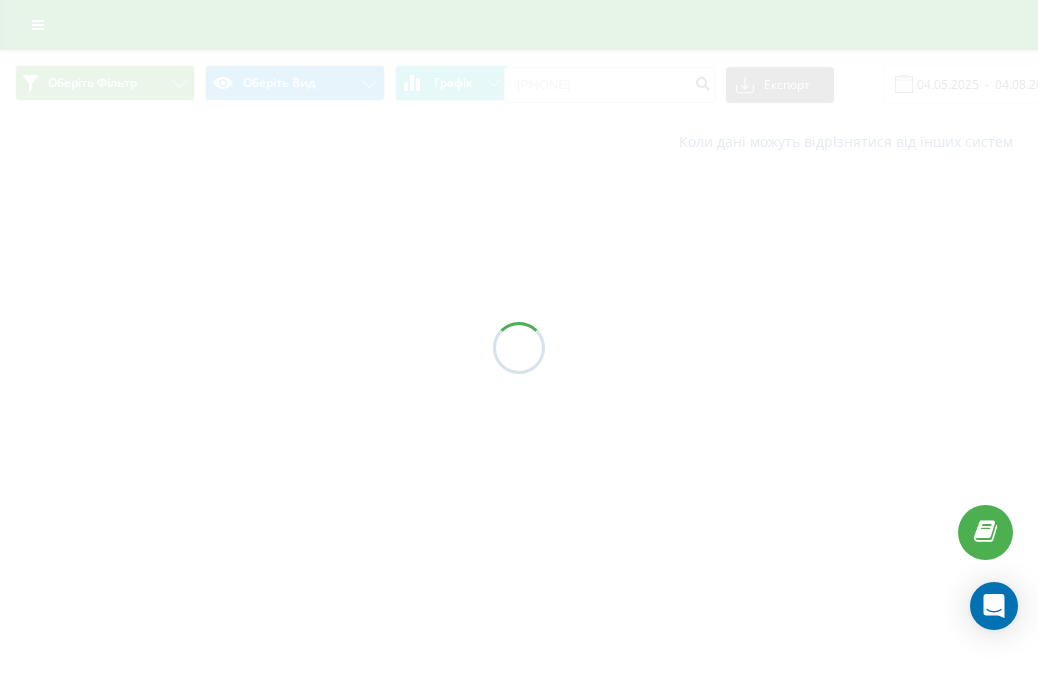 scroll, scrollTop: 0, scrollLeft: 0, axis: both 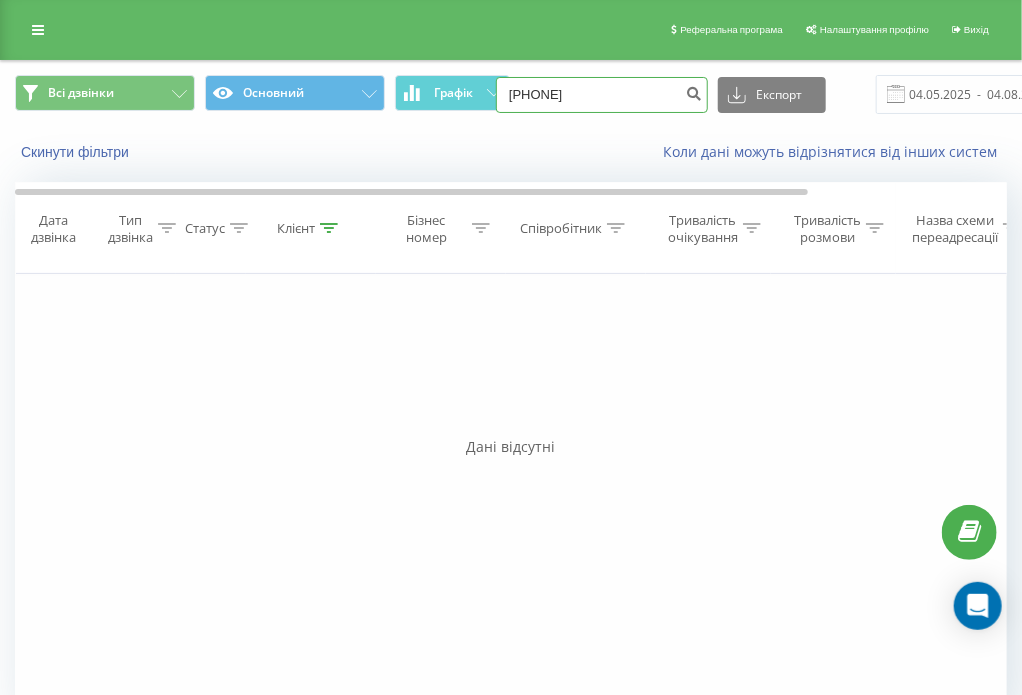 click on "0938453850" at bounding box center (602, 95) 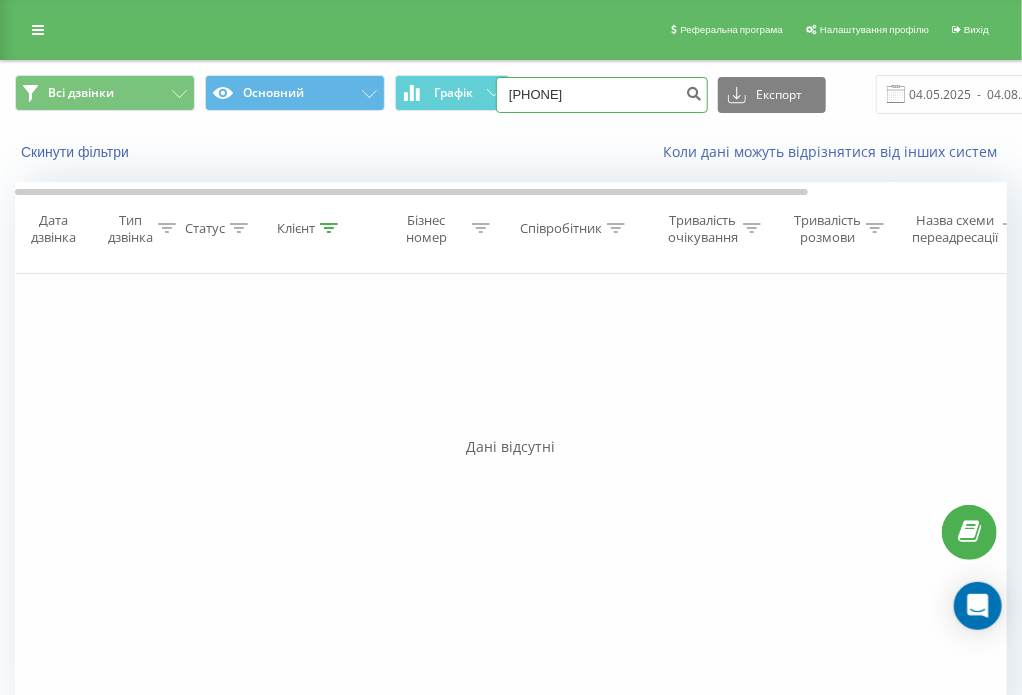 type on "0677110159" 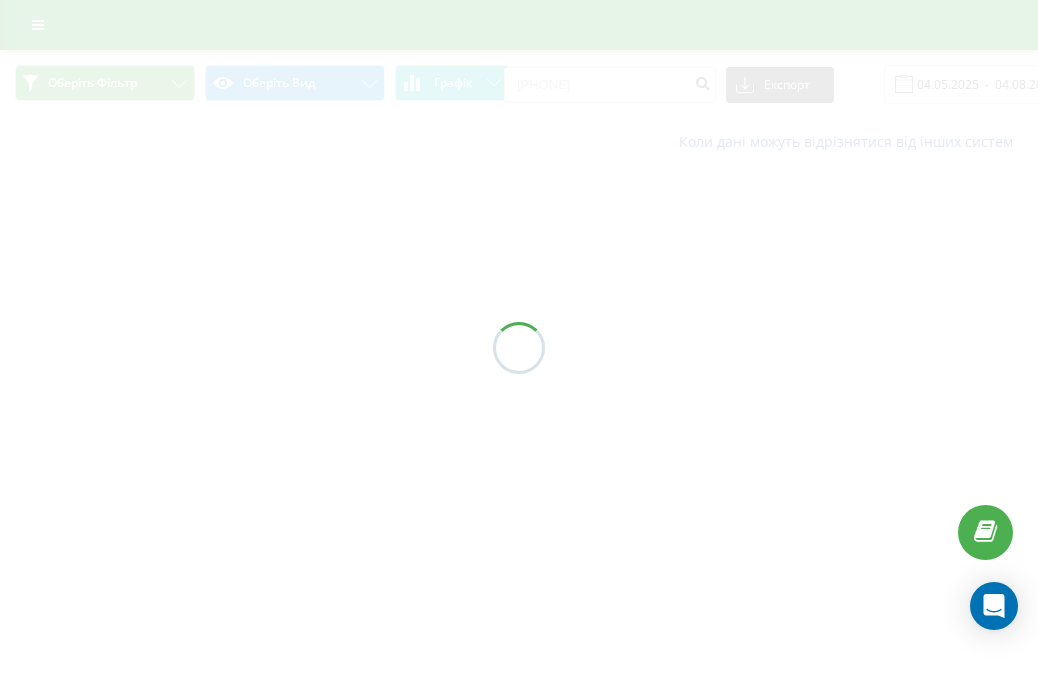 scroll, scrollTop: 0, scrollLeft: 0, axis: both 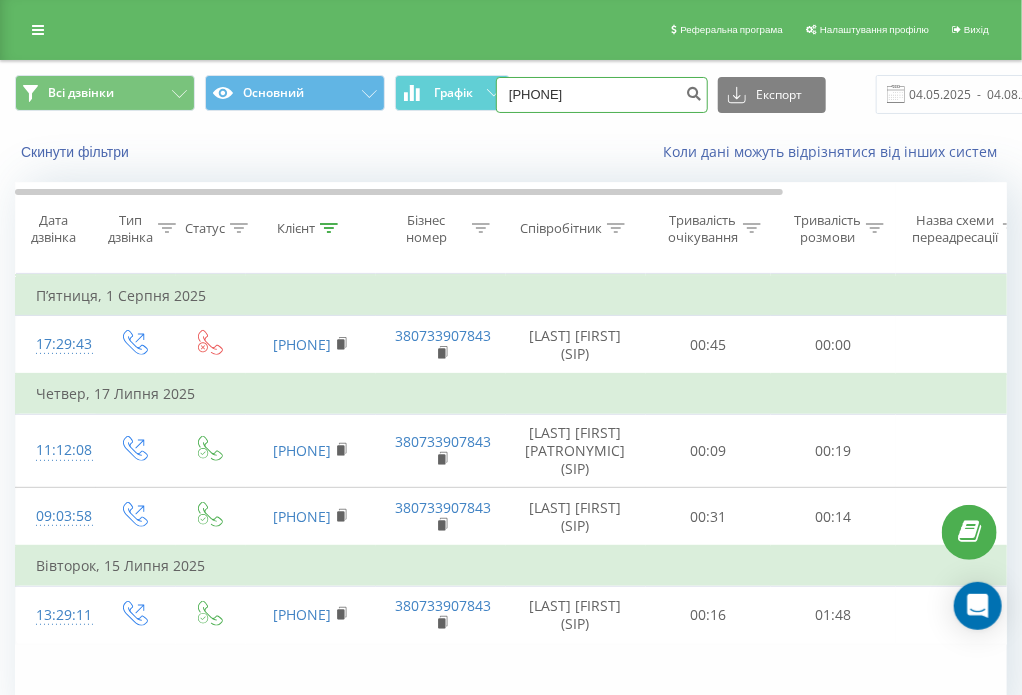 click on "0677110159" at bounding box center (602, 95) 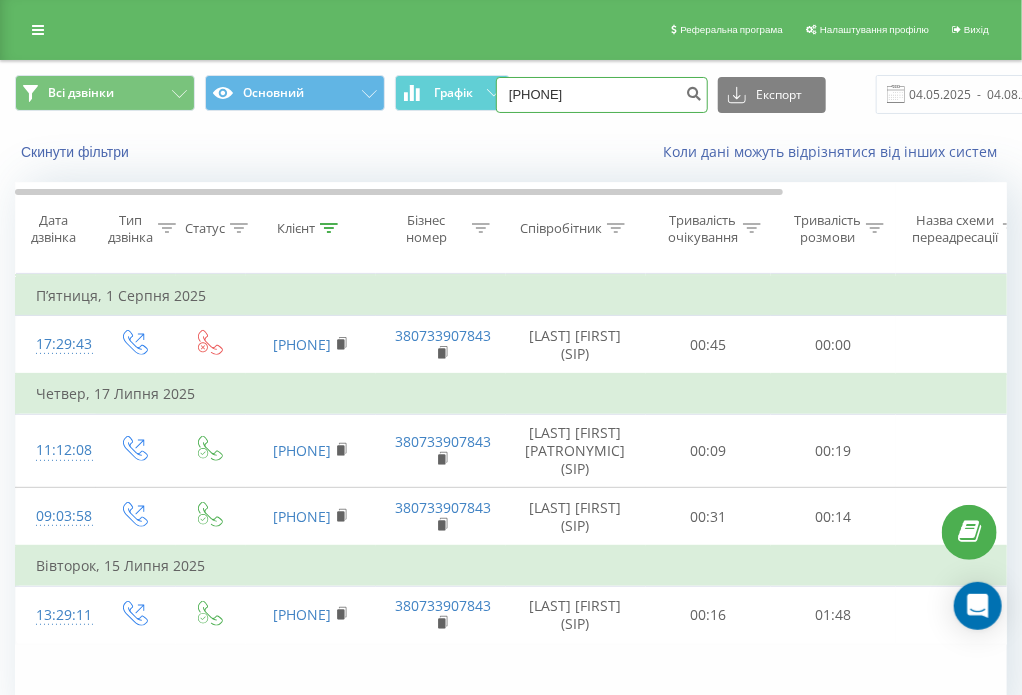 type on "[PHONE]" 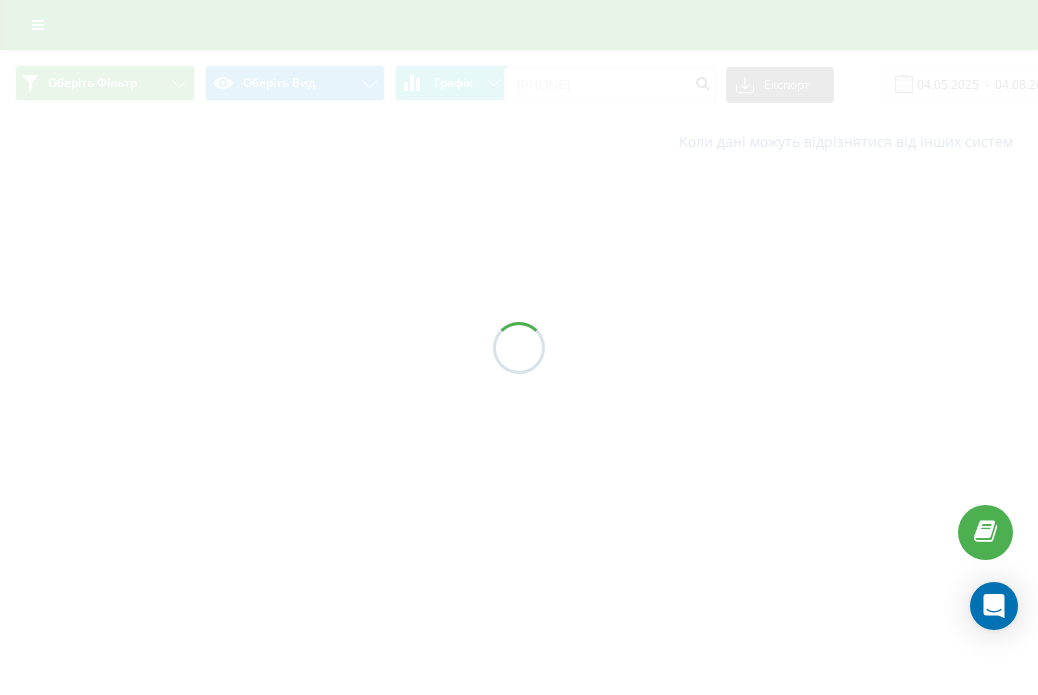 scroll, scrollTop: 0, scrollLeft: 0, axis: both 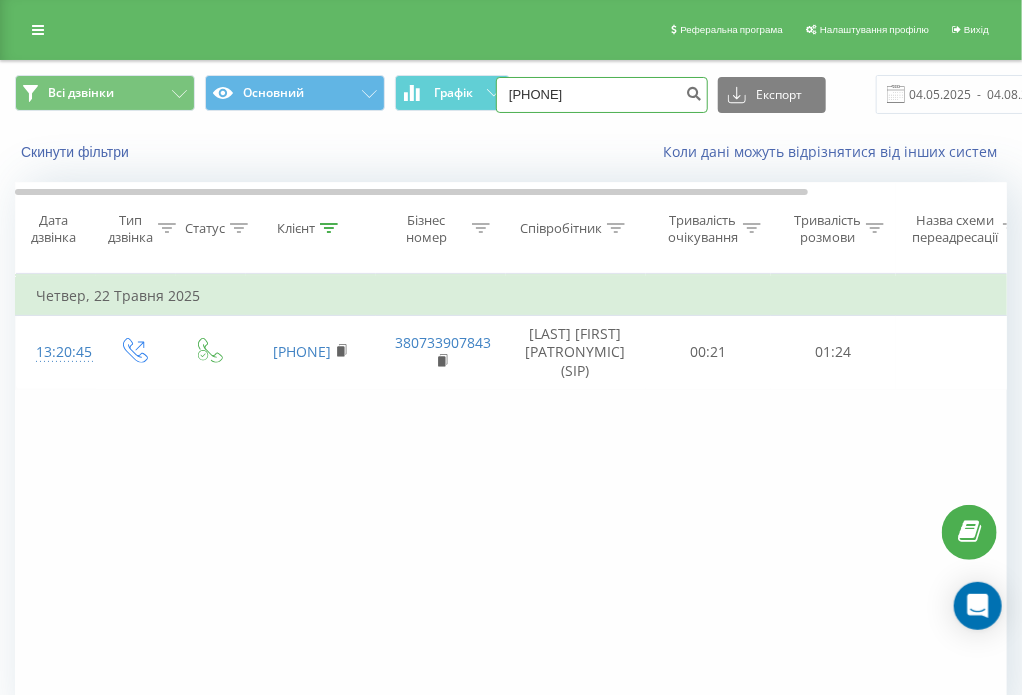 click on "[PHONE]" at bounding box center [602, 95] 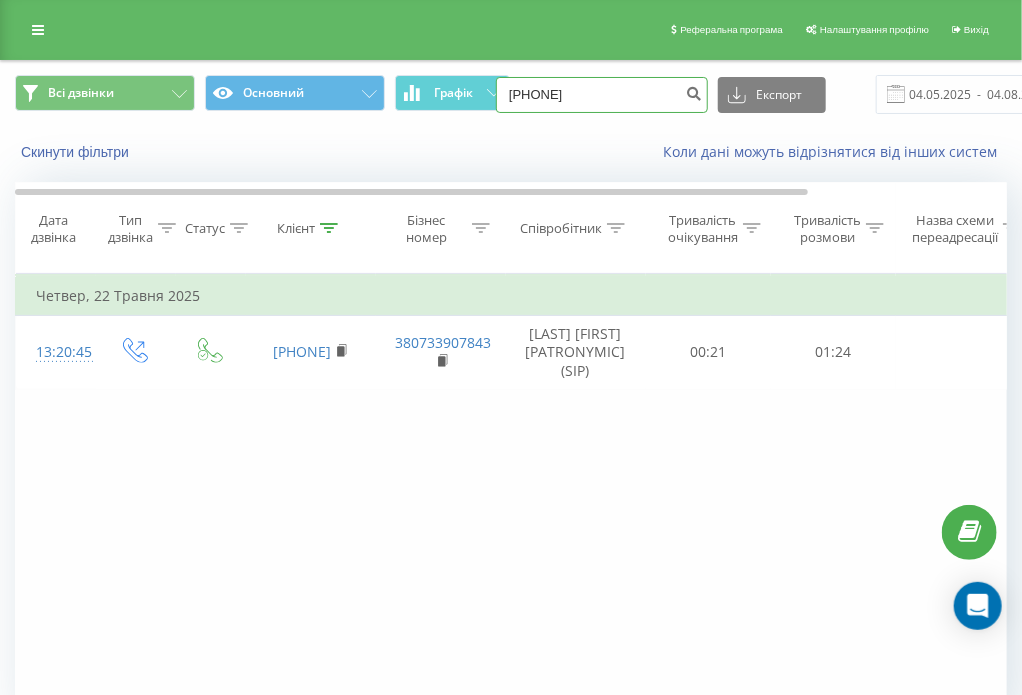 type on "0672750658" 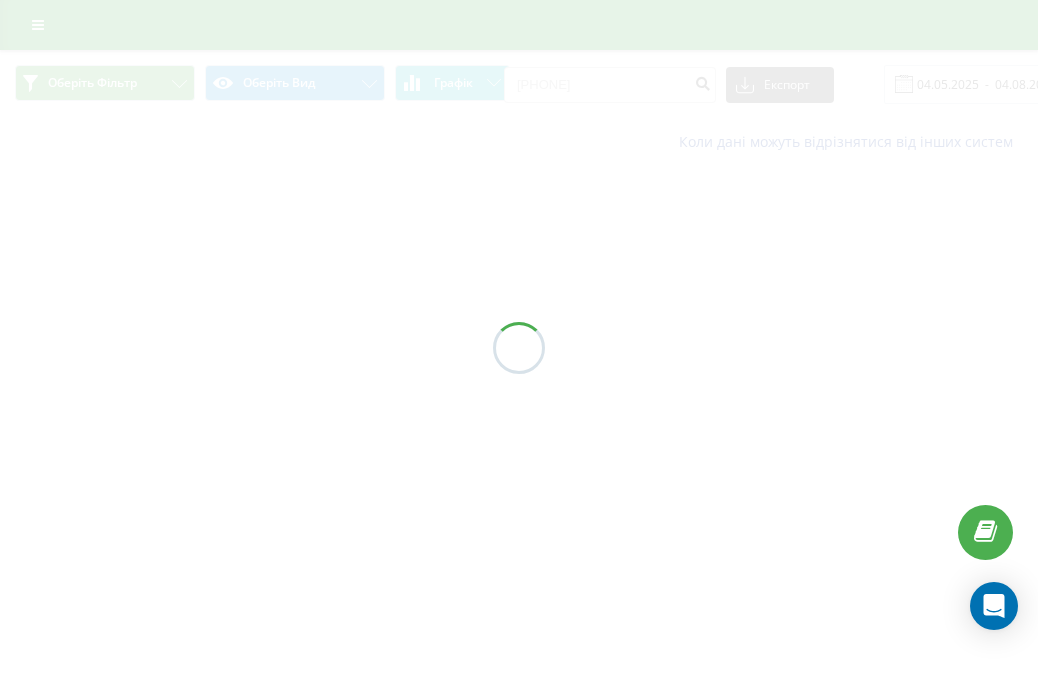 scroll, scrollTop: 0, scrollLeft: 0, axis: both 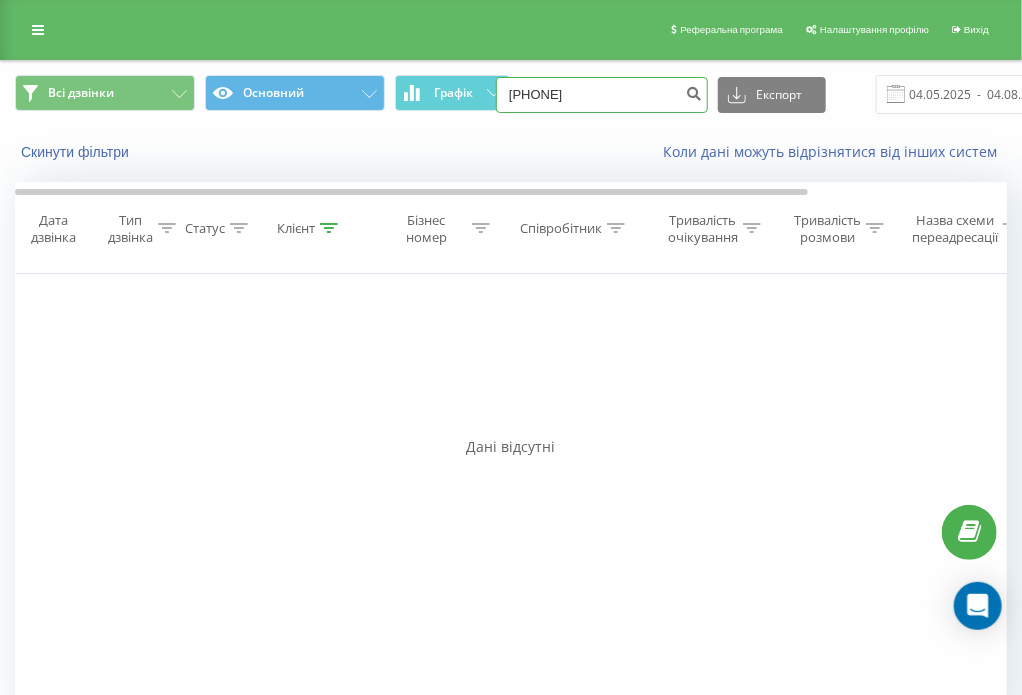 click on "0672750658" at bounding box center [602, 95] 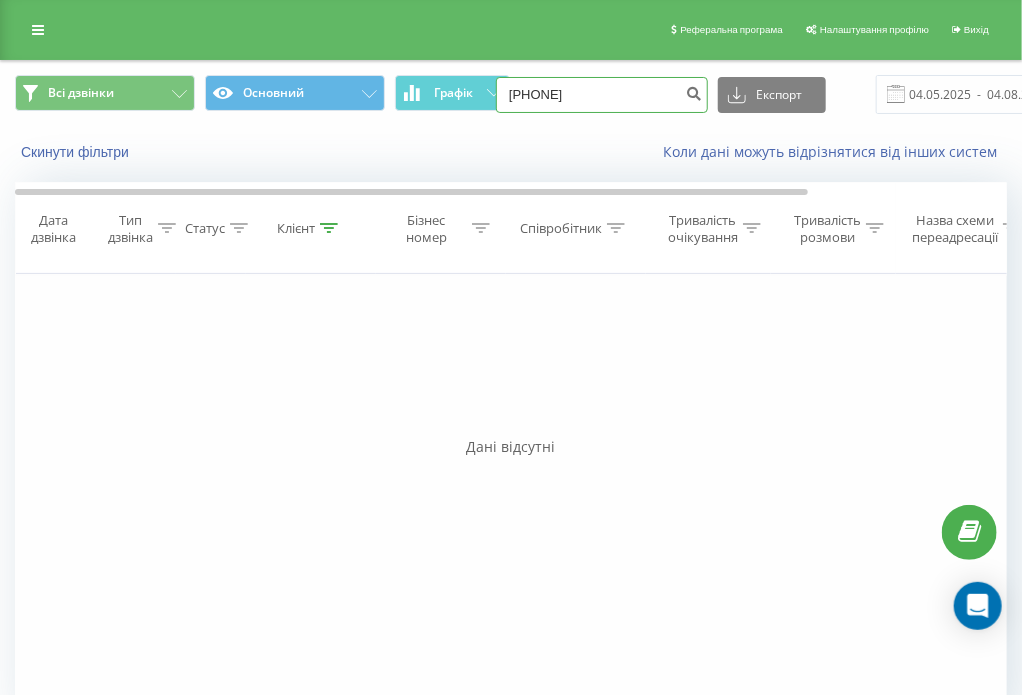 type on "[PHONE]" 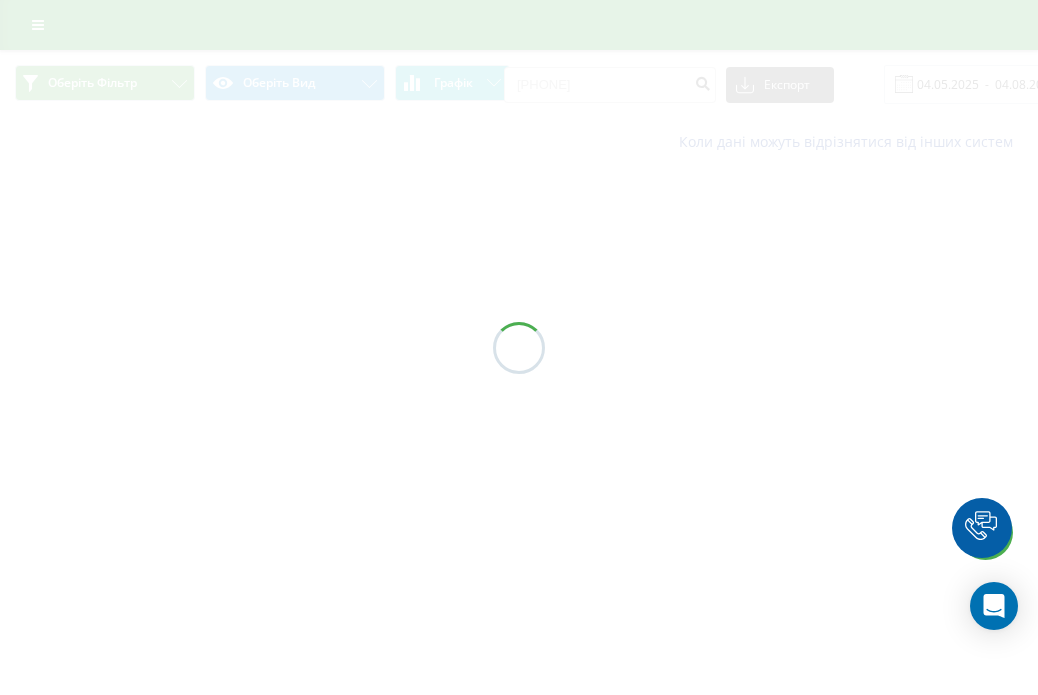 scroll, scrollTop: 0, scrollLeft: 0, axis: both 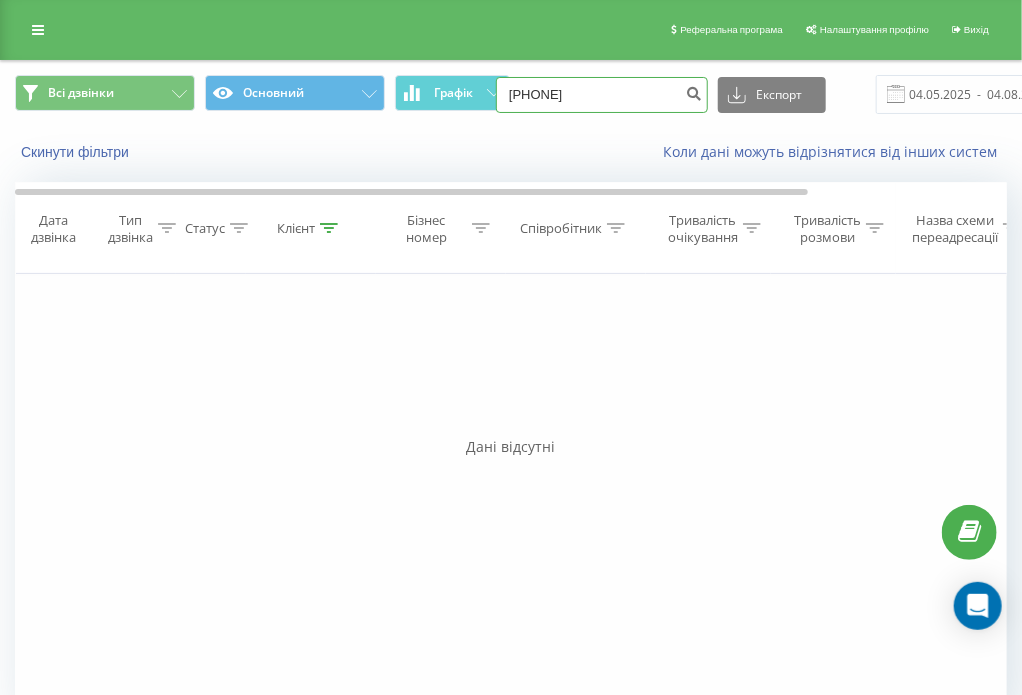 click on "[PHONE]" at bounding box center (602, 95) 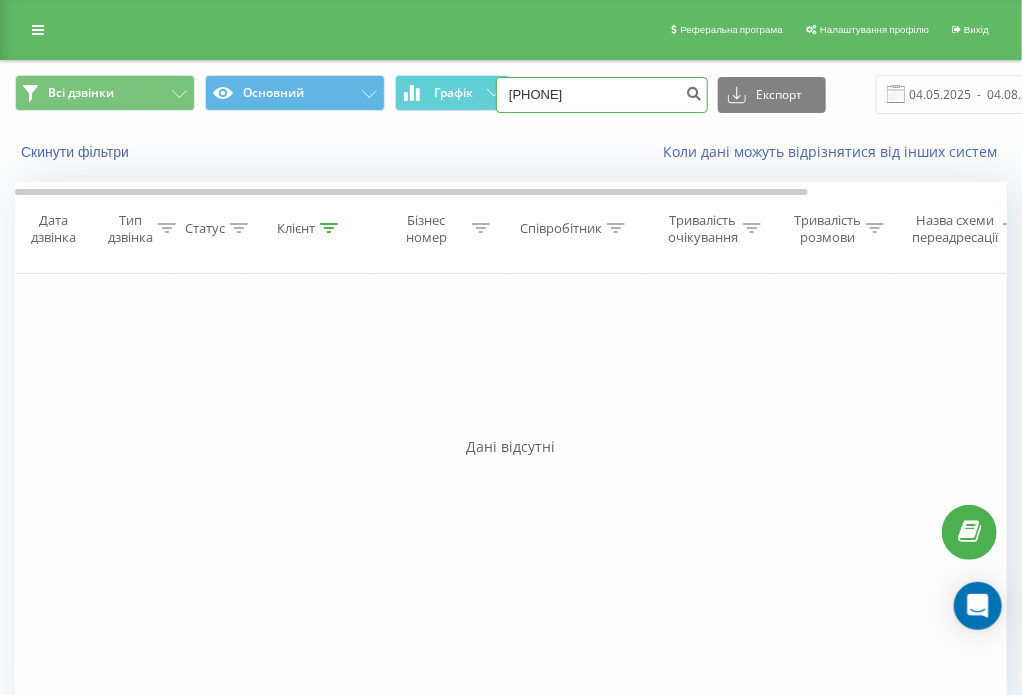 type on "[PHONE]" 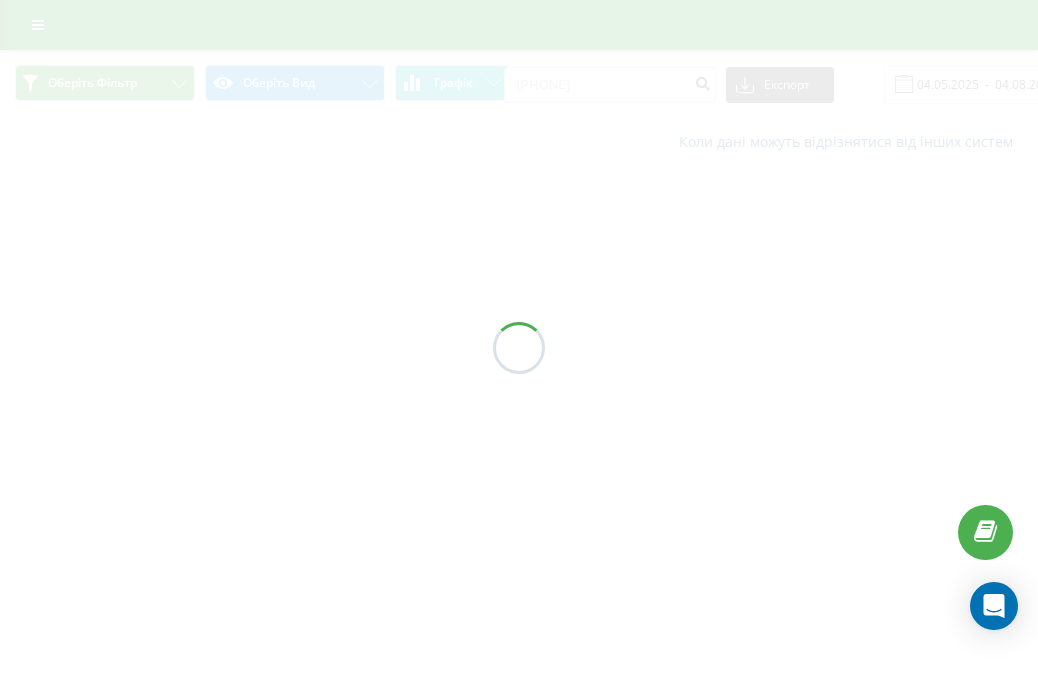 scroll, scrollTop: 0, scrollLeft: 0, axis: both 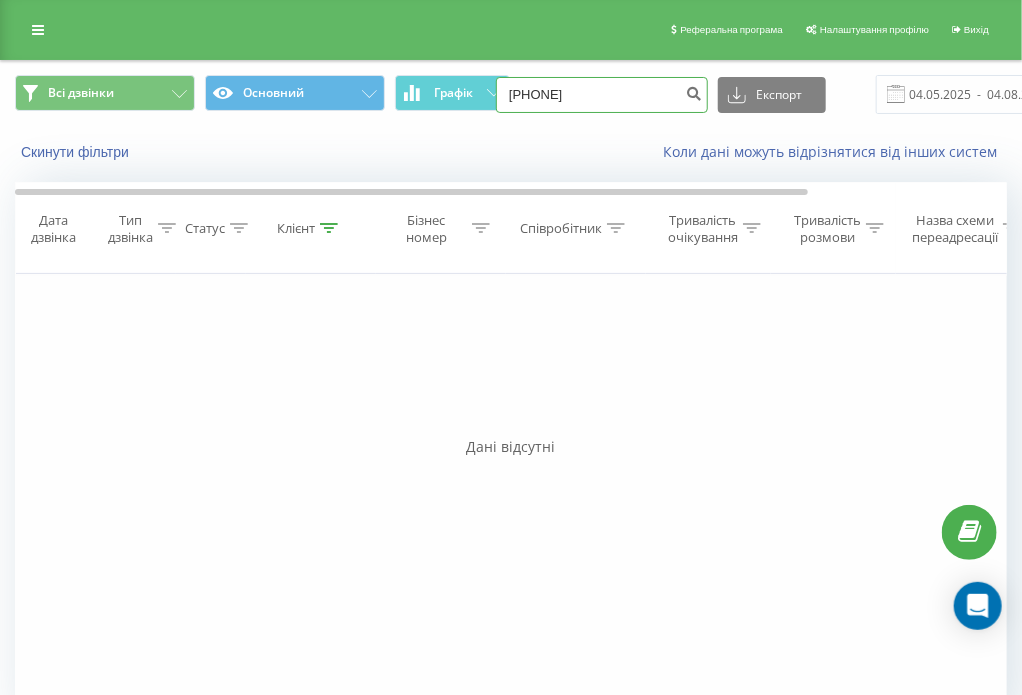 click on "[PHONE]" at bounding box center (602, 95) 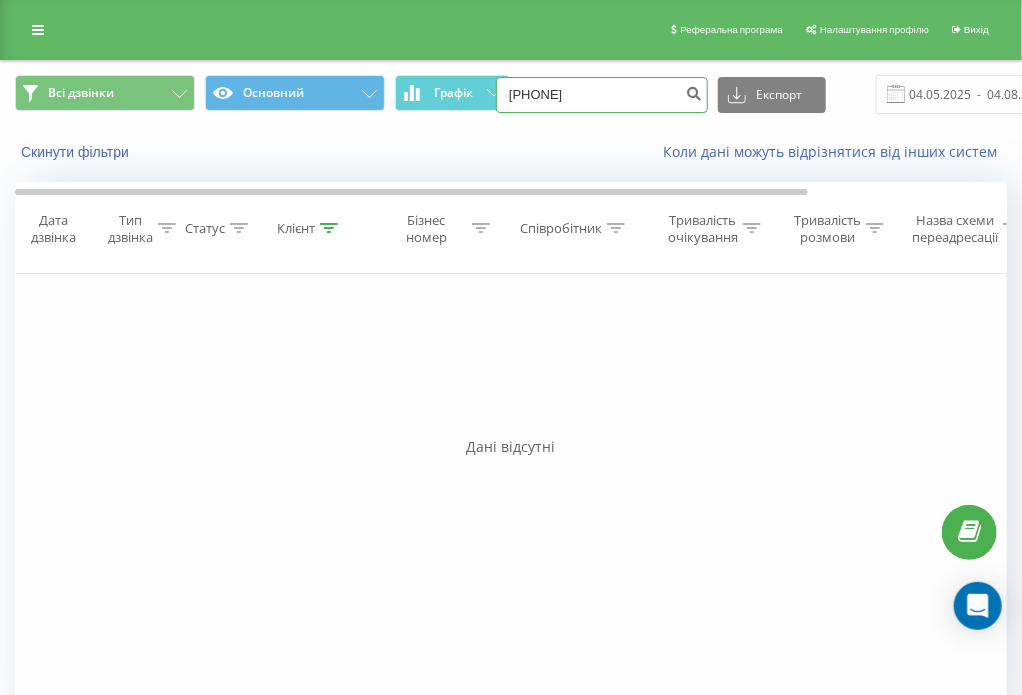 type on "[PHONE]" 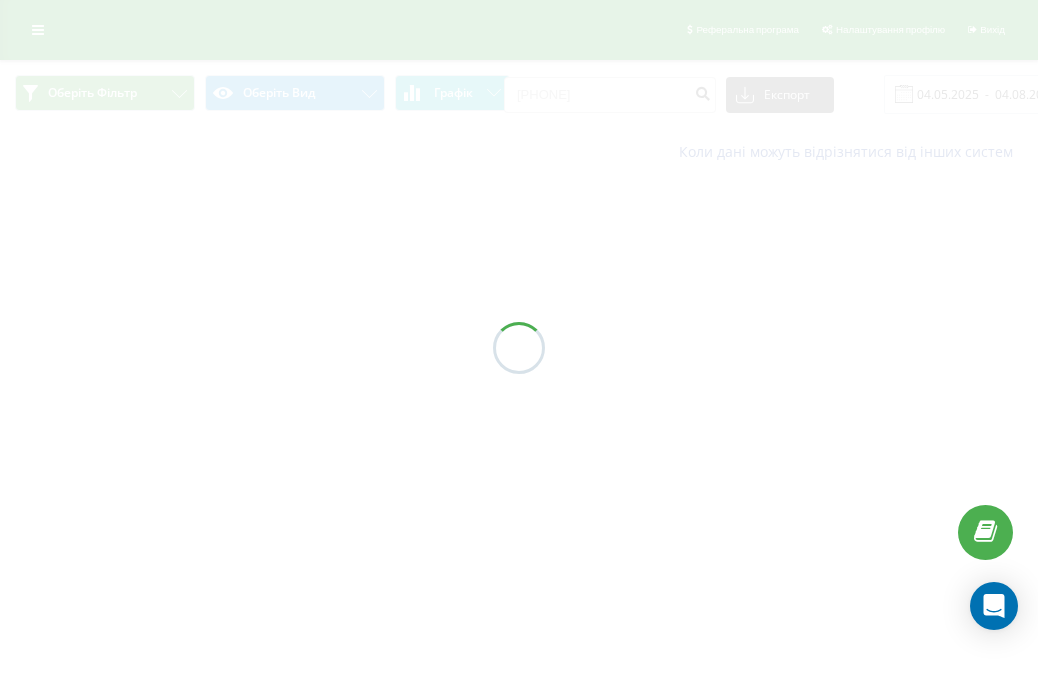 scroll, scrollTop: 0, scrollLeft: 0, axis: both 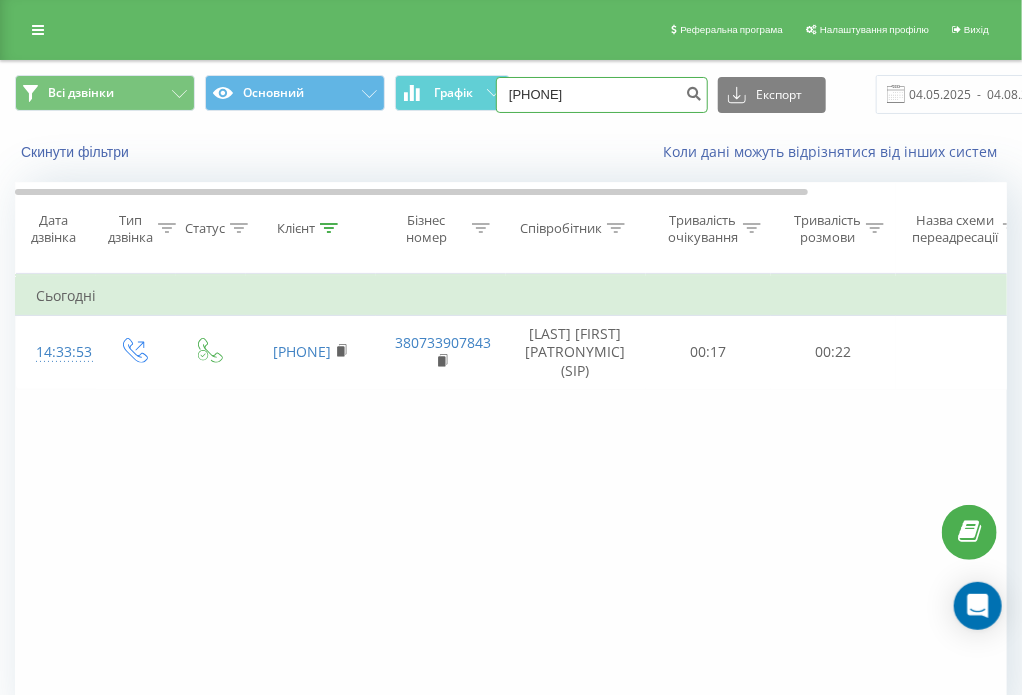 click on "[PHONE]" at bounding box center (602, 95) 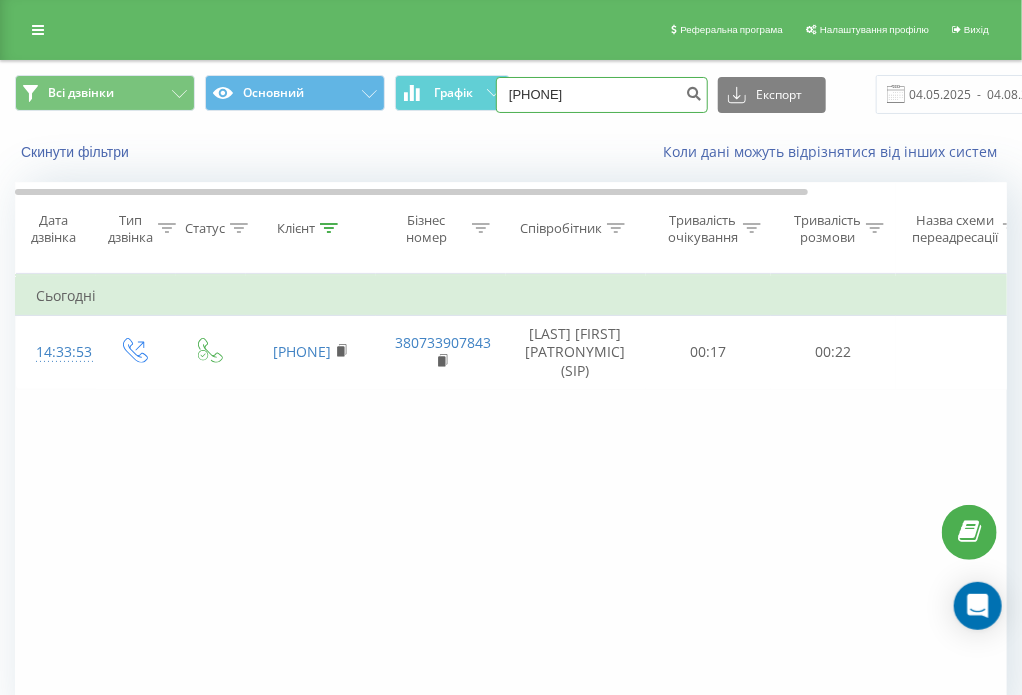type on "0662717664" 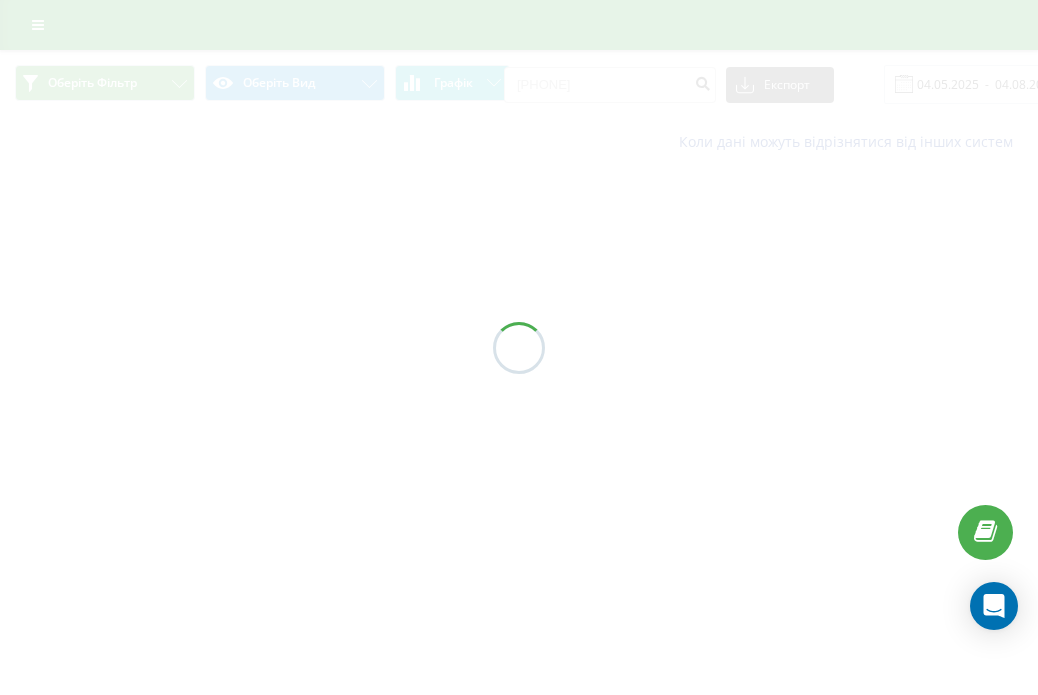 scroll, scrollTop: 0, scrollLeft: 0, axis: both 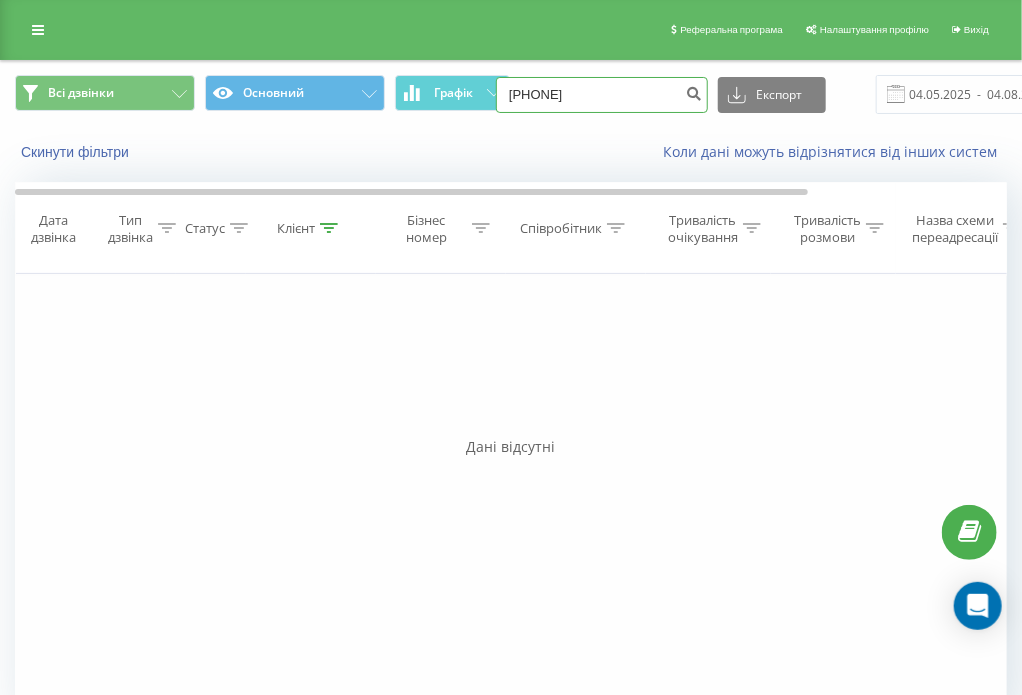 click on "[PHONE]" at bounding box center [602, 95] 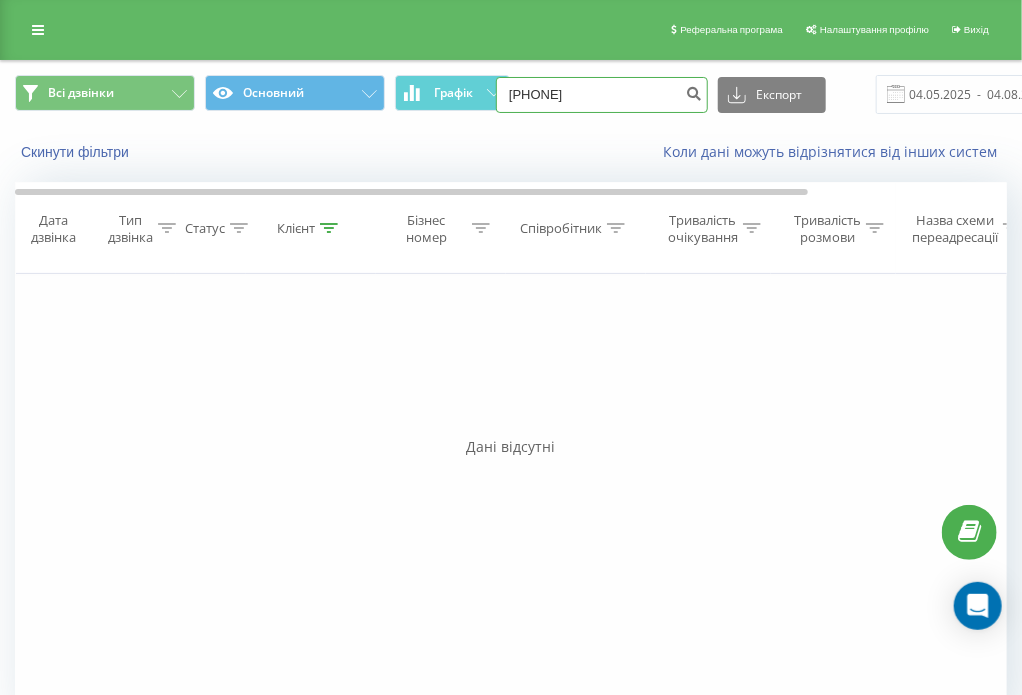 type on "[PHONE]" 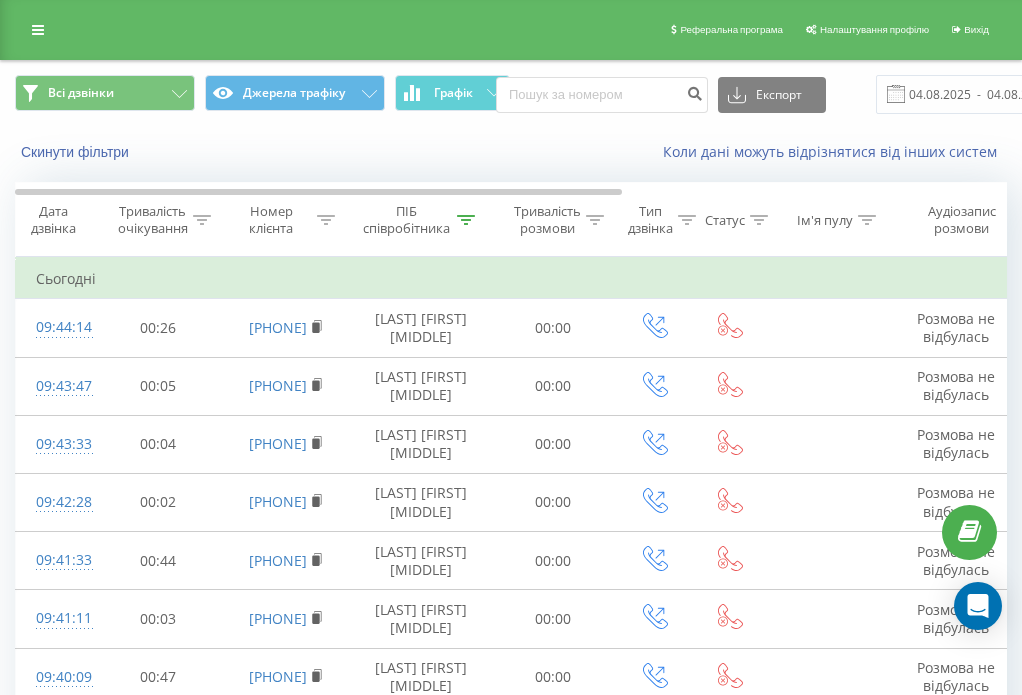 scroll, scrollTop: 0, scrollLeft: 0, axis: both 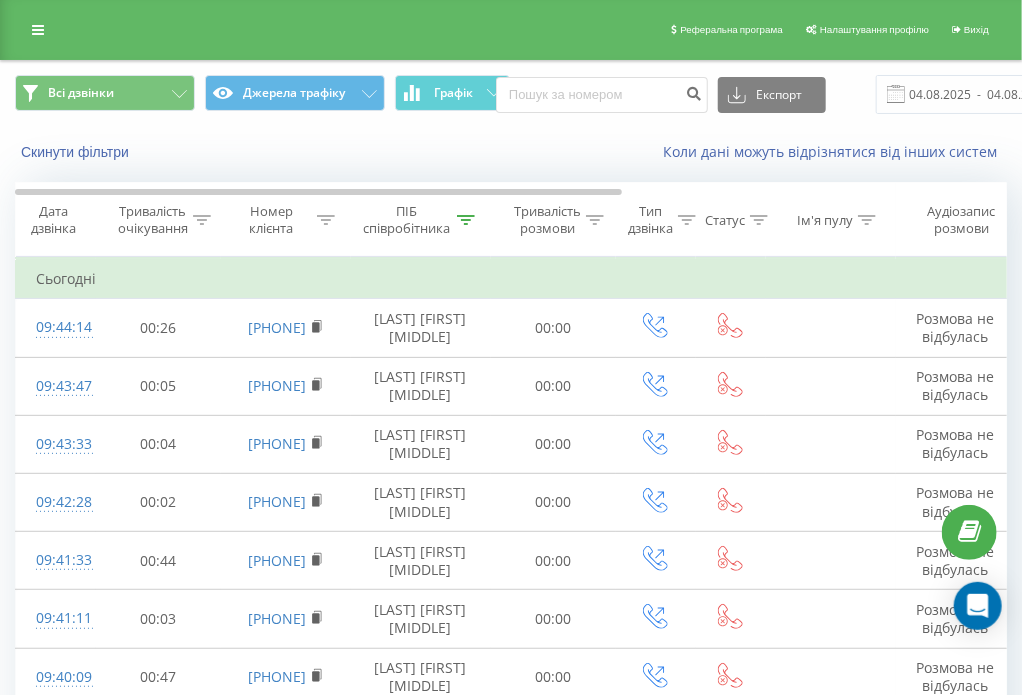 click on "Графік" at bounding box center [453, 93] 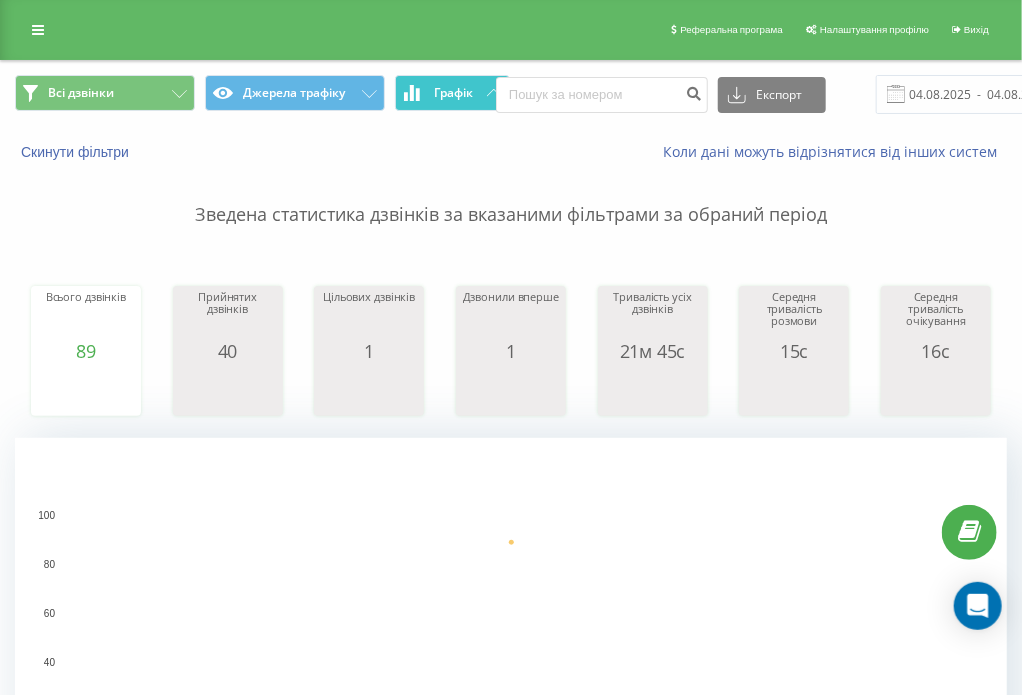 drag, startPoint x: 0, startPoint y: 0, endPoint x: 452, endPoint y: 112, distance: 465.6694 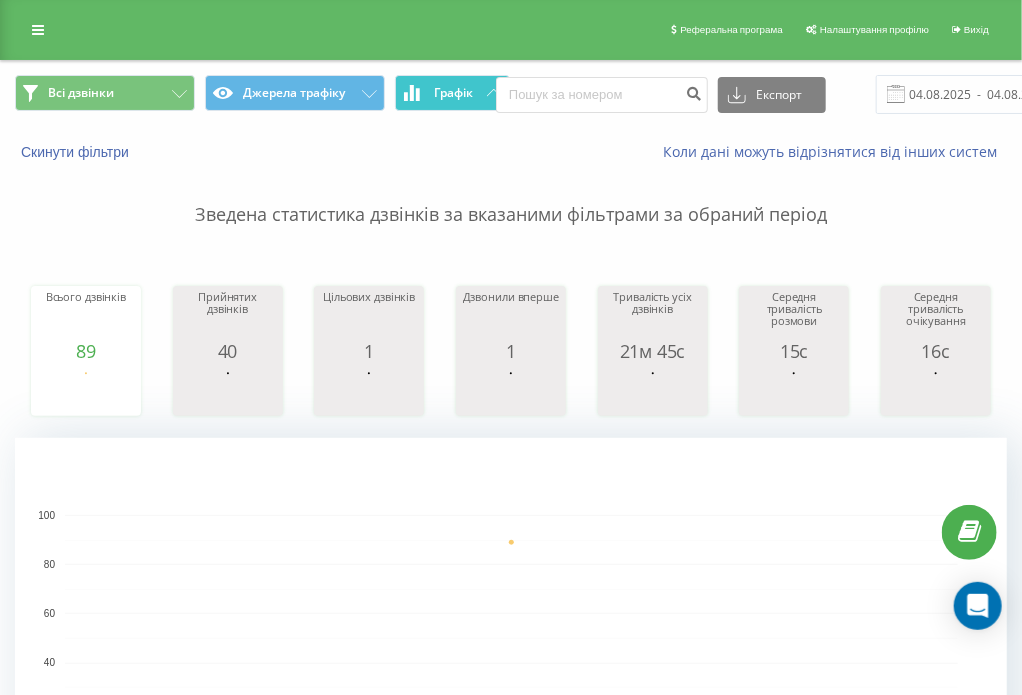 click on "Графік" at bounding box center (453, 93) 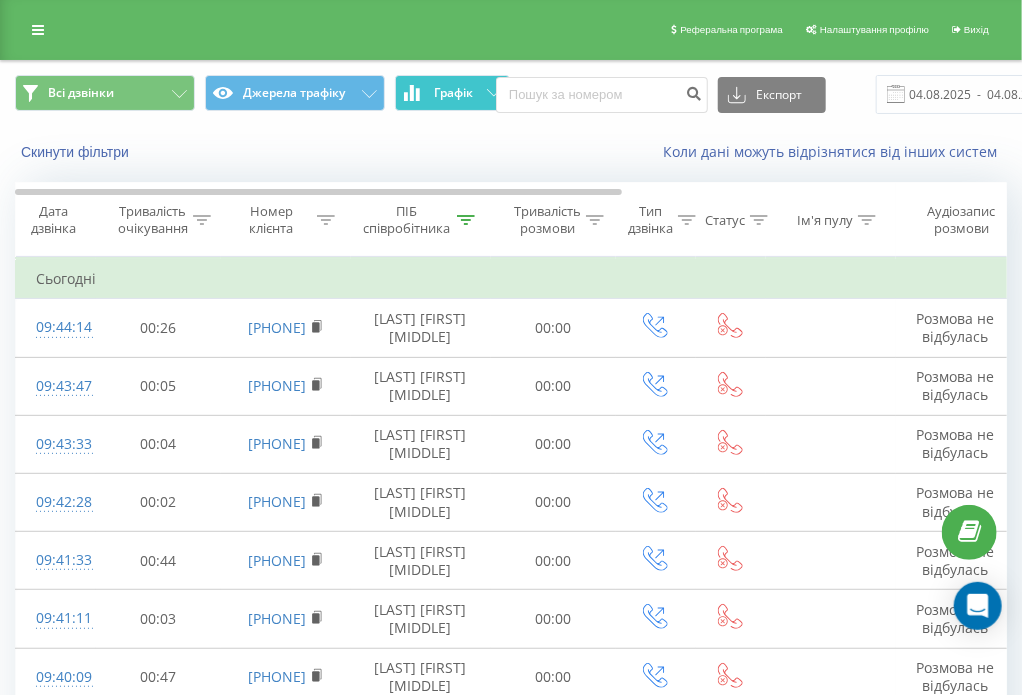 click on "Графік" at bounding box center [453, 93] 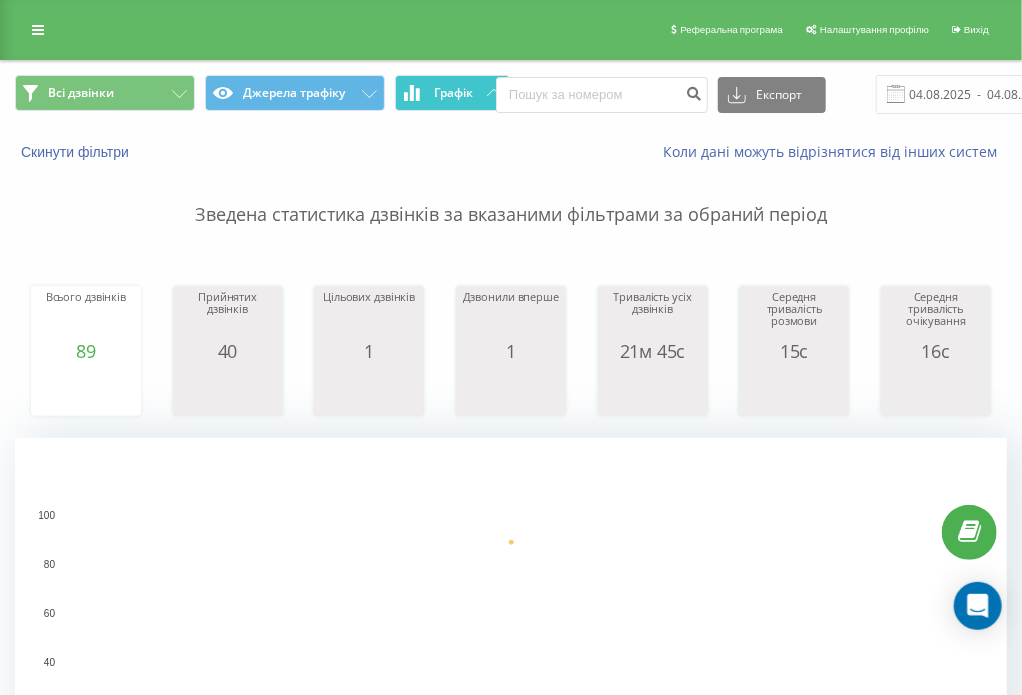 click on "Графік" at bounding box center [453, 93] 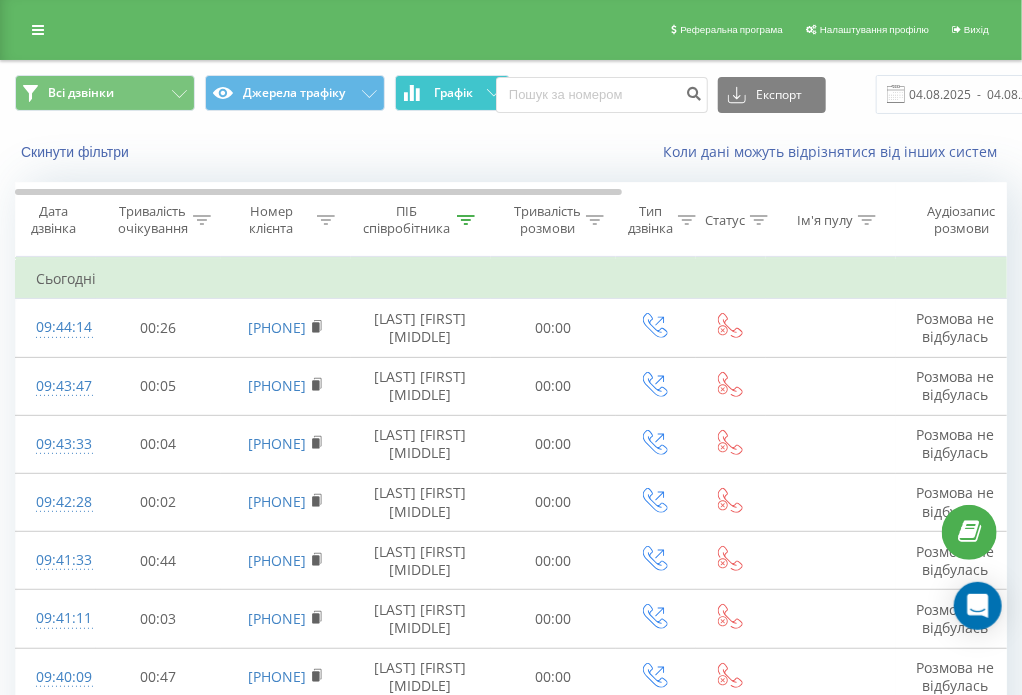 click on "Графік" at bounding box center (453, 93) 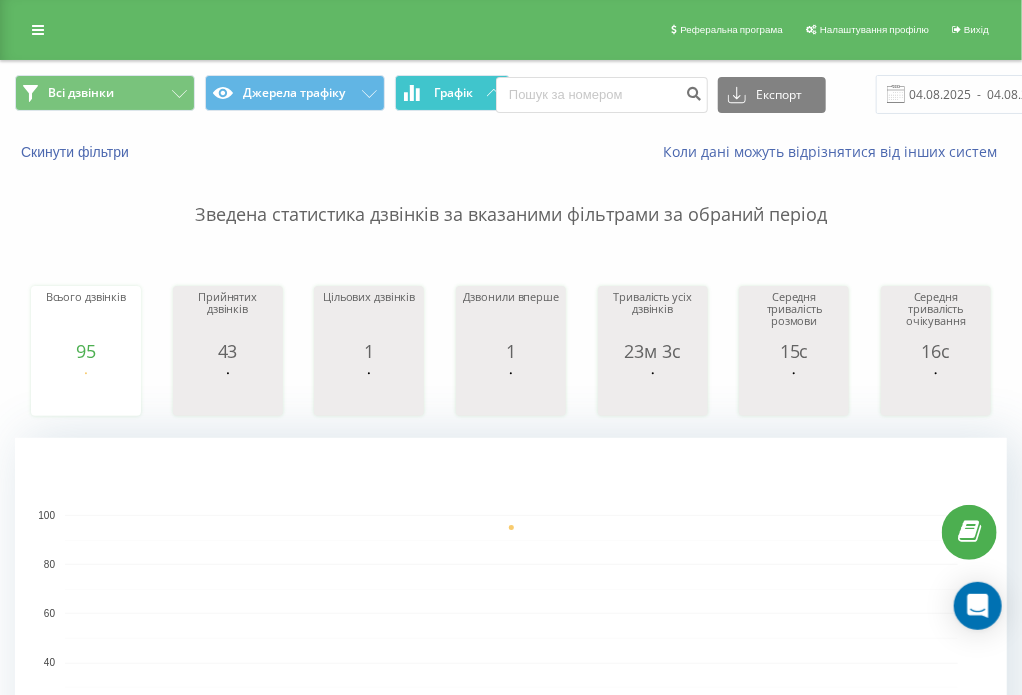 click on "Графік" at bounding box center [453, 93] 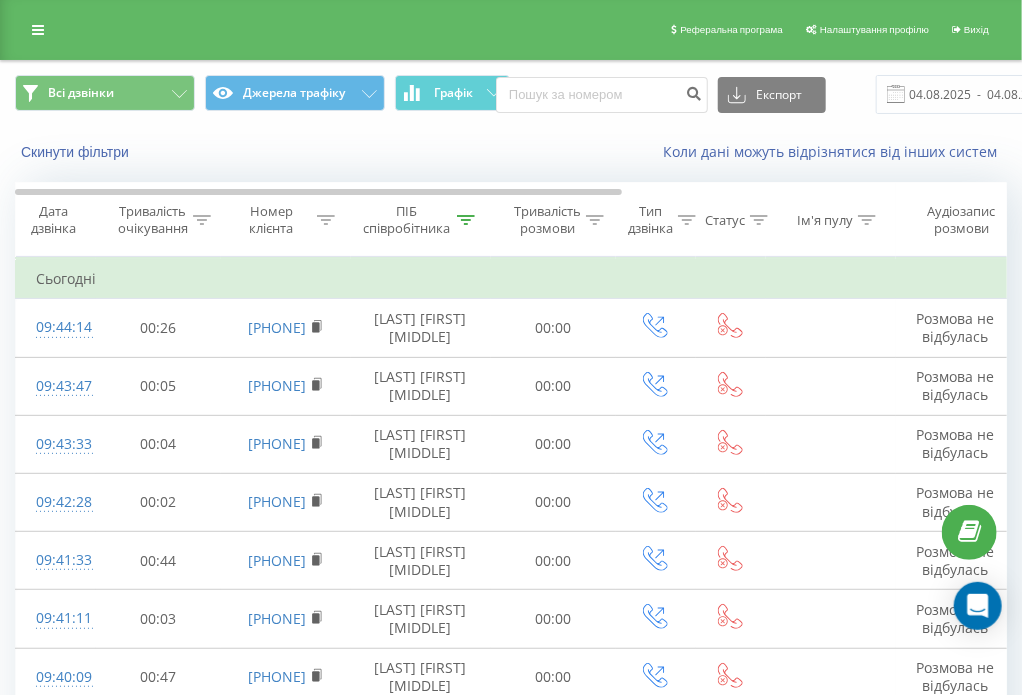 click 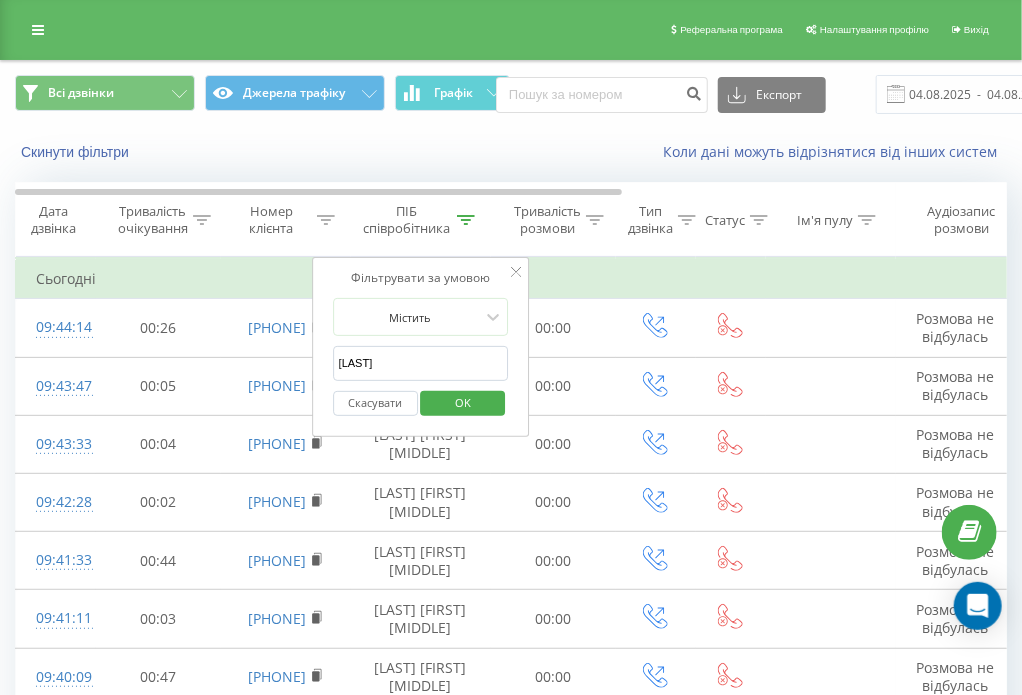 click on "кліменко" at bounding box center [421, 363] 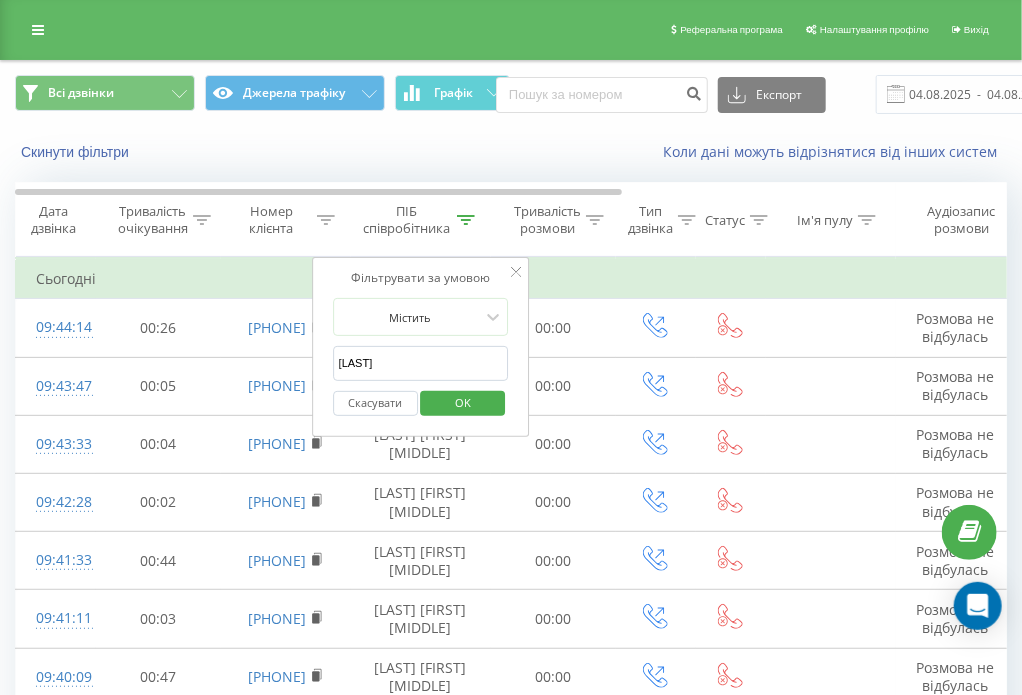click on "OK" at bounding box center [463, 402] 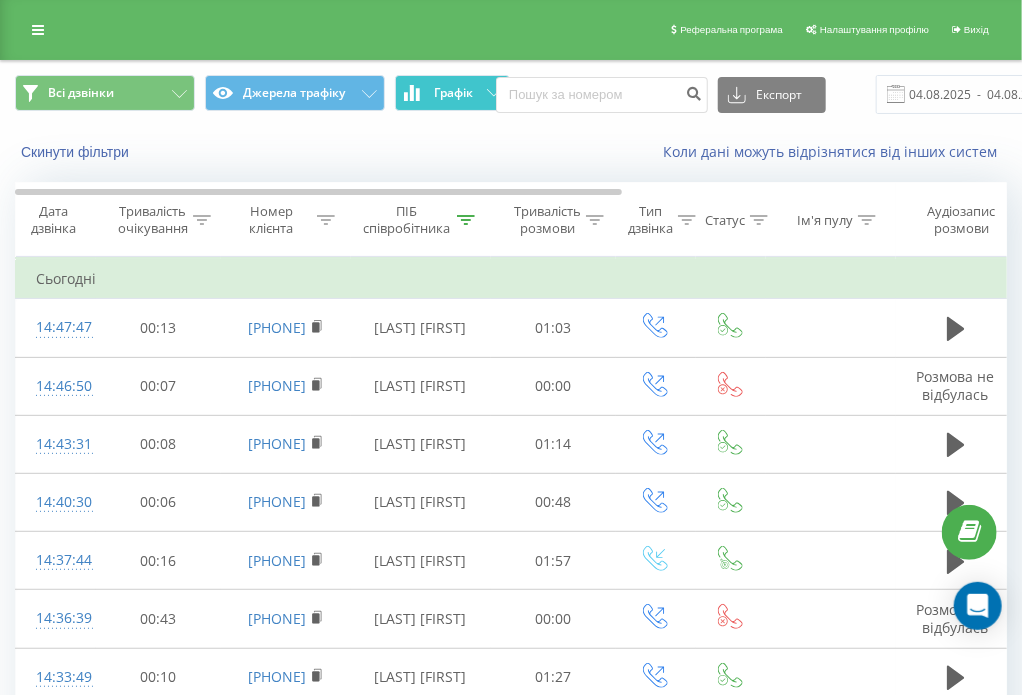 click on "Графік" at bounding box center [452, 93] 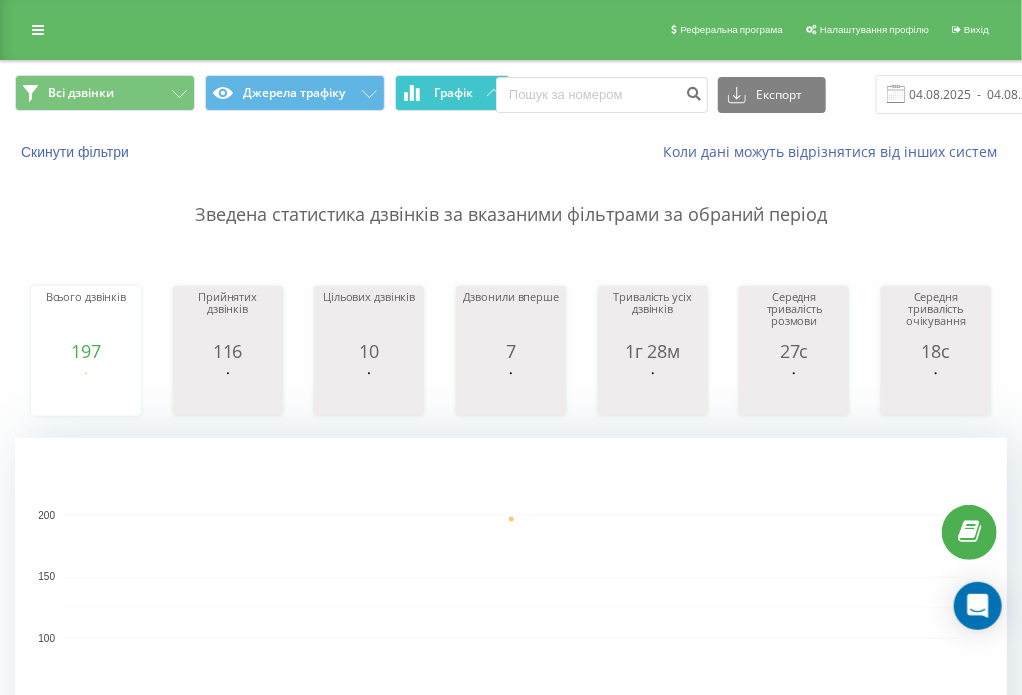 click on "Графік" at bounding box center (453, 93) 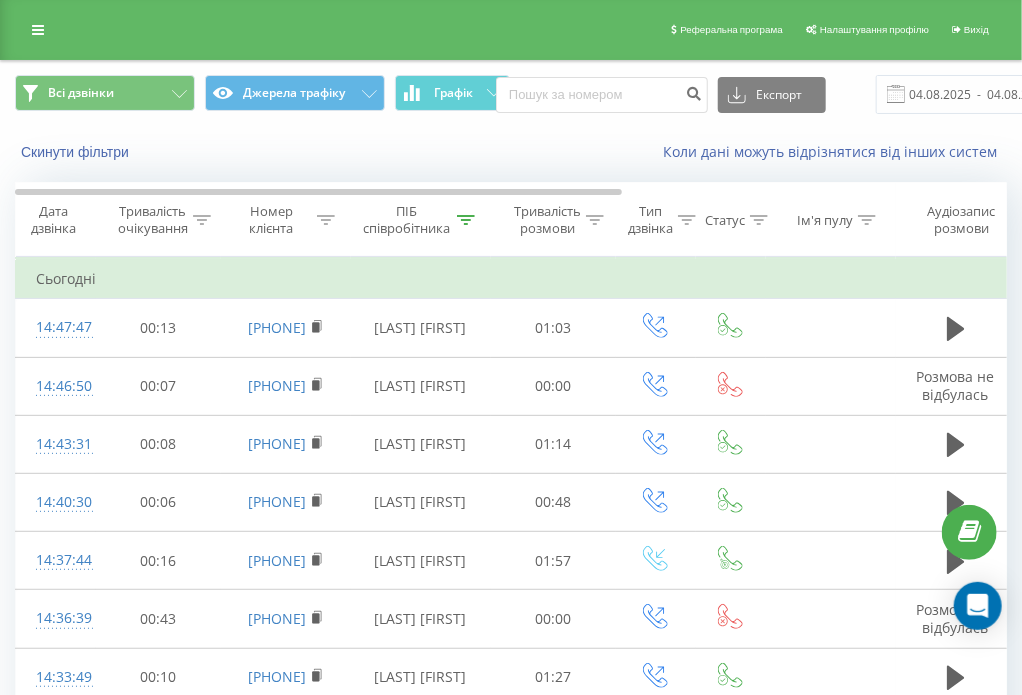 click on "Тривалість розмови" at bounding box center (547, 220) 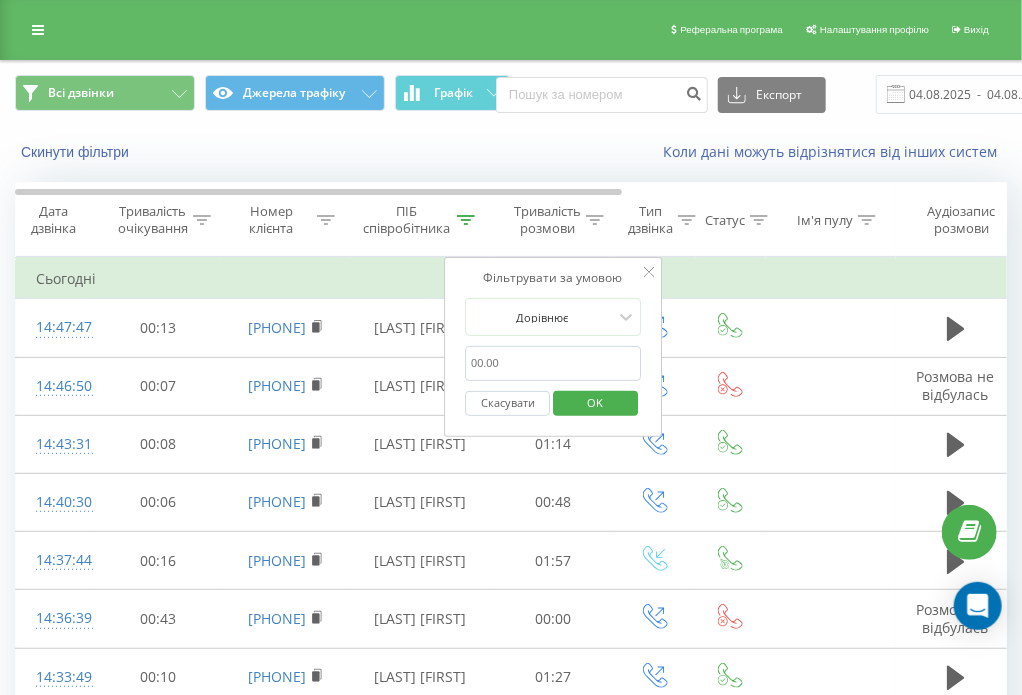 click at bounding box center (553, 363) 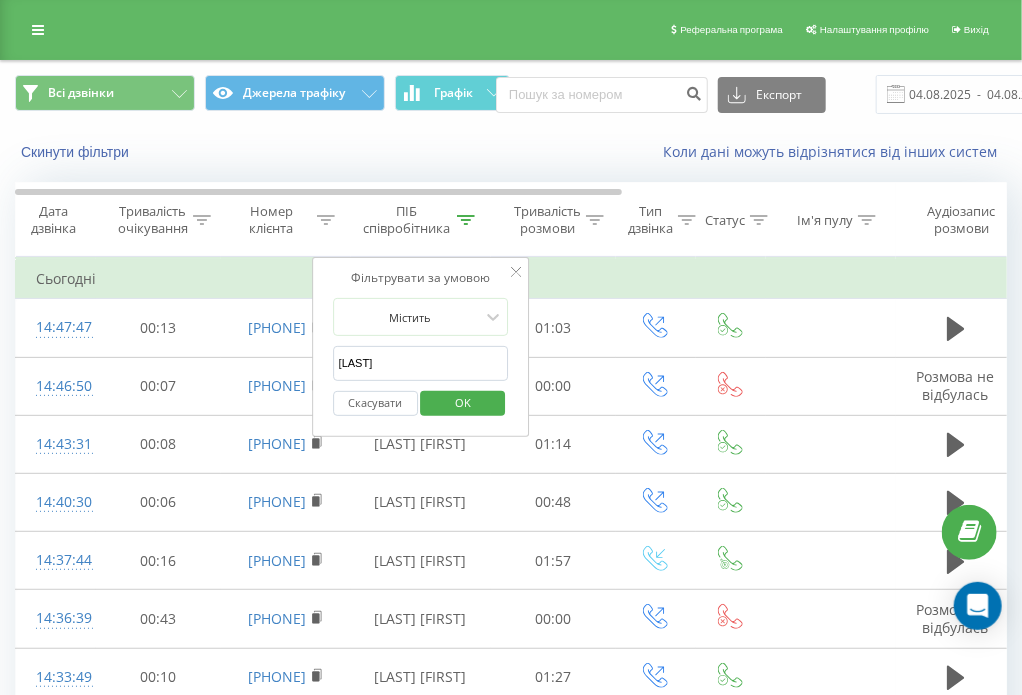 click on "булавинець" at bounding box center [421, 363] 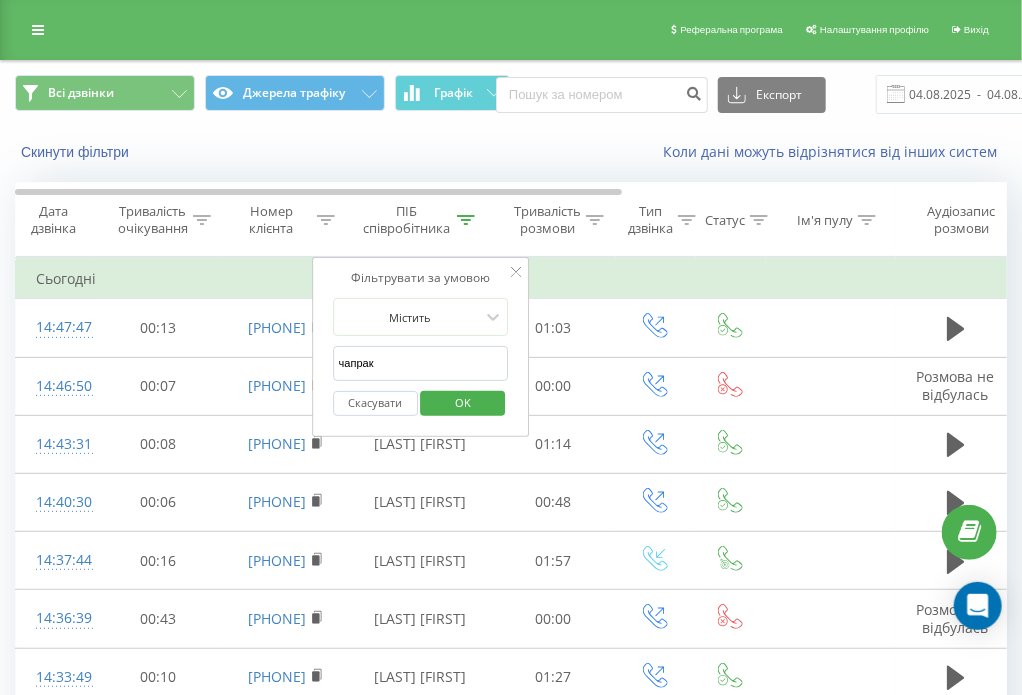 click on "OK" at bounding box center (463, 403) 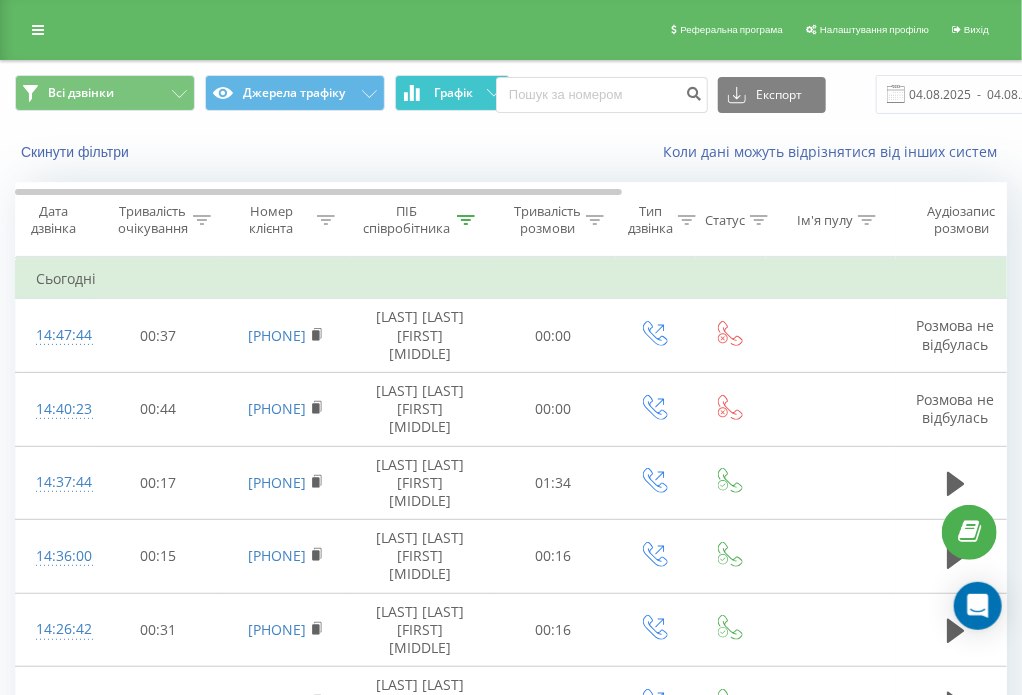 click on "Графік" at bounding box center (452, 93) 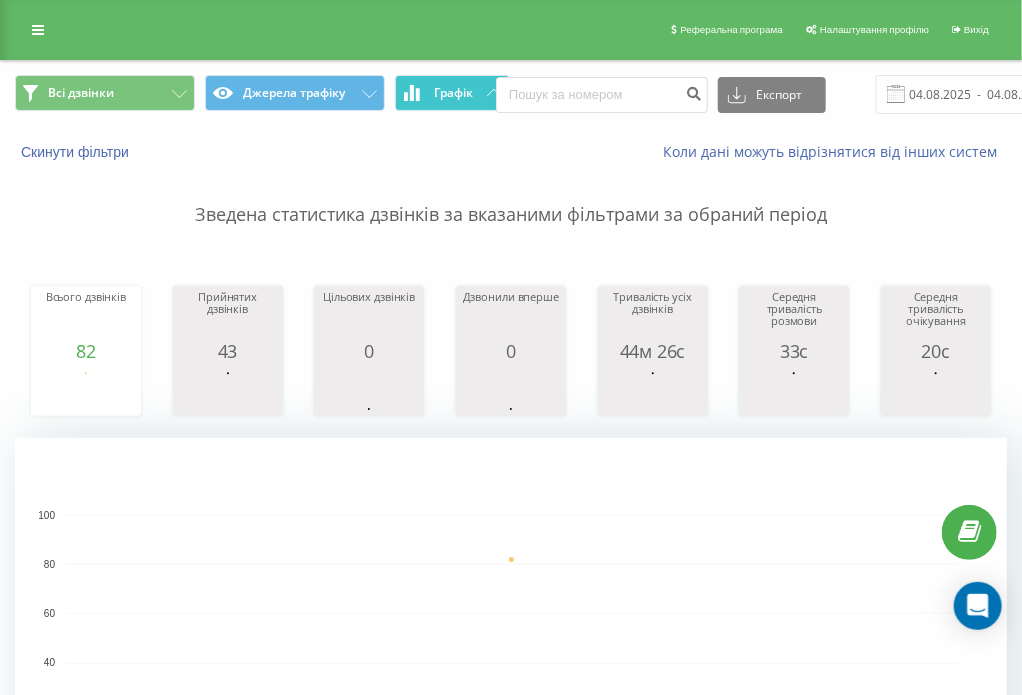 click on "Графік" at bounding box center (452, 93) 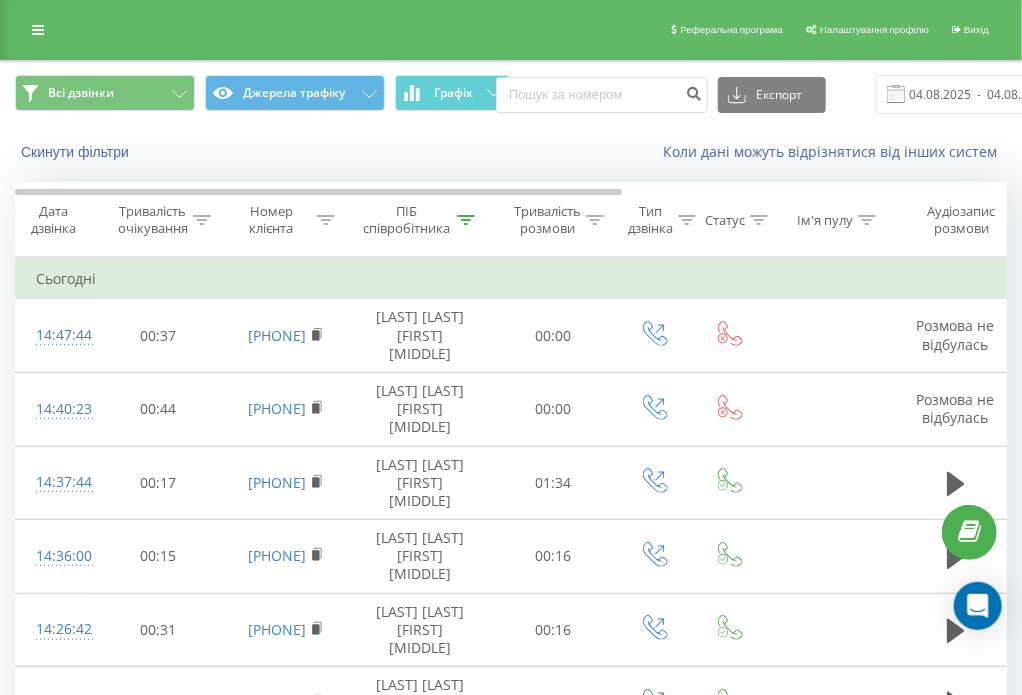click 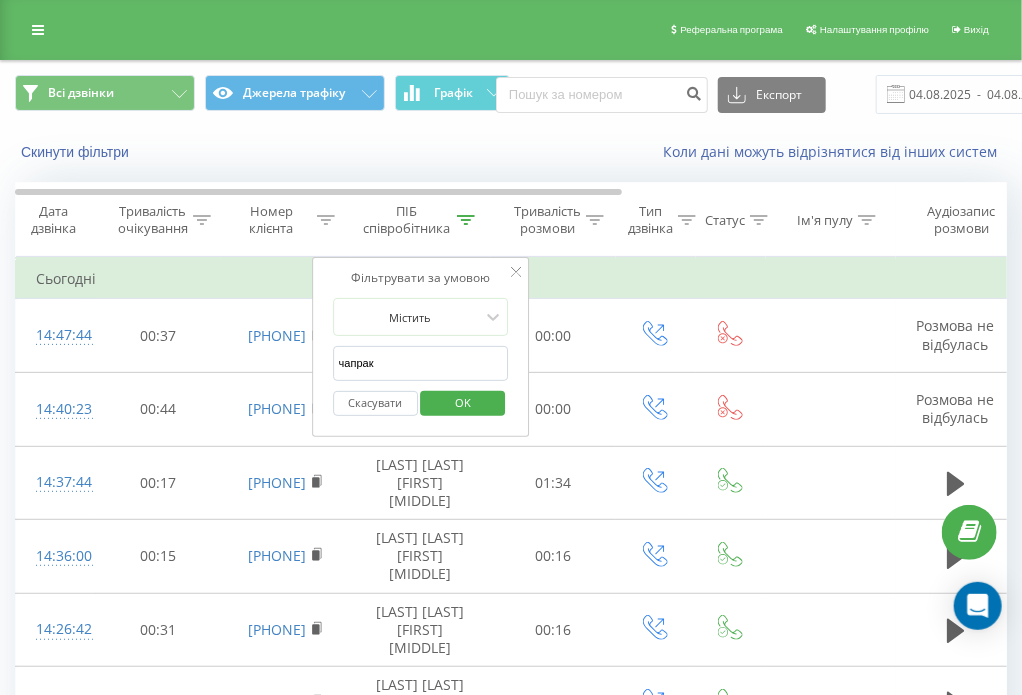 click on "чапрак" at bounding box center (421, 363) 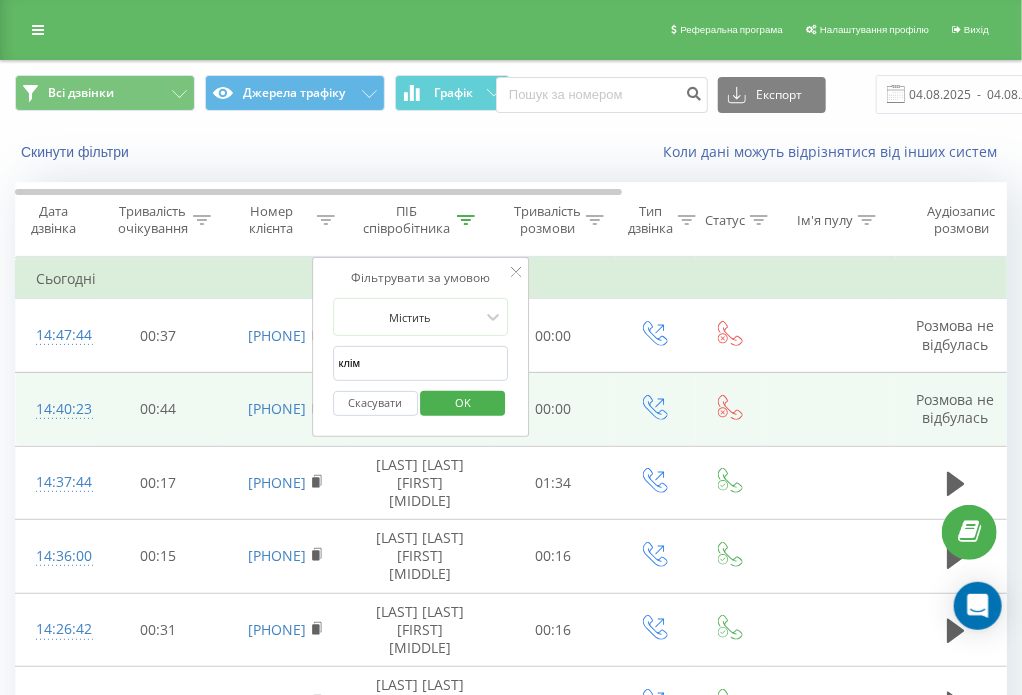 type on "кліменко" 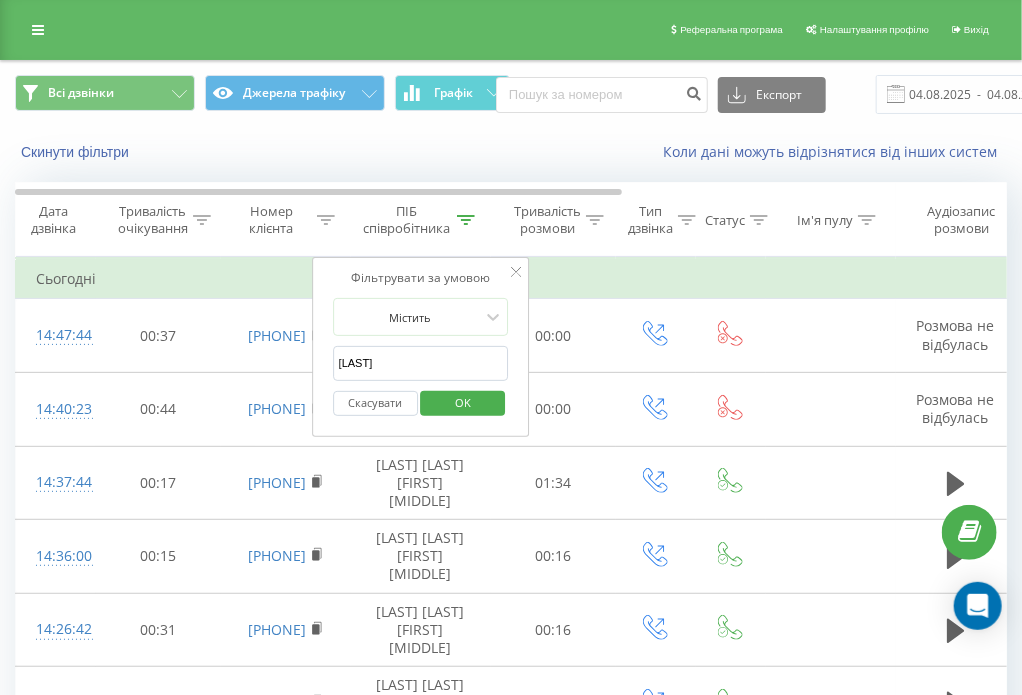 click on "OK" at bounding box center (463, 402) 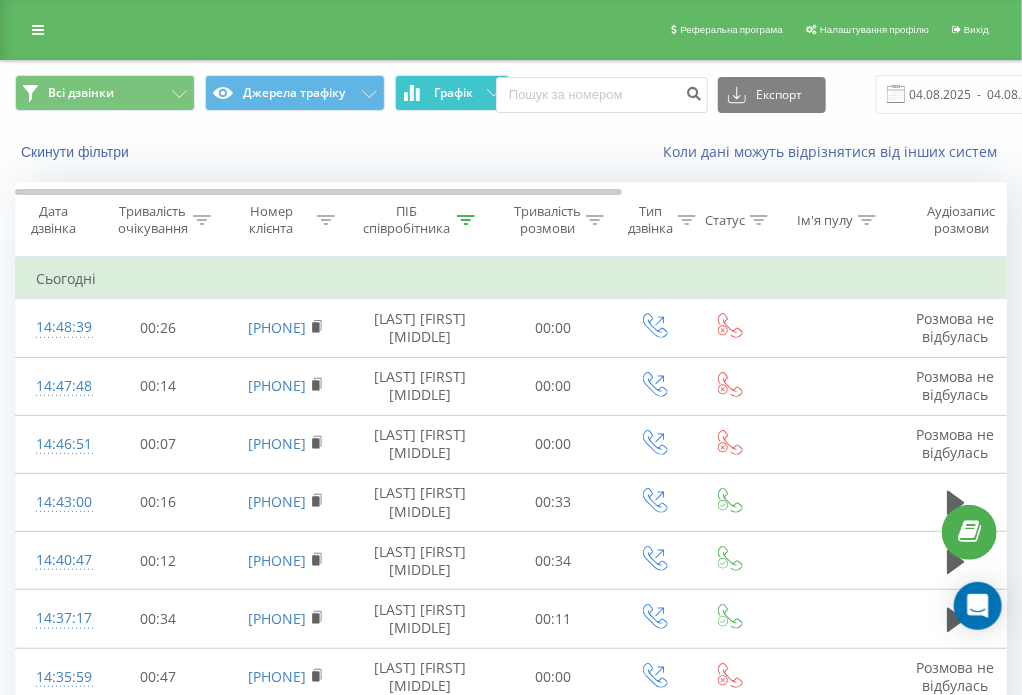 click on "Графік" at bounding box center (452, 93) 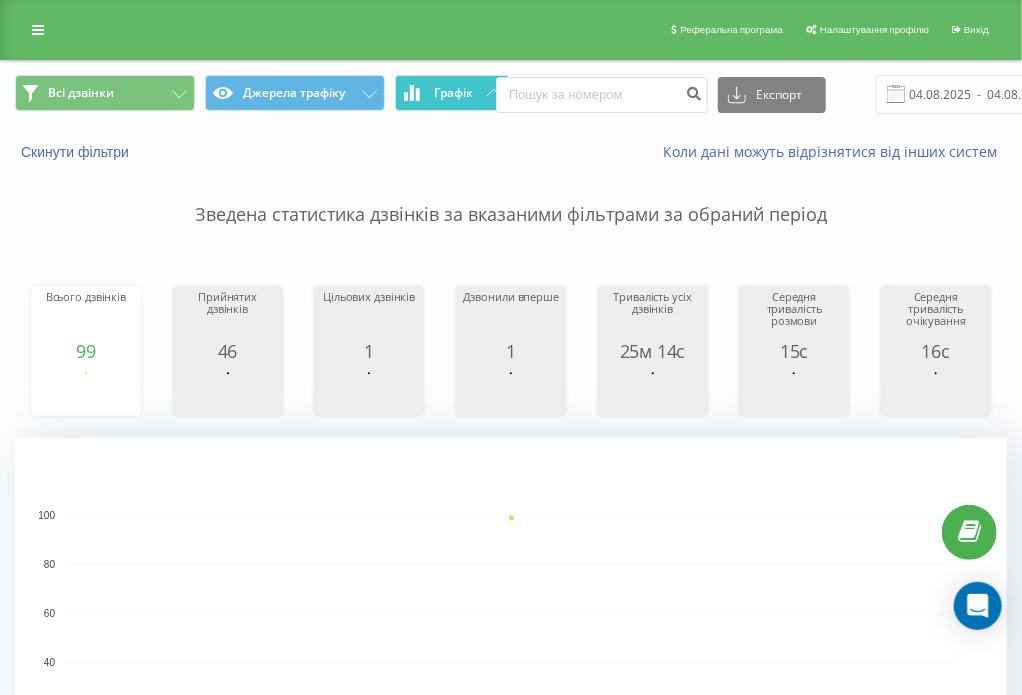 click on "Графік" at bounding box center [453, 93] 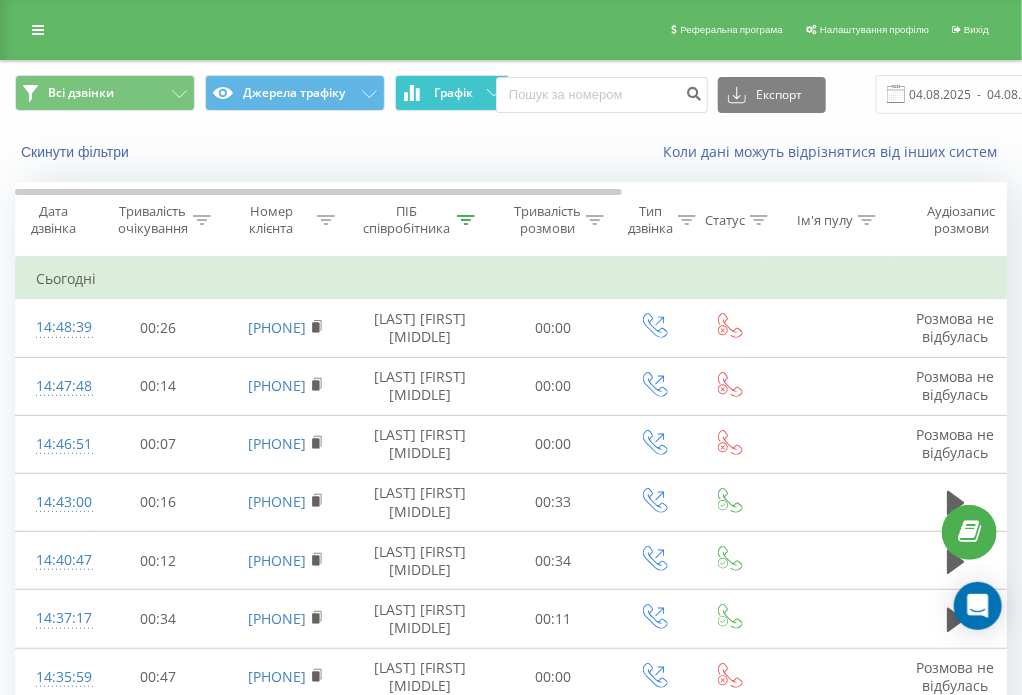 click on "Графік" at bounding box center [453, 93] 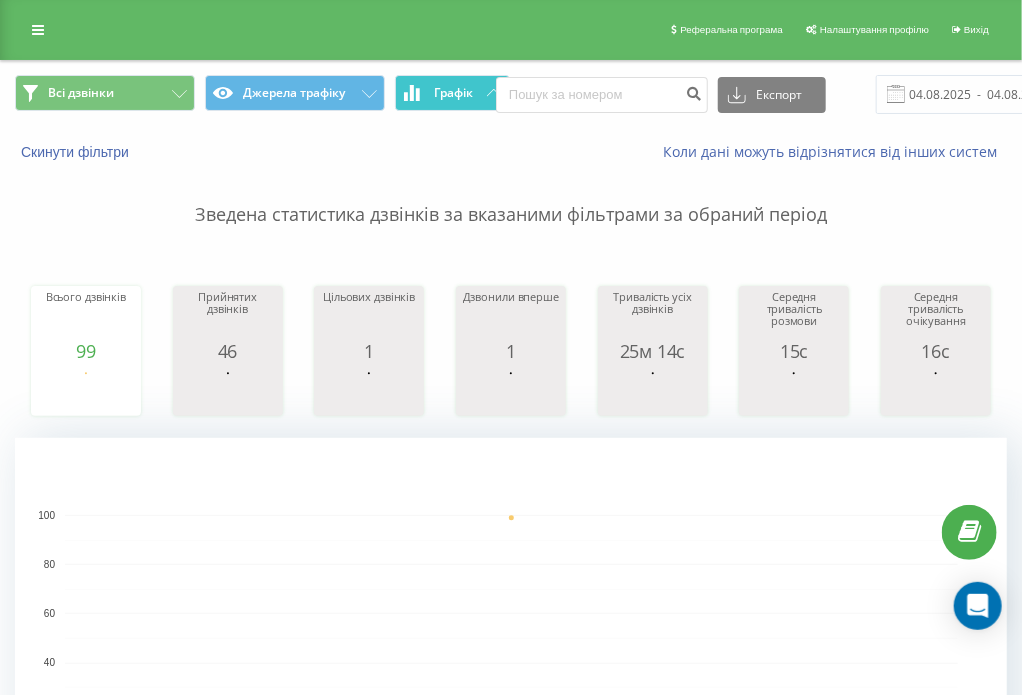 click on "Графік" at bounding box center (453, 93) 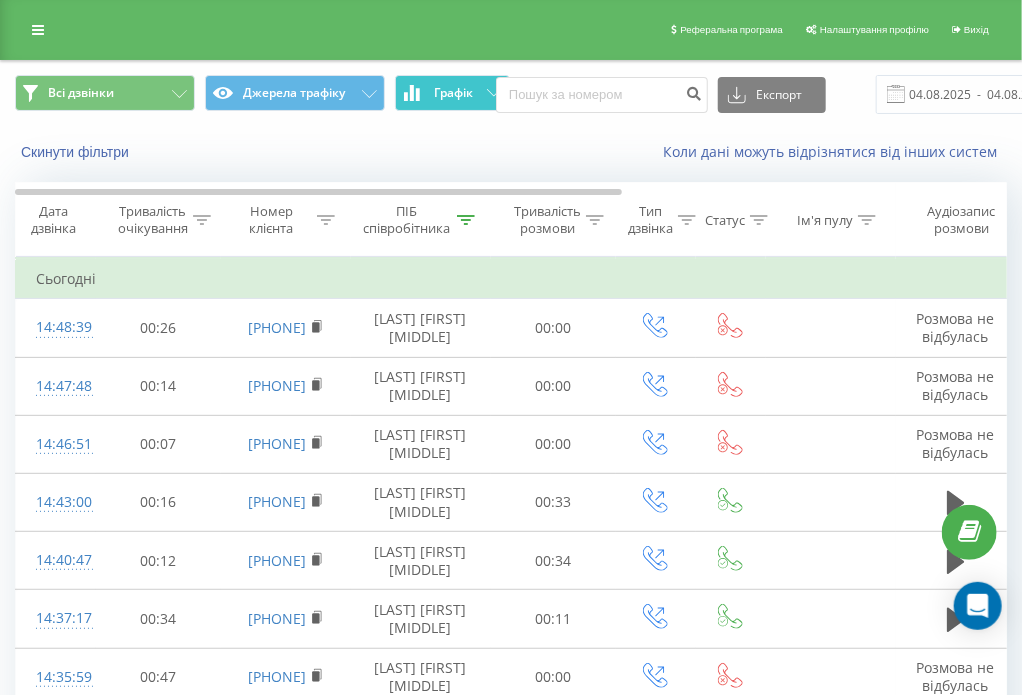 click on "Графік" at bounding box center [452, 93] 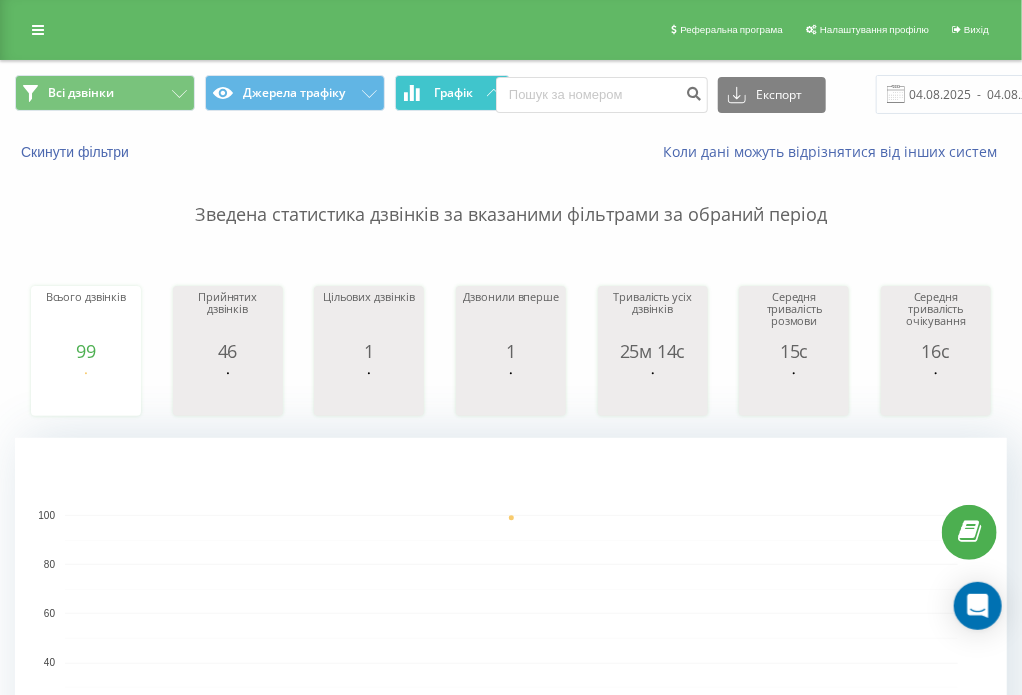 click on "Графік" at bounding box center [452, 93] 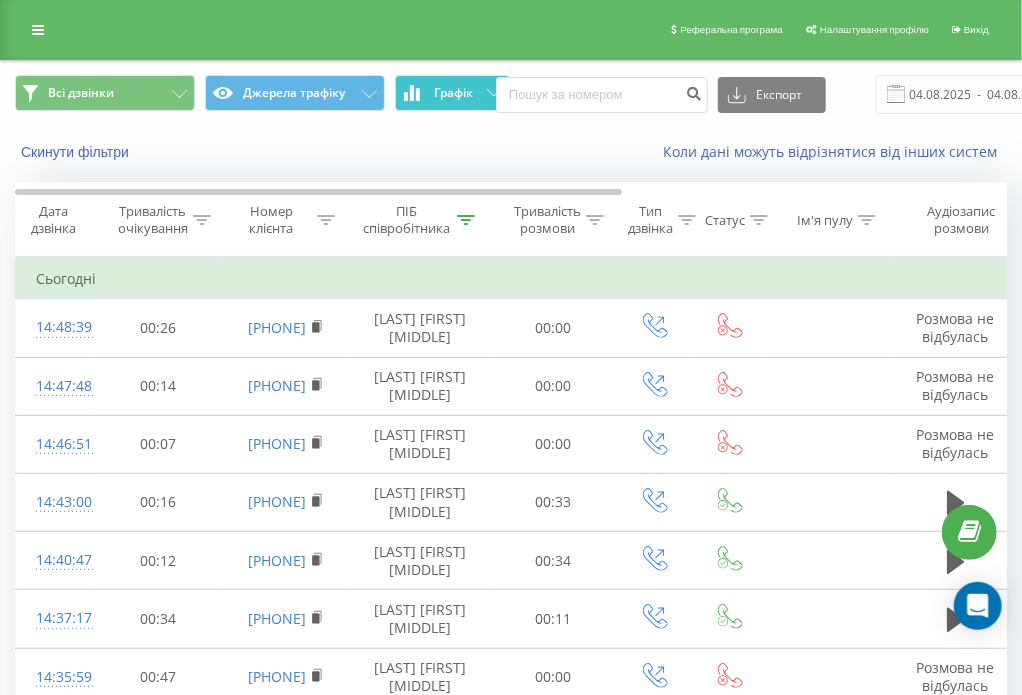 click on "Графік" at bounding box center (452, 93) 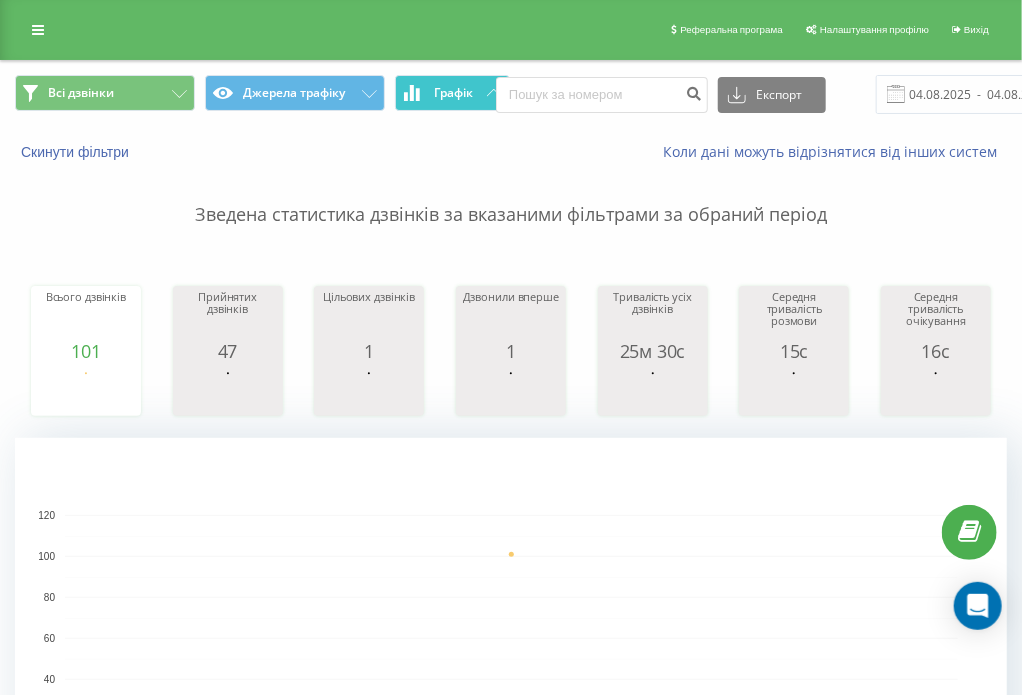 click on "Графік" at bounding box center [452, 93] 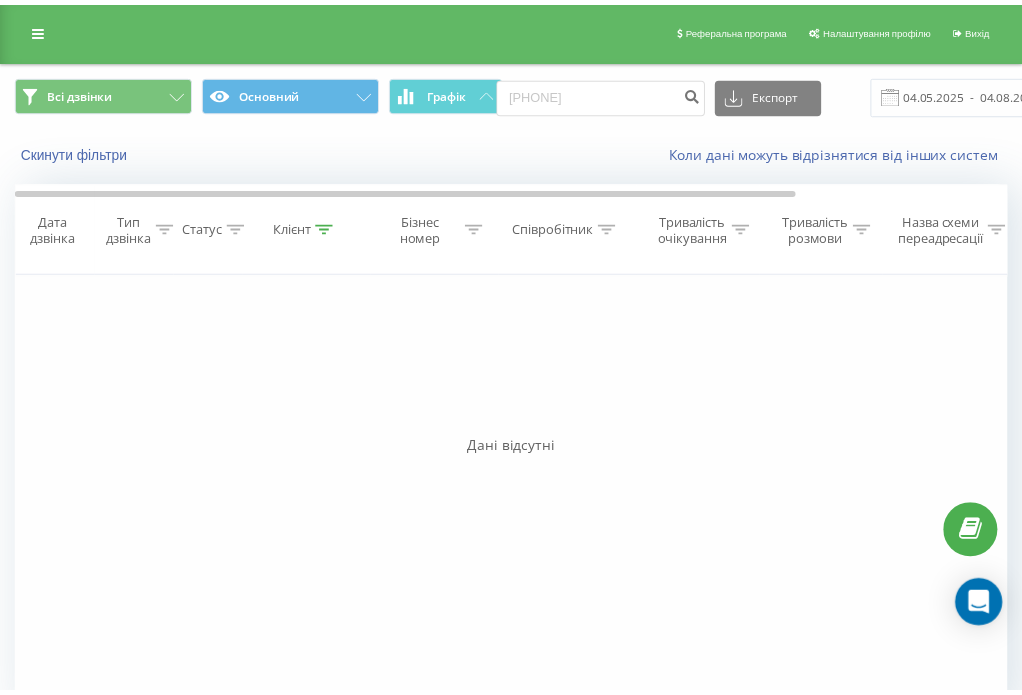 scroll, scrollTop: 0, scrollLeft: 0, axis: both 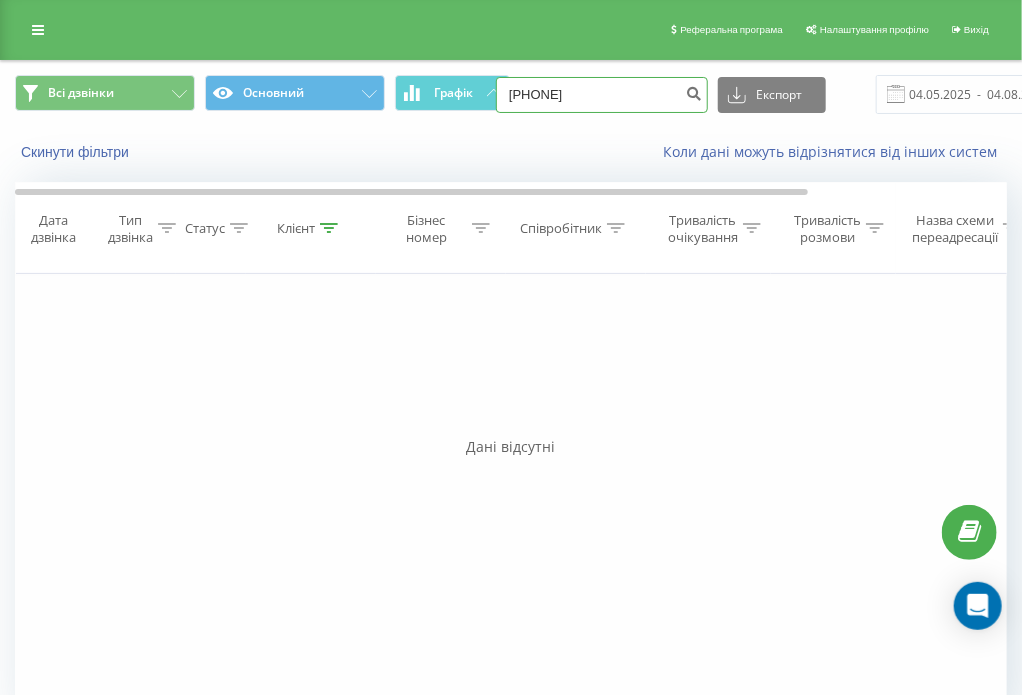 click on "[PHONE]" at bounding box center [602, 95] 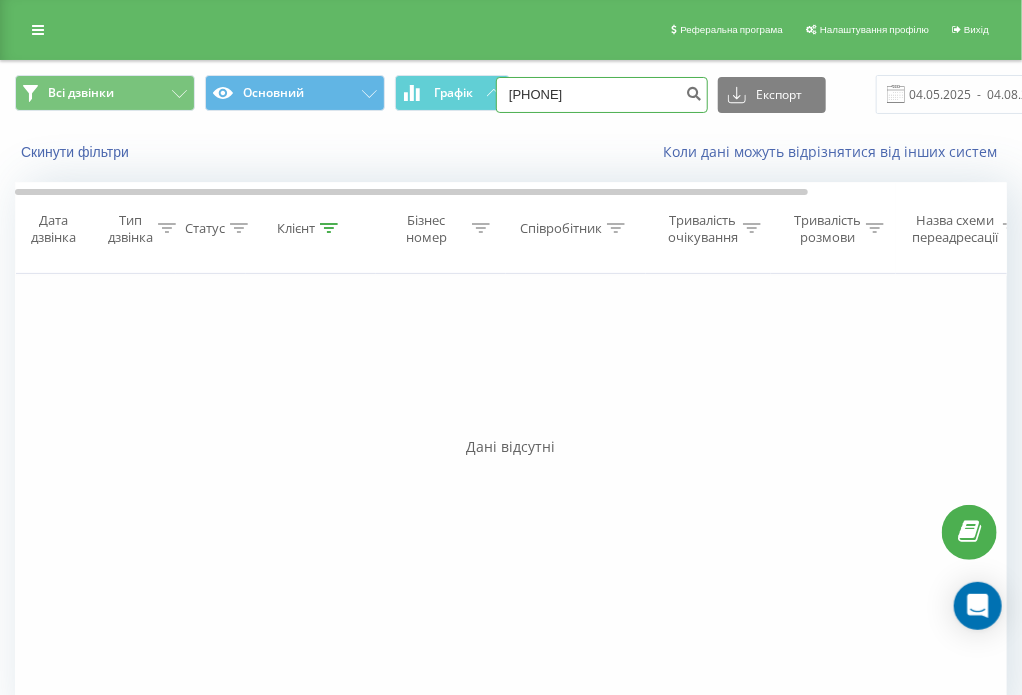 type on "[PHONE]" 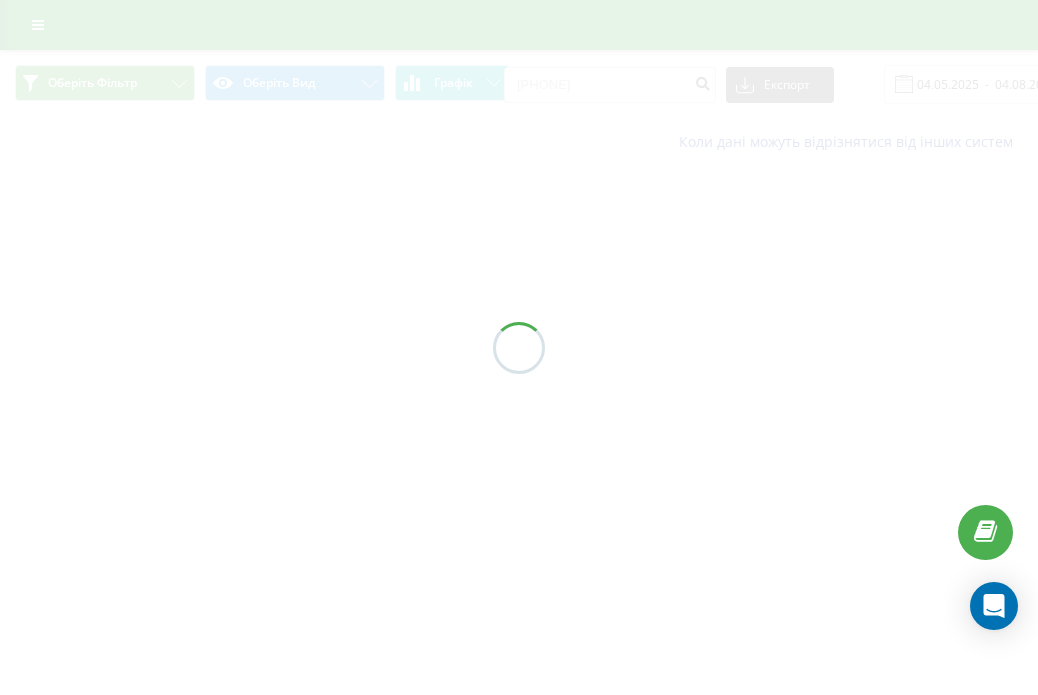scroll, scrollTop: 0, scrollLeft: 0, axis: both 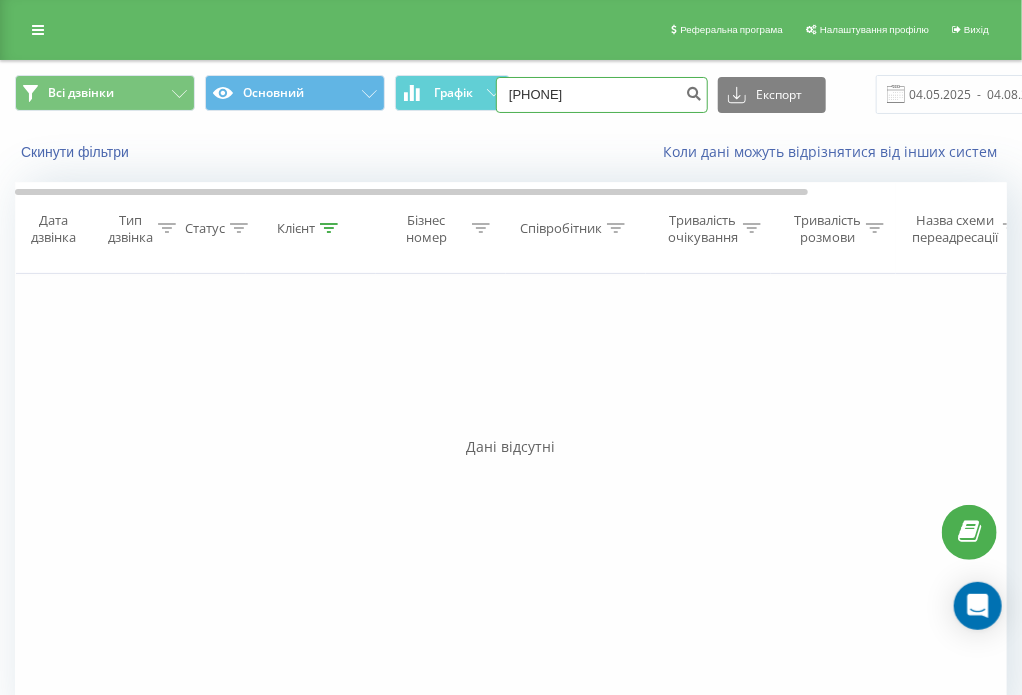 click on "[PHONE]" at bounding box center [602, 95] 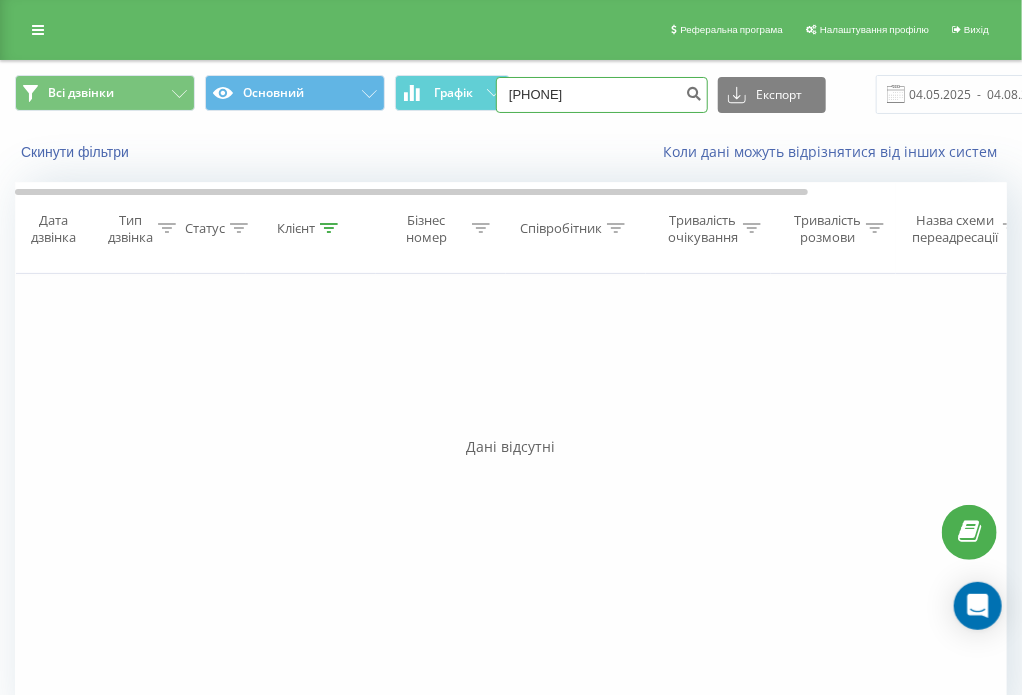 paste on "[PHONE]" 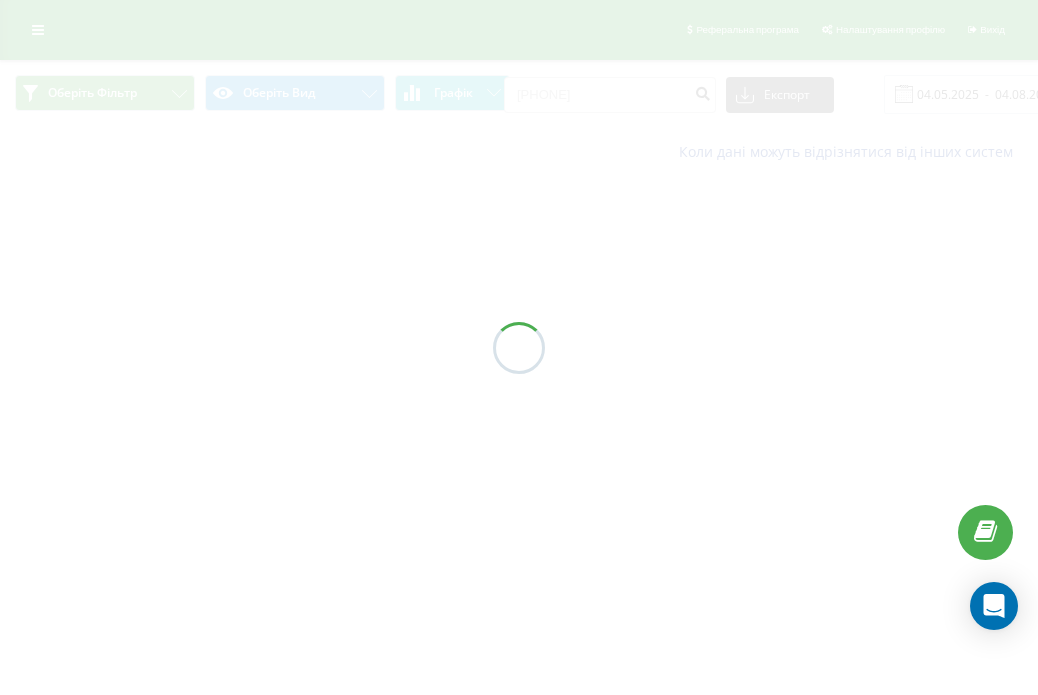 scroll, scrollTop: 0, scrollLeft: 0, axis: both 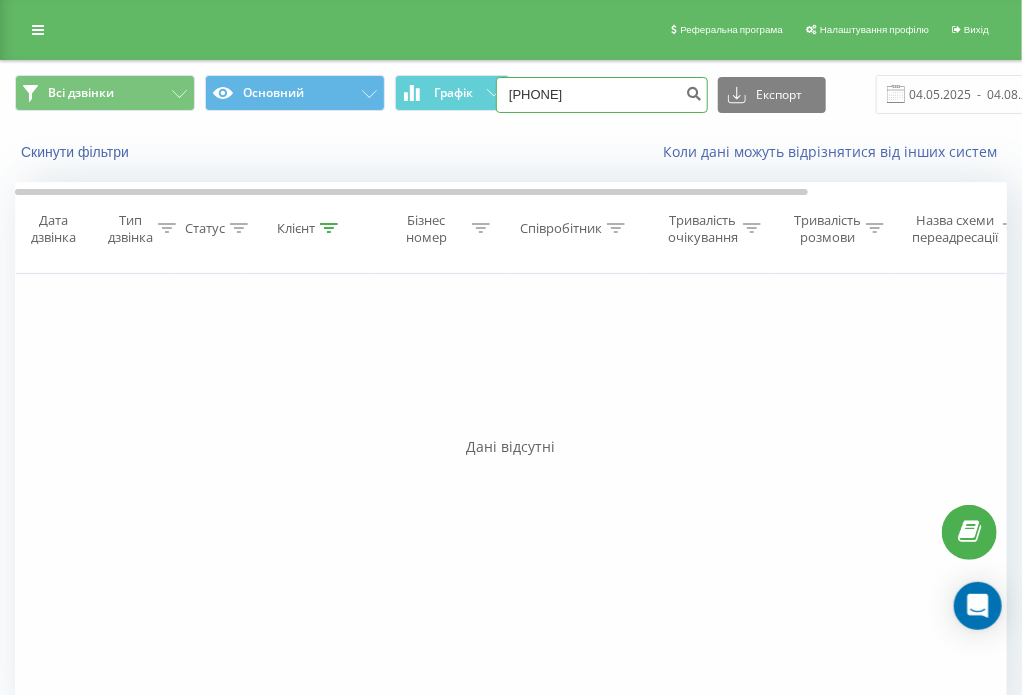 click on "[PHONE]" at bounding box center (602, 95) 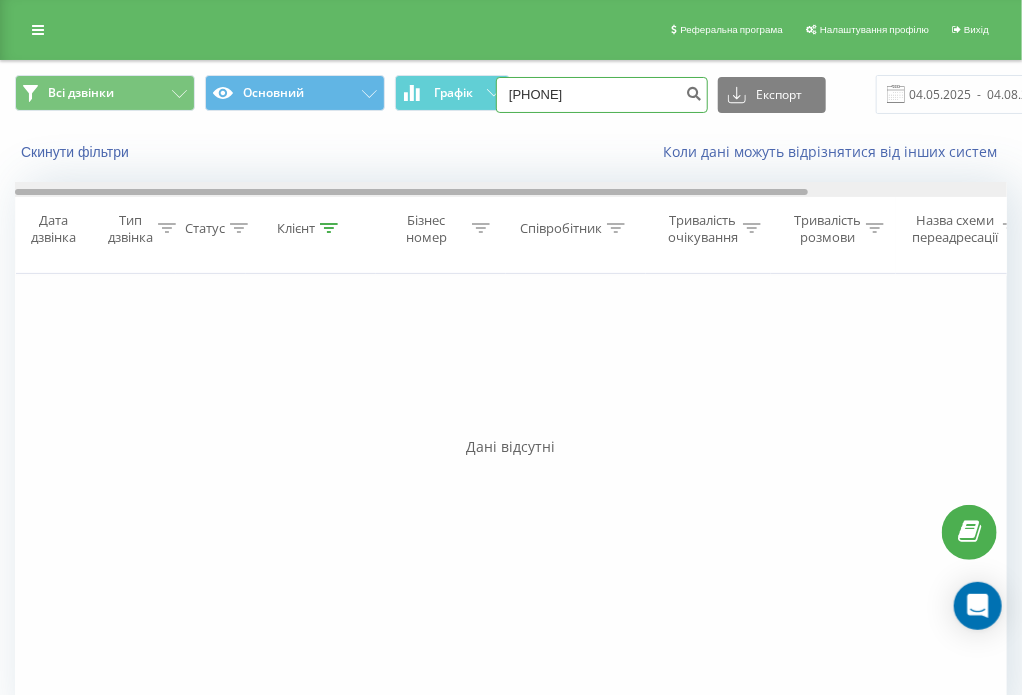 type on "[PHONE]" 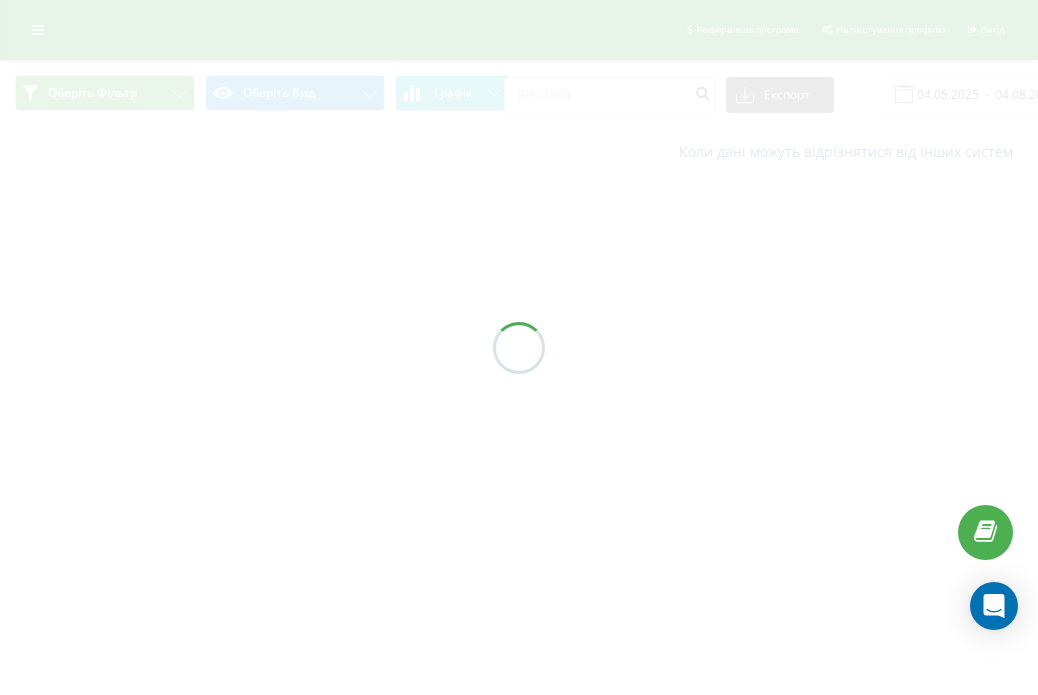 scroll, scrollTop: 0, scrollLeft: 0, axis: both 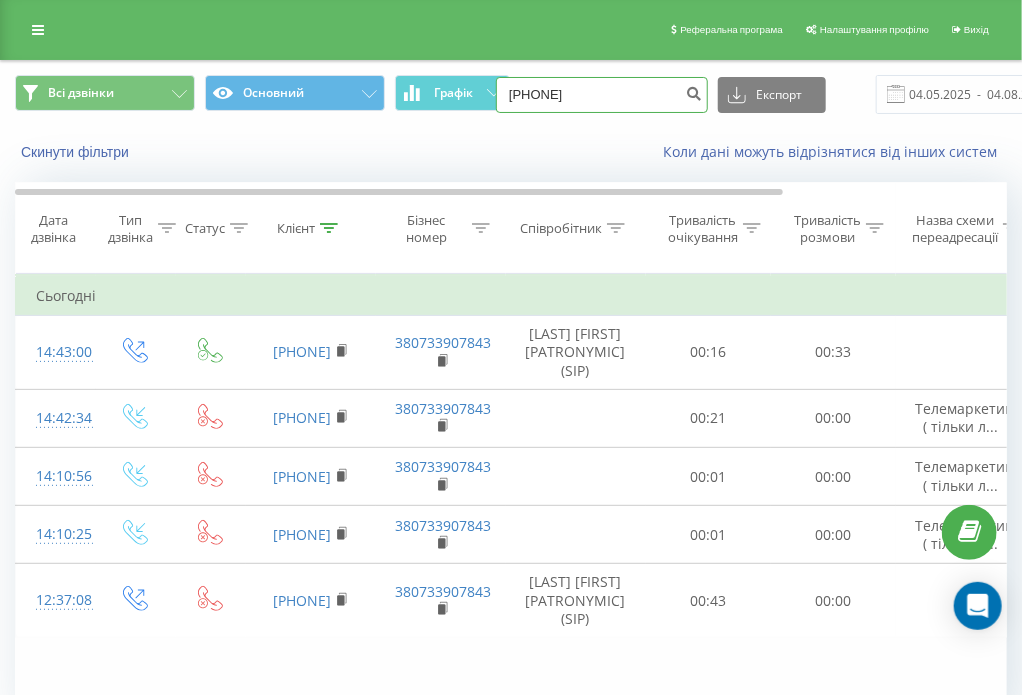 click on "[PHONE]" at bounding box center [602, 95] 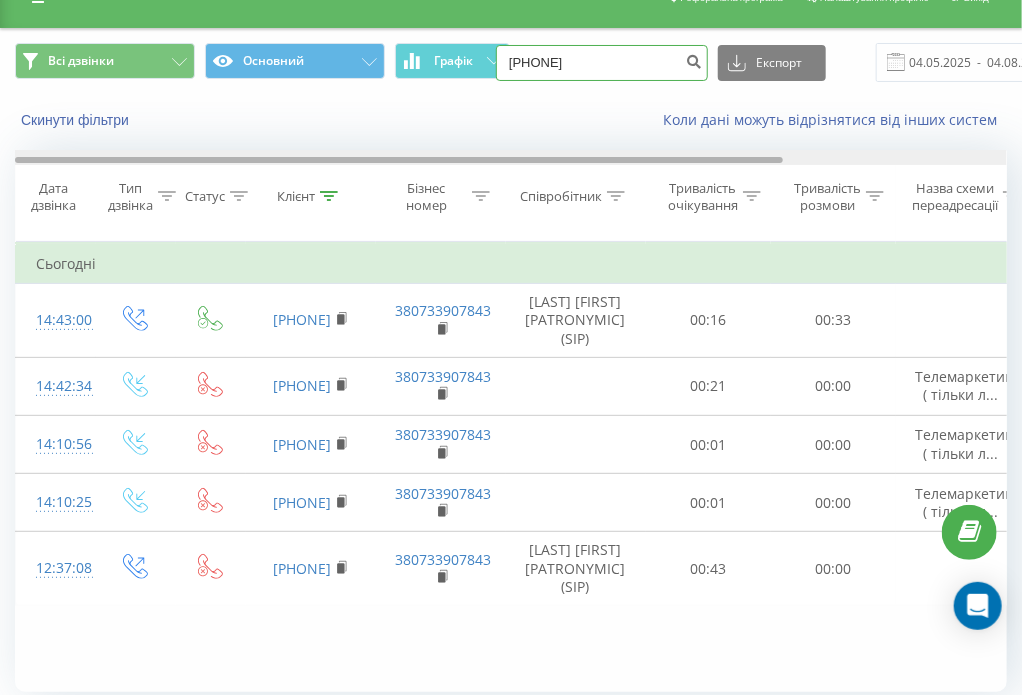 scroll, scrollTop: 0, scrollLeft: 0, axis: both 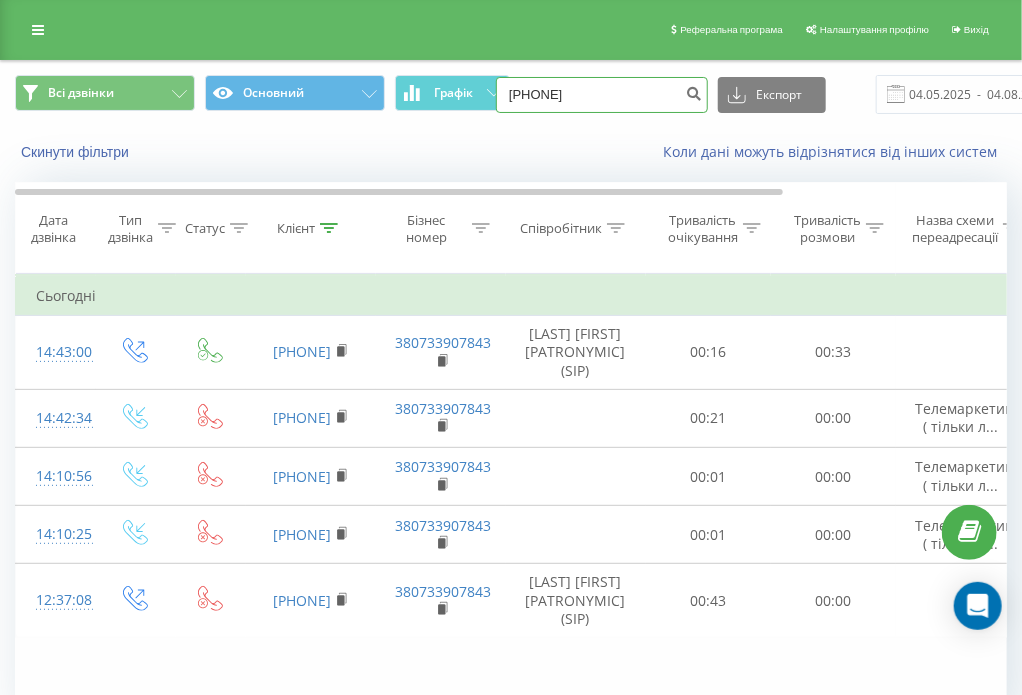 click on "(097) 568 5301" at bounding box center (602, 95) 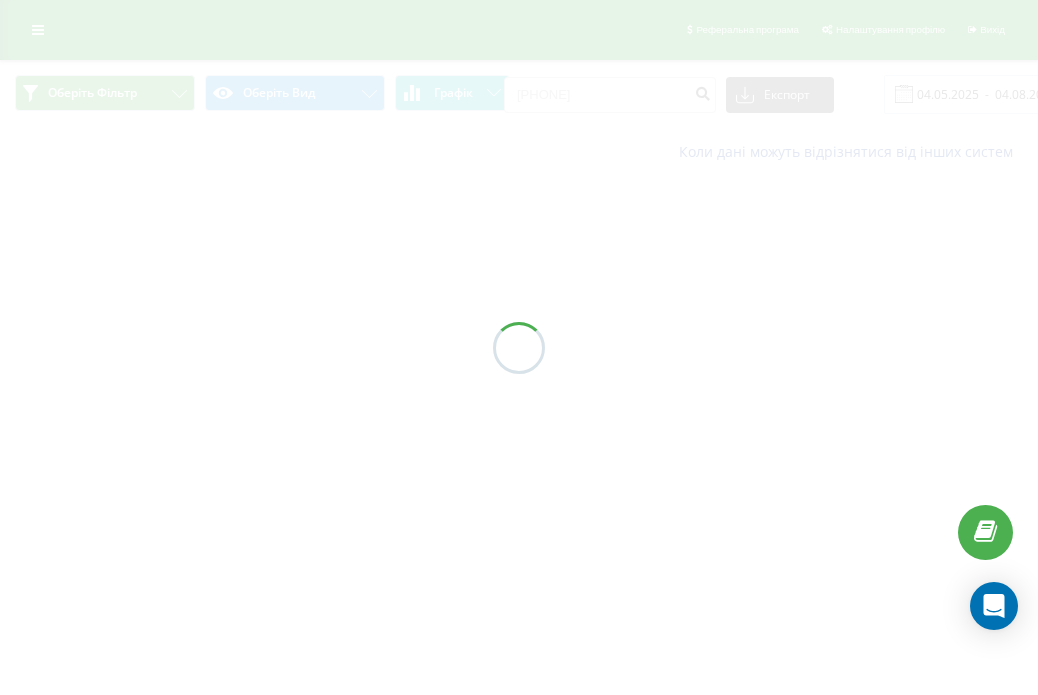 scroll, scrollTop: 0, scrollLeft: 0, axis: both 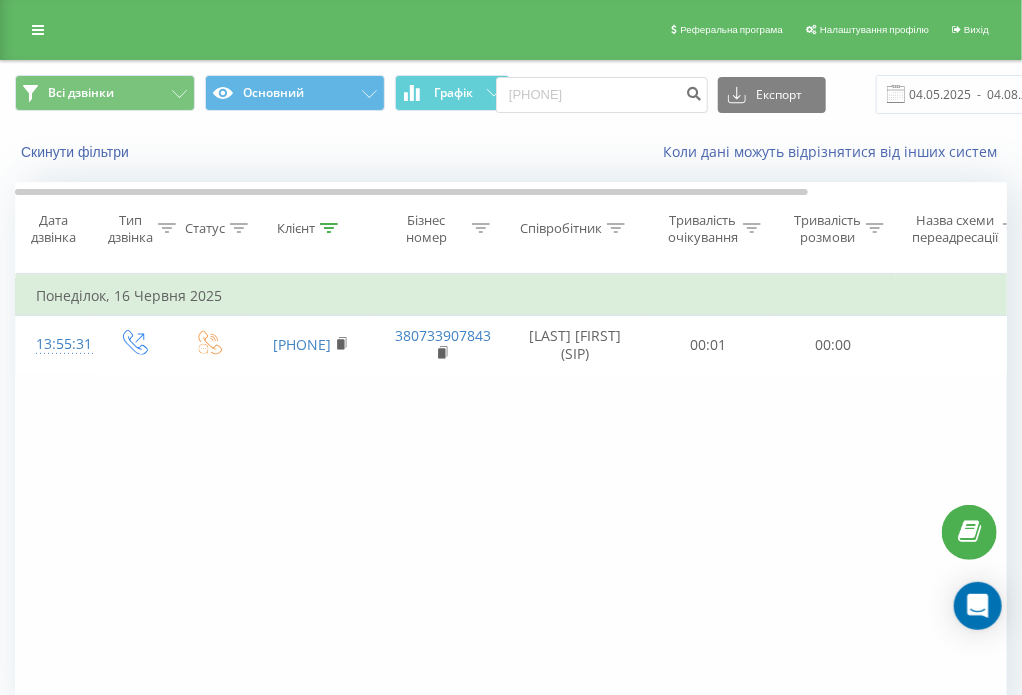click on "0975685301 Експорт .csv .xls .xlsx 04.05.2025  -  04.08.2025" at bounding box center [807, 94] 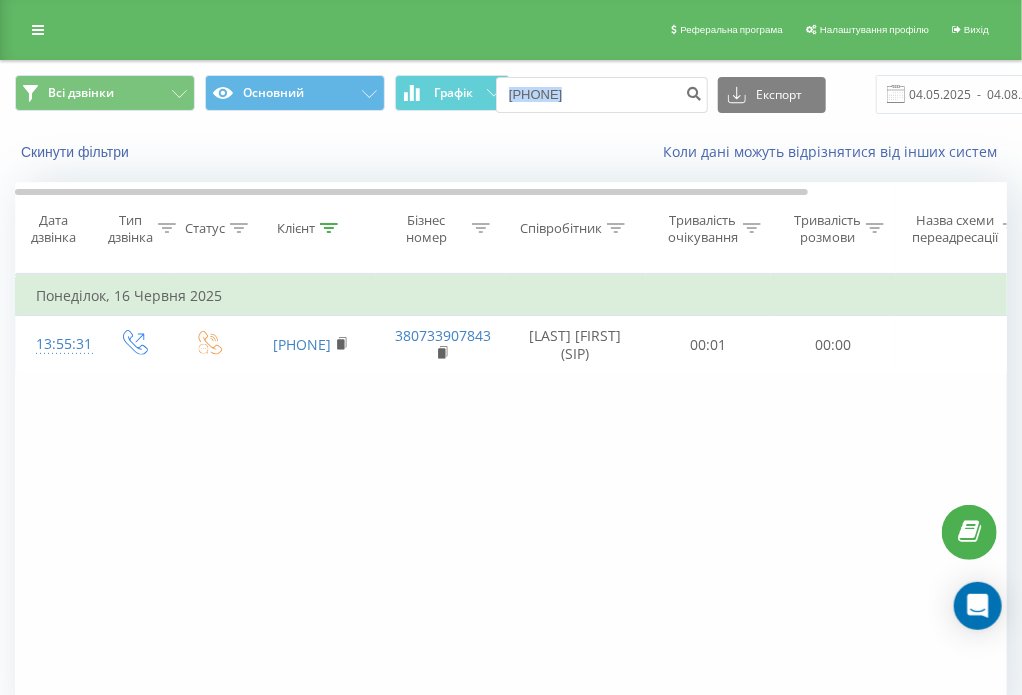 click on "0975685301 Експорт .csv .xls .xlsx 04.05.2025  -  04.08.2025" at bounding box center (807, 94) 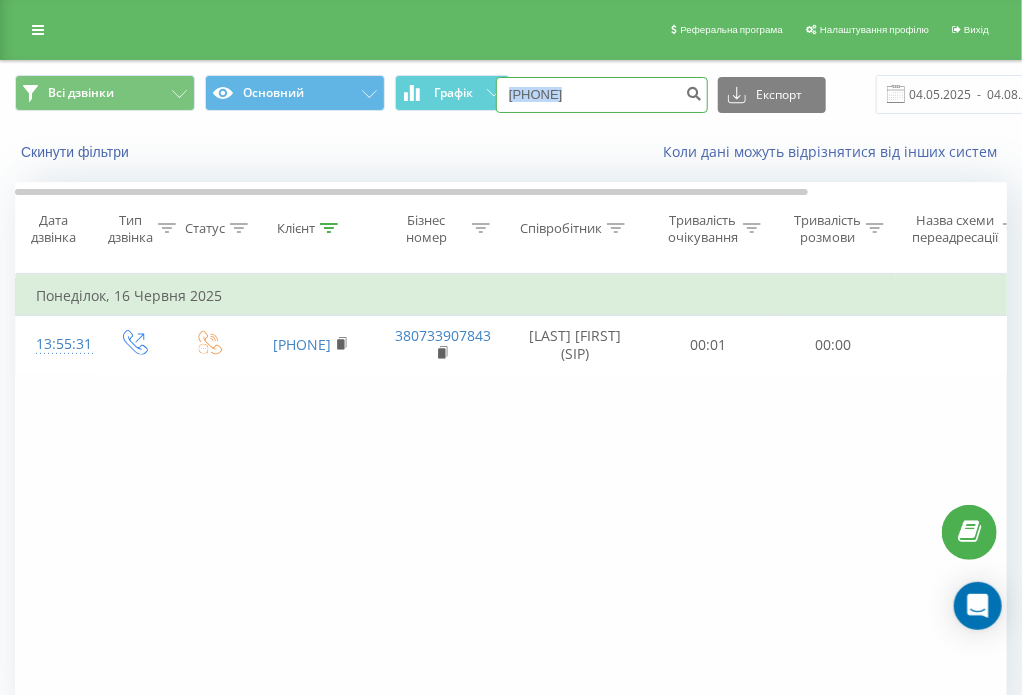 click on "0975685301" at bounding box center (602, 95) 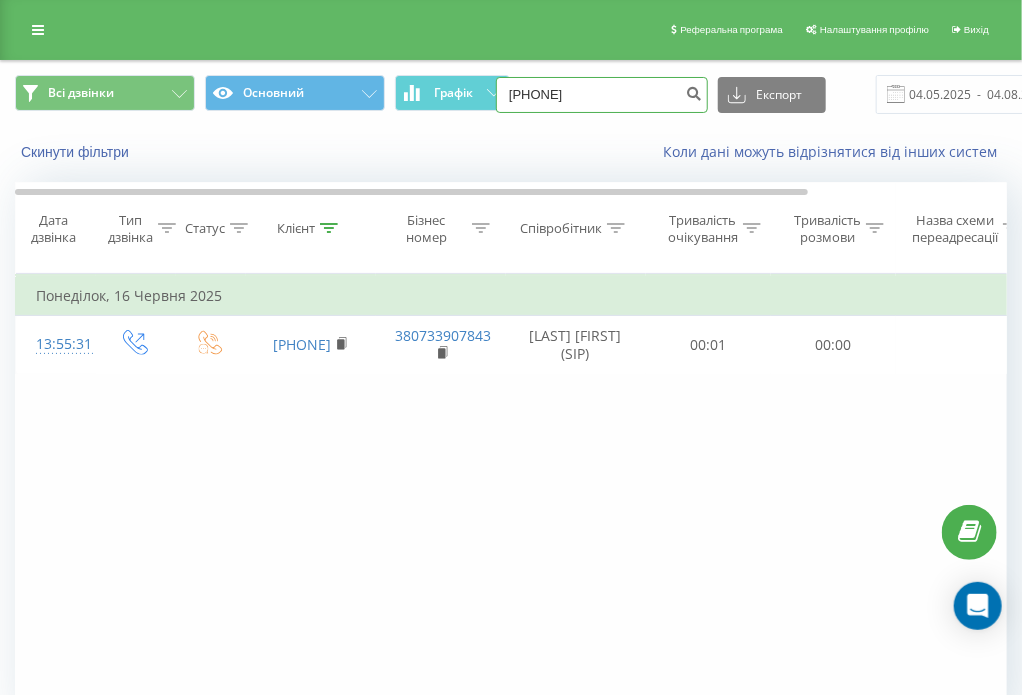 click on "0975685301" at bounding box center (602, 95) 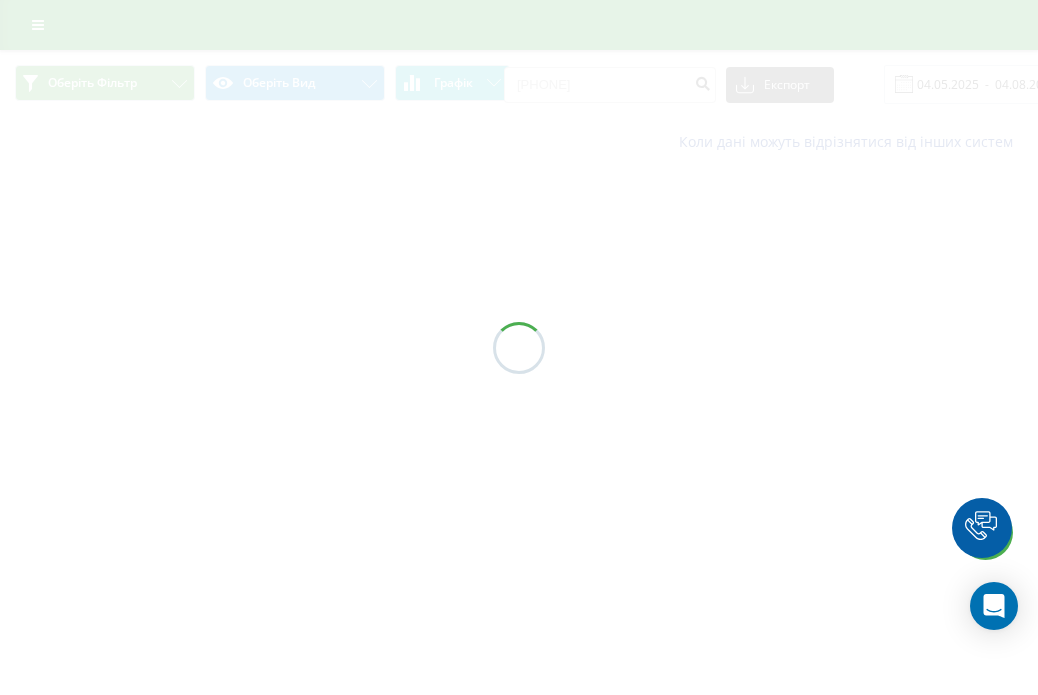scroll, scrollTop: 0, scrollLeft: 0, axis: both 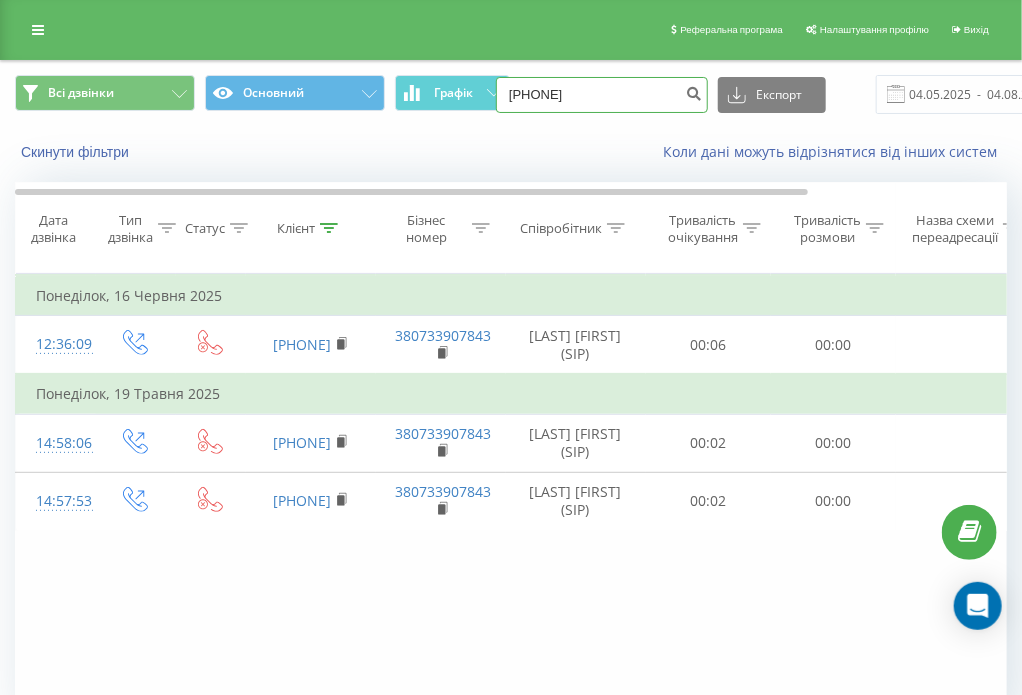 click on "[PHONE]" at bounding box center [602, 95] 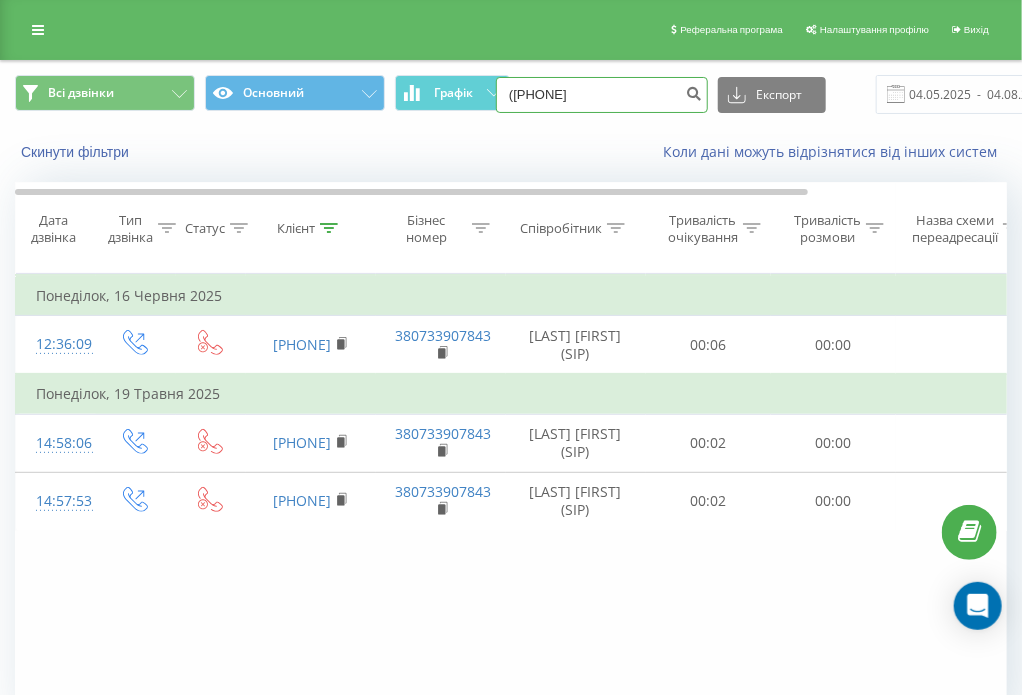 type on "([PHONE]" 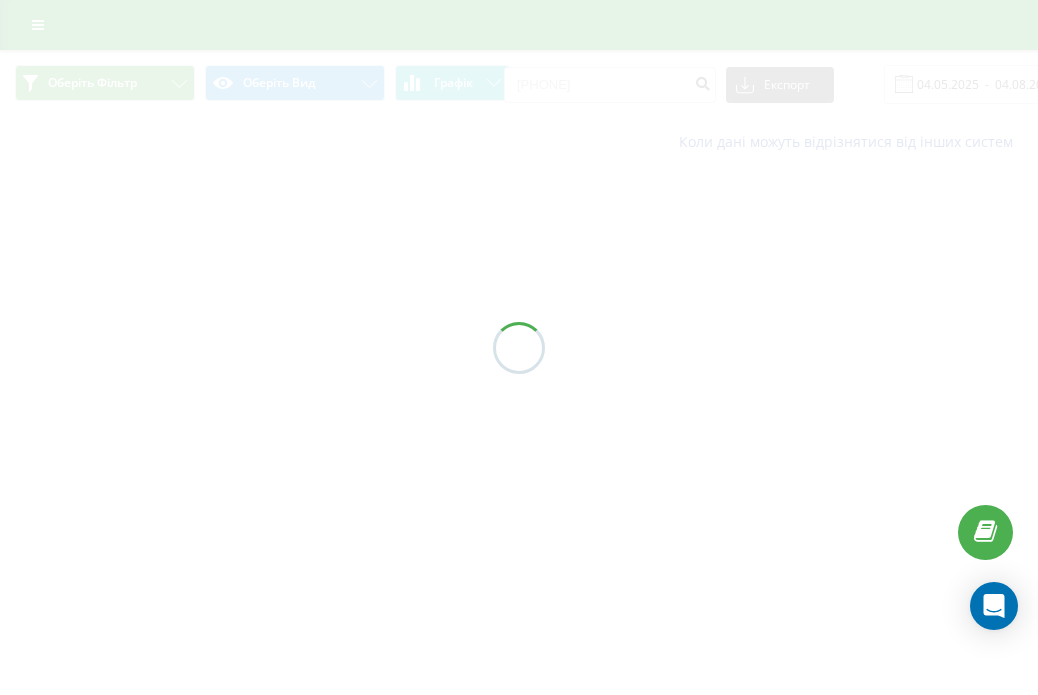 scroll, scrollTop: 0, scrollLeft: 0, axis: both 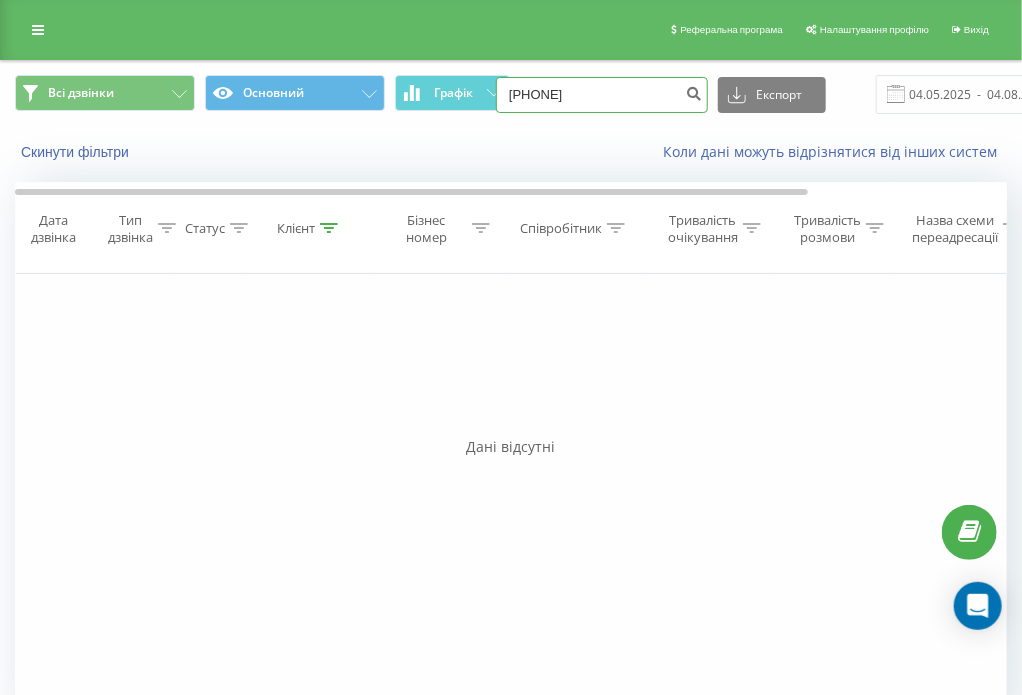 click on "[PHONE]" at bounding box center [602, 95] 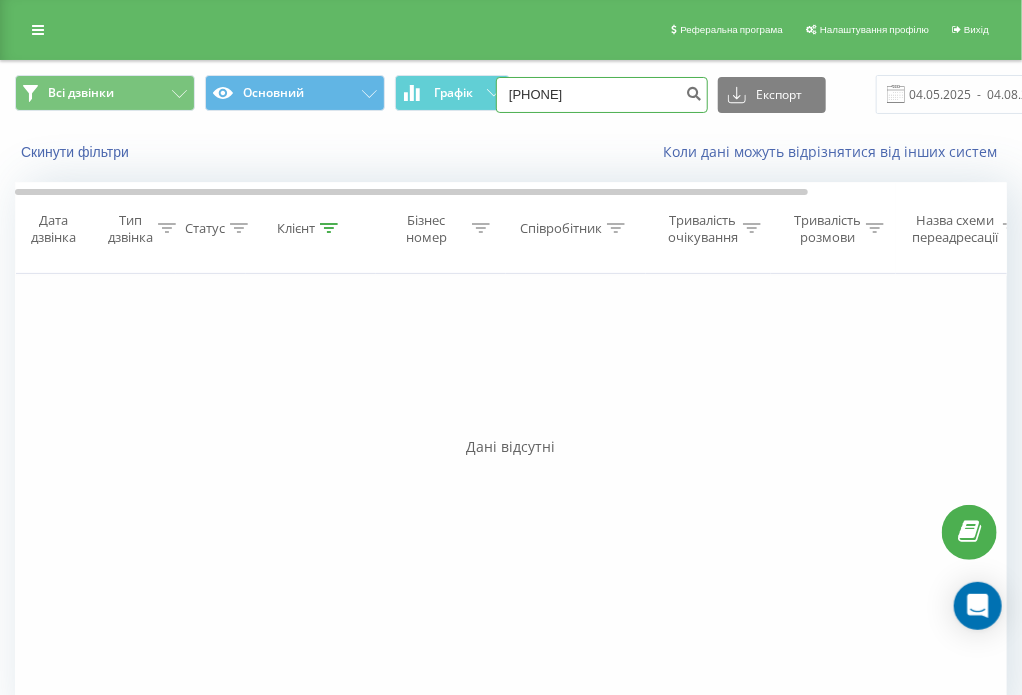 type on "[PHONE]" 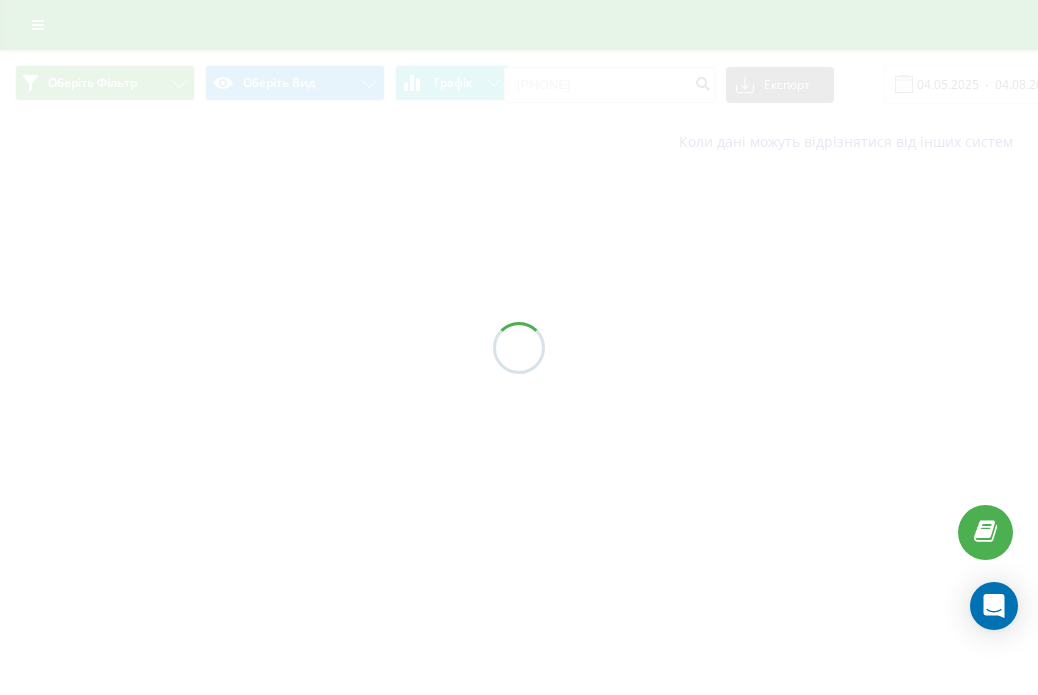 scroll, scrollTop: 0, scrollLeft: 0, axis: both 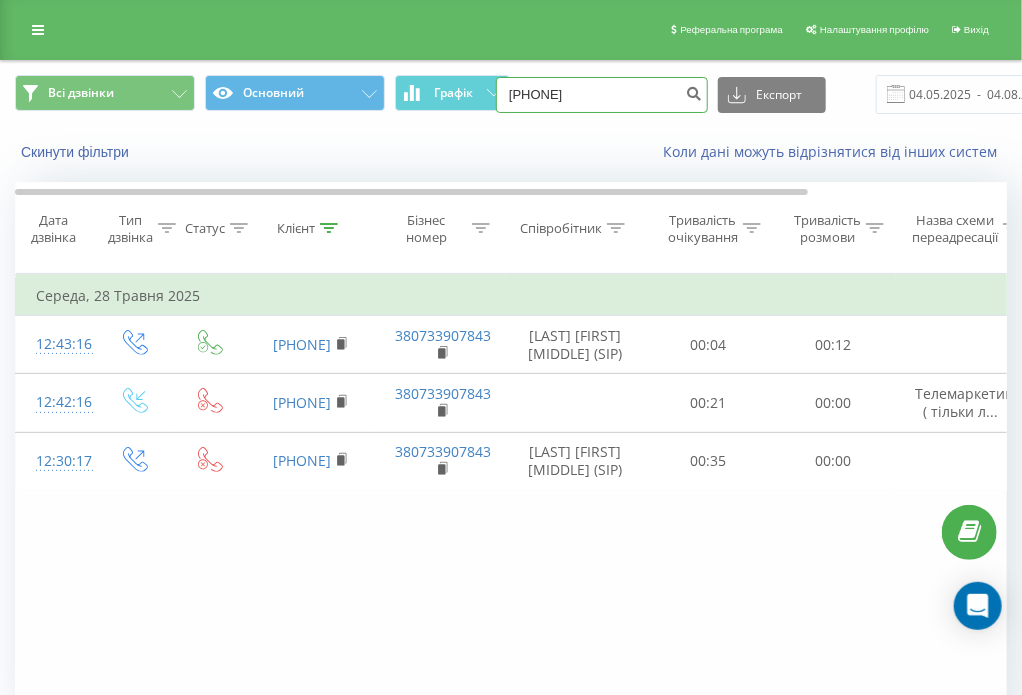 click on "[PHONE]" at bounding box center [602, 95] 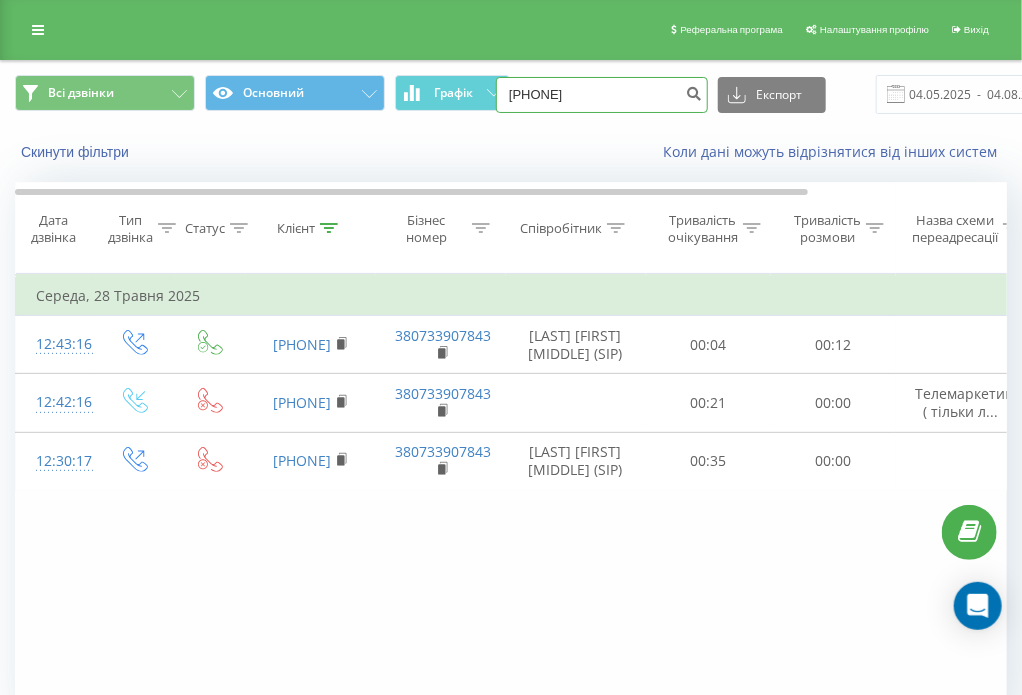 type on "[PHONE]" 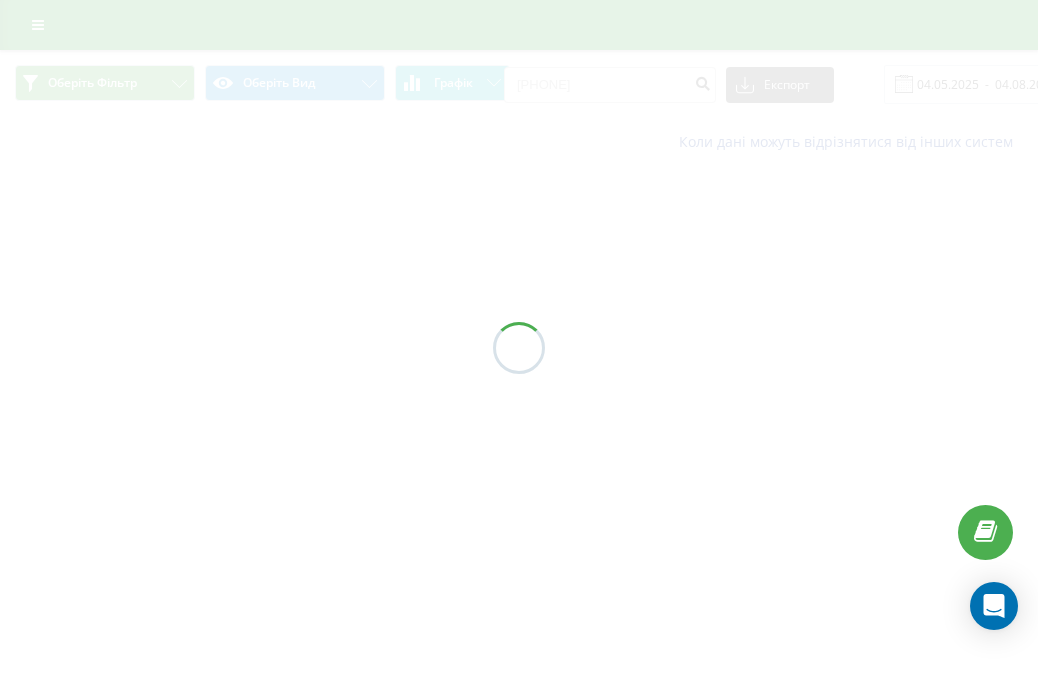 scroll, scrollTop: 0, scrollLeft: 0, axis: both 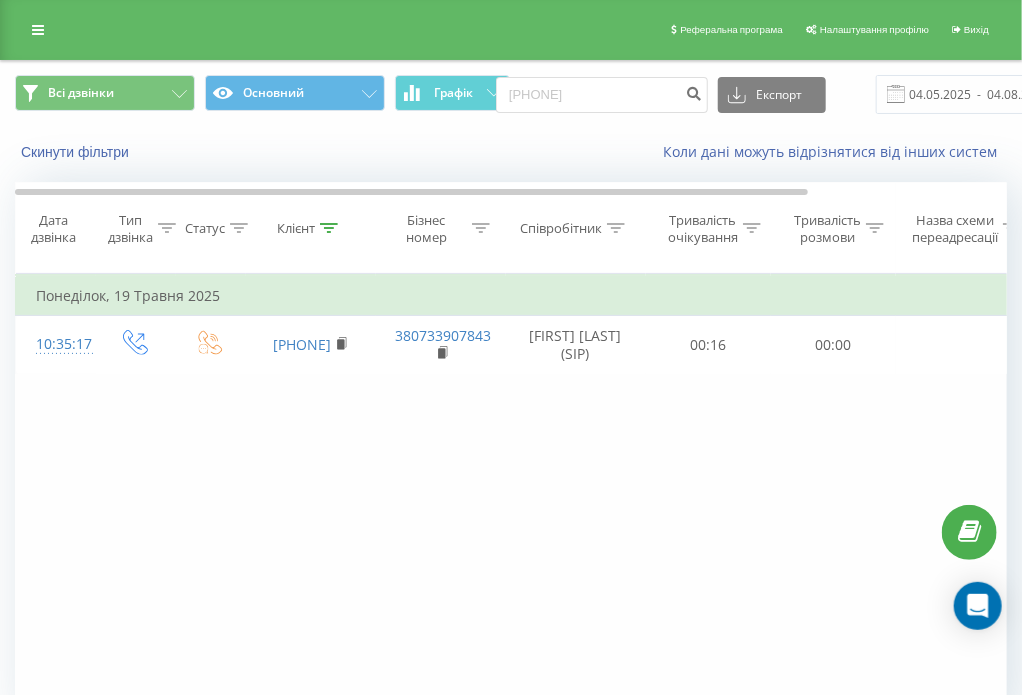 click on "Всі дзвінки Основний Графік 0936801167 Експорт .csv .xls .xlsx 04.05.2025  -  04.08.2025" at bounding box center [511, 94] 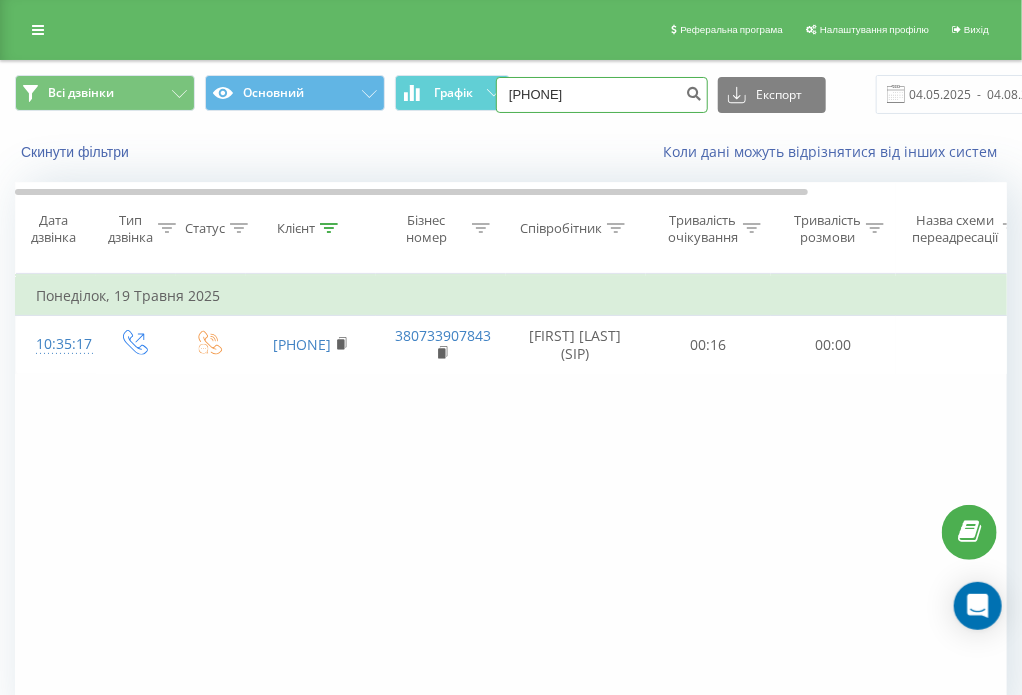 click on "0936801167" at bounding box center [602, 95] 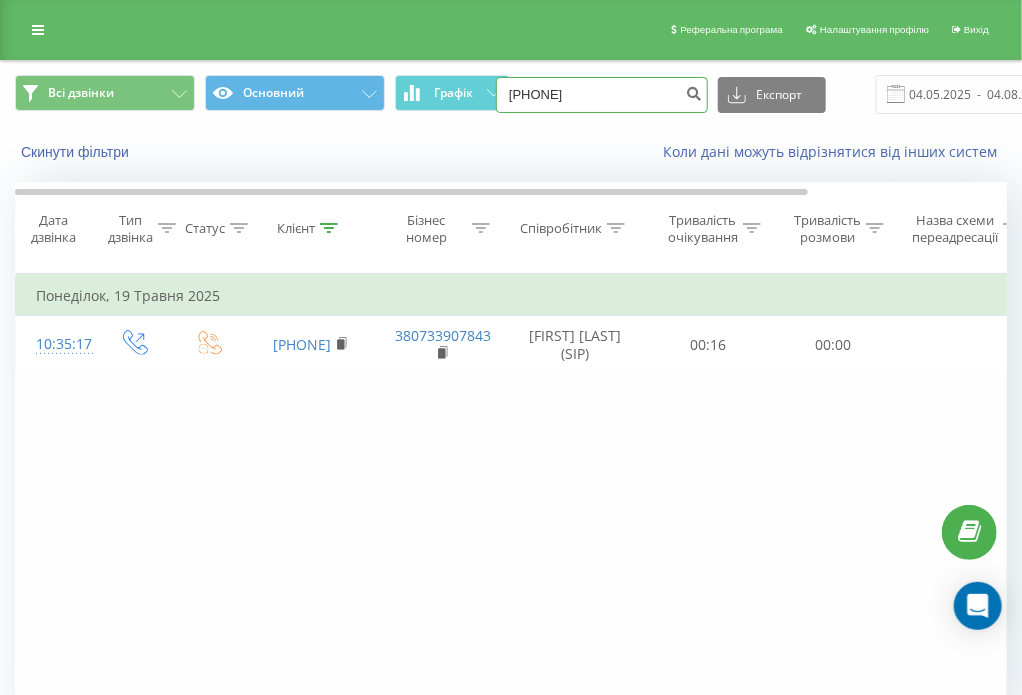 type on "0969581234" 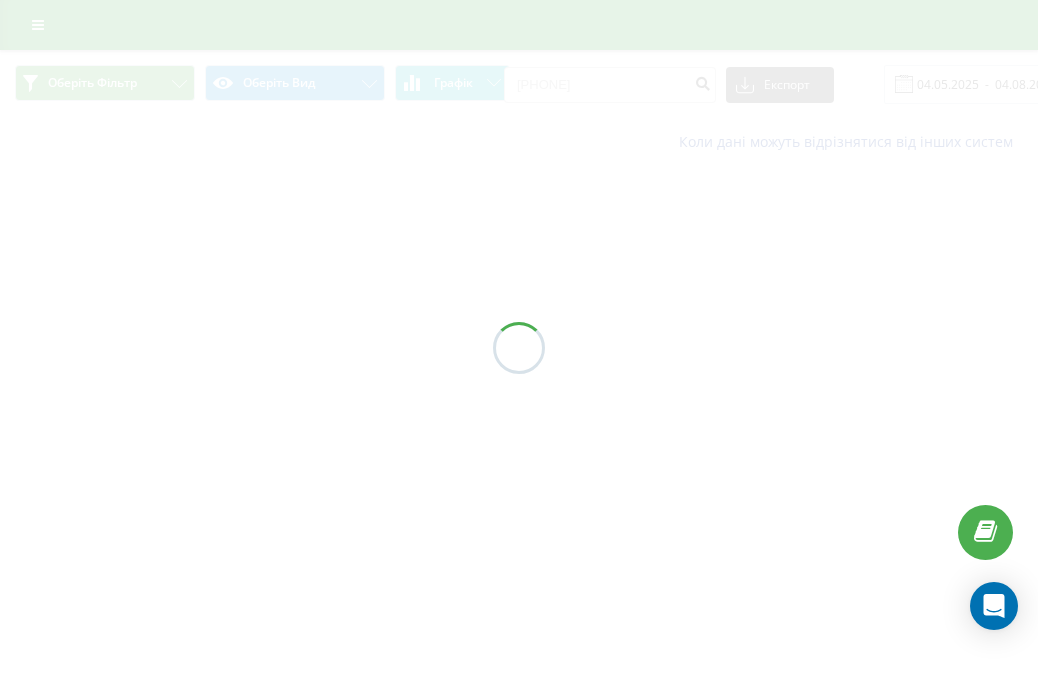 scroll, scrollTop: 0, scrollLeft: 0, axis: both 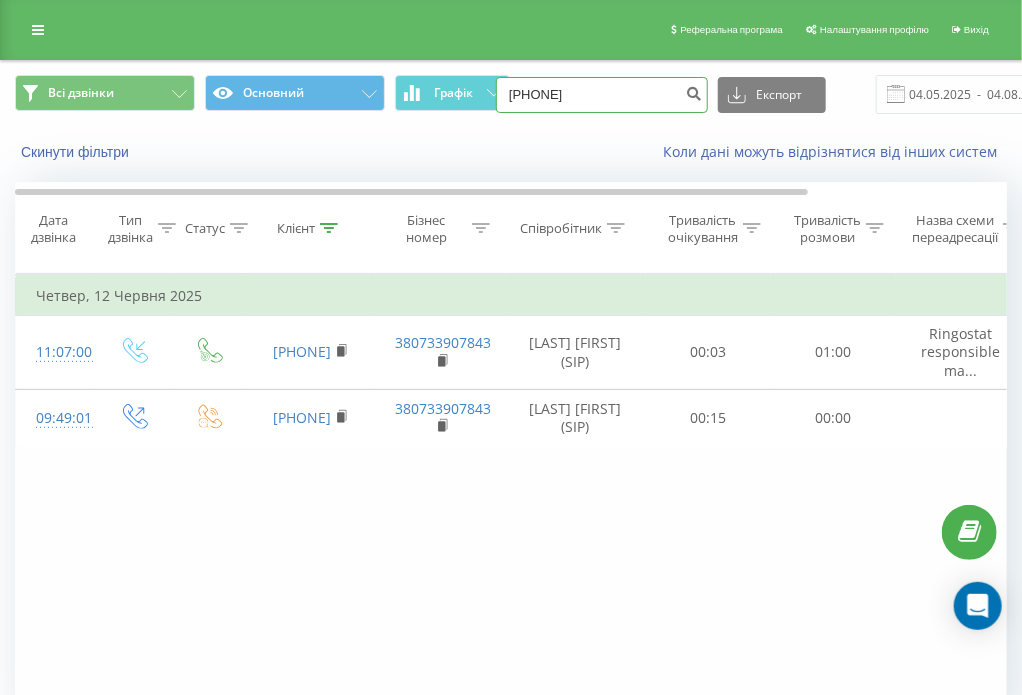 click on "[PHONE]" at bounding box center (602, 95) 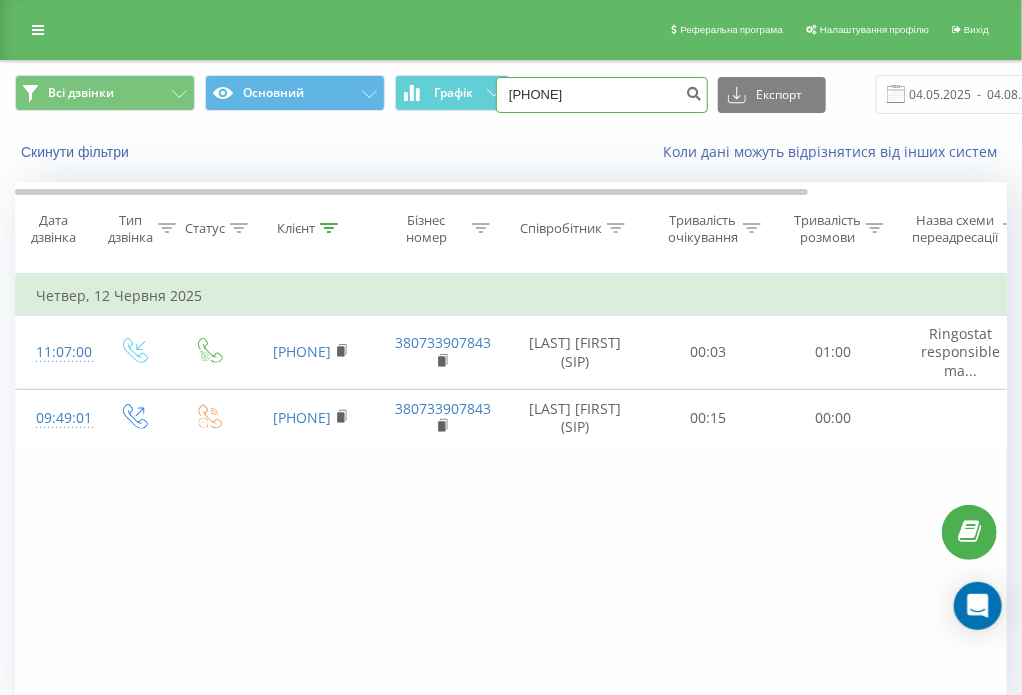 type on "[PHONE]" 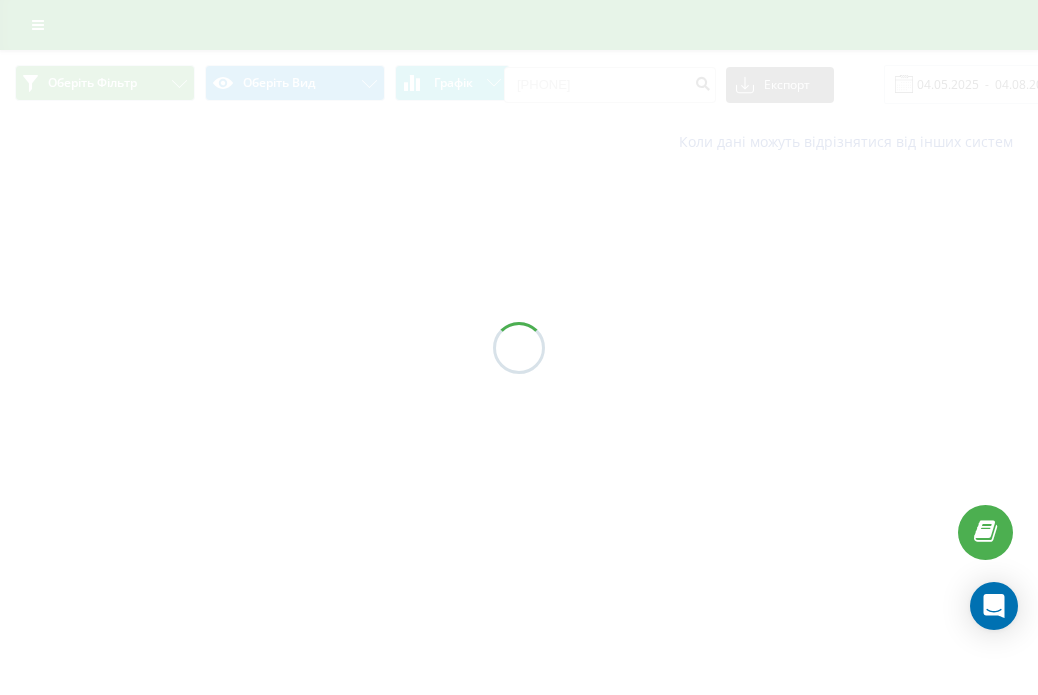 scroll, scrollTop: 0, scrollLeft: 0, axis: both 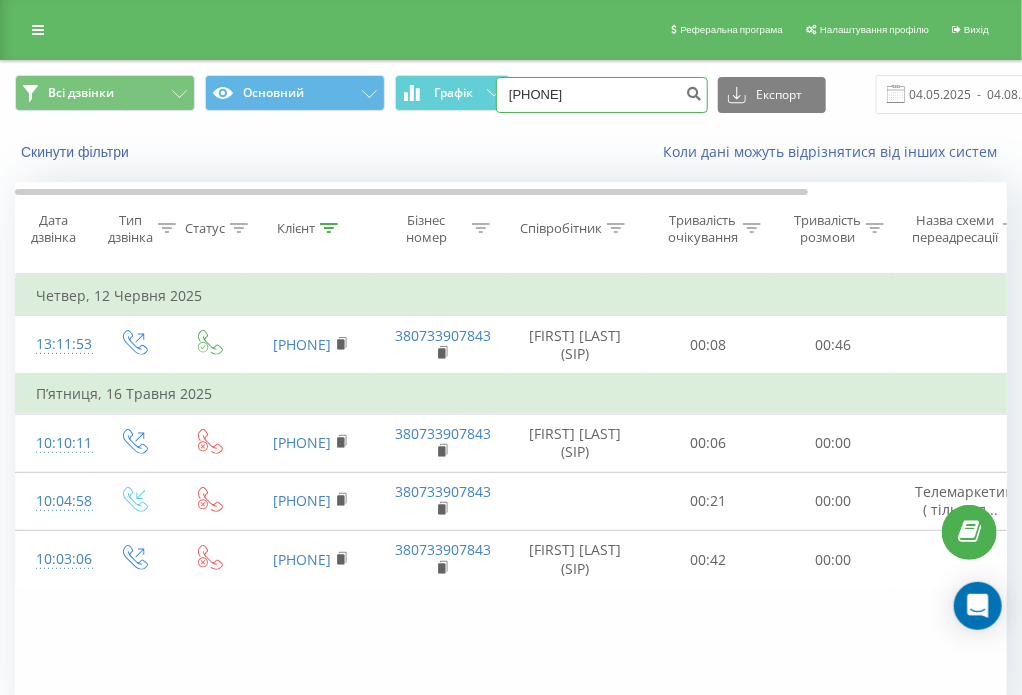 click on "[PHONE]" at bounding box center [602, 95] 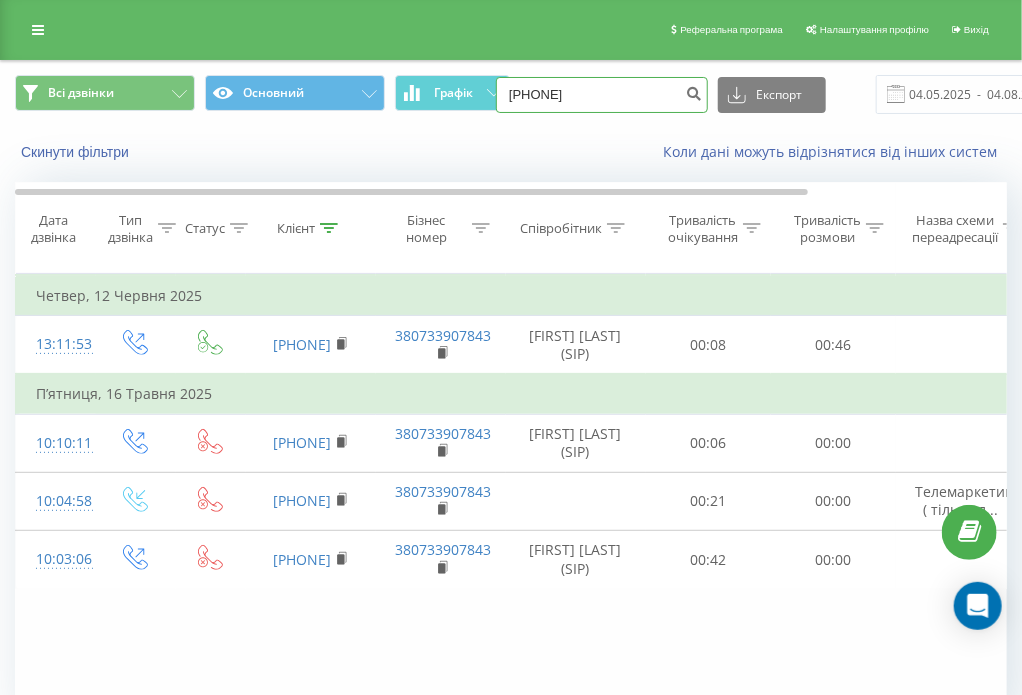 type on "[PHONE]" 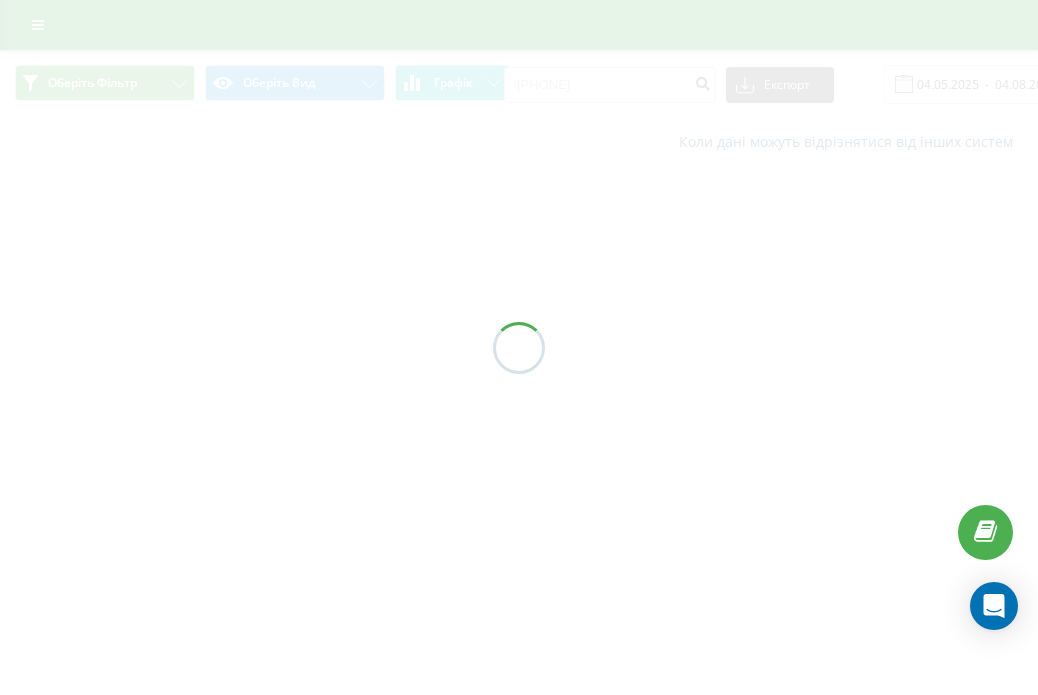 scroll, scrollTop: 0, scrollLeft: 0, axis: both 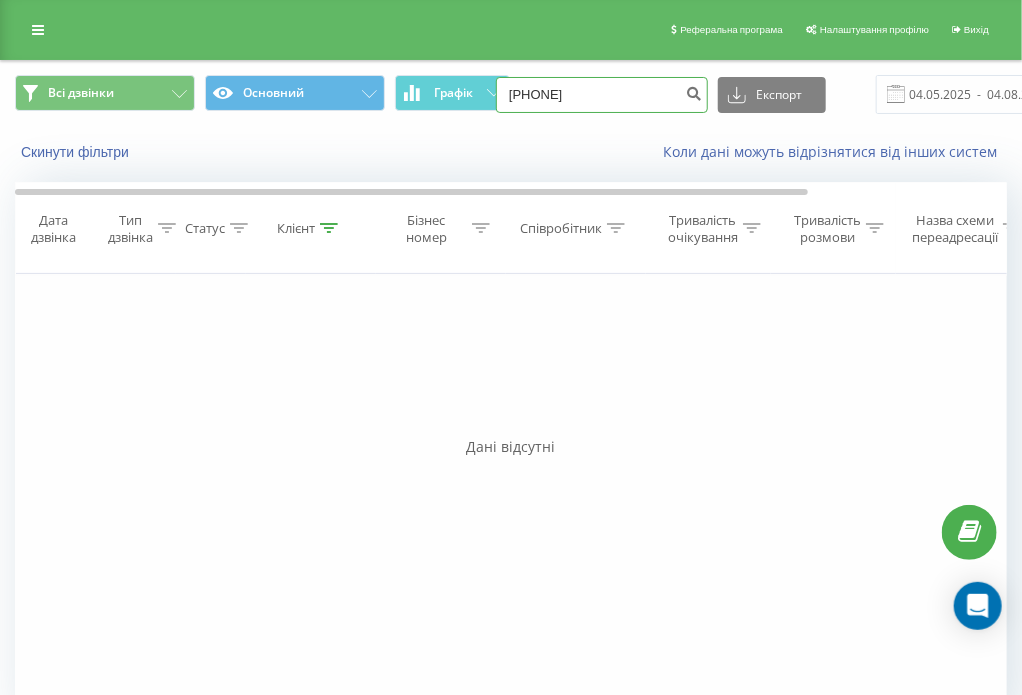 click on "0936939603" at bounding box center (602, 95) 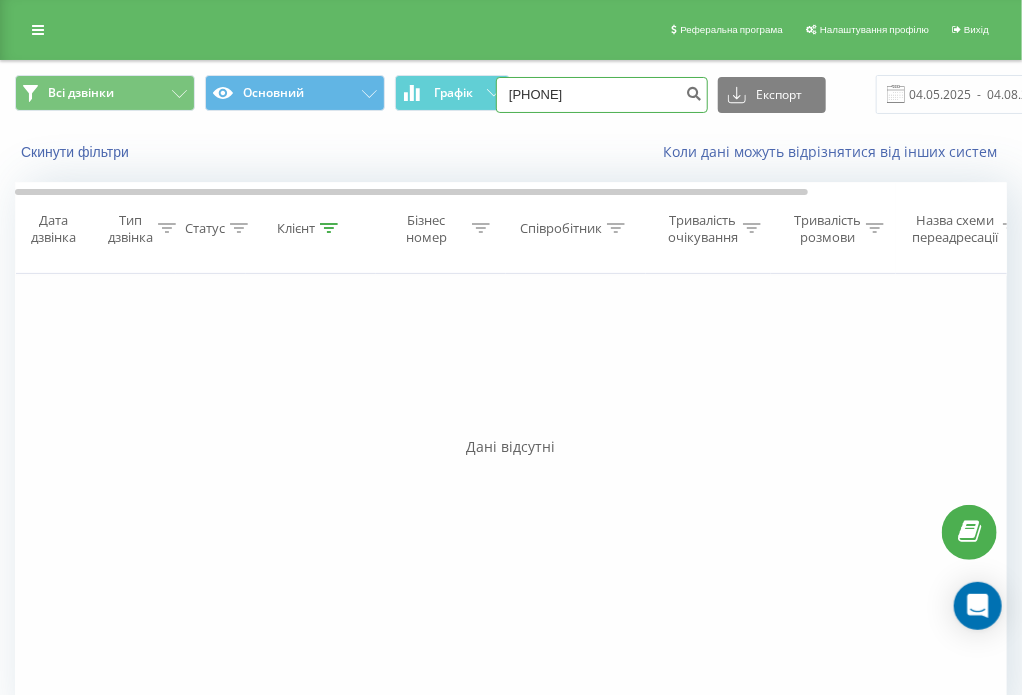 type on "[PHONE]" 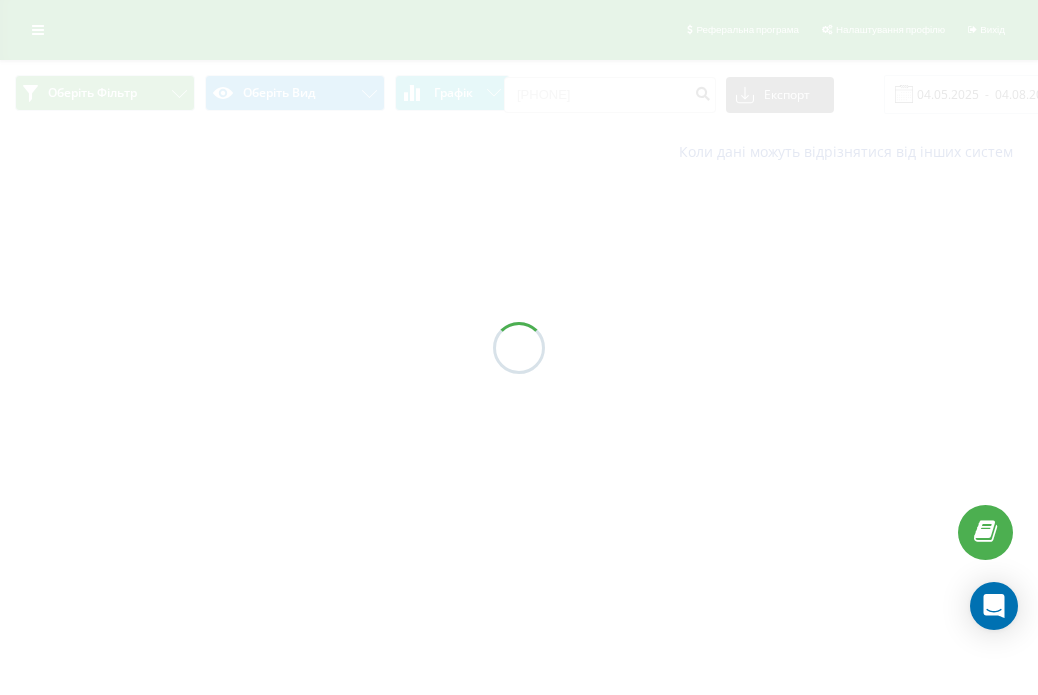 scroll, scrollTop: 0, scrollLeft: 0, axis: both 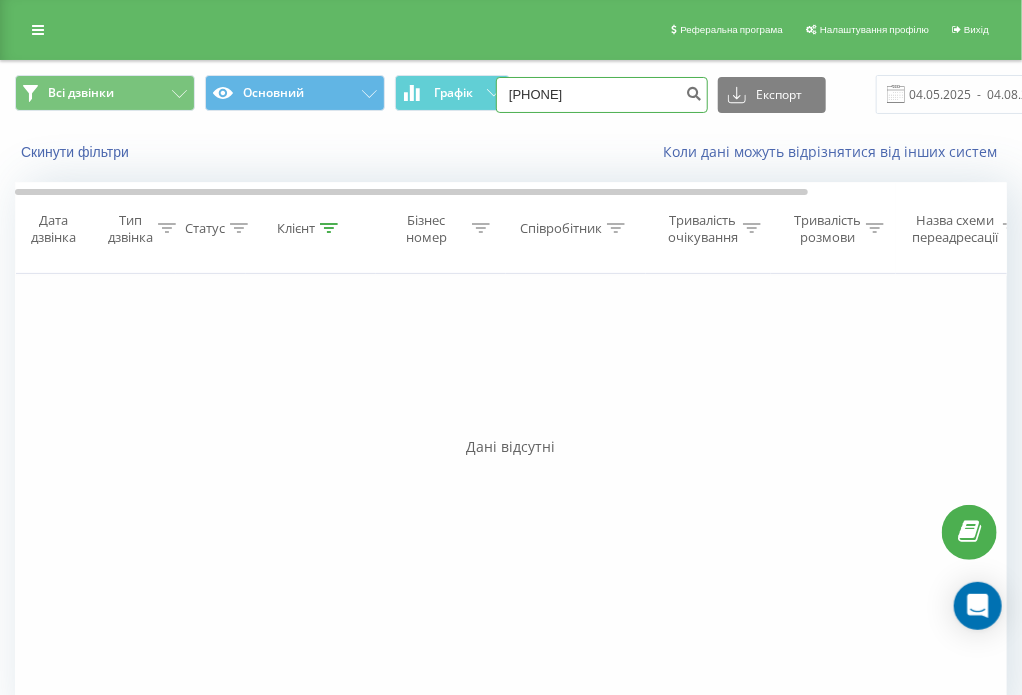 click on "[PHONE]" at bounding box center (602, 95) 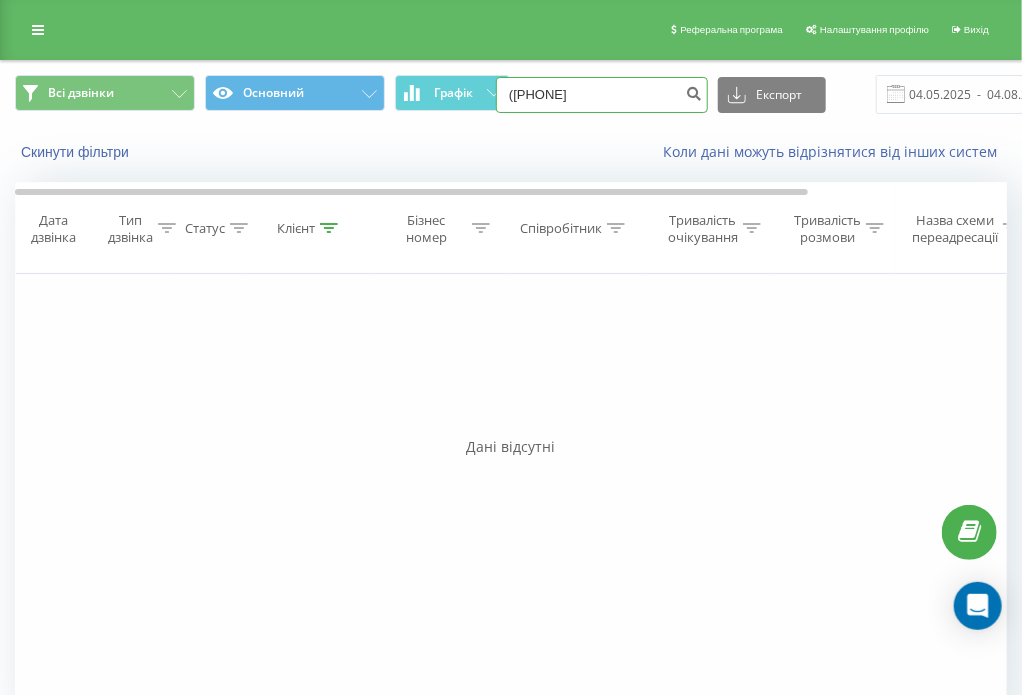 type on "[PHONE]" 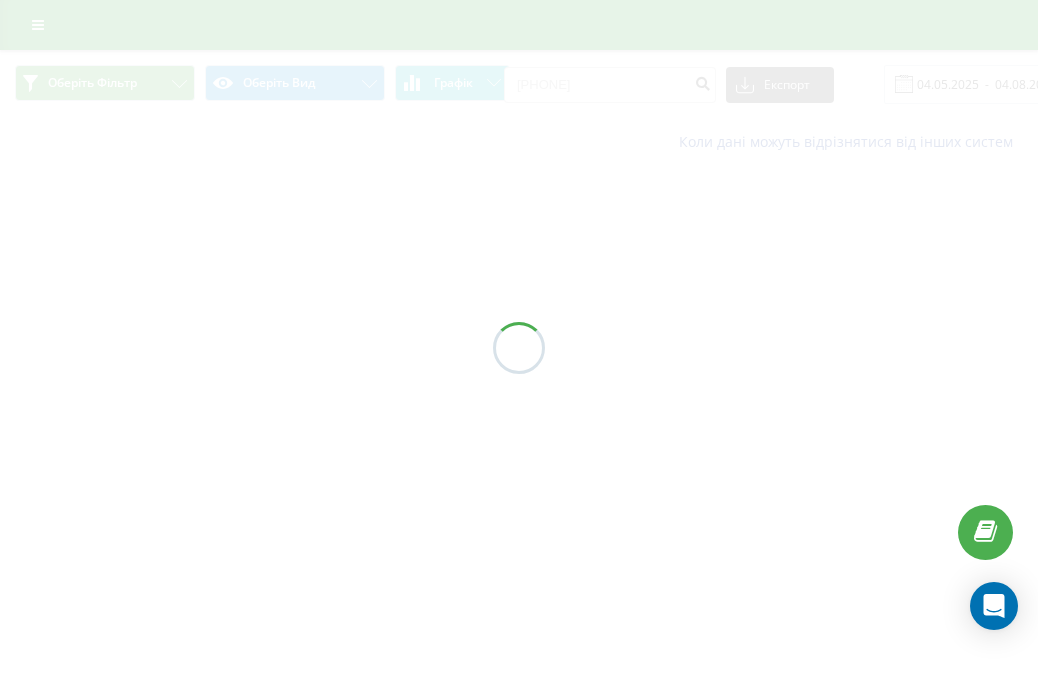 scroll, scrollTop: 0, scrollLeft: 0, axis: both 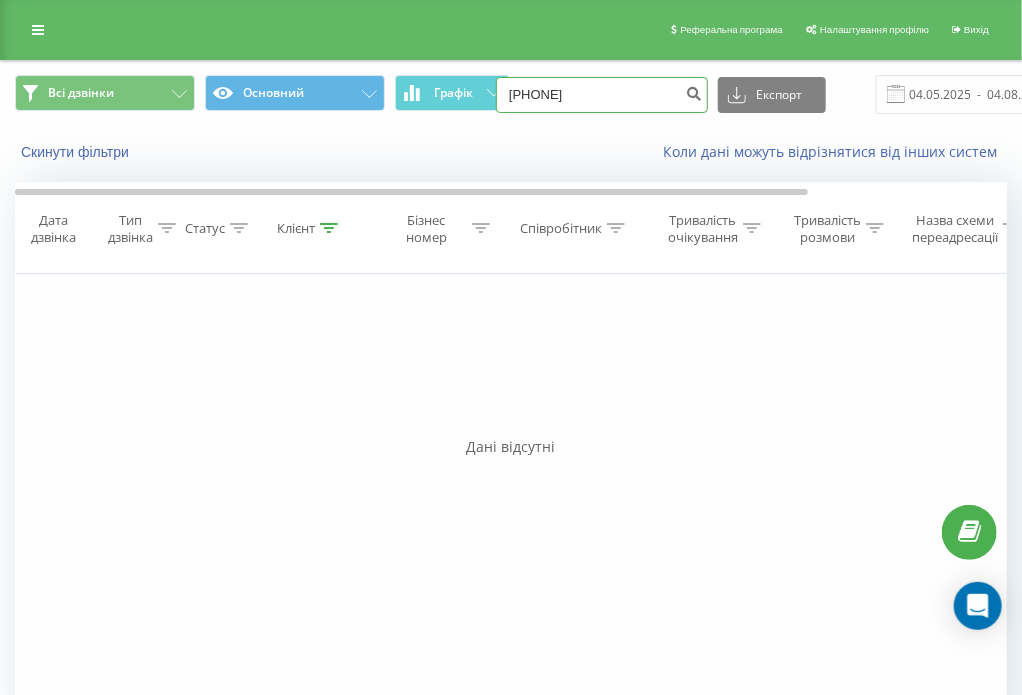 click on "[PHONE]" at bounding box center [602, 95] 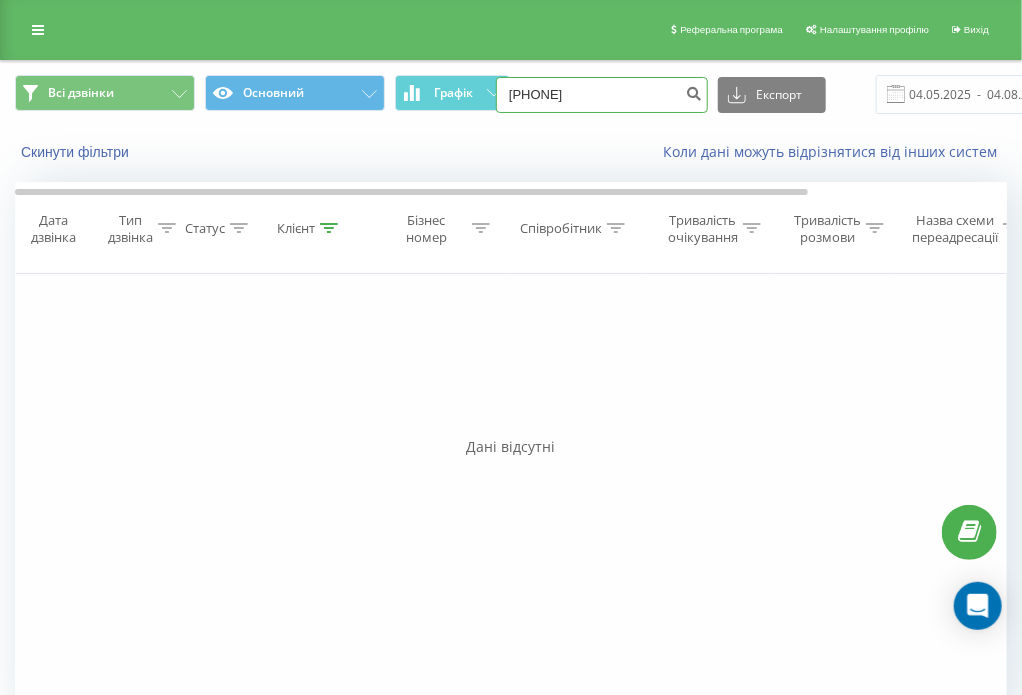 type on "[PHONE]" 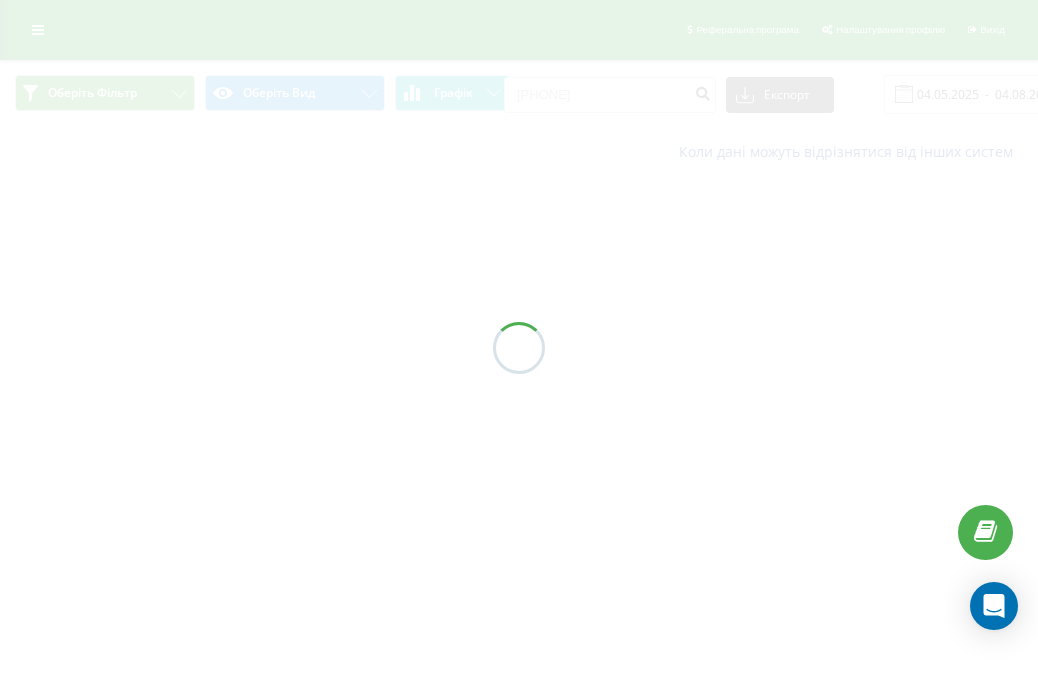 scroll, scrollTop: 0, scrollLeft: 0, axis: both 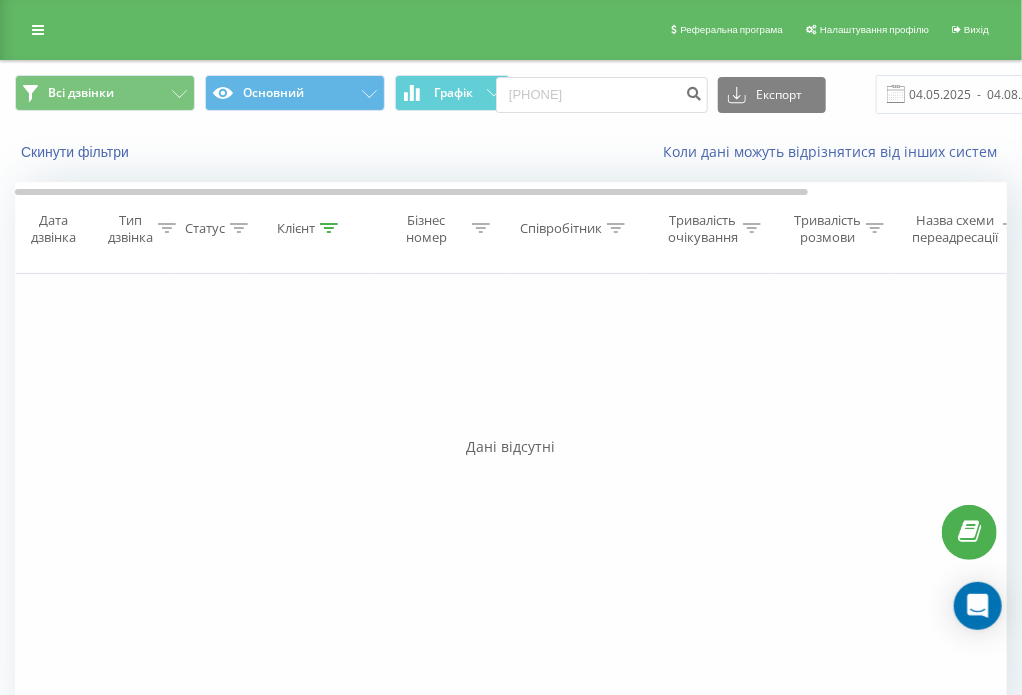 click on "0960985346 Експорт .csv .xls .xlsx 04.05.2025  -  04.08.2025" at bounding box center [807, 94] 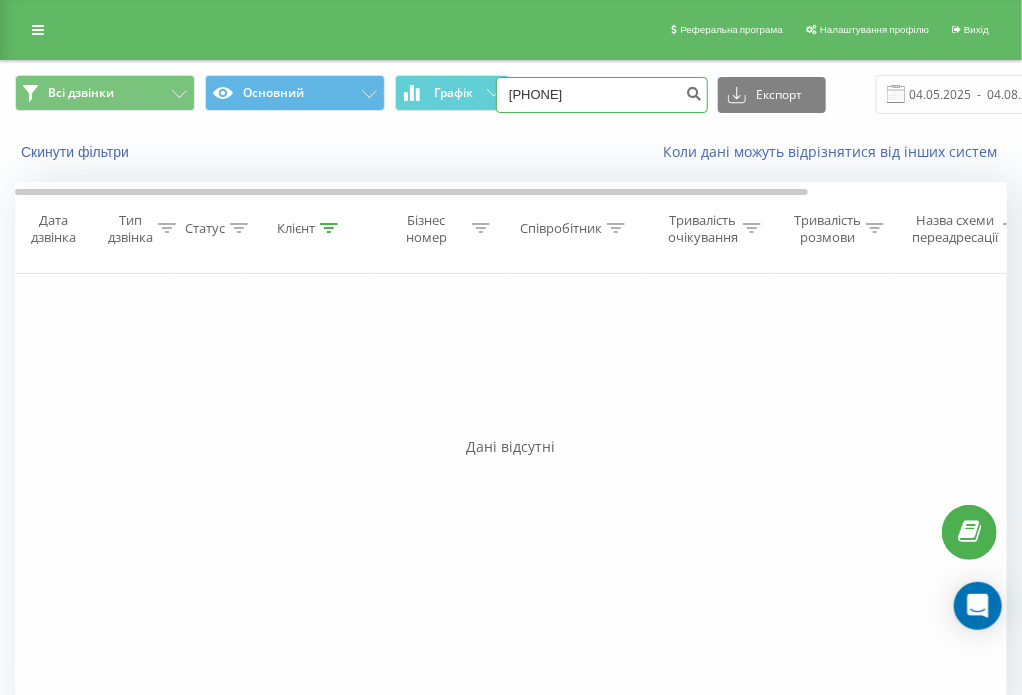 click on "0960985346" at bounding box center (602, 95) 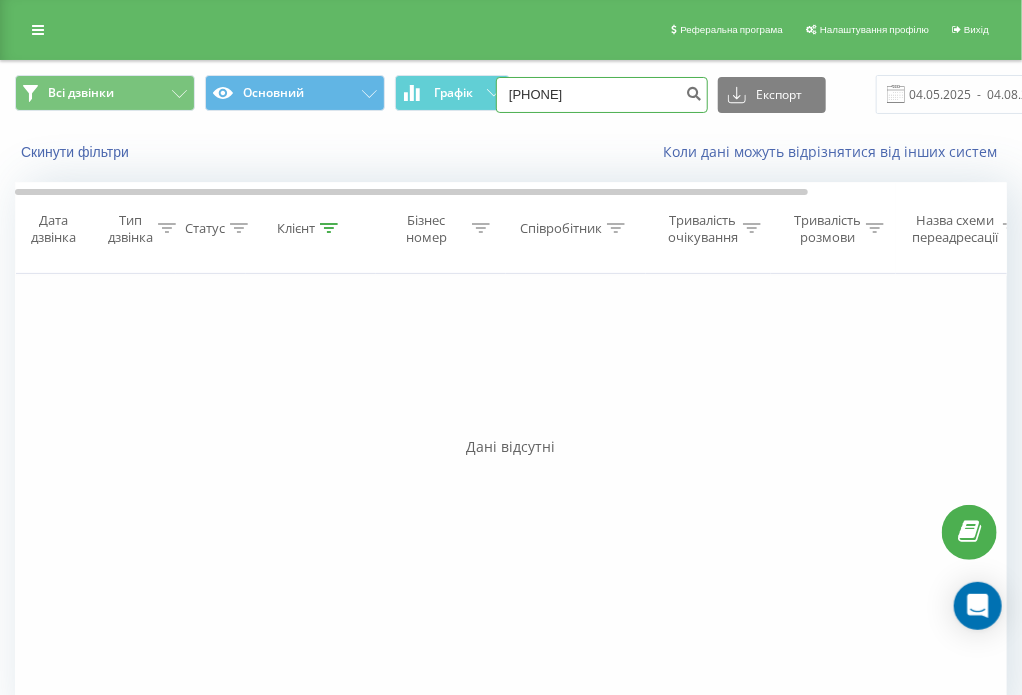 type on "[PHONE]" 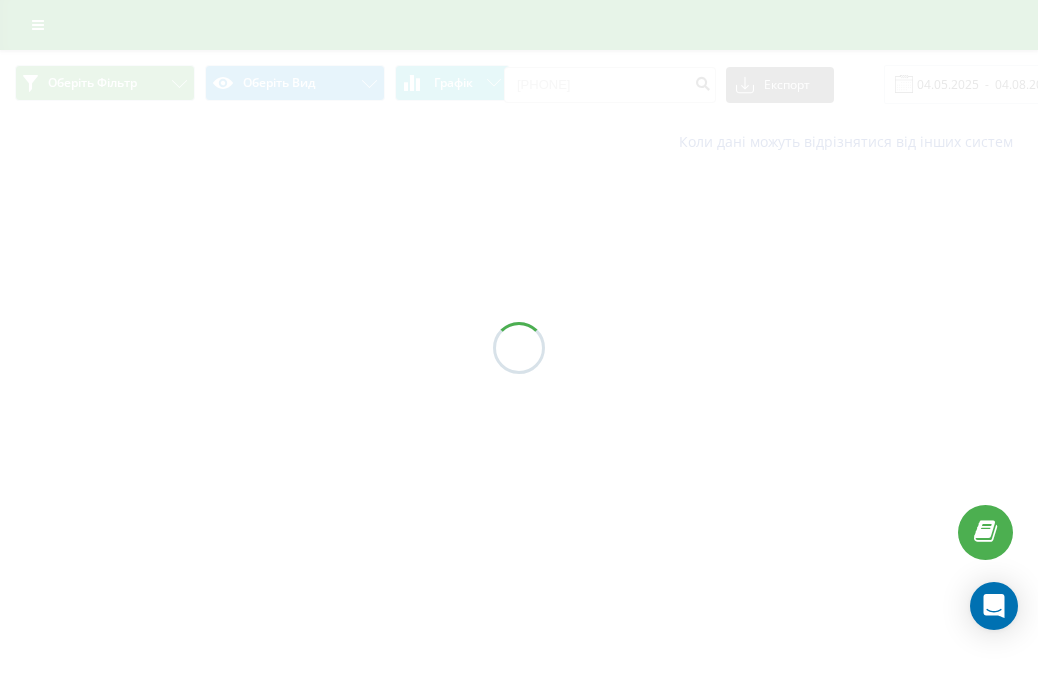 scroll, scrollTop: 0, scrollLeft: 0, axis: both 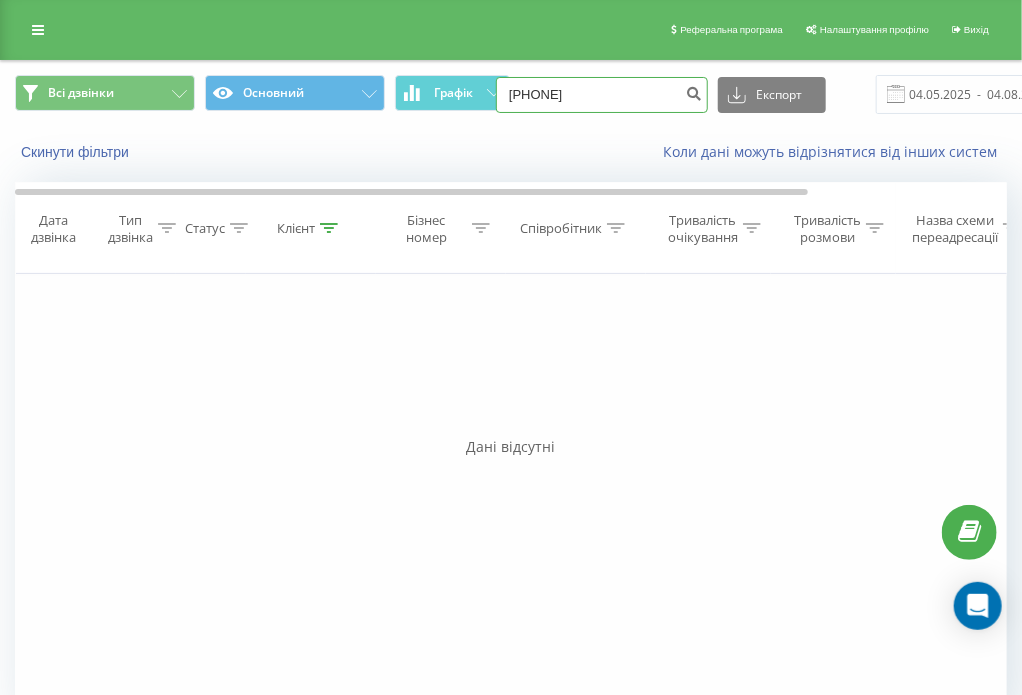 click on "[PHONE]" at bounding box center [602, 95] 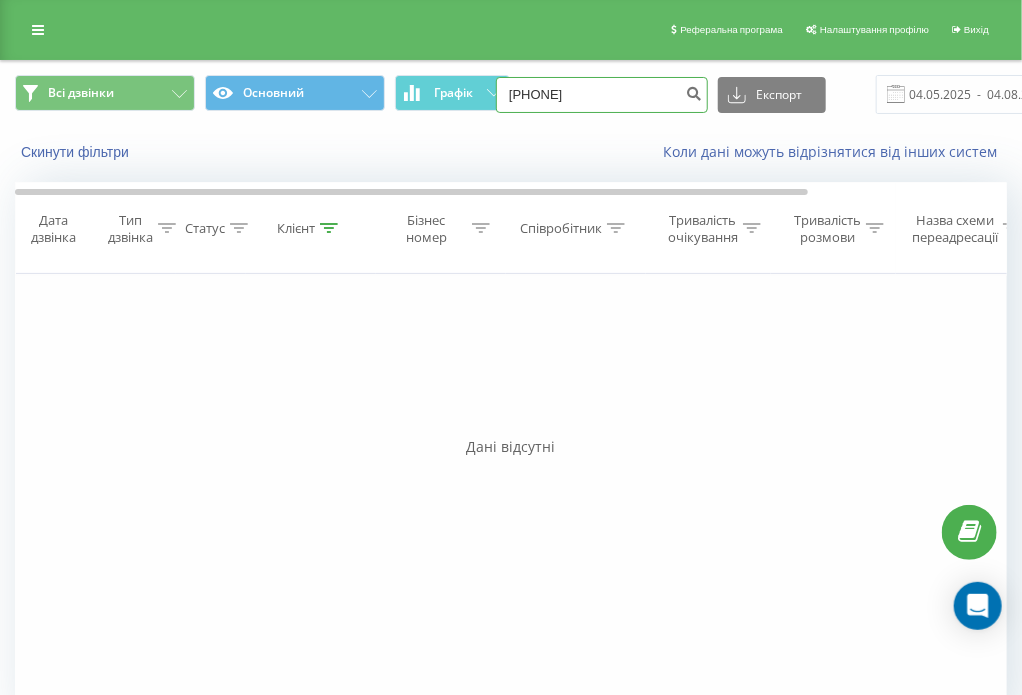 type on "[PHONE]" 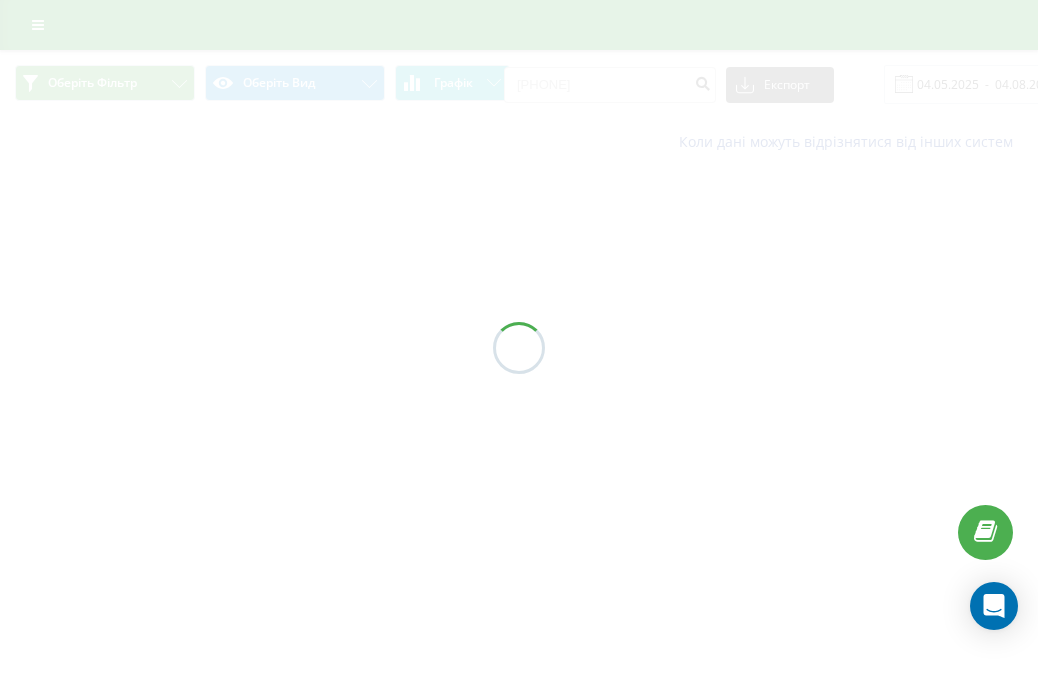 scroll, scrollTop: 0, scrollLeft: 0, axis: both 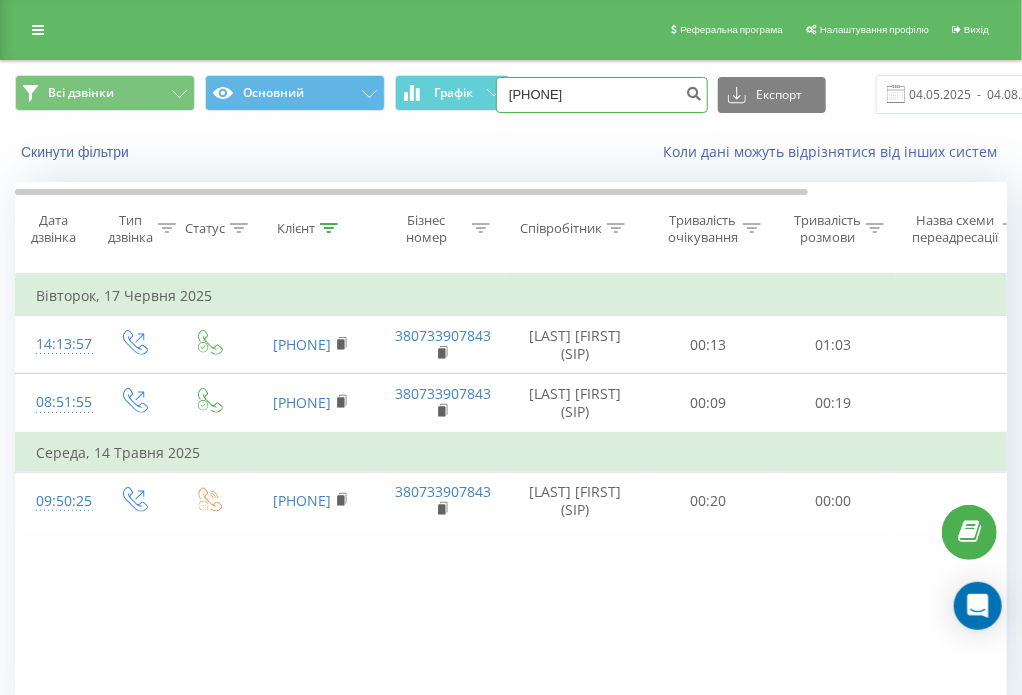 click on "0966917510" at bounding box center [602, 95] 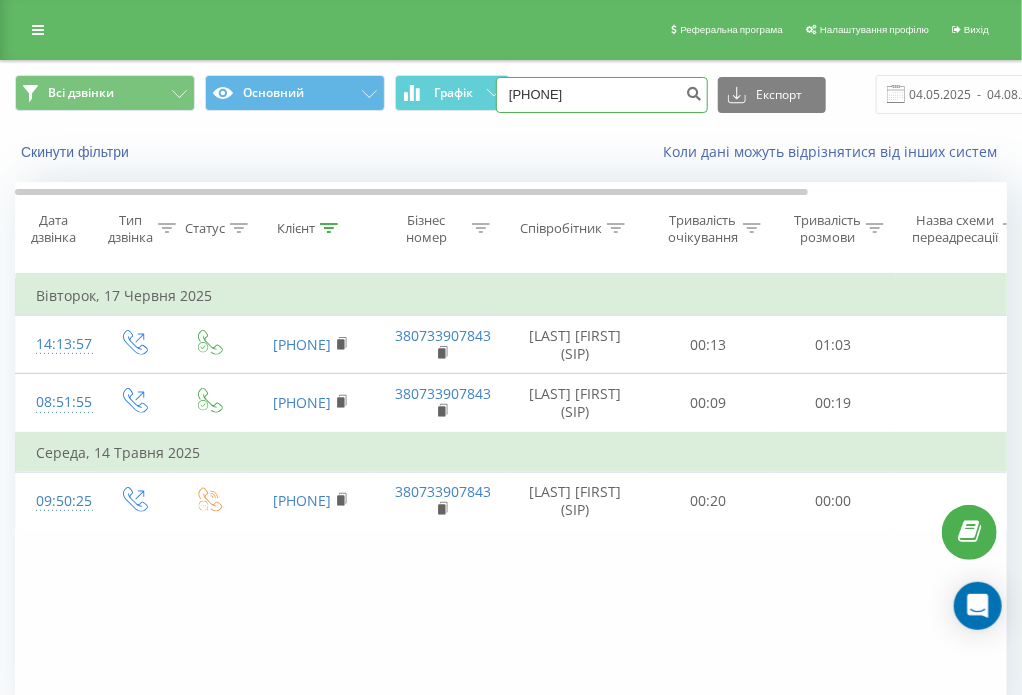 type on "[PHONE]" 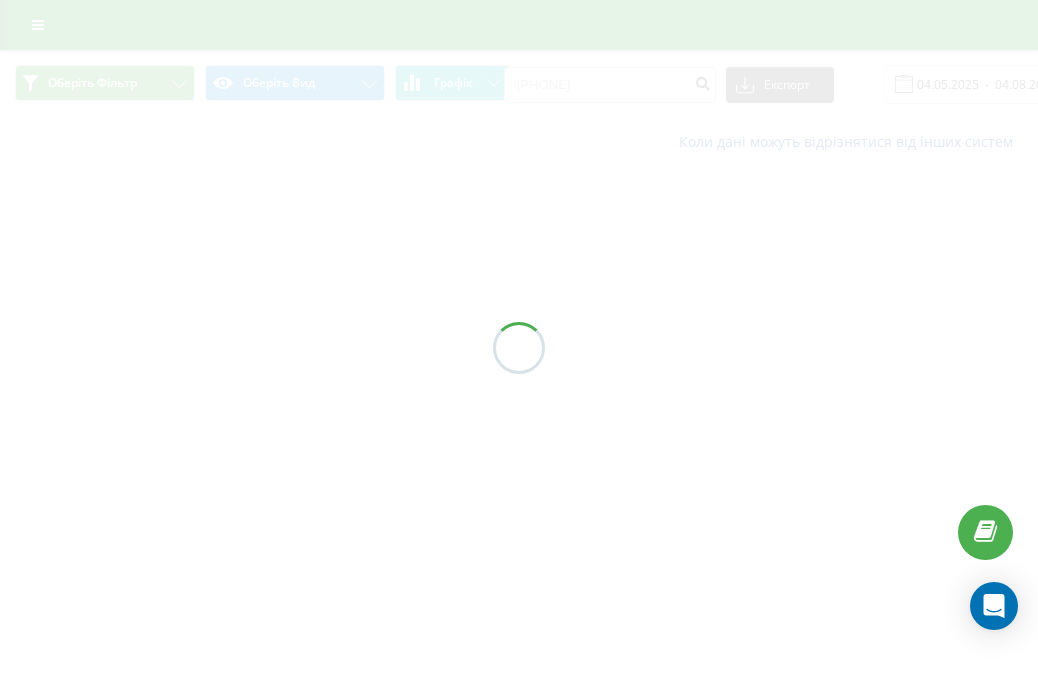 scroll, scrollTop: 0, scrollLeft: 0, axis: both 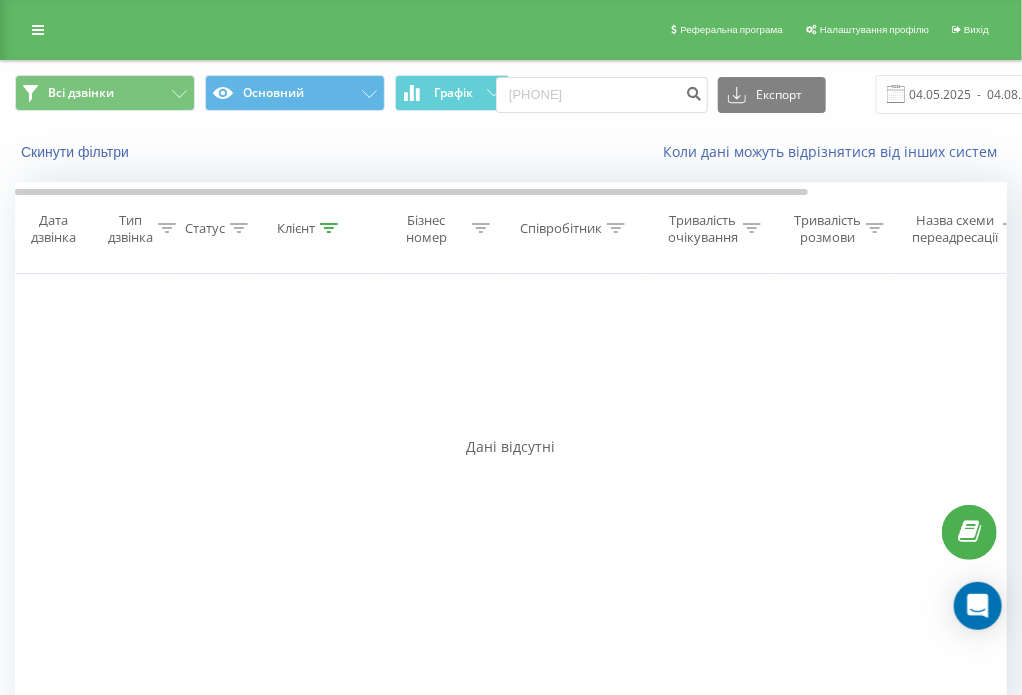 click on "Фільтрувати за умовою Дорівнює Введіть значення Скасувати OK Фільтрувати за умовою Дорівнює Введіть значення Скасувати OK Фільтрувати за умовою Містить Скасувати OK Фільтрувати за умовою Містить Скасувати OK Фільтрувати за умовою Містить Скасувати OK Фільтрувати за умовою Дорівнює Скасувати OK Фільтрувати за умовою Дорівнює Скасувати OK Фільтрувати за умовою Містить Скасувати OK Фільтрувати за умовою Дорівнює Введіть значення Скасувати OK" at bounding box center [511, 499] 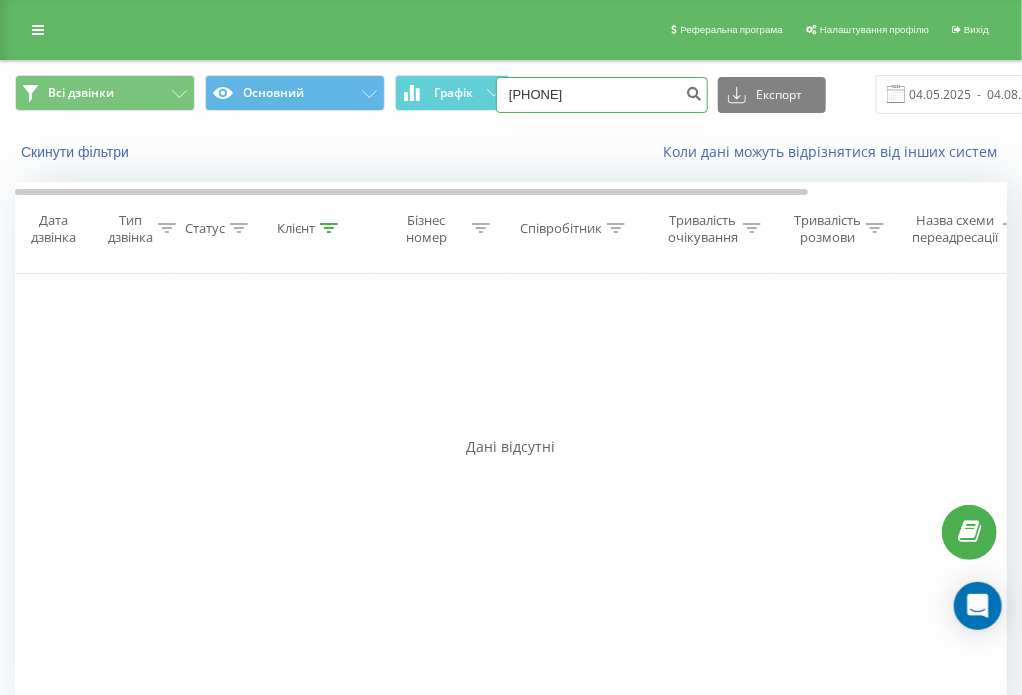 click on "[PHONE]" at bounding box center [602, 95] 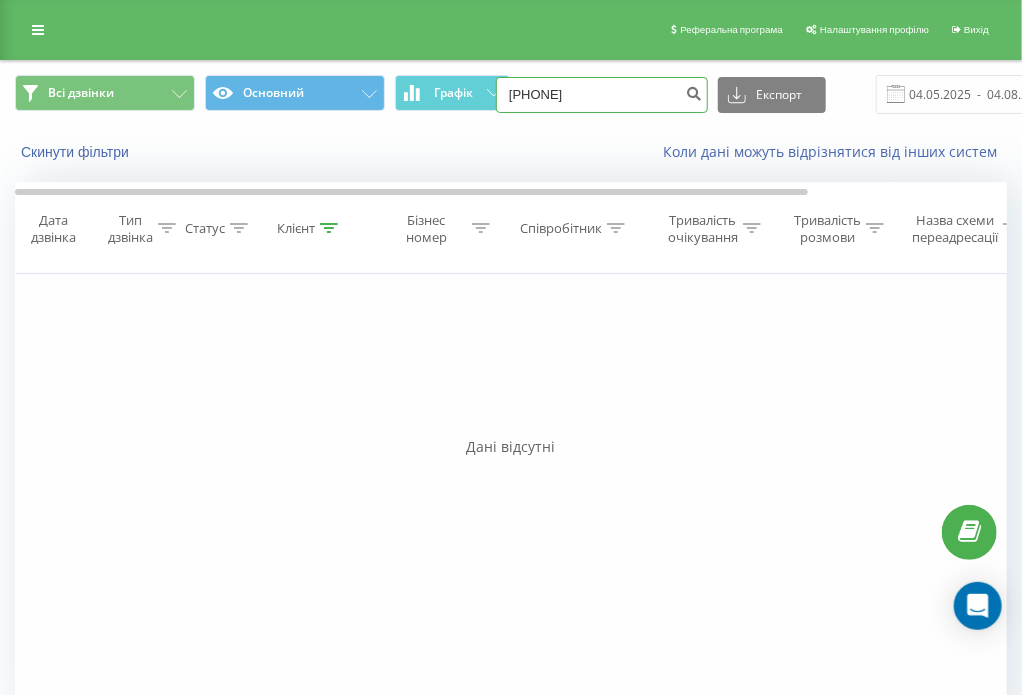 type on "[PHONE]" 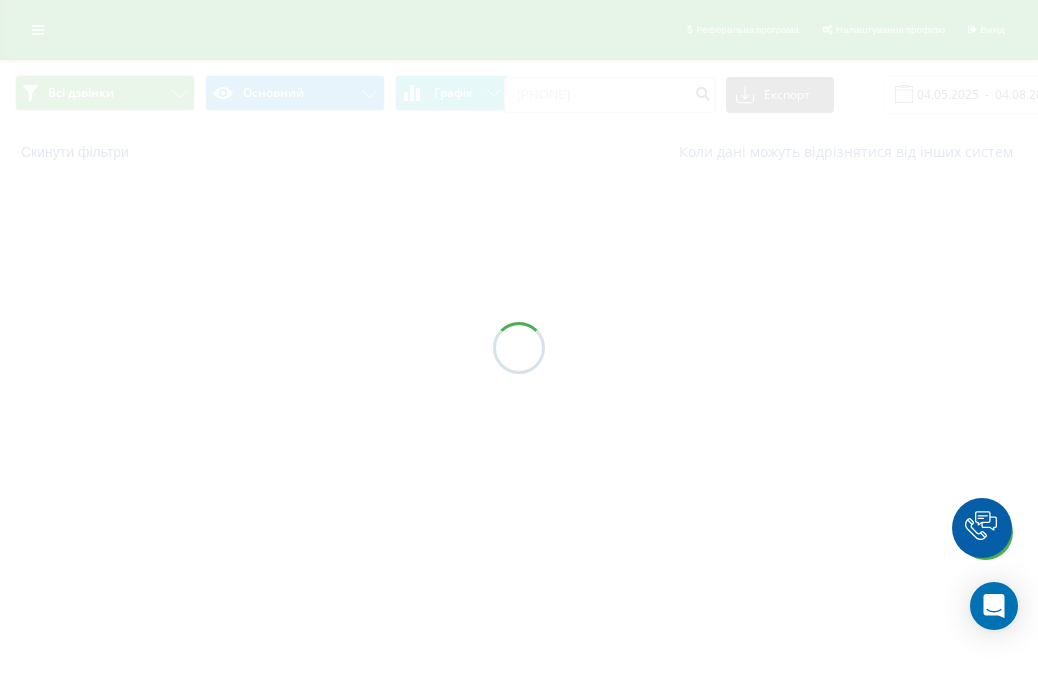 scroll, scrollTop: 0, scrollLeft: 0, axis: both 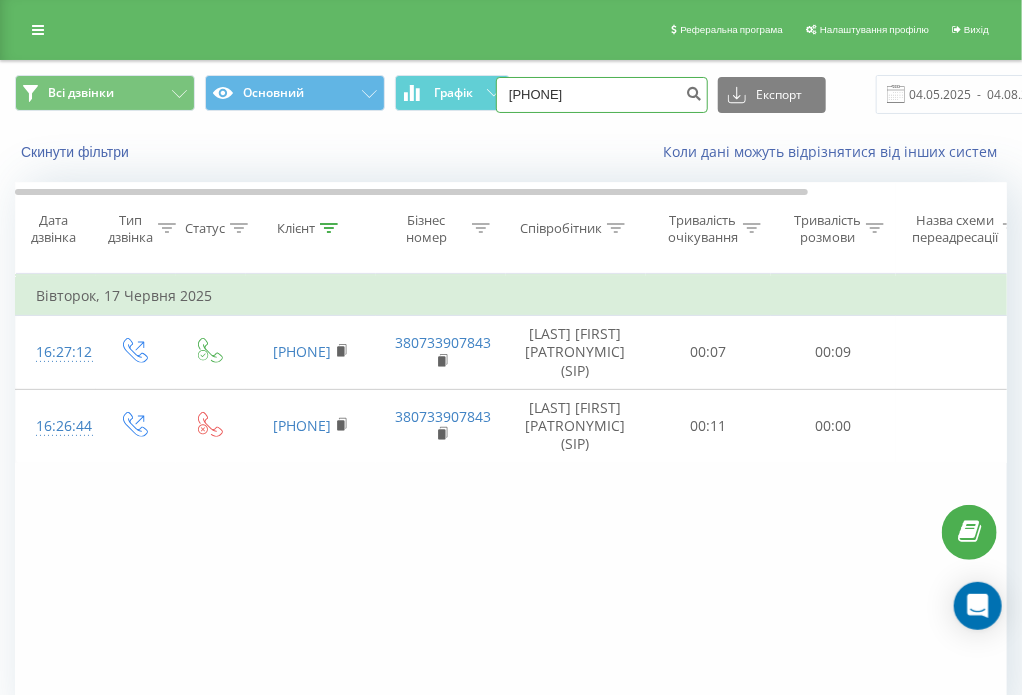 click on "[PHONE]" at bounding box center [602, 95] 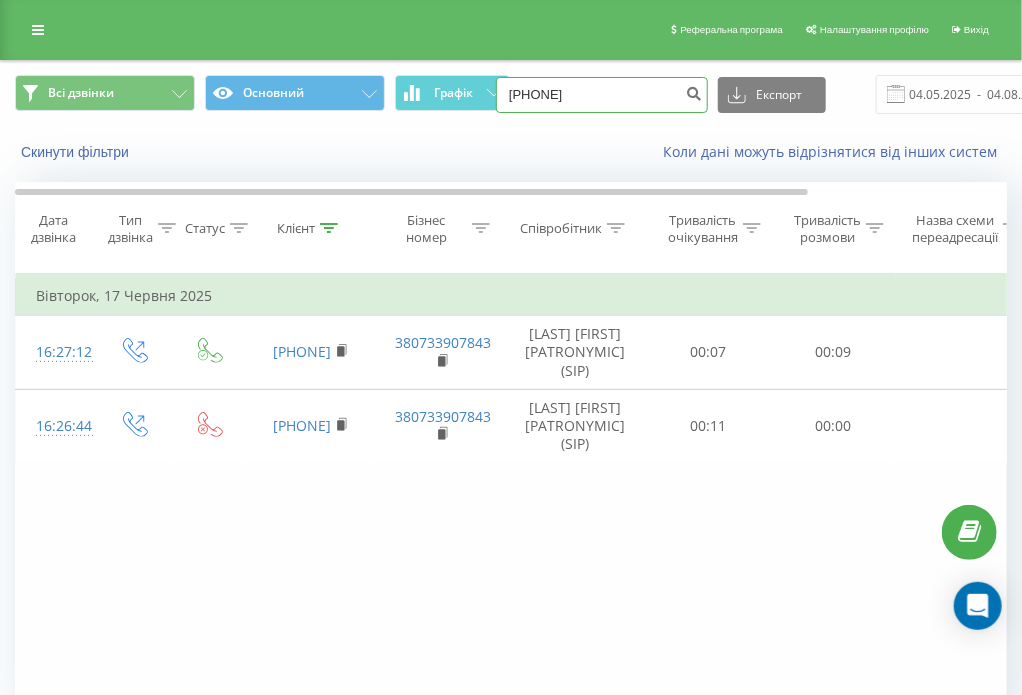 type on "[PHONE]" 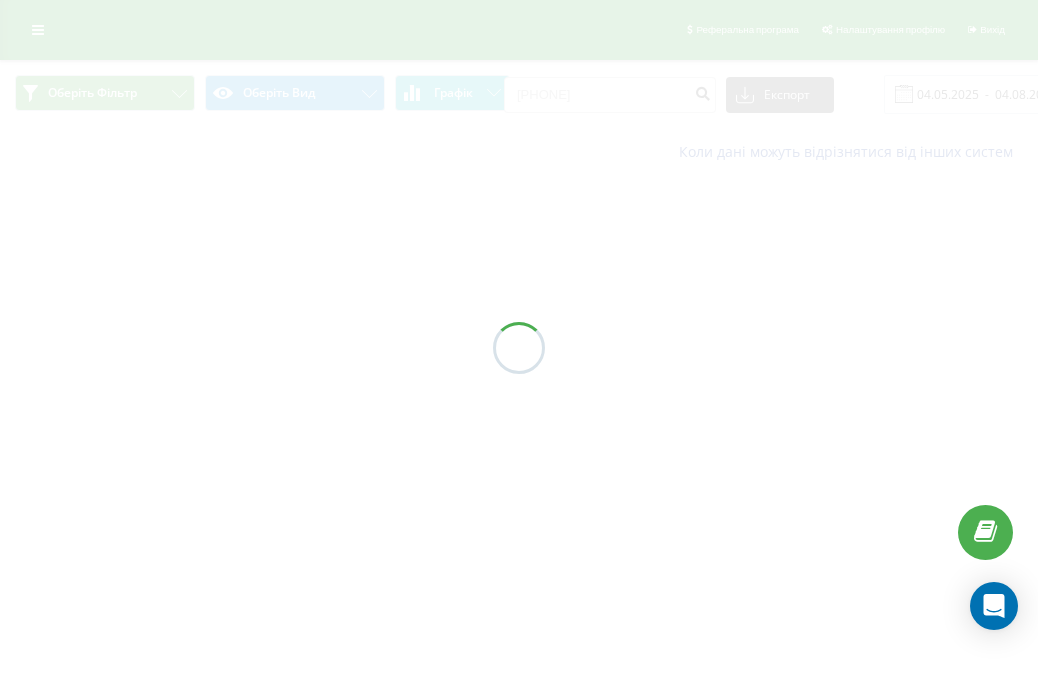 scroll, scrollTop: 0, scrollLeft: 0, axis: both 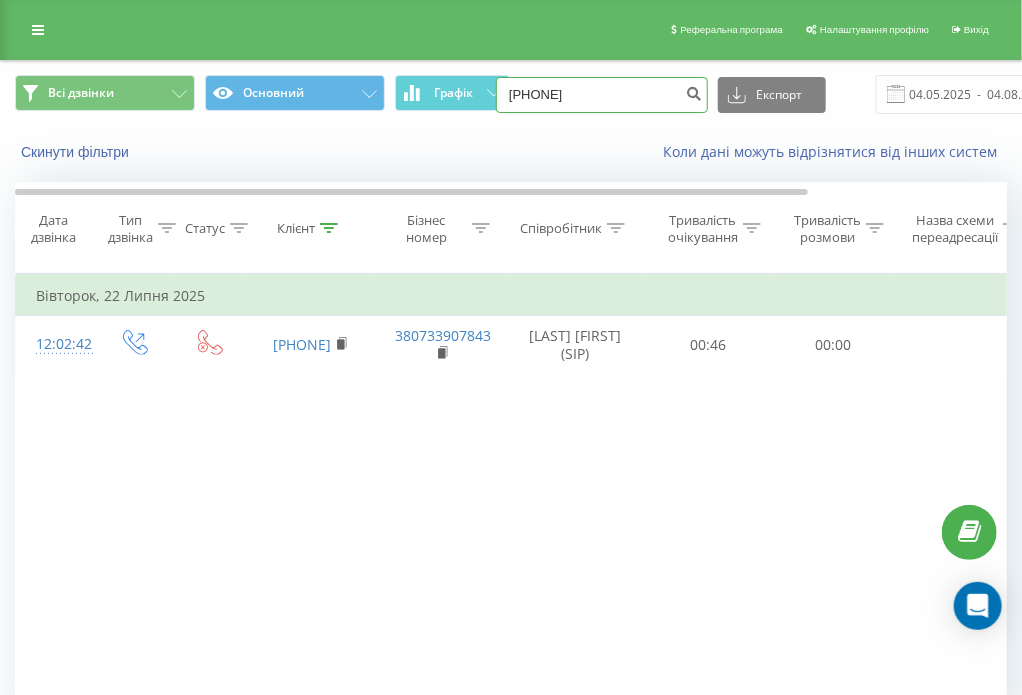 click on "0953466245" at bounding box center [602, 95] 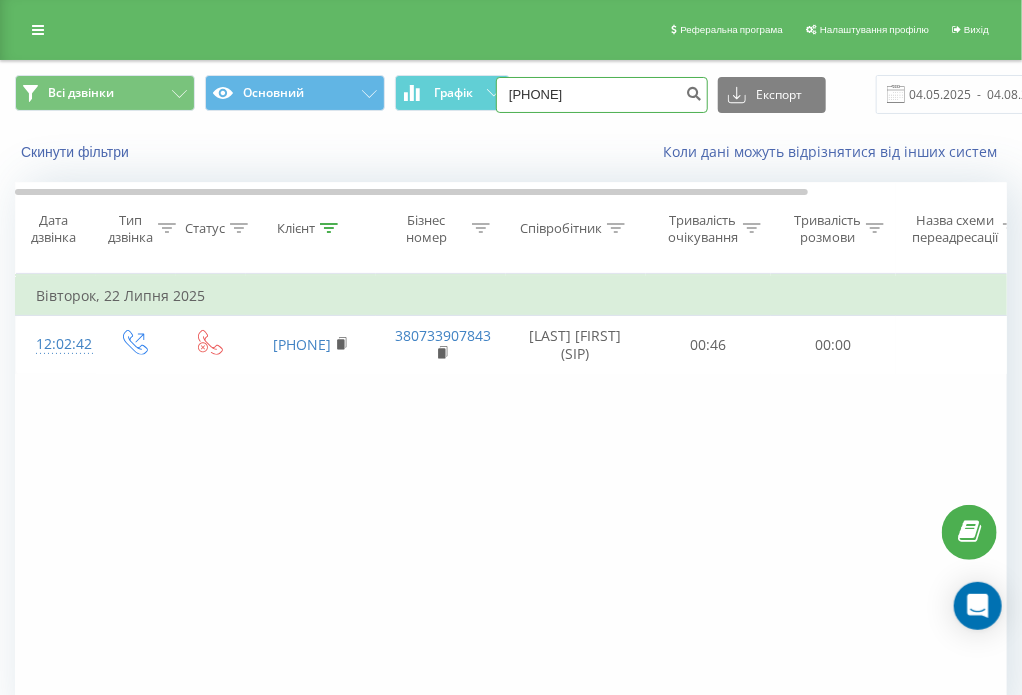 type on "0965865666" 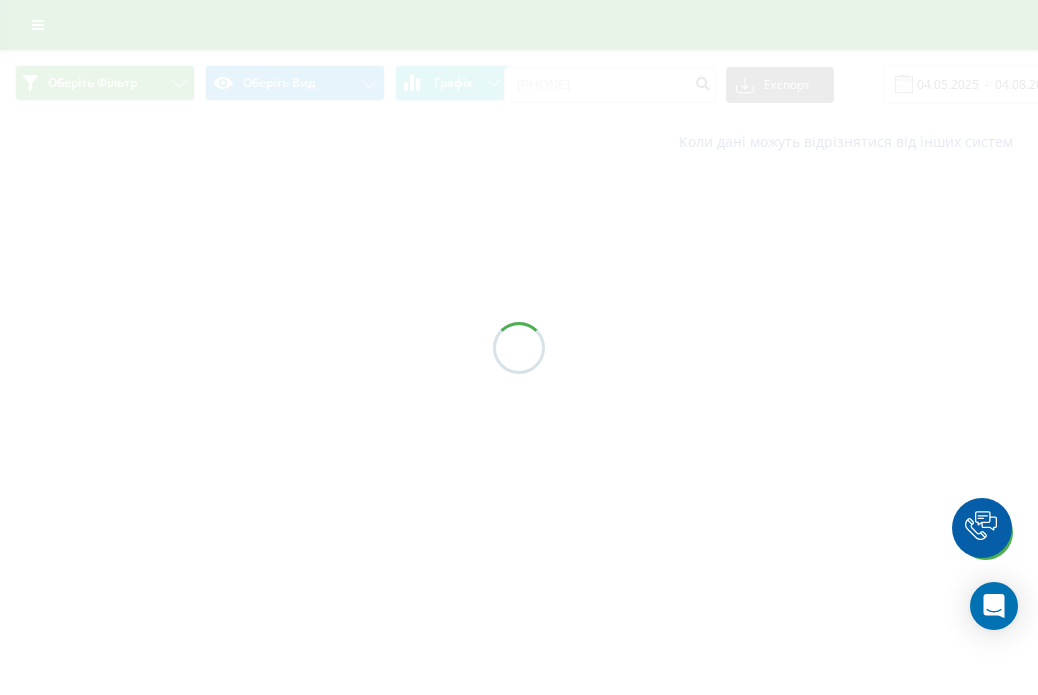 scroll, scrollTop: 0, scrollLeft: 0, axis: both 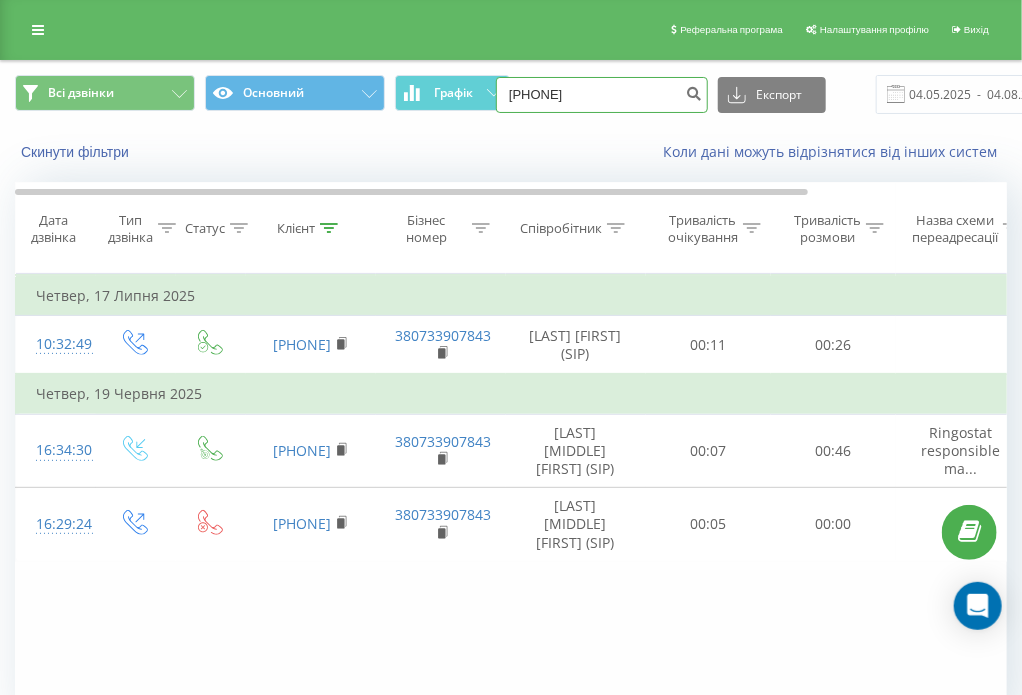 click on "[PHONE]" at bounding box center (602, 95) 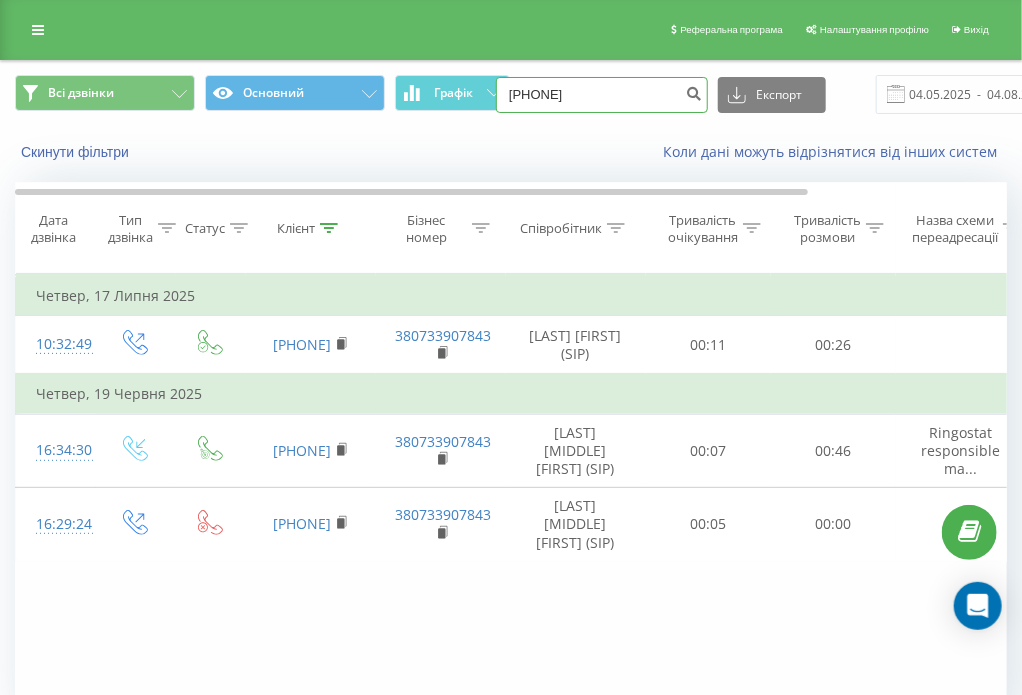 type on "0505052965" 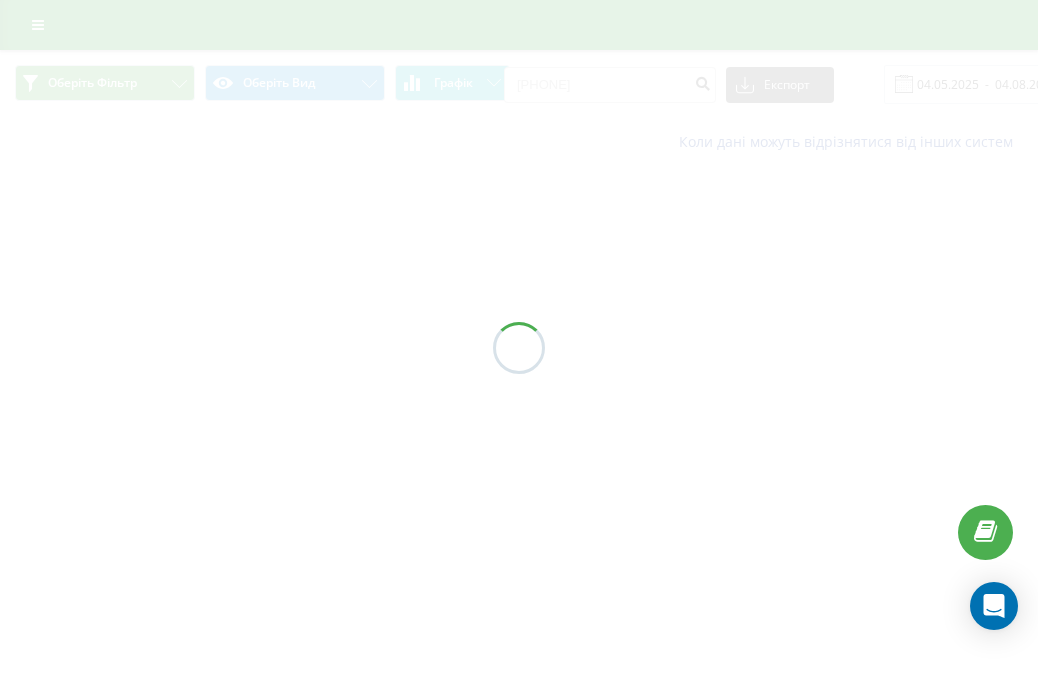 scroll, scrollTop: 0, scrollLeft: 0, axis: both 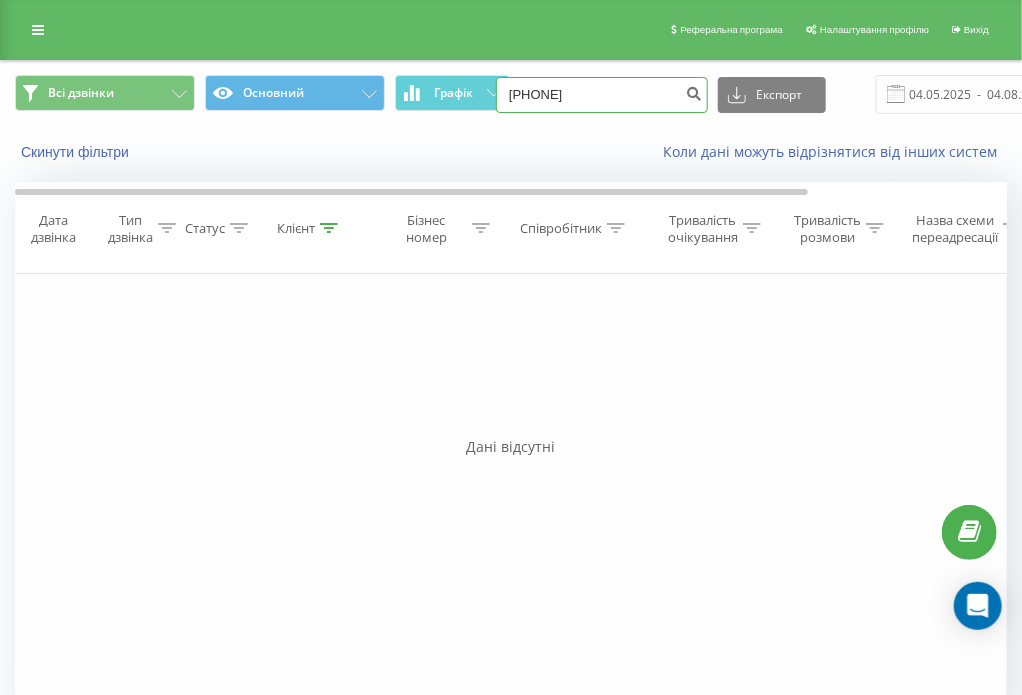 click on "[PHONE]" at bounding box center [602, 95] 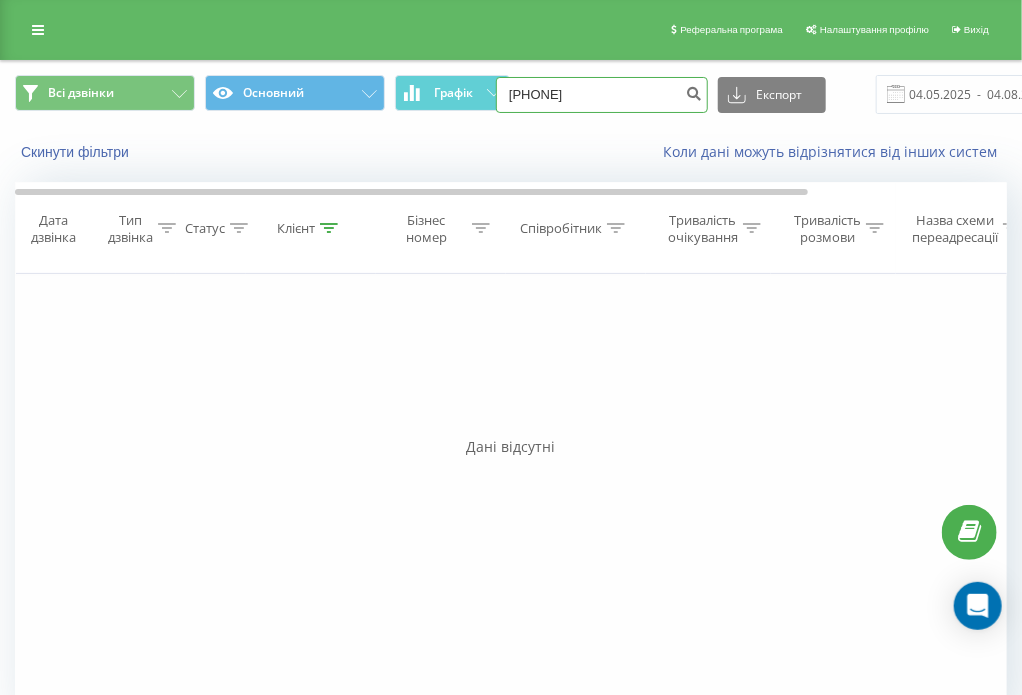 type on "[PHONE]" 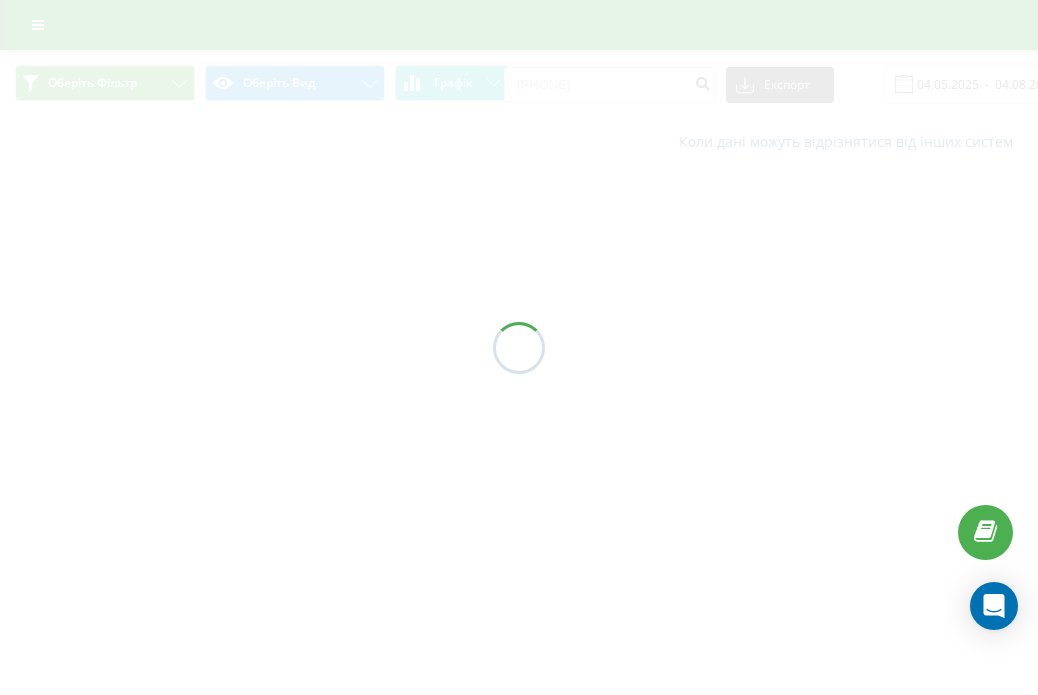 scroll, scrollTop: 0, scrollLeft: 0, axis: both 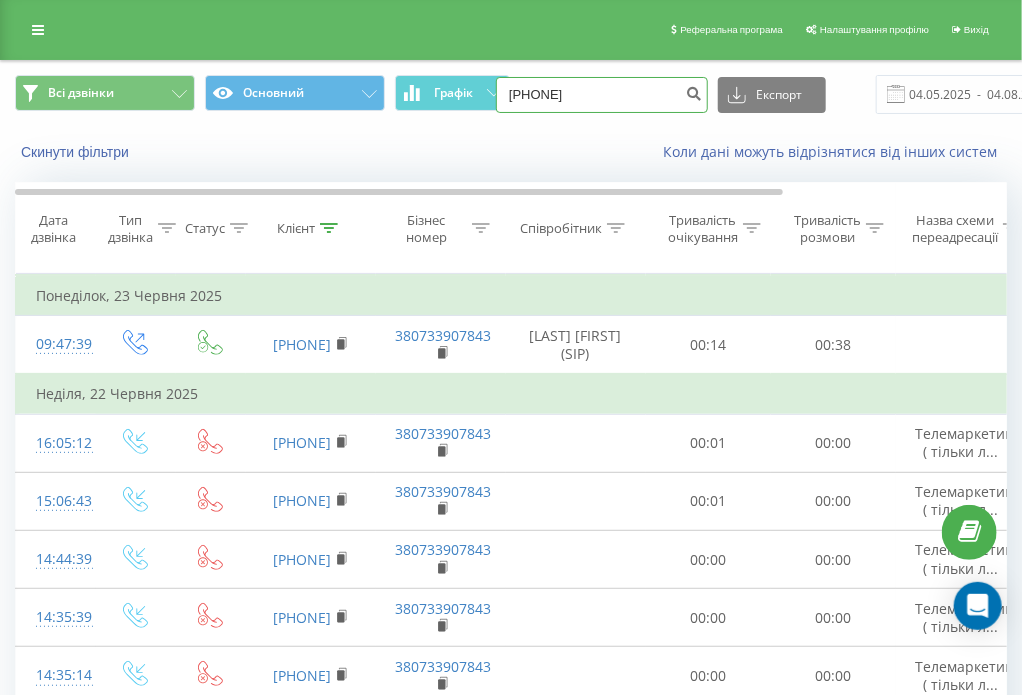 click on "0639619669" at bounding box center [602, 95] 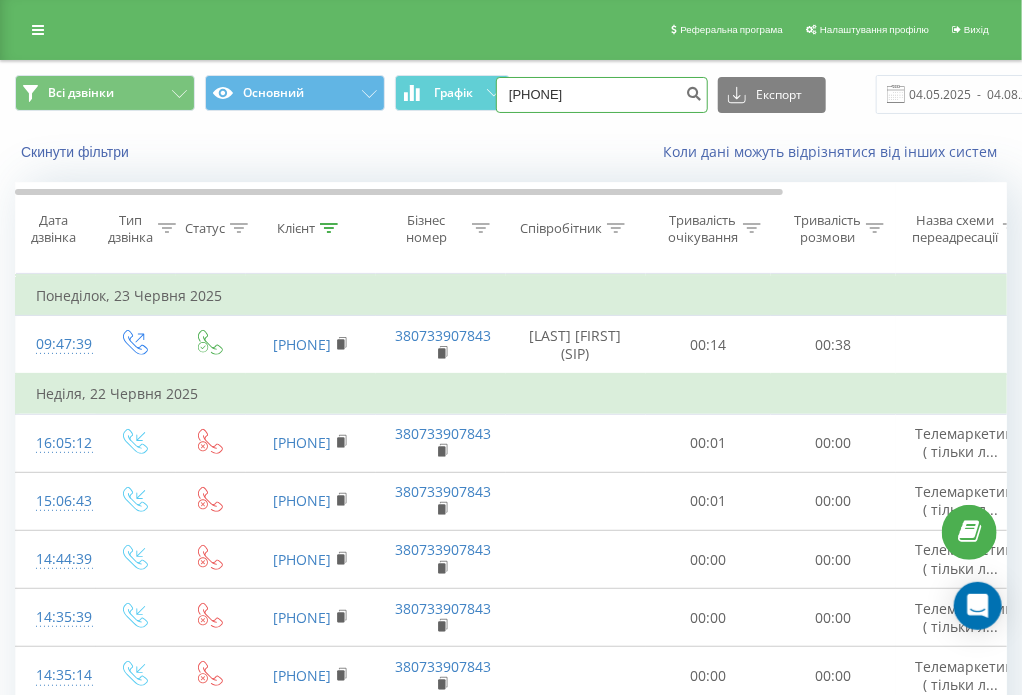 type on "0664432699" 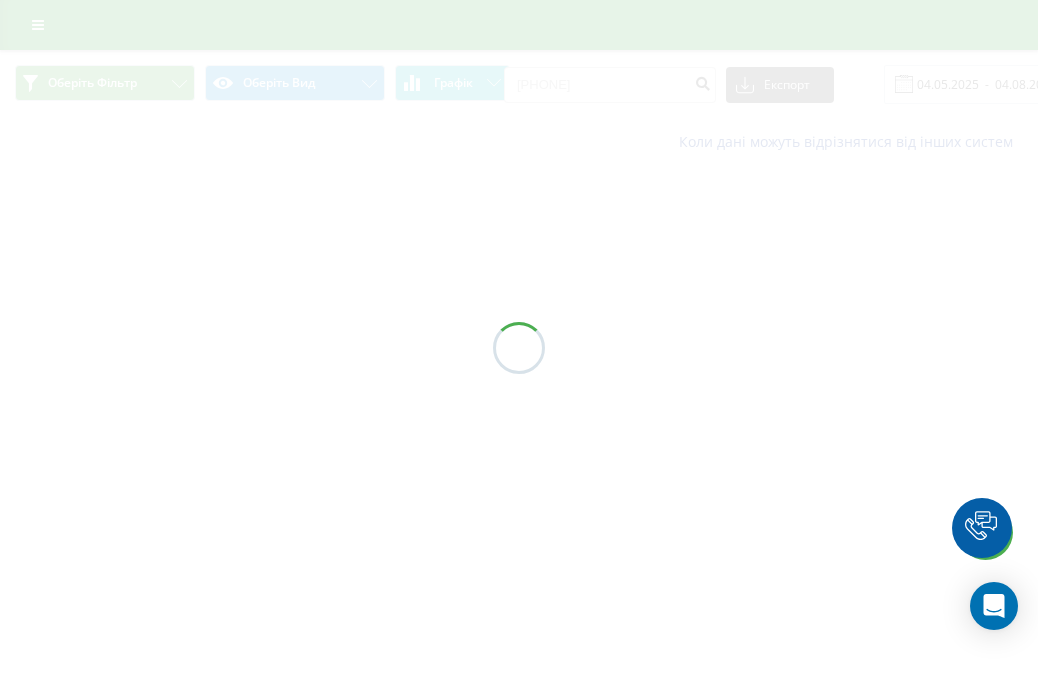 scroll, scrollTop: 0, scrollLeft: 0, axis: both 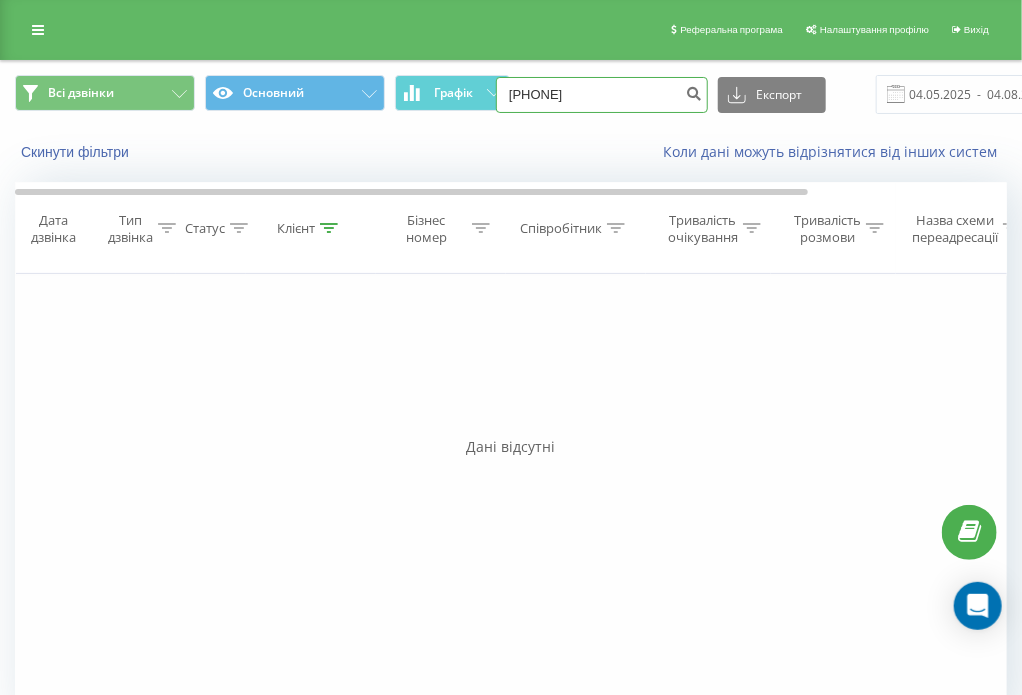 click on "[PHONE]" at bounding box center [602, 95] 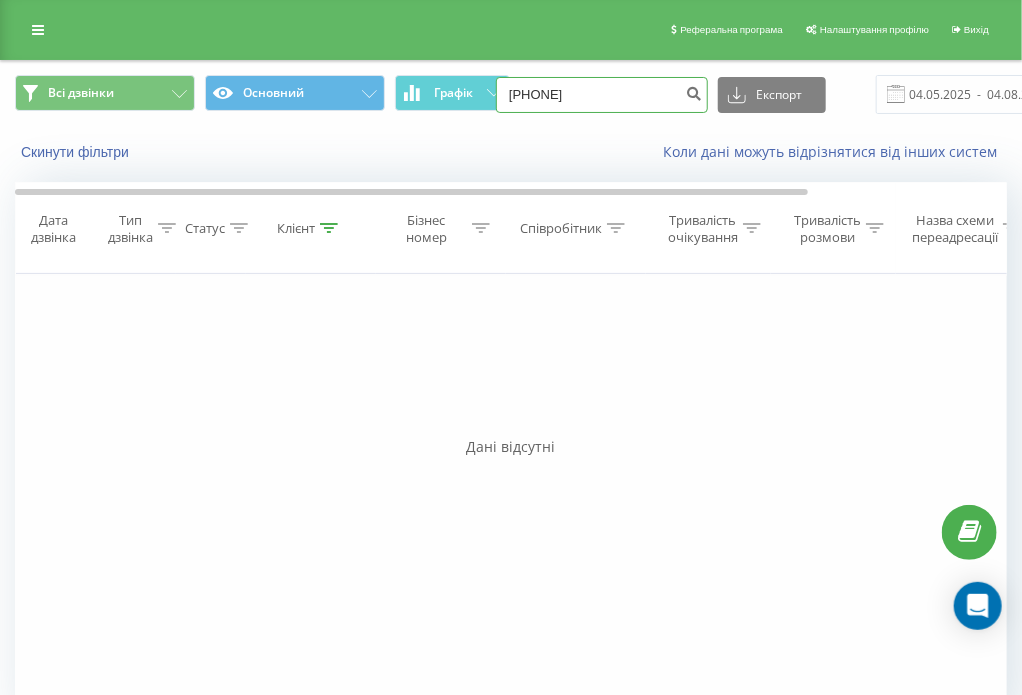 type on "[PHONE]" 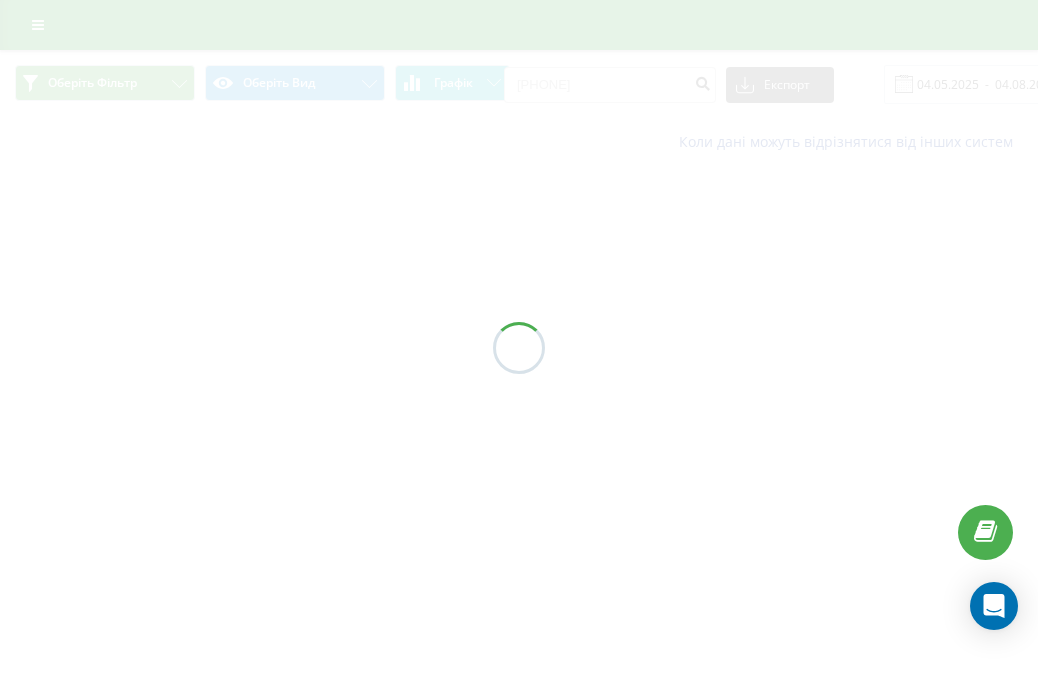 scroll, scrollTop: 0, scrollLeft: 0, axis: both 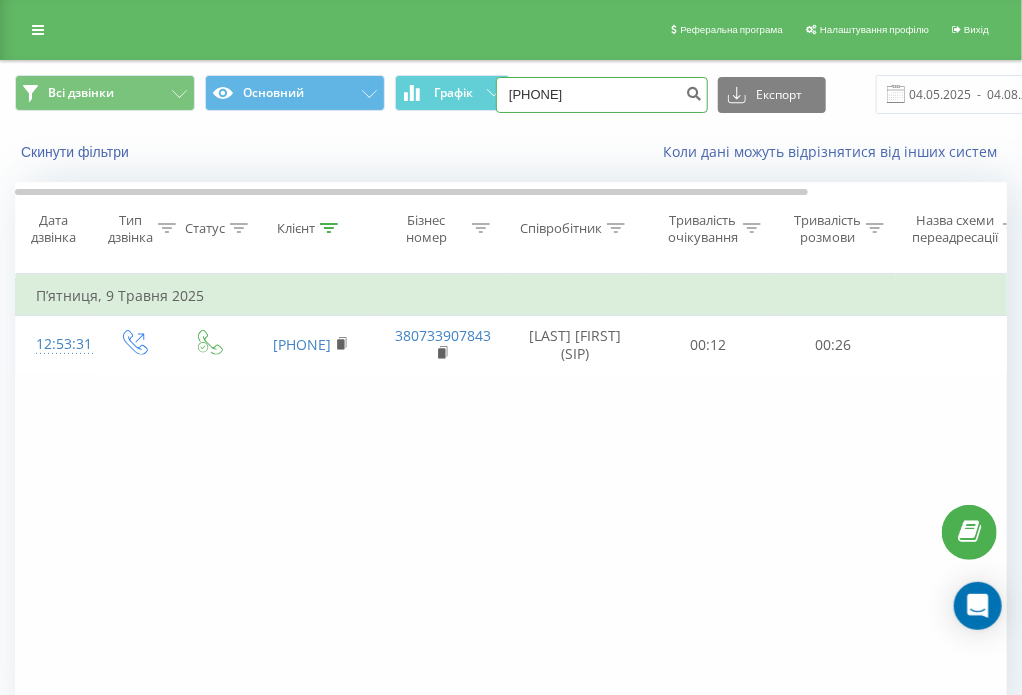 click on "[PHONE]" at bounding box center [602, 95] 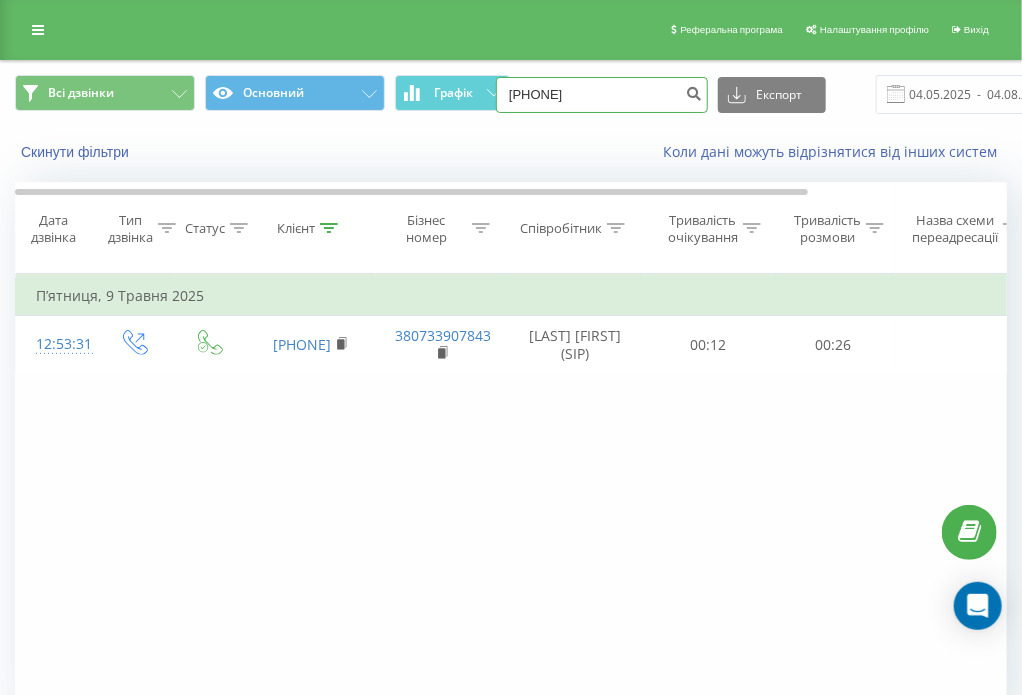 type on "[PHONE]" 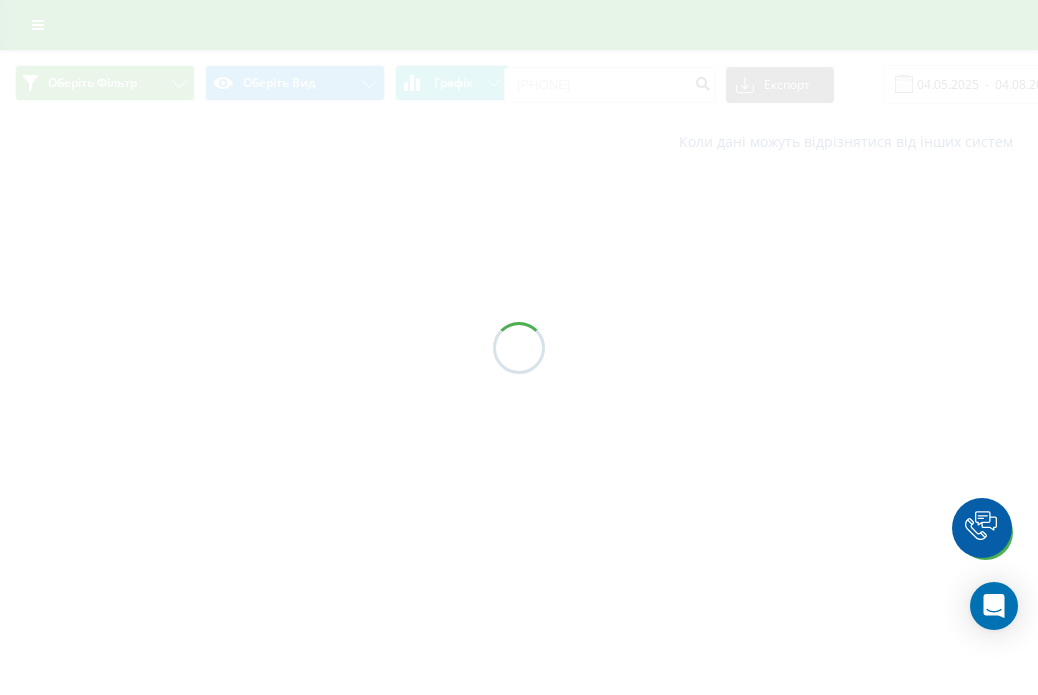 scroll, scrollTop: 0, scrollLeft: 0, axis: both 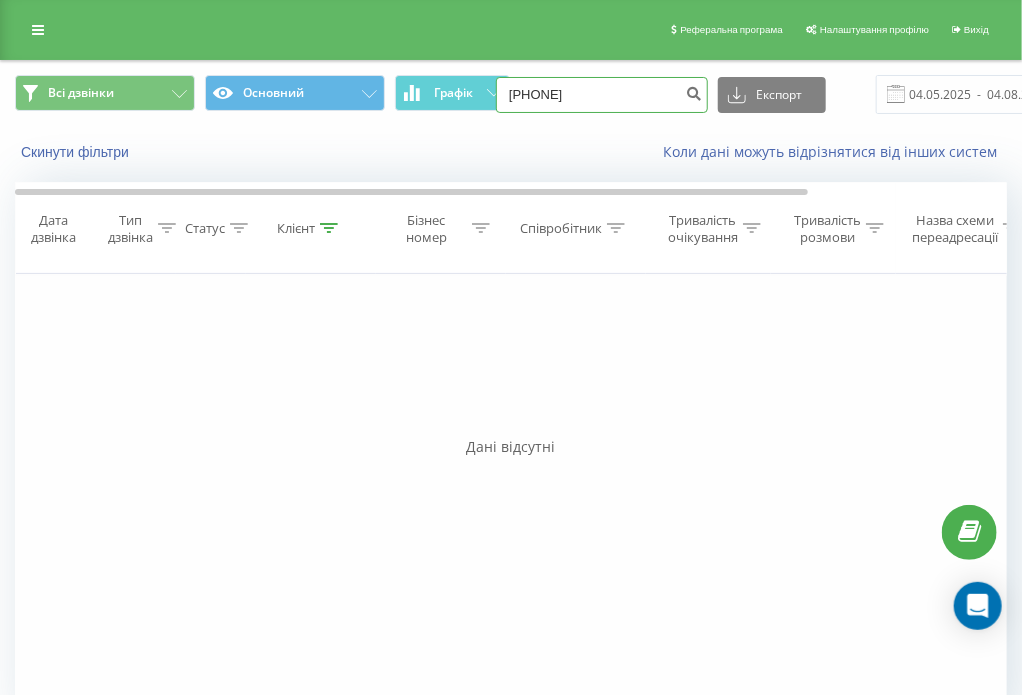 click on "[PHONE]" at bounding box center [602, 95] 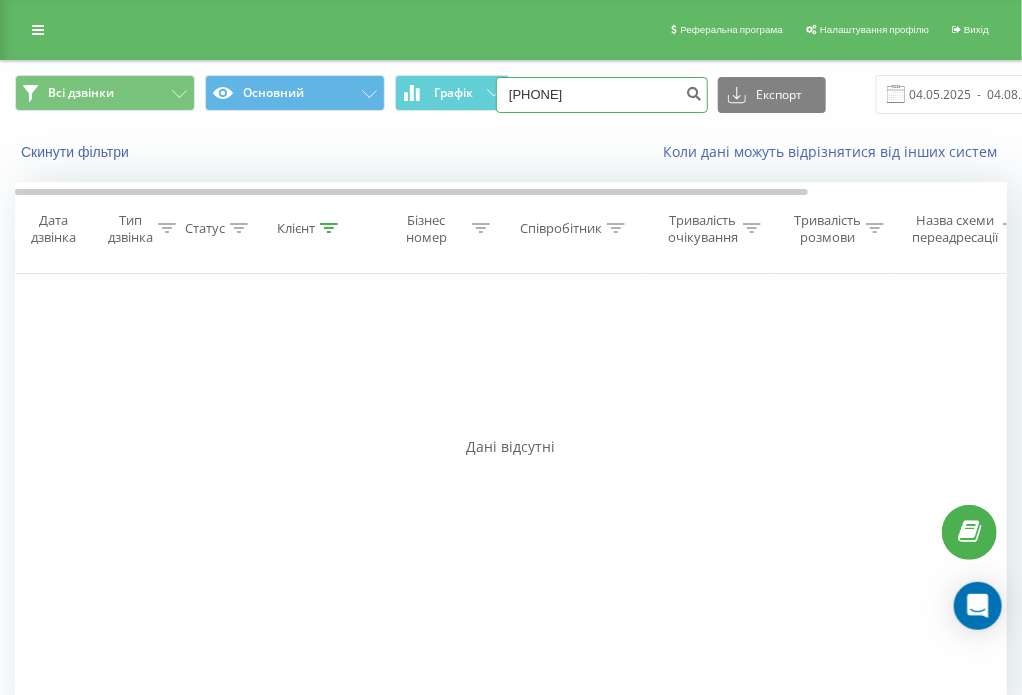 type on "[PHONE]" 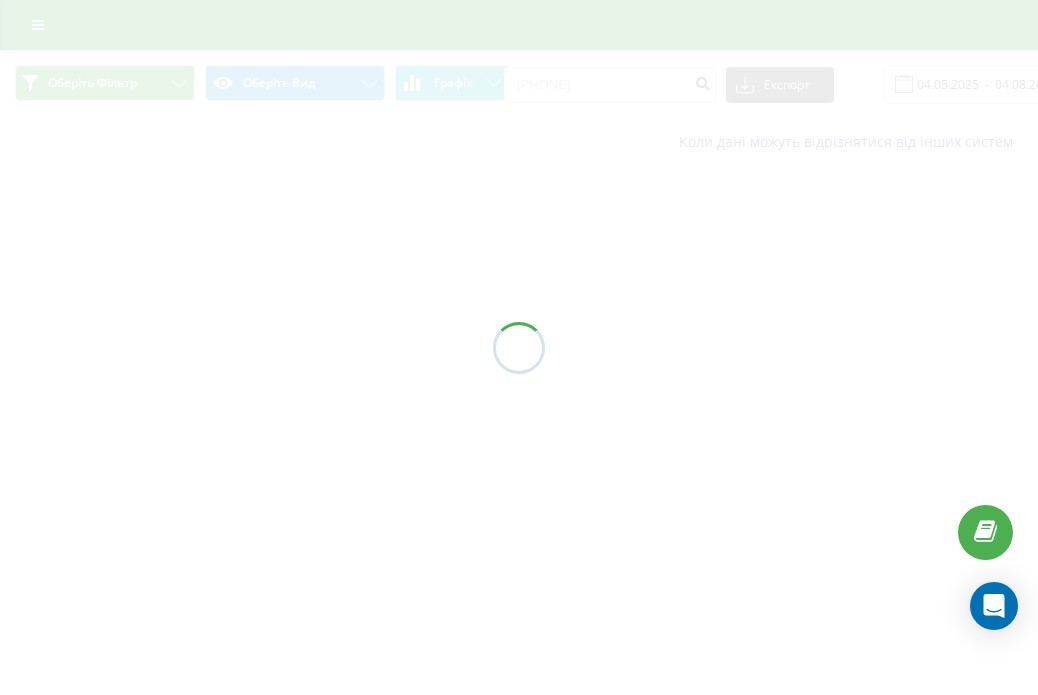 scroll, scrollTop: 0, scrollLeft: 0, axis: both 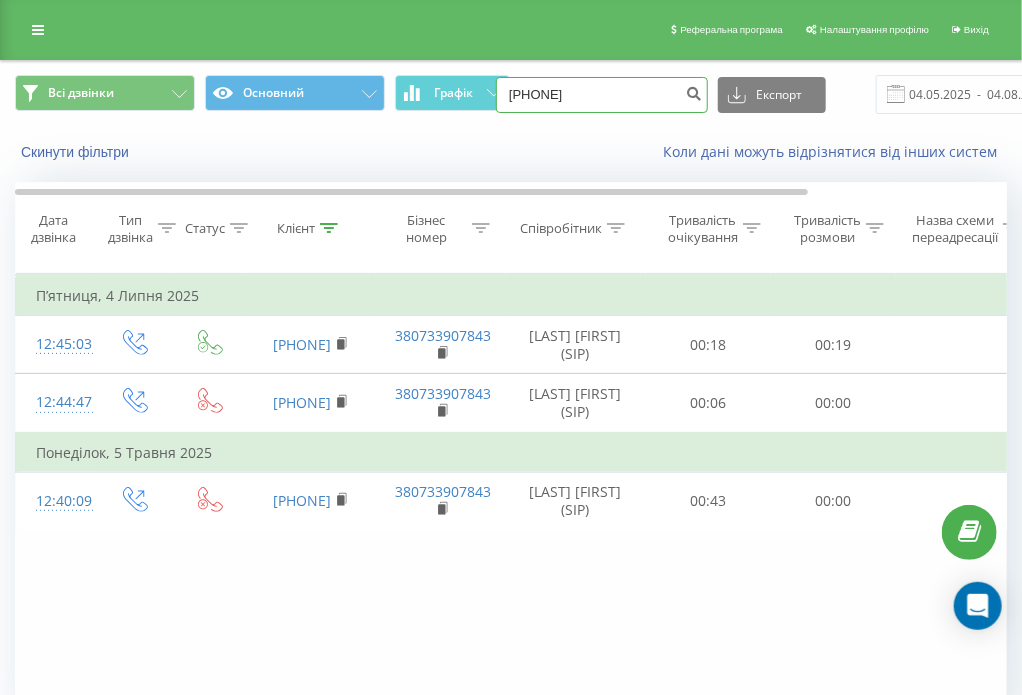 click on "0680202939" at bounding box center [602, 95] 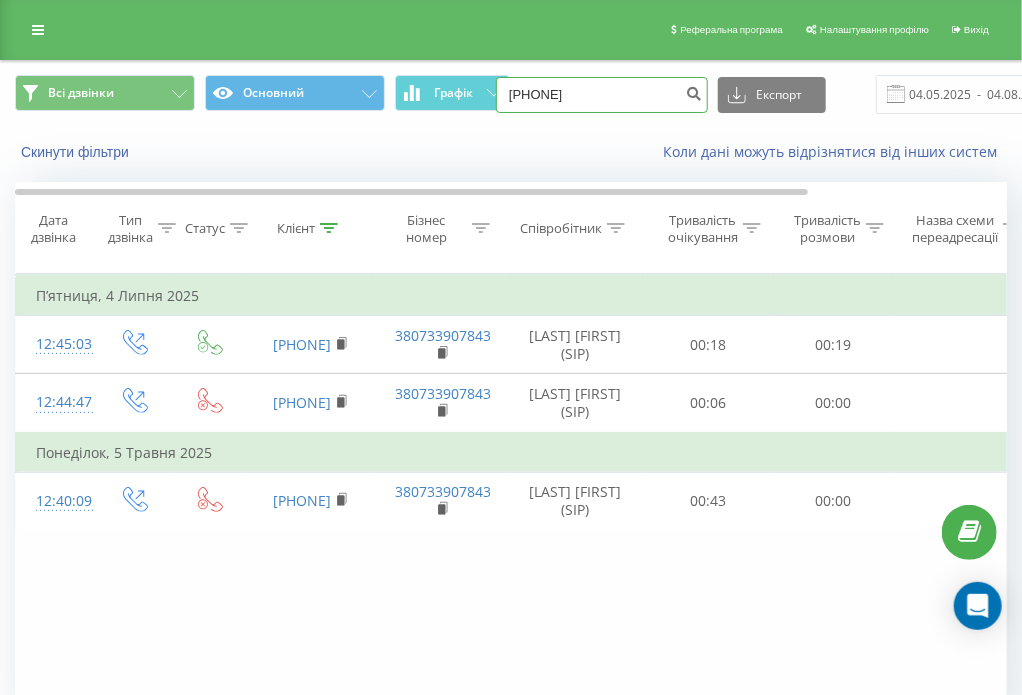 paste on "(067) 166 82 68" 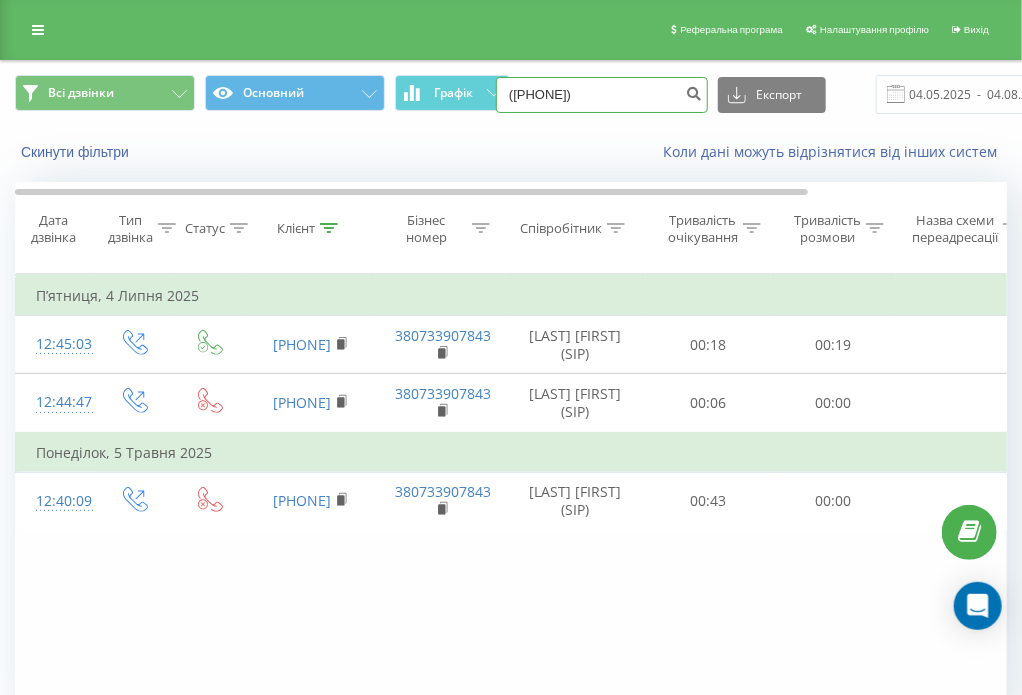 click on "(067) 166 82 68" at bounding box center (602, 95) 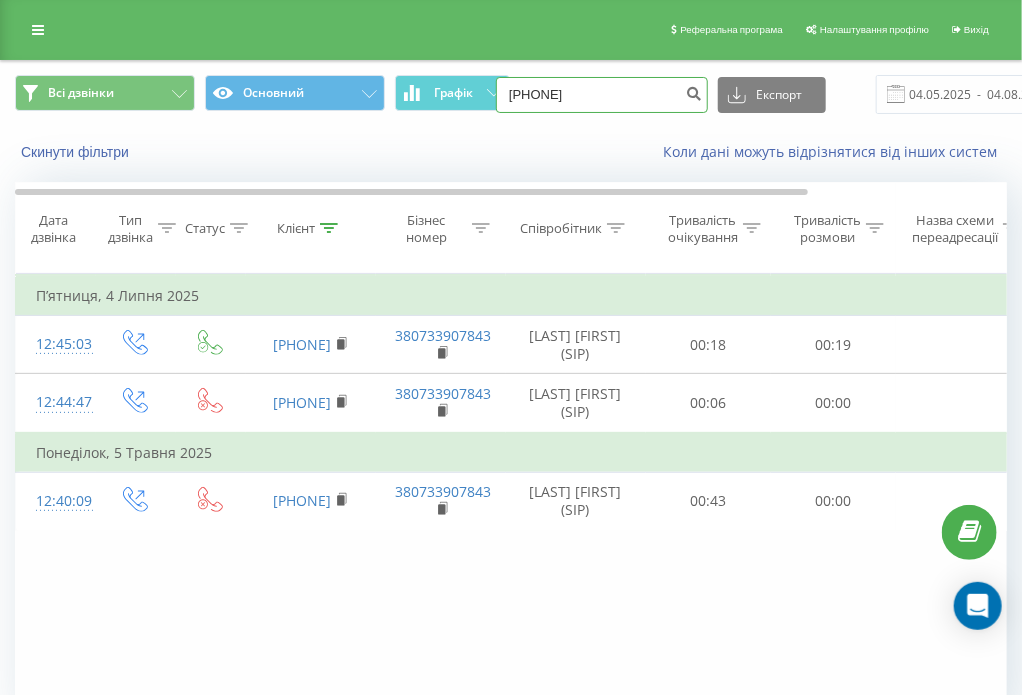 type on "0671668268" 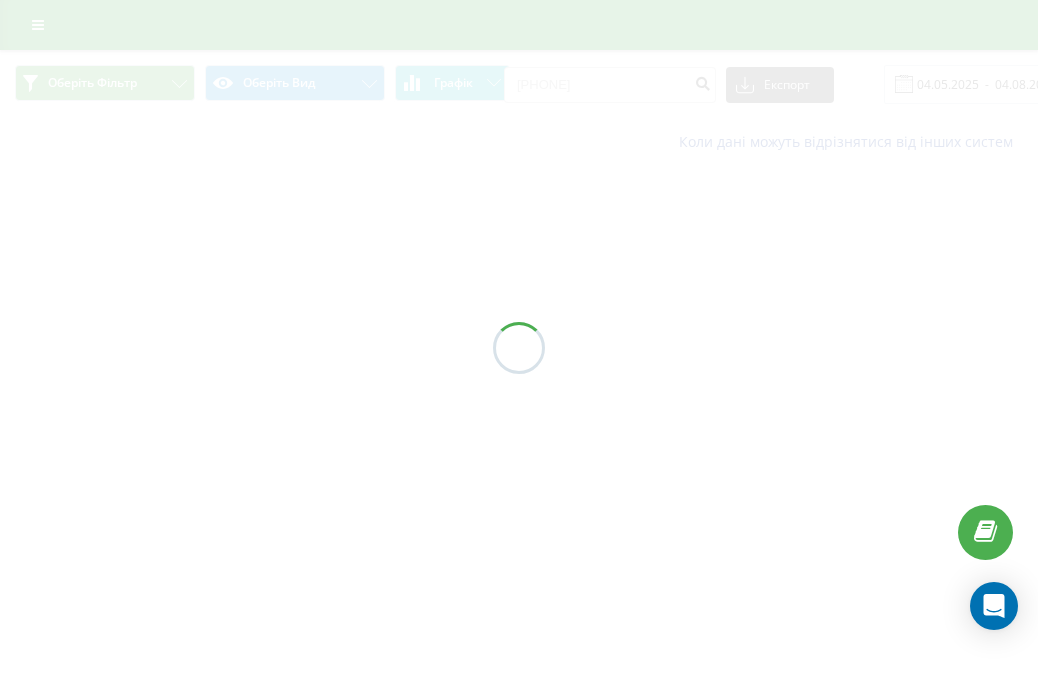scroll, scrollTop: 0, scrollLeft: 0, axis: both 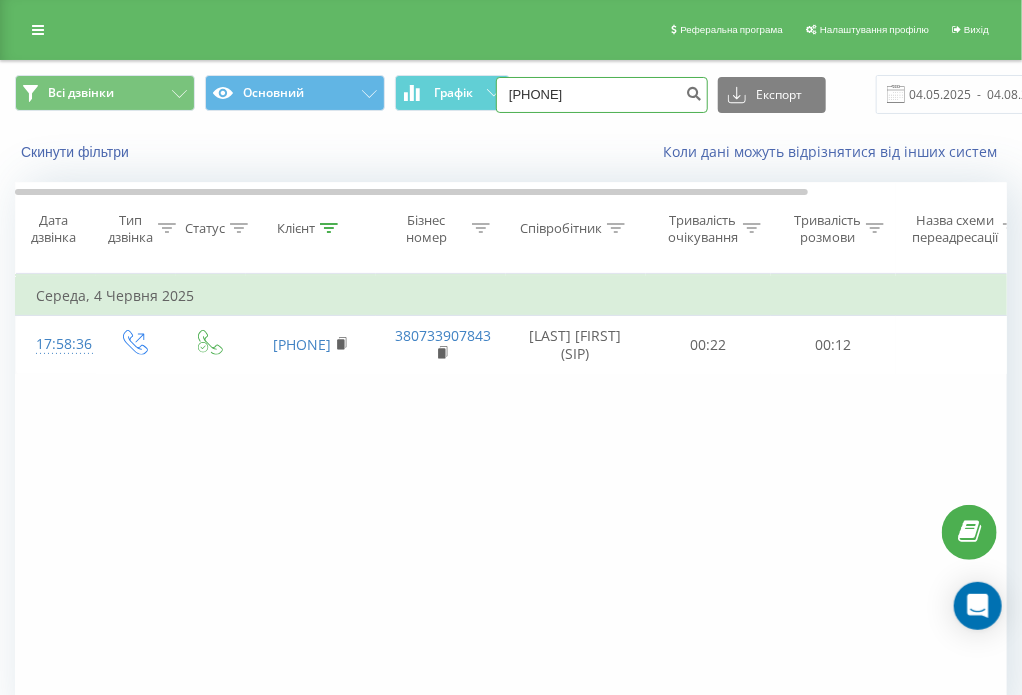 click on "[PHONE]" at bounding box center [602, 95] 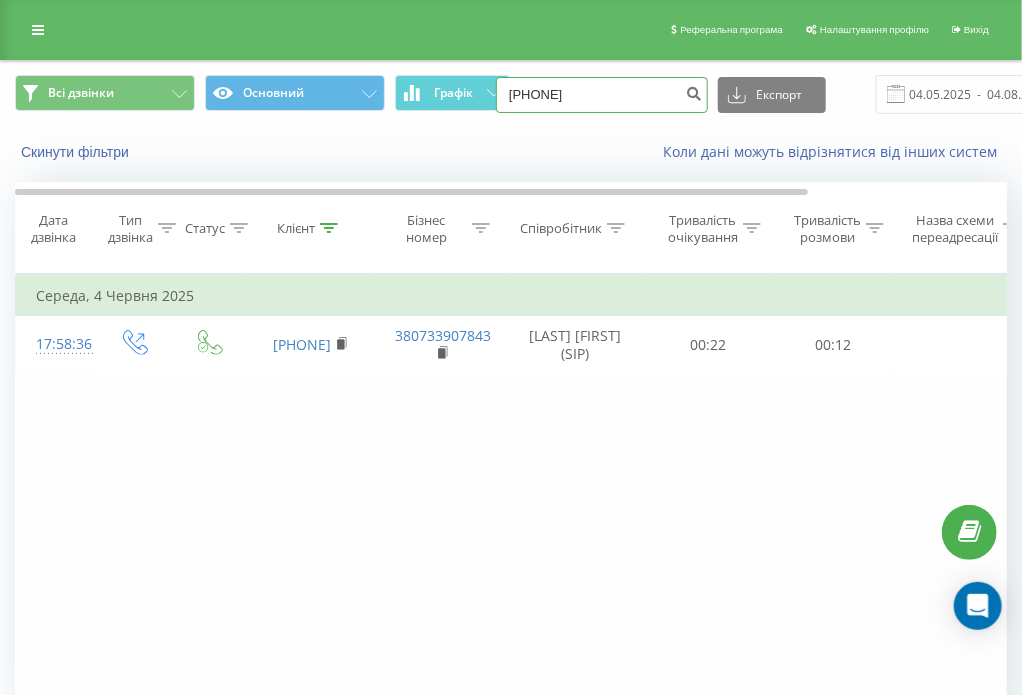 type on "0934120522" 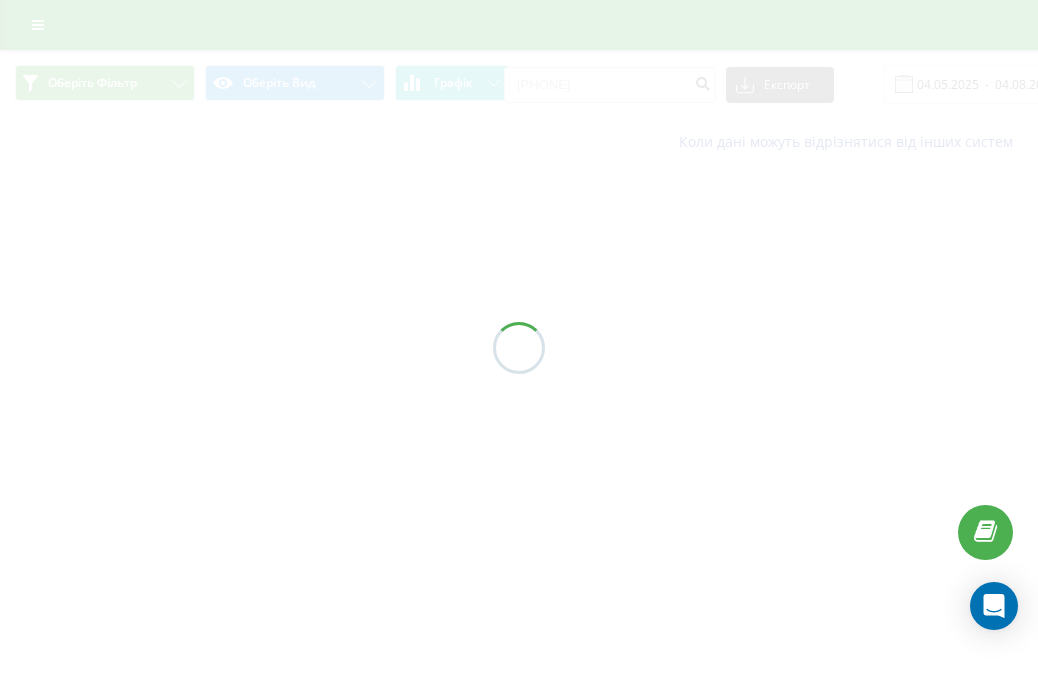 scroll, scrollTop: 0, scrollLeft: 0, axis: both 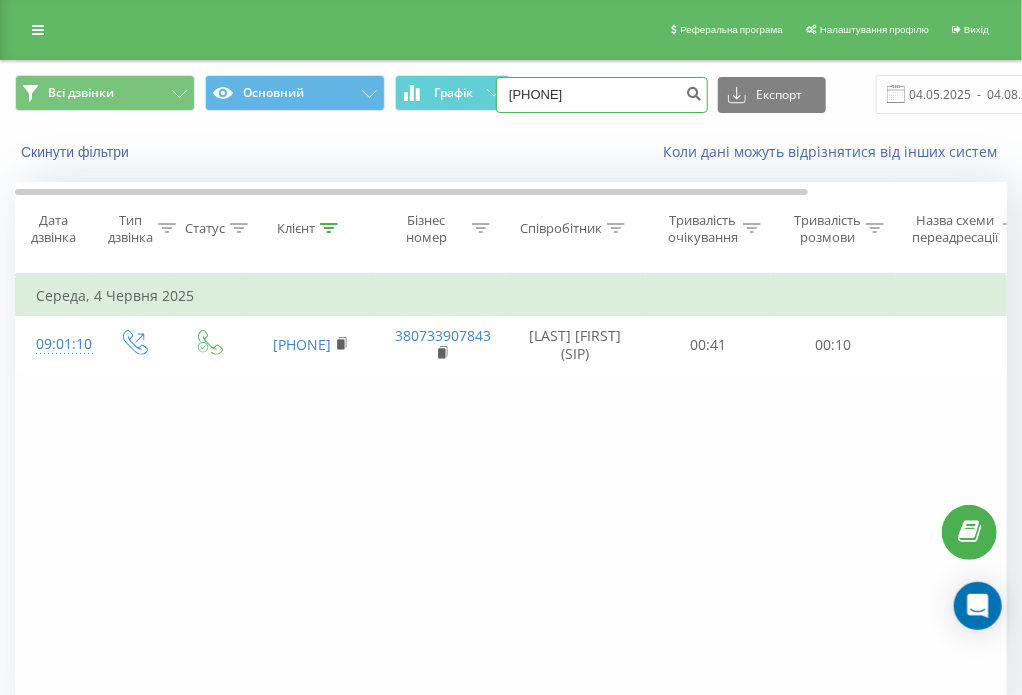 click on "0934120522" at bounding box center (602, 95) 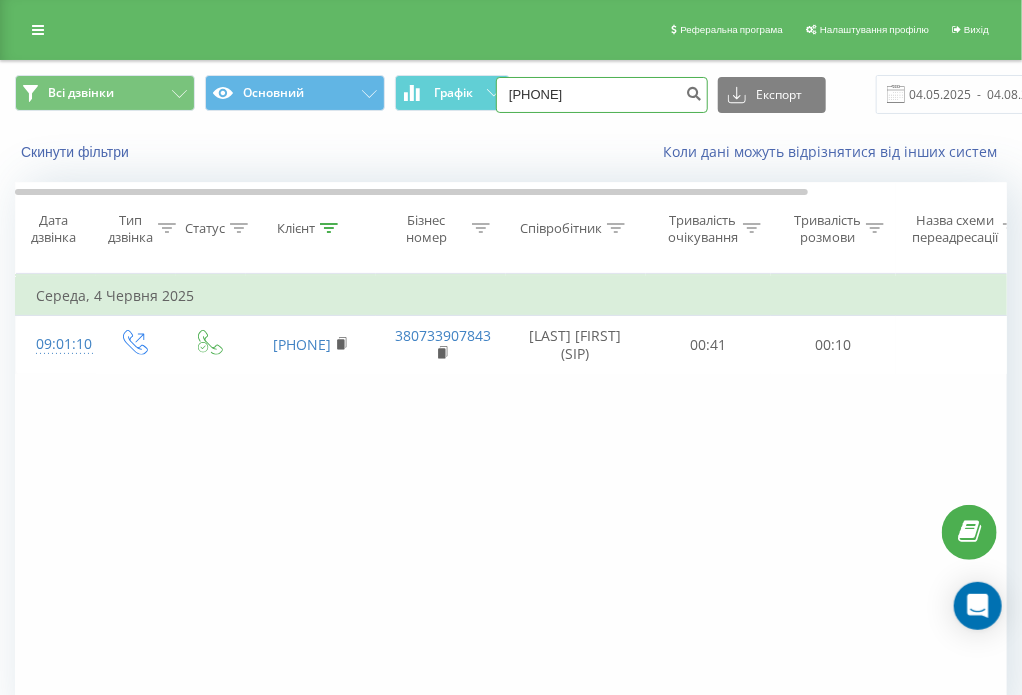 type on "[PHONE]" 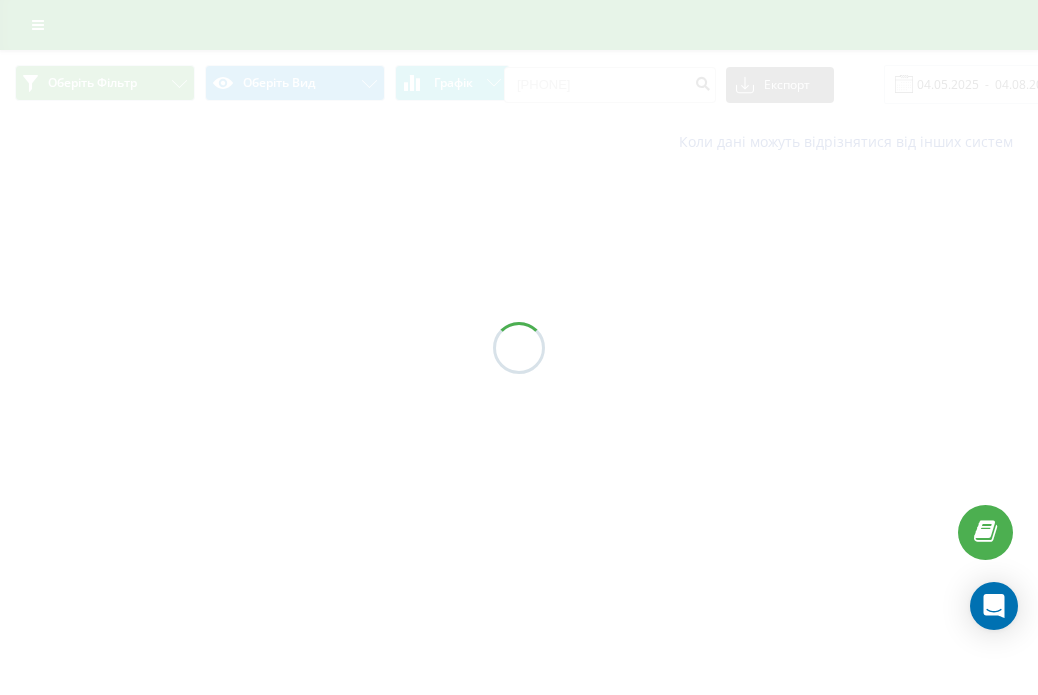 scroll, scrollTop: 0, scrollLeft: 0, axis: both 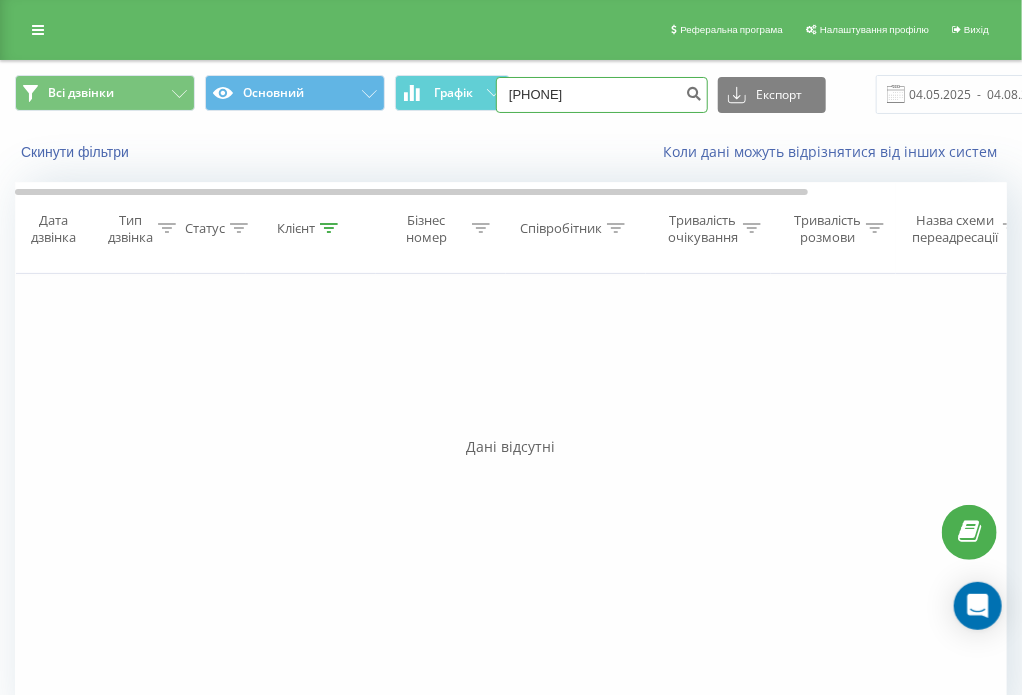 click on "[PHONE]" at bounding box center [602, 95] 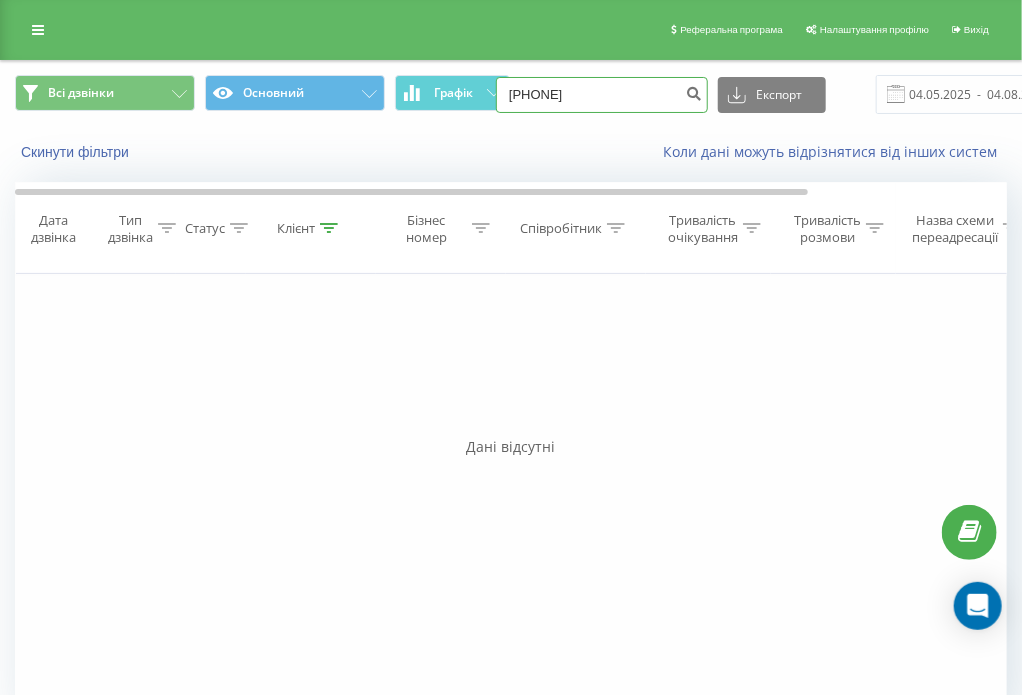 type on "[PHONE]" 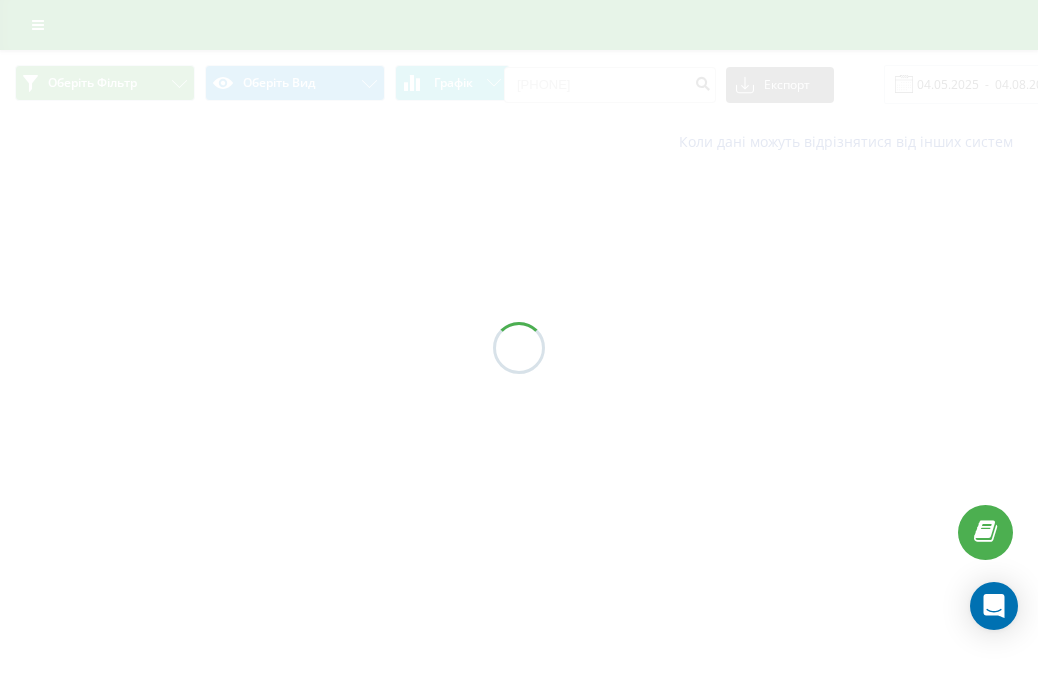 scroll, scrollTop: 0, scrollLeft: 0, axis: both 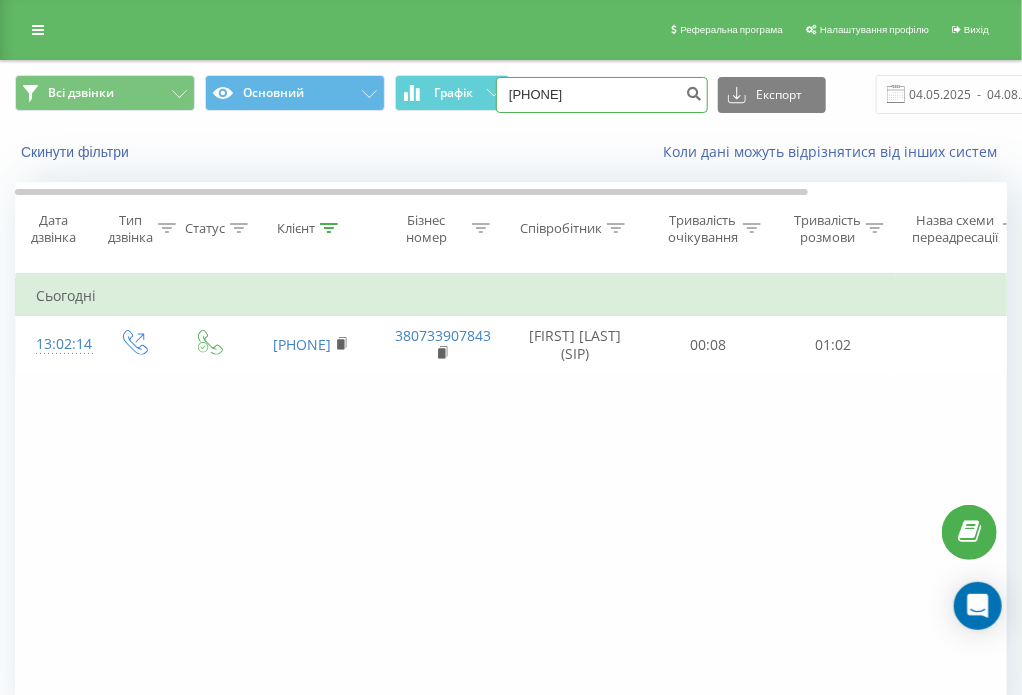 click on "0934921517" at bounding box center (602, 95) 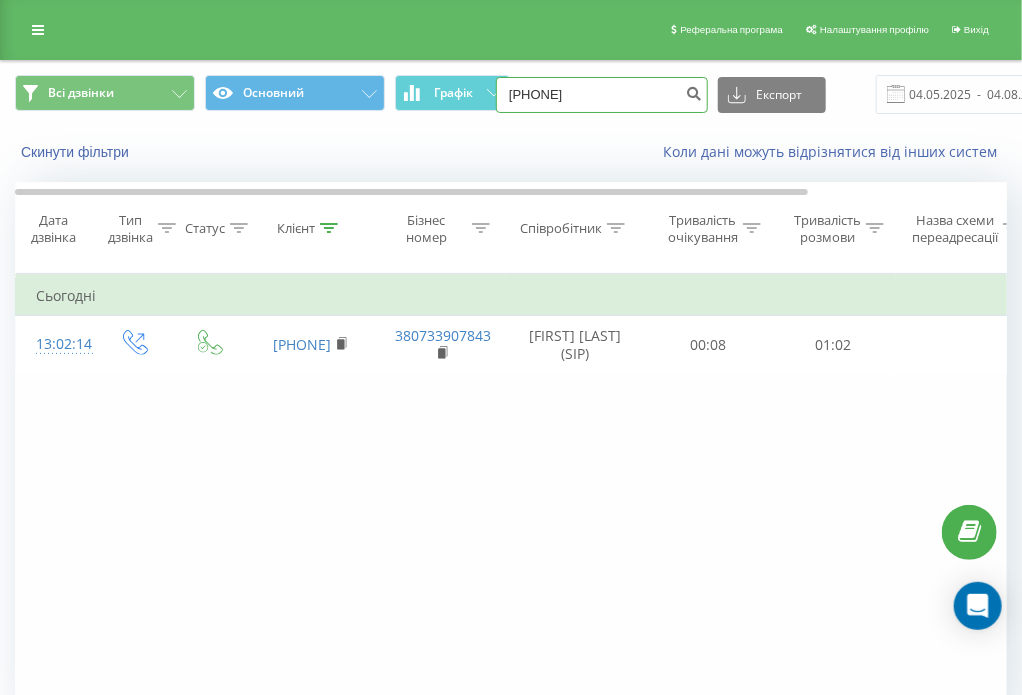 type on "0931380119" 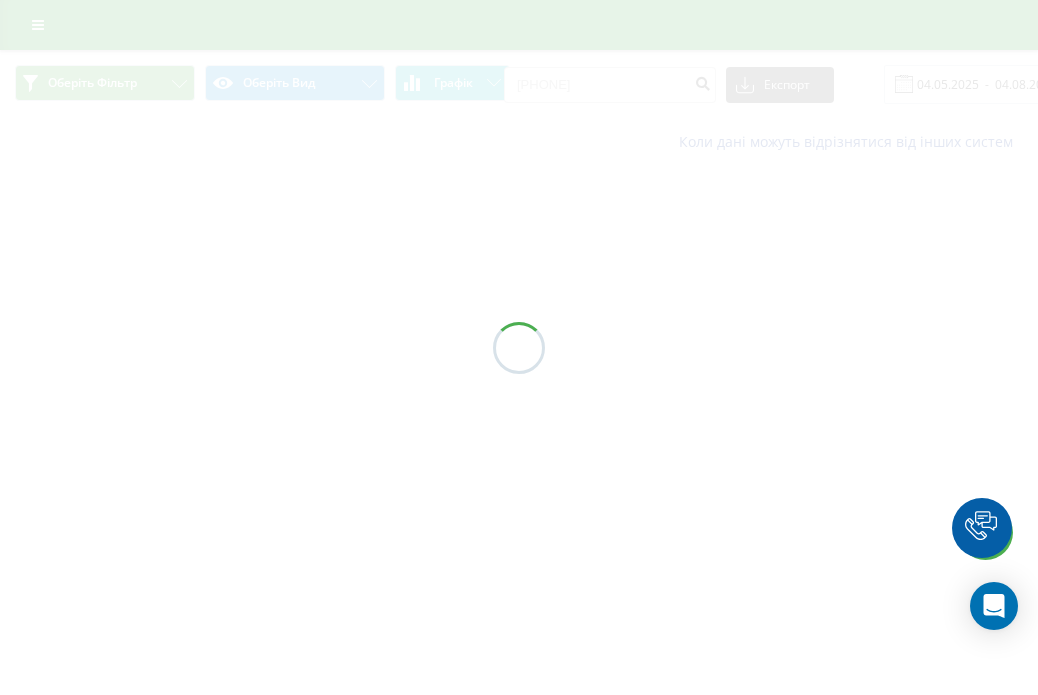 scroll, scrollTop: 0, scrollLeft: 0, axis: both 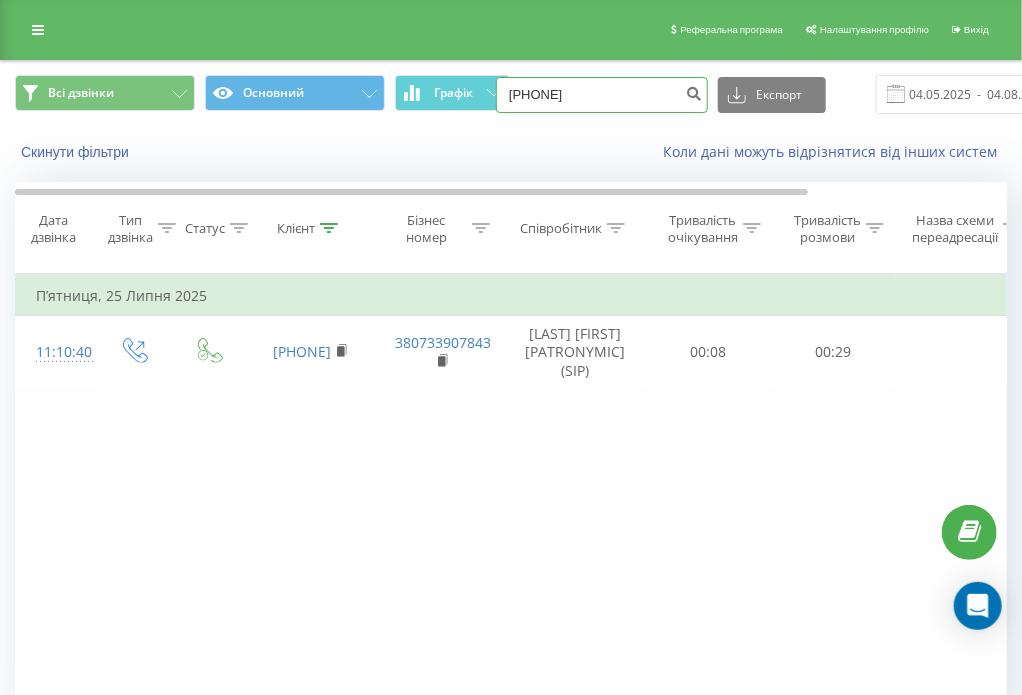 click on "[PHONE]" at bounding box center [602, 95] 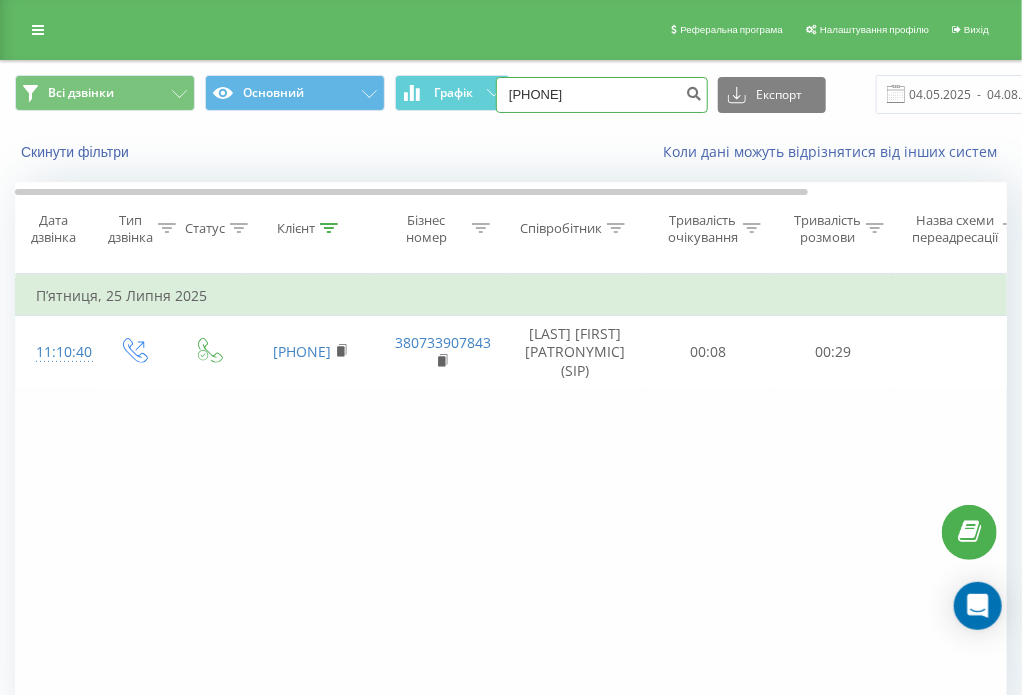 type on "[PHONE]" 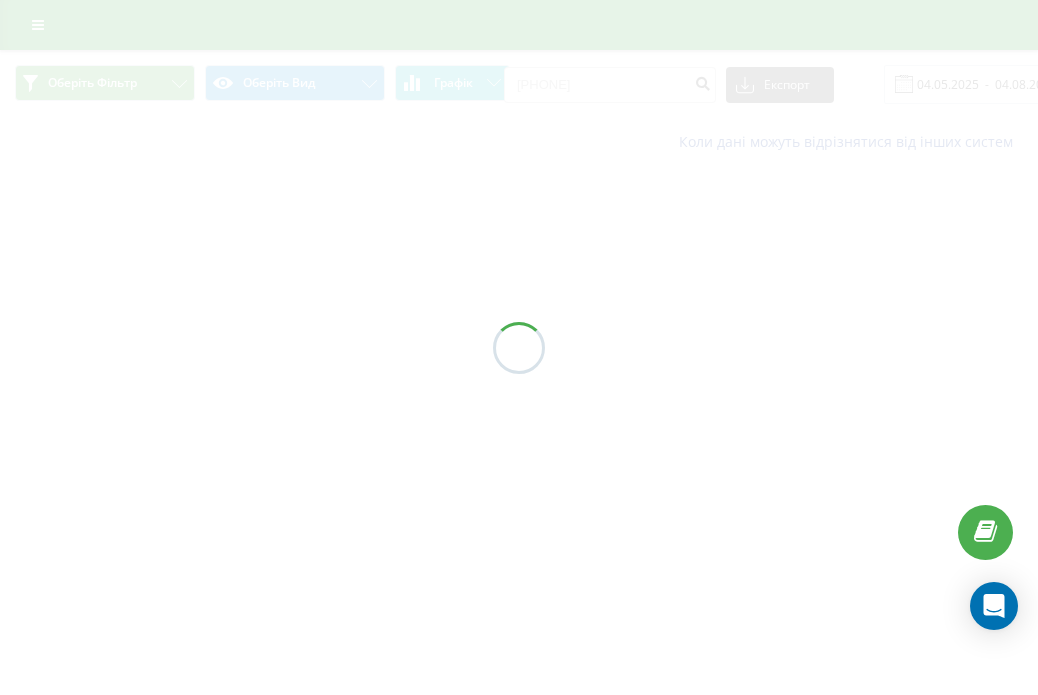 scroll, scrollTop: 0, scrollLeft: 0, axis: both 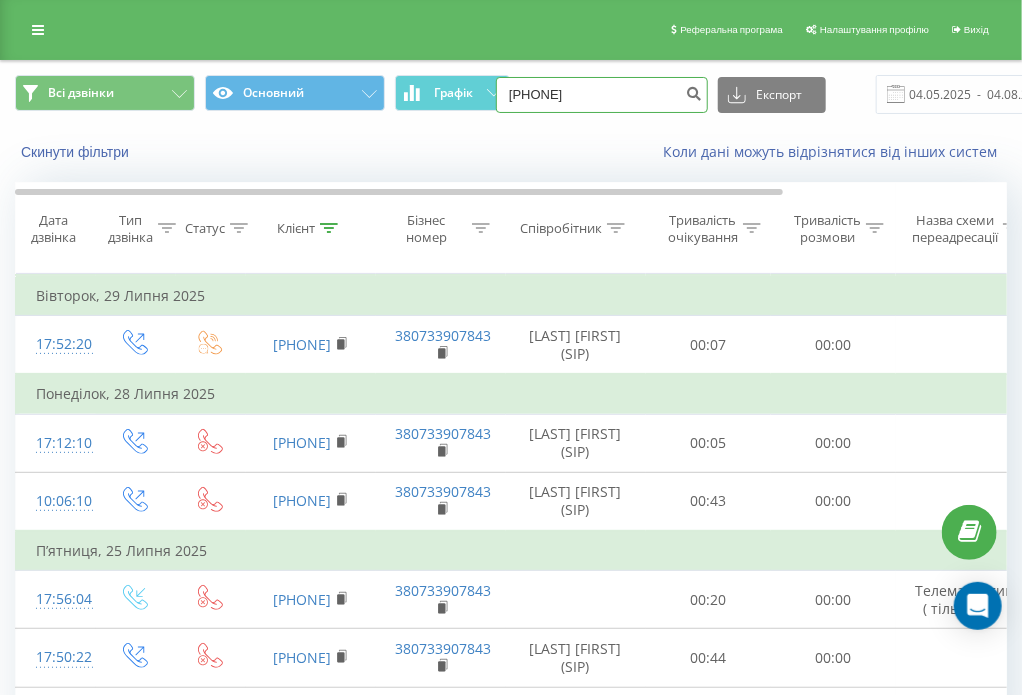 click on "[PHONE]" at bounding box center (602, 95) 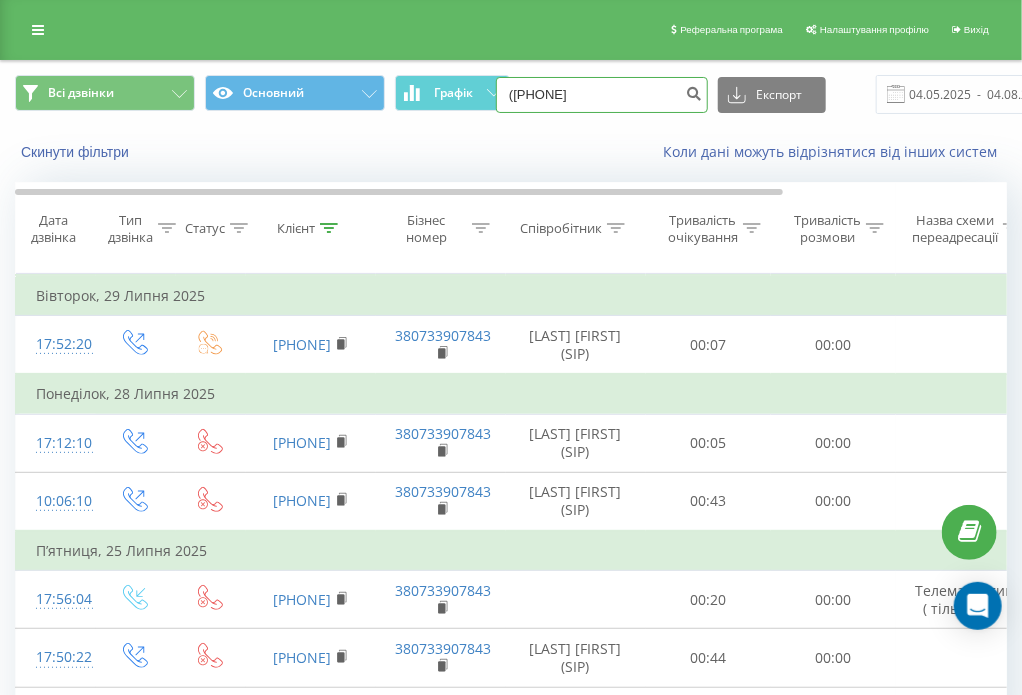 type on "[PHONE]" 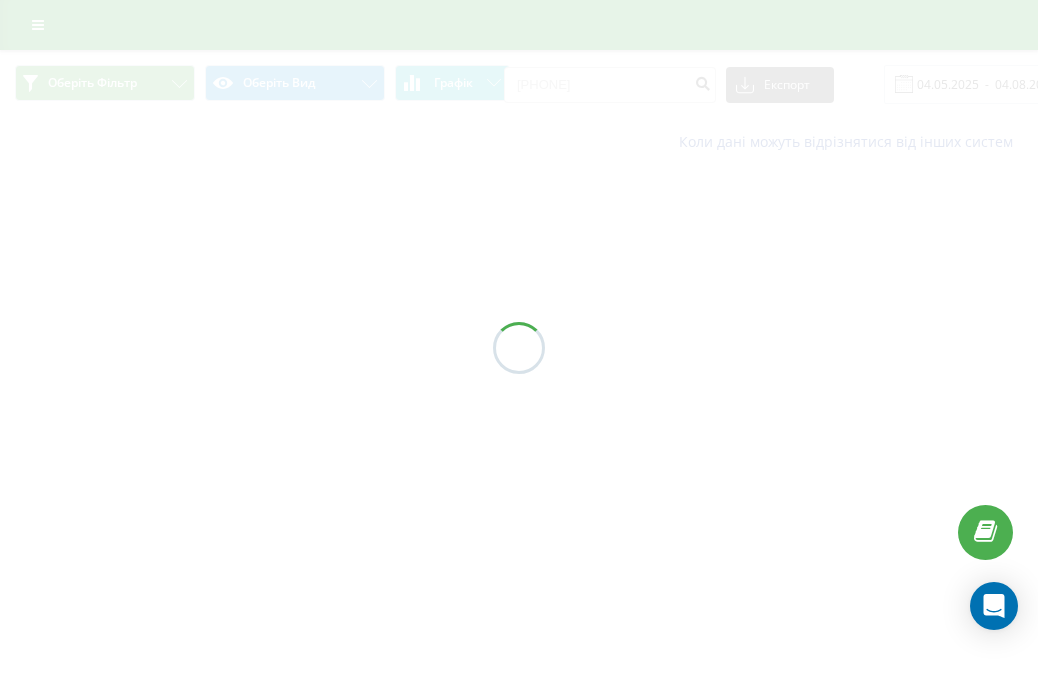 scroll, scrollTop: 0, scrollLeft: 0, axis: both 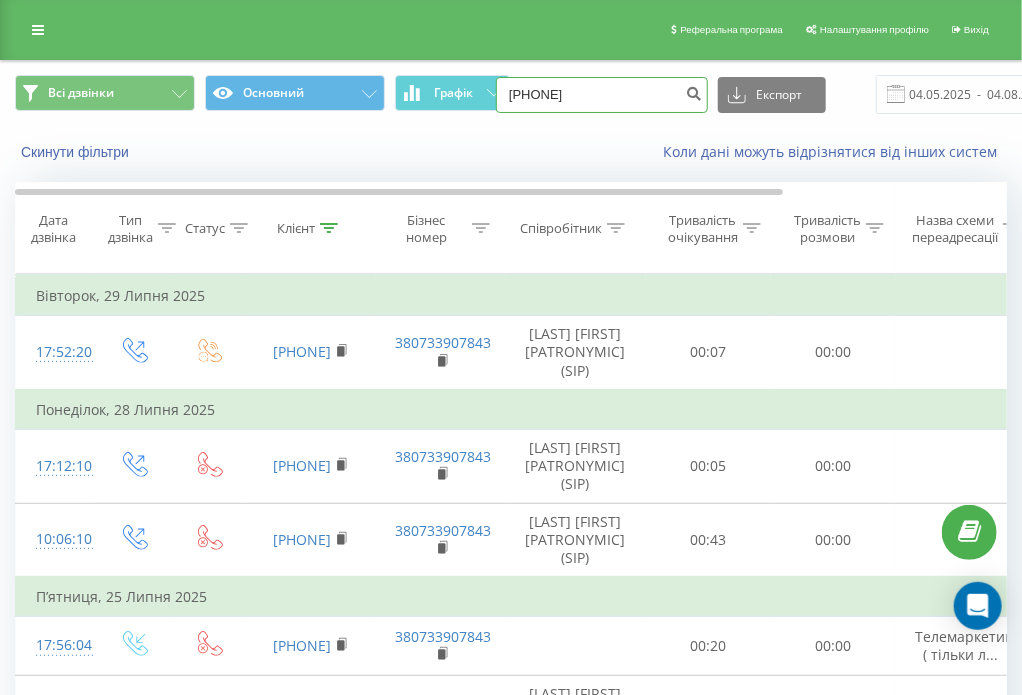 click on "[PHONE]" at bounding box center (602, 95) 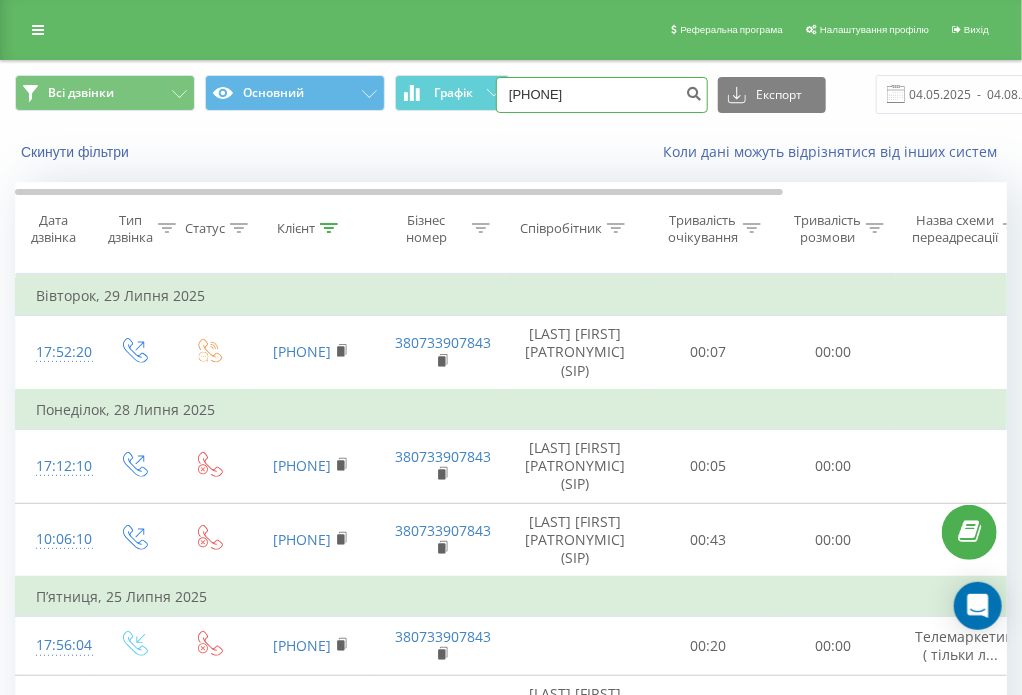 type on "[PHONE]" 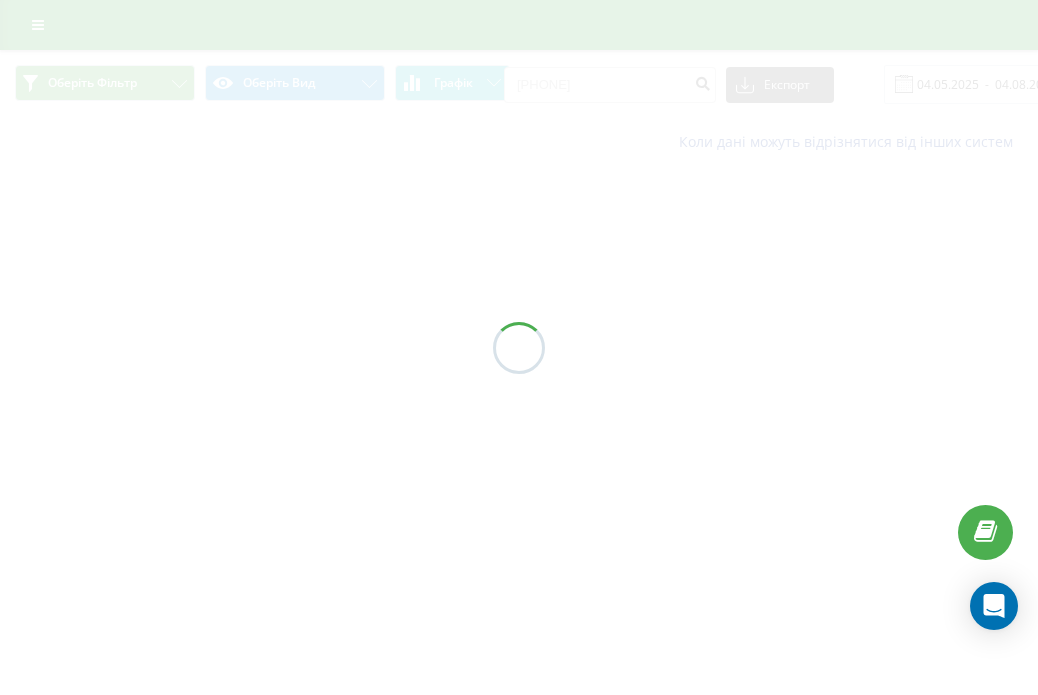 scroll, scrollTop: 0, scrollLeft: 0, axis: both 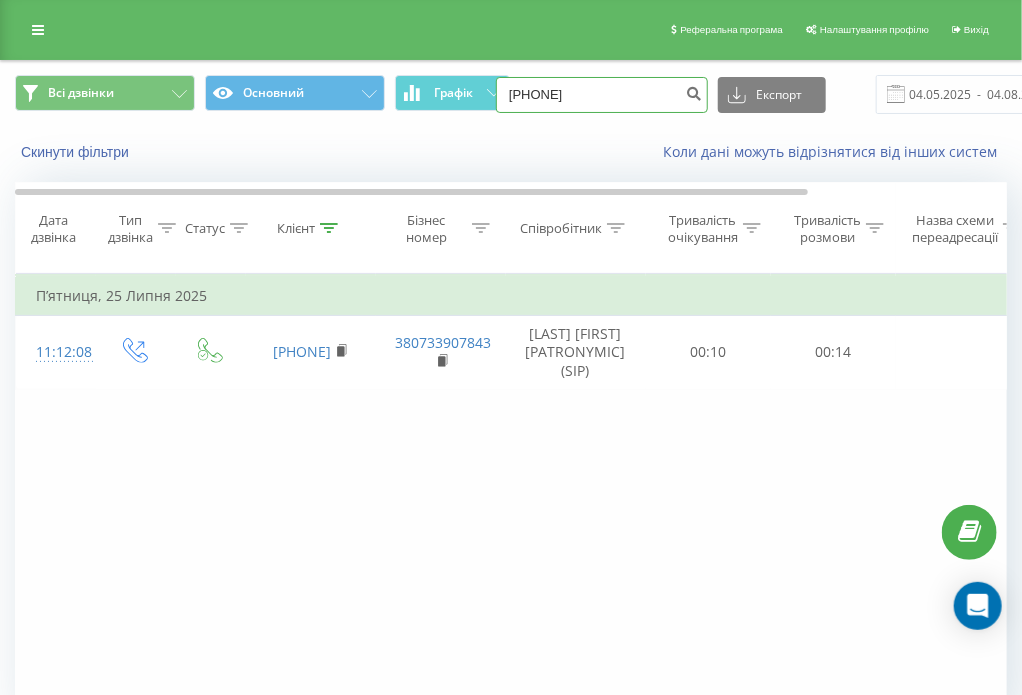 click on "[PHONE]" at bounding box center (602, 95) 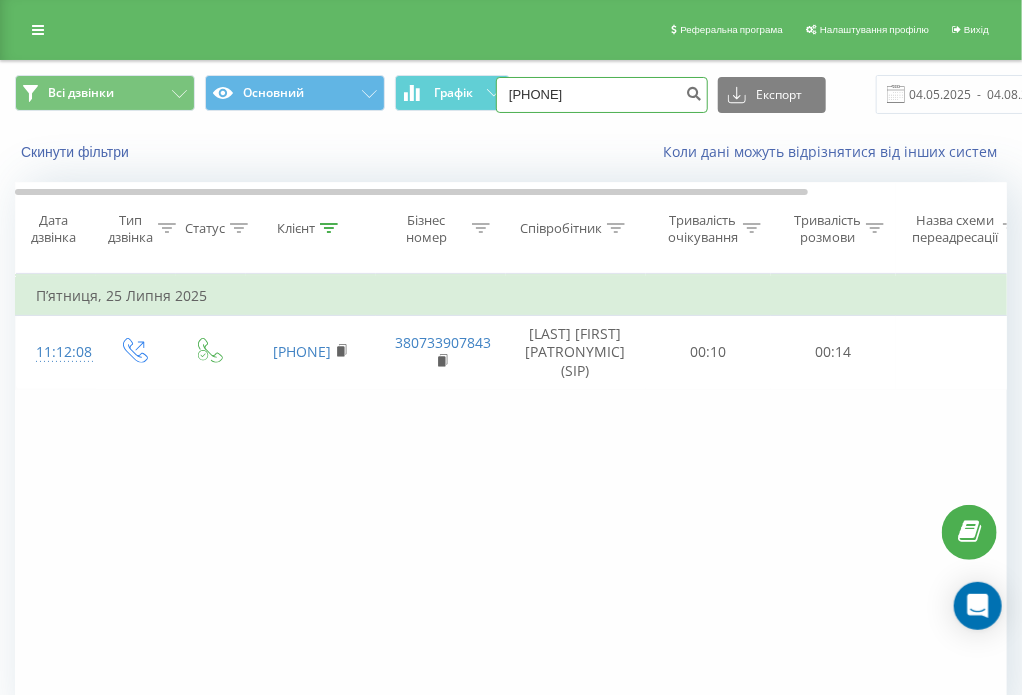 type on "[PHONE]" 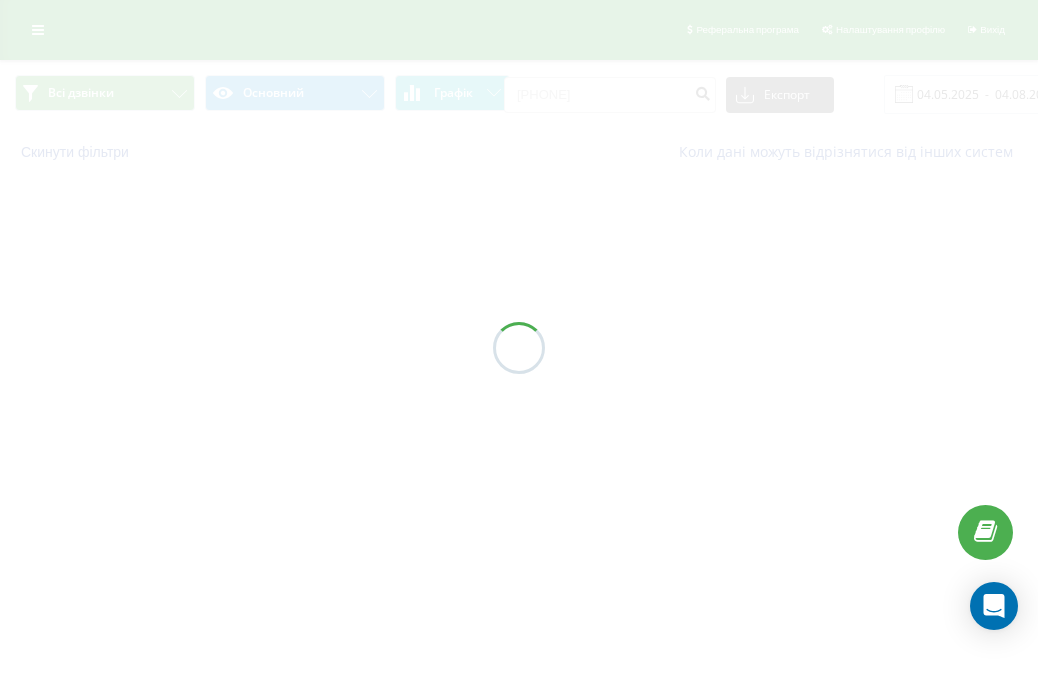 scroll, scrollTop: 0, scrollLeft: 0, axis: both 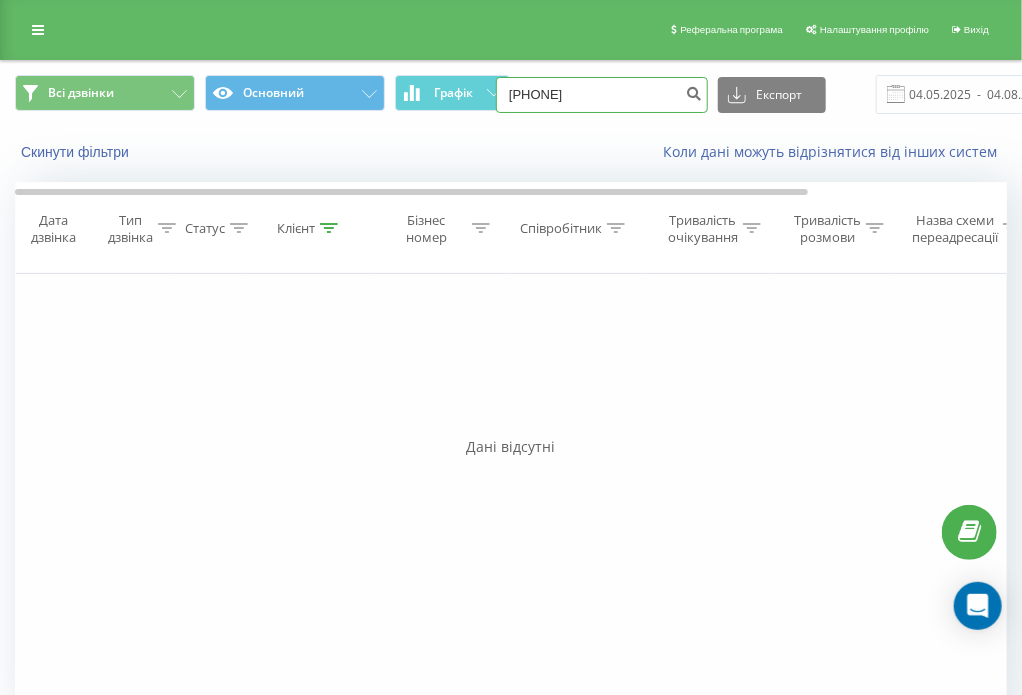 click on "[PHONE]" at bounding box center (602, 95) 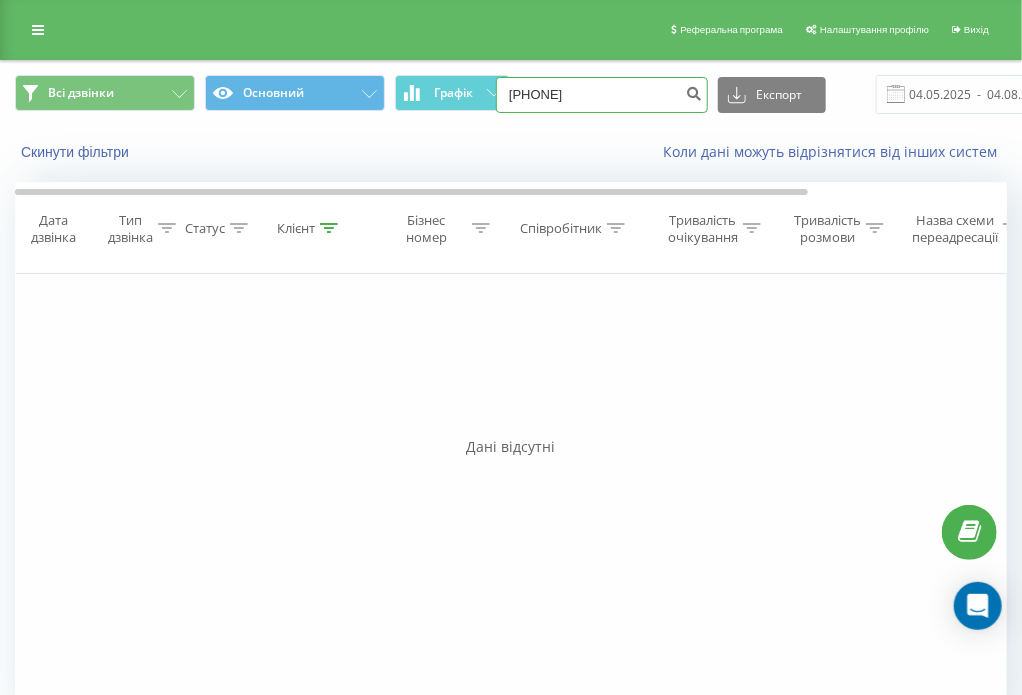 paste on "[PHONE]" 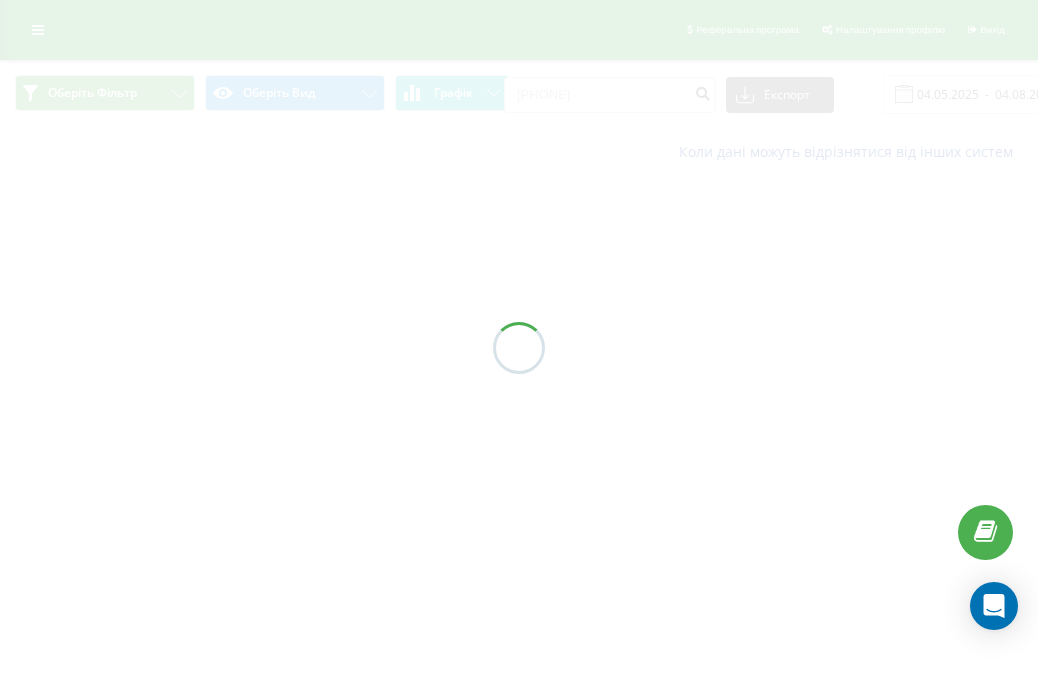scroll, scrollTop: 0, scrollLeft: 0, axis: both 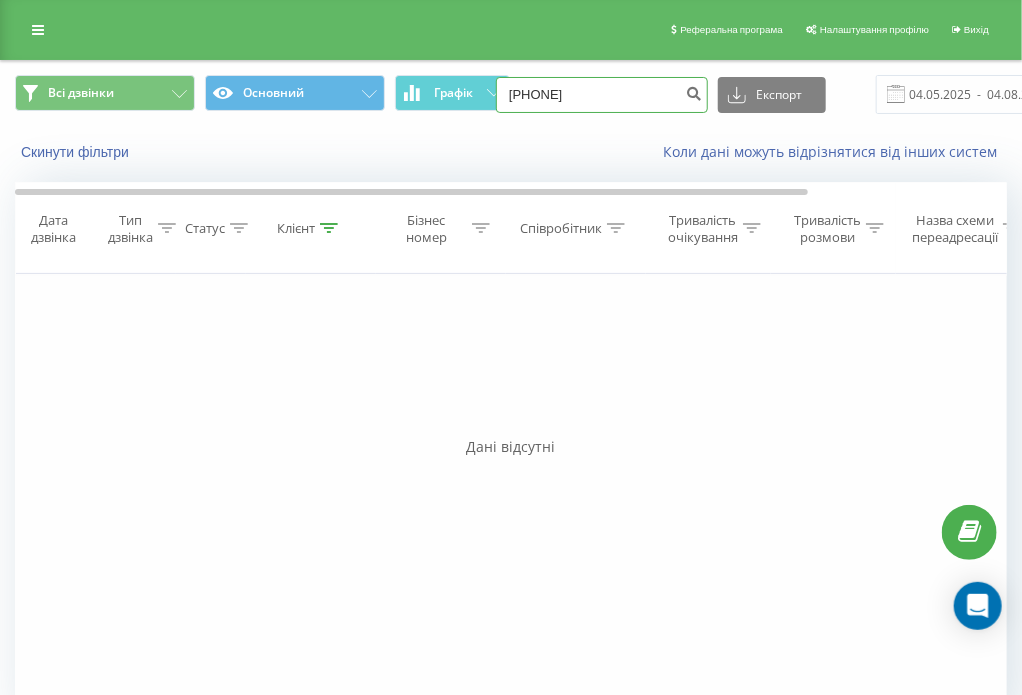 click on "[PHONE]" at bounding box center (602, 95) 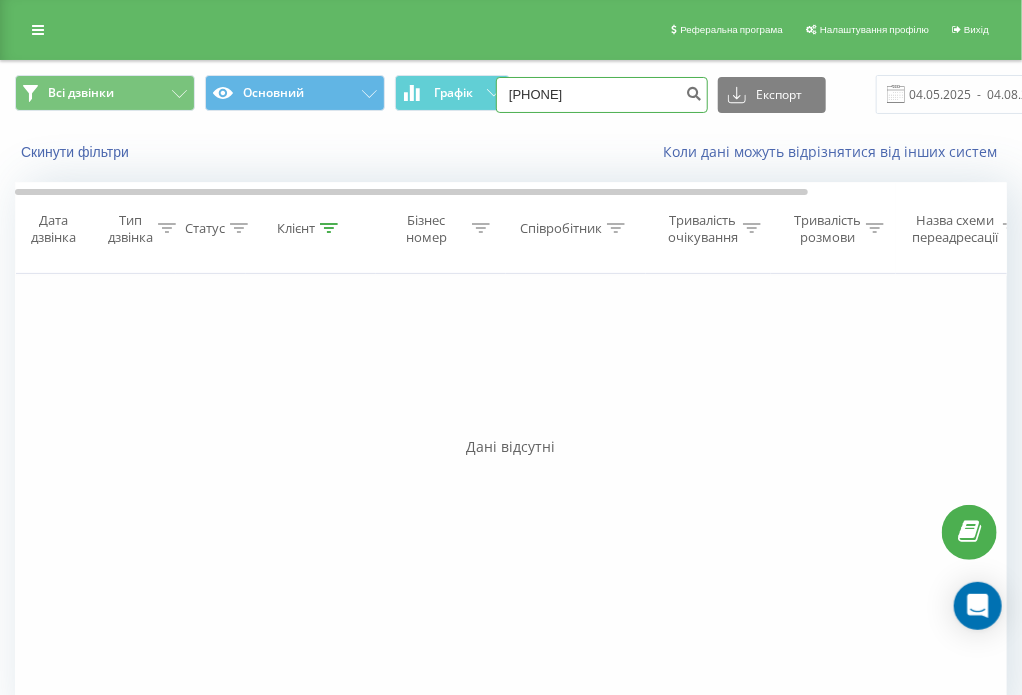 type on "[PHONE]" 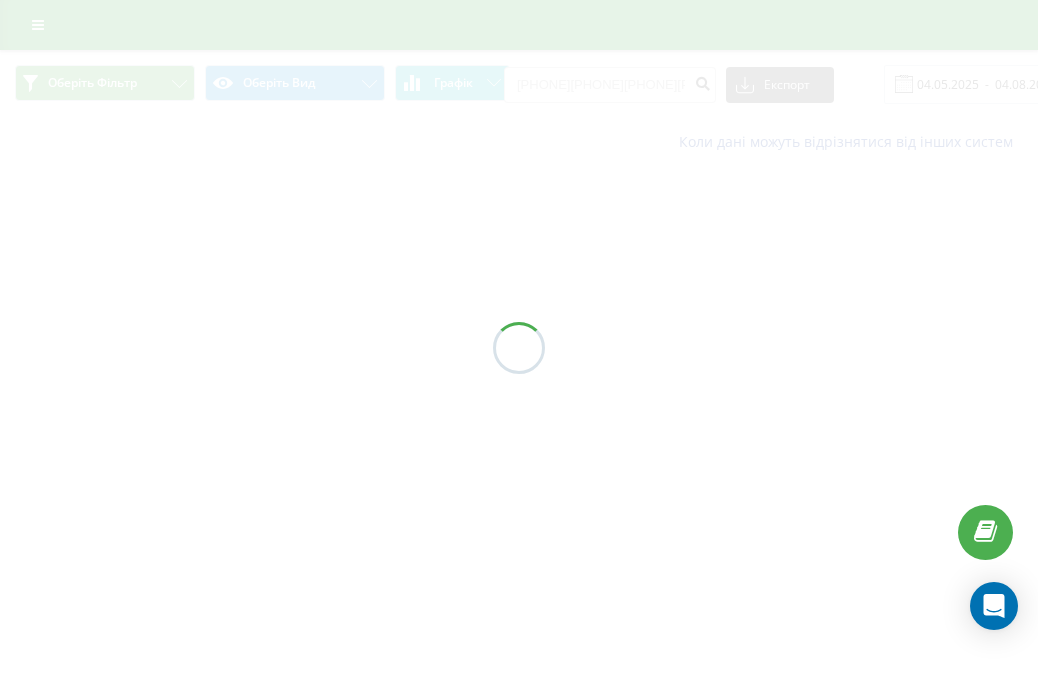 scroll, scrollTop: 0, scrollLeft: 0, axis: both 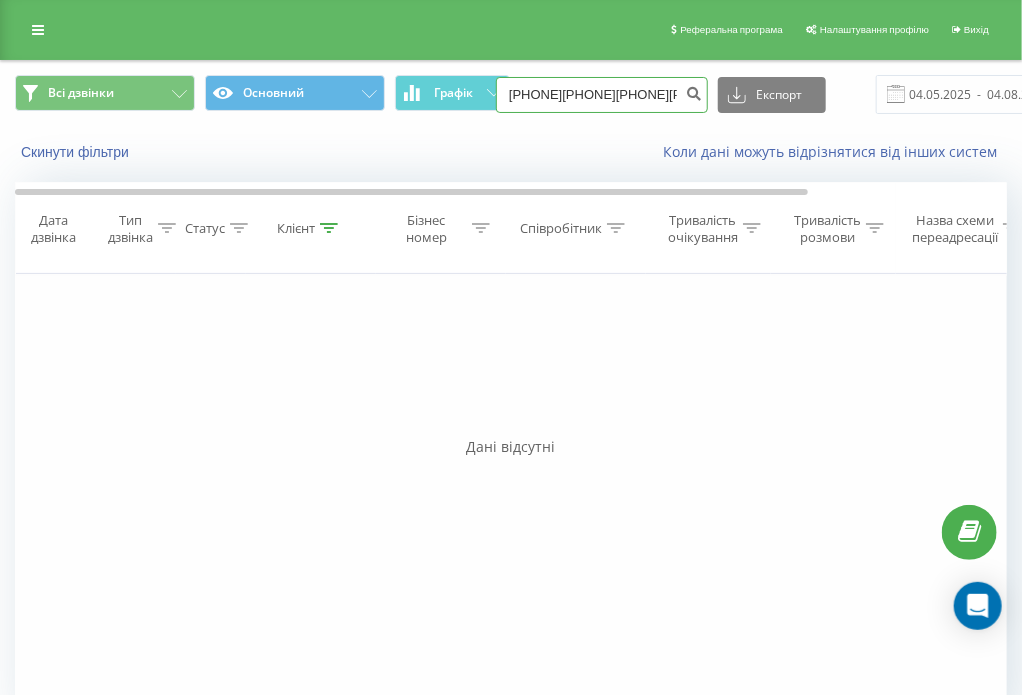 click on "[PHONE][PHONE][PHONE][PHONE]" at bounding box center (602, 95) 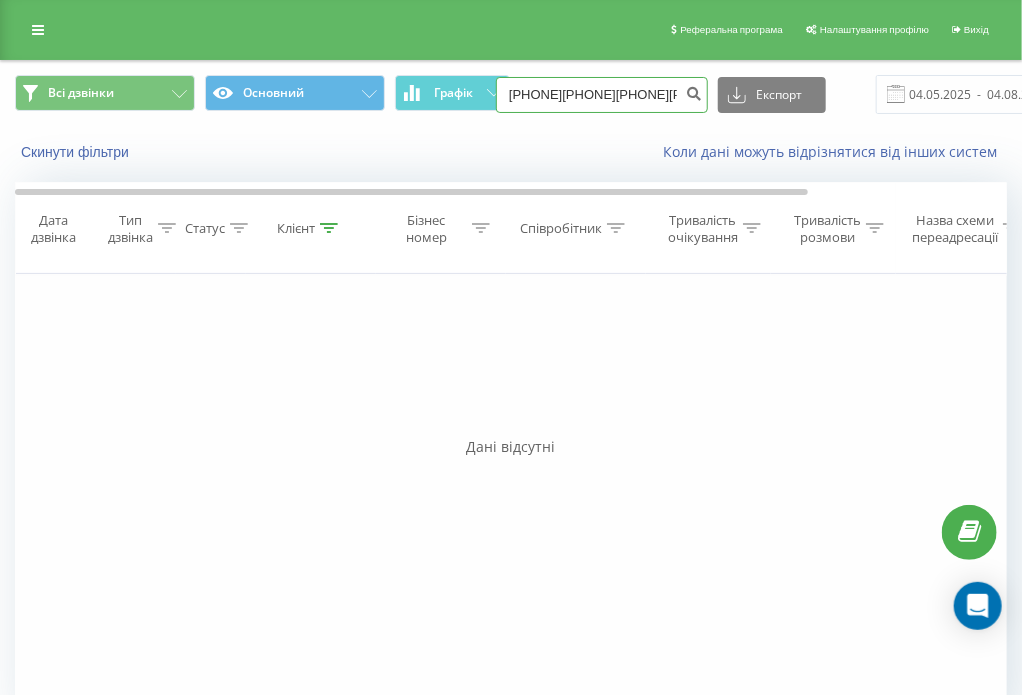 type on "[PHONE][PHONE][PHONE][PHONE]" 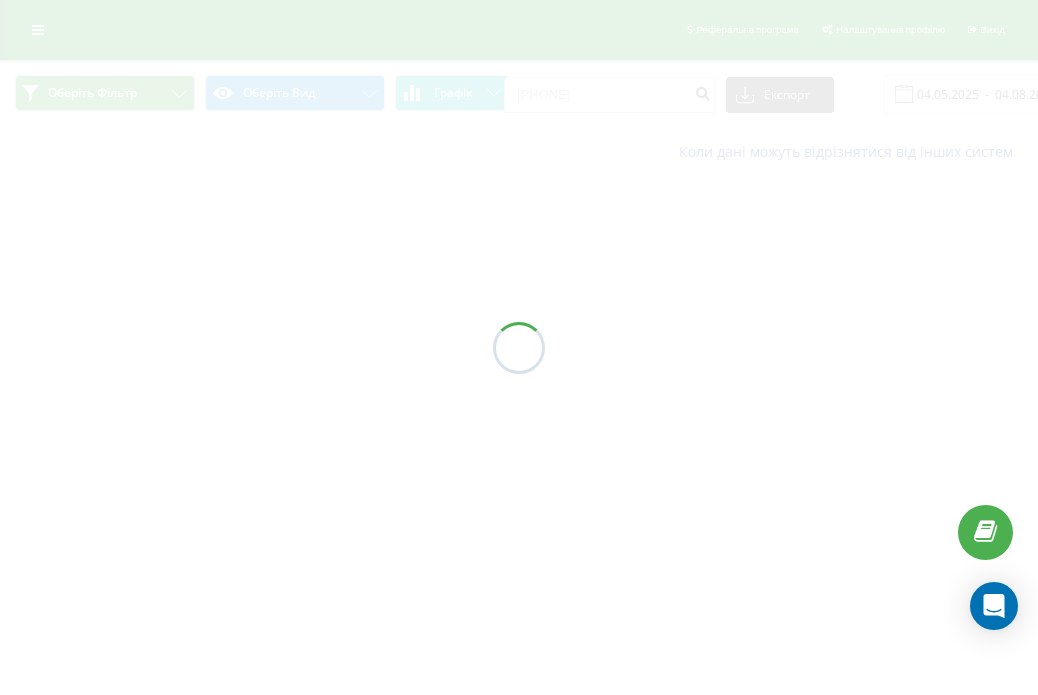 scroll, scrollTop: 0, scrollLeft: 0, axis: both 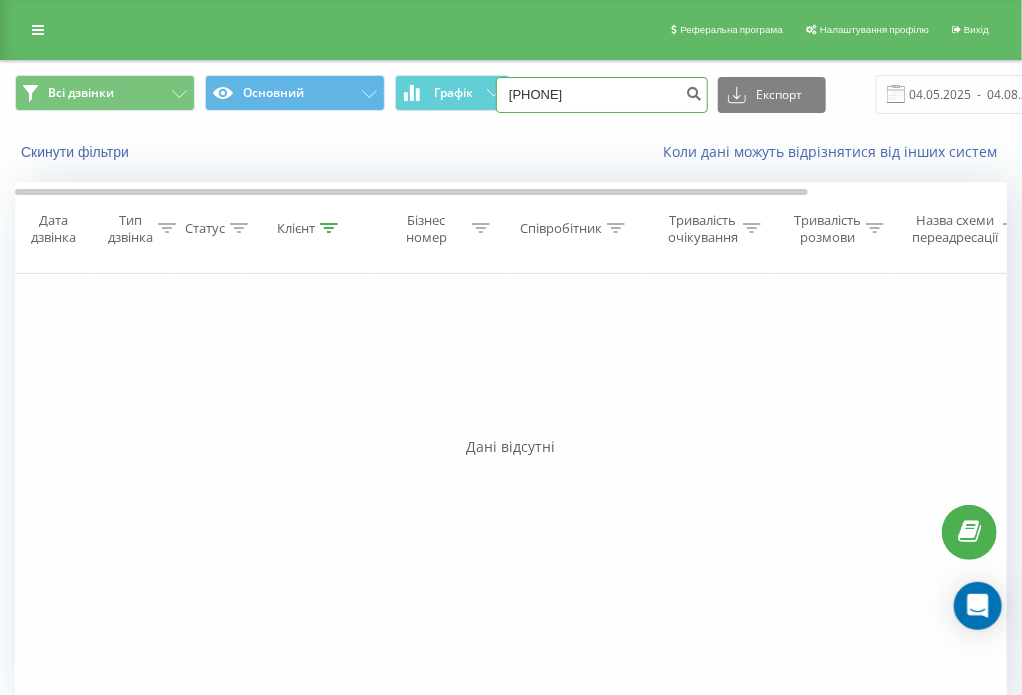 click on "[PHONE]" at bounding box center (602, 95) 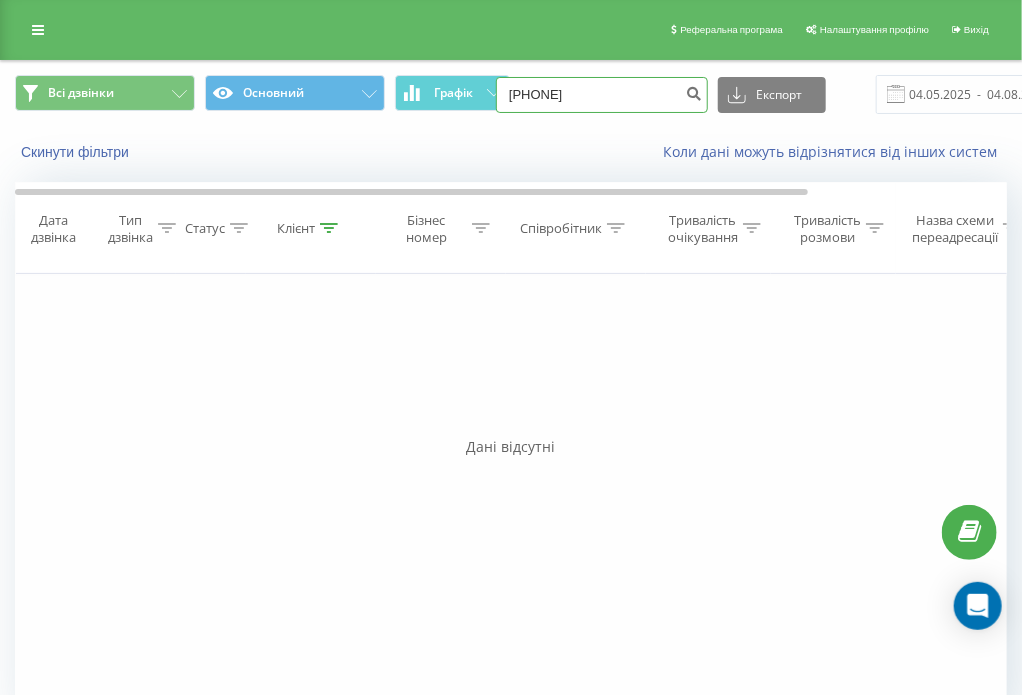 type on "[PHONE]" 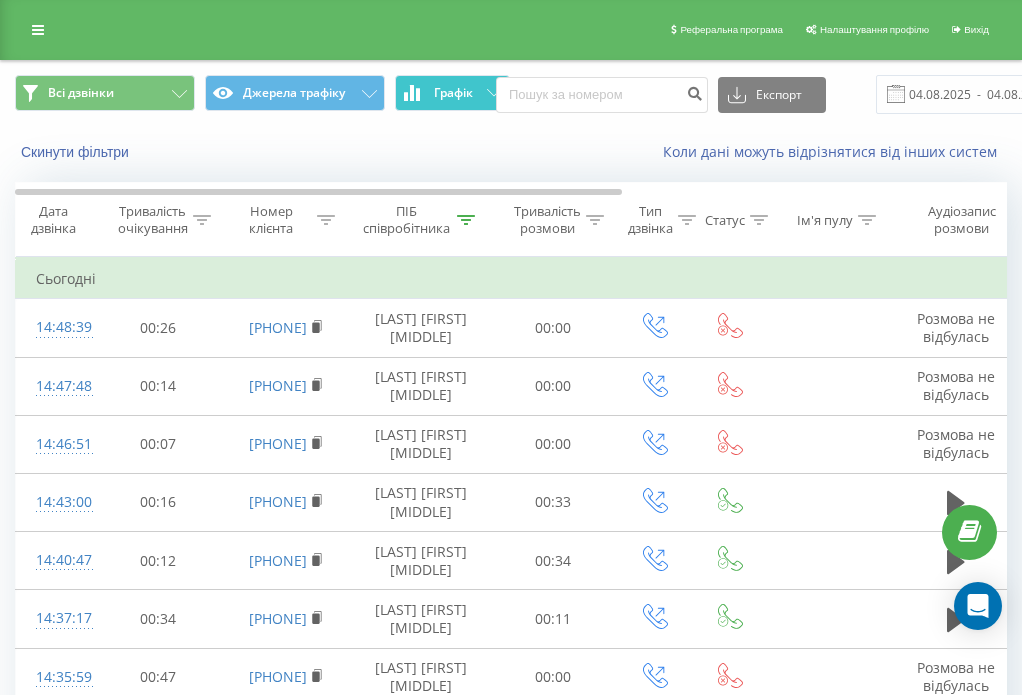 scroll, scrollTop: 0, scrollLeft: 0, axis: both 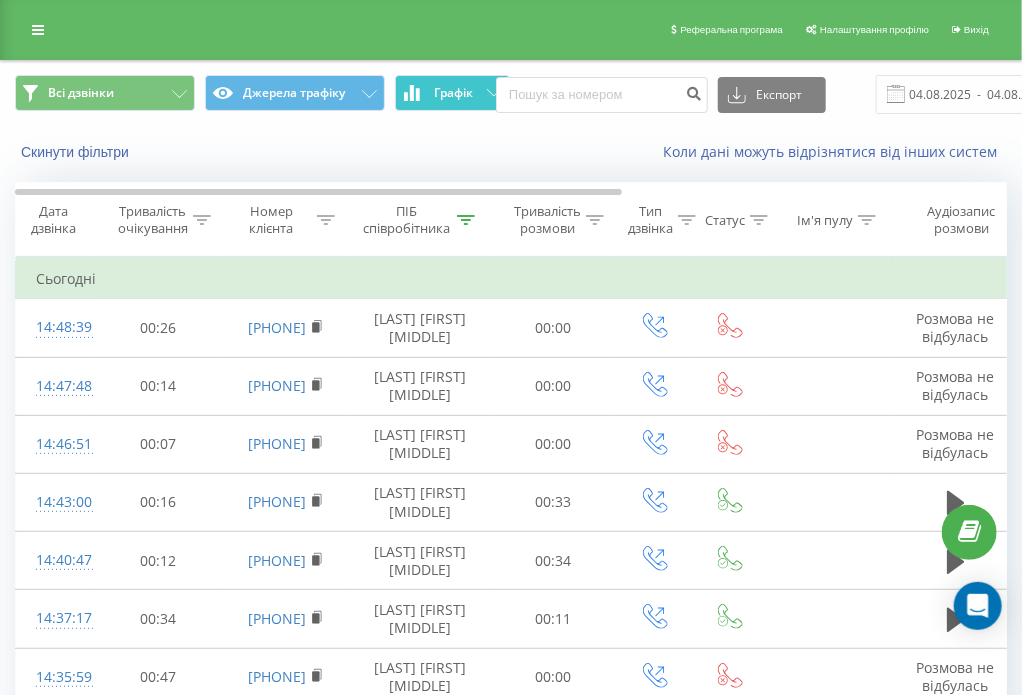 click on "Графік" at bounding box center (452, 93) 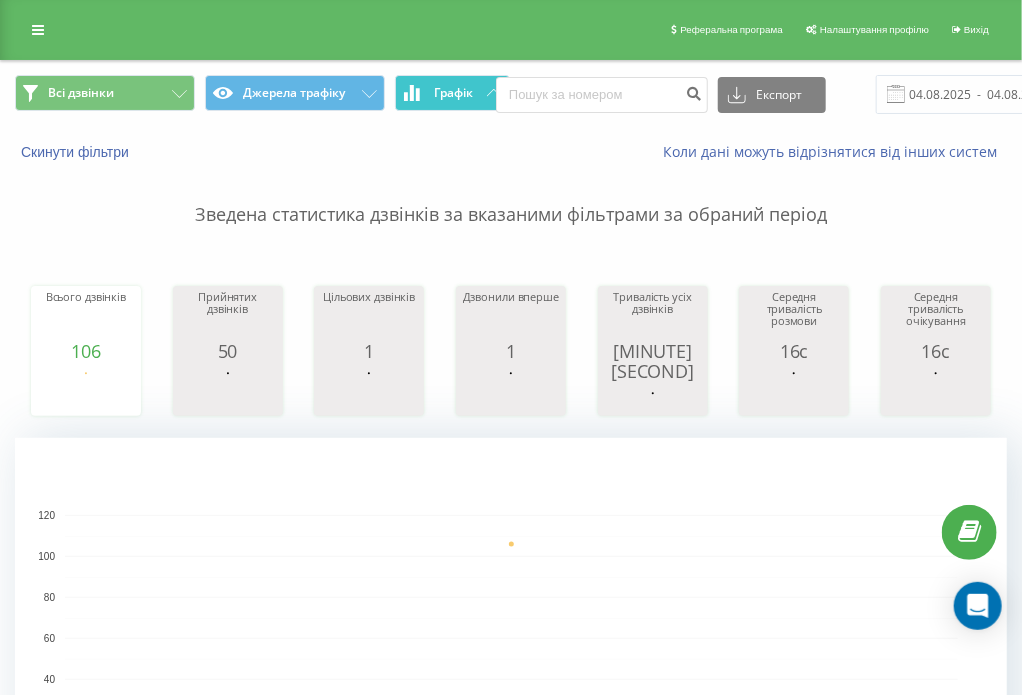 click on "Графік" at bounding box center (453, 93) 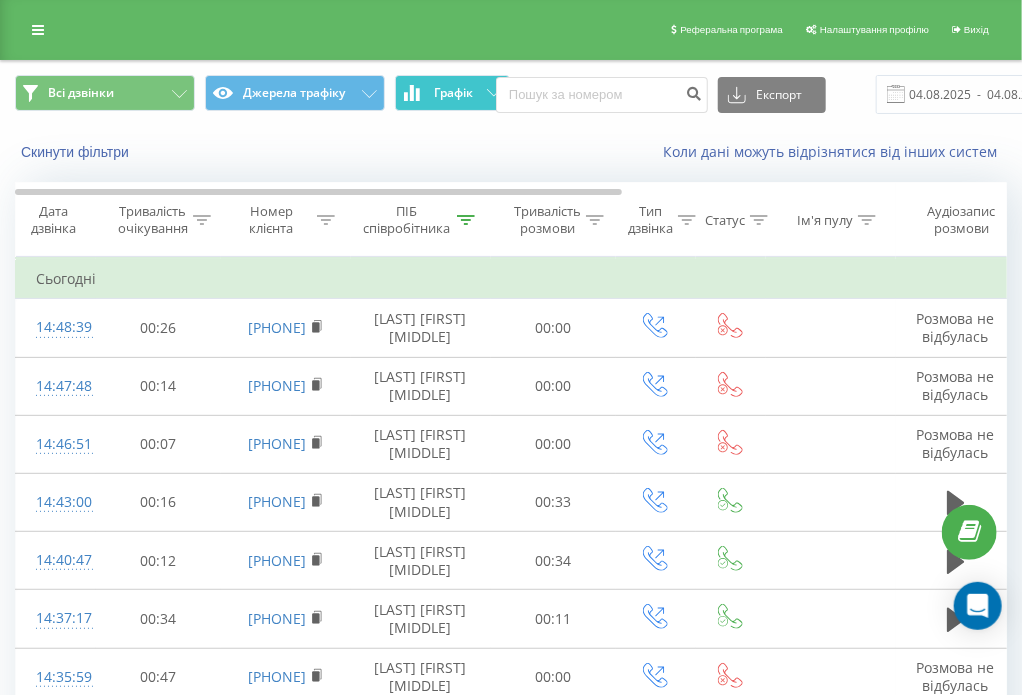 click on "Графік" at bounding box center [453, 93] 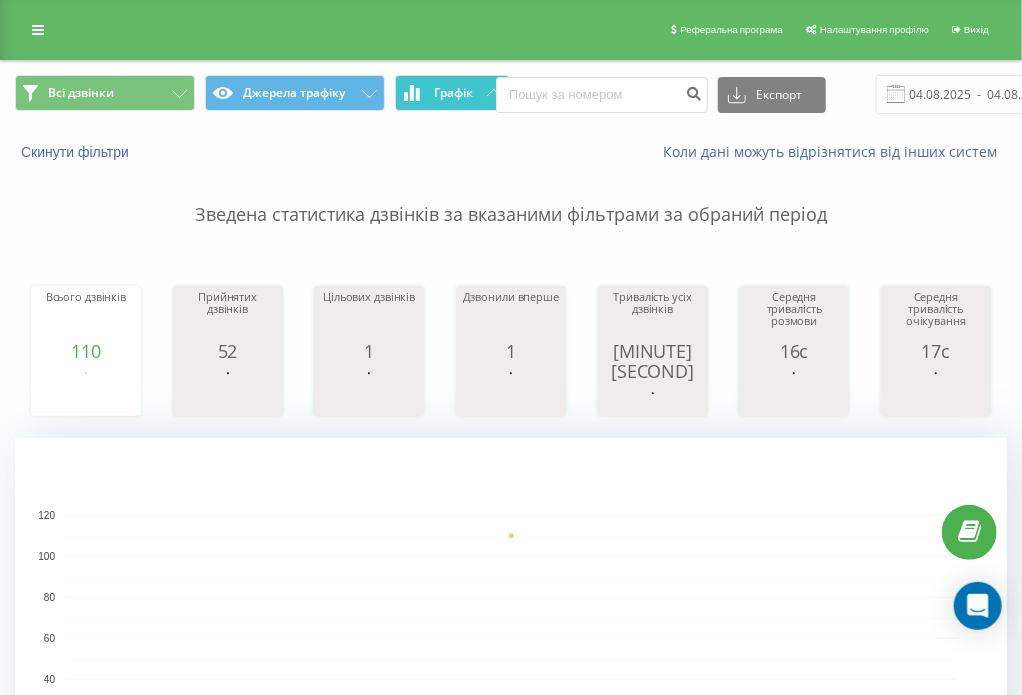 click on "Графік" at bounding box center (453, 93) 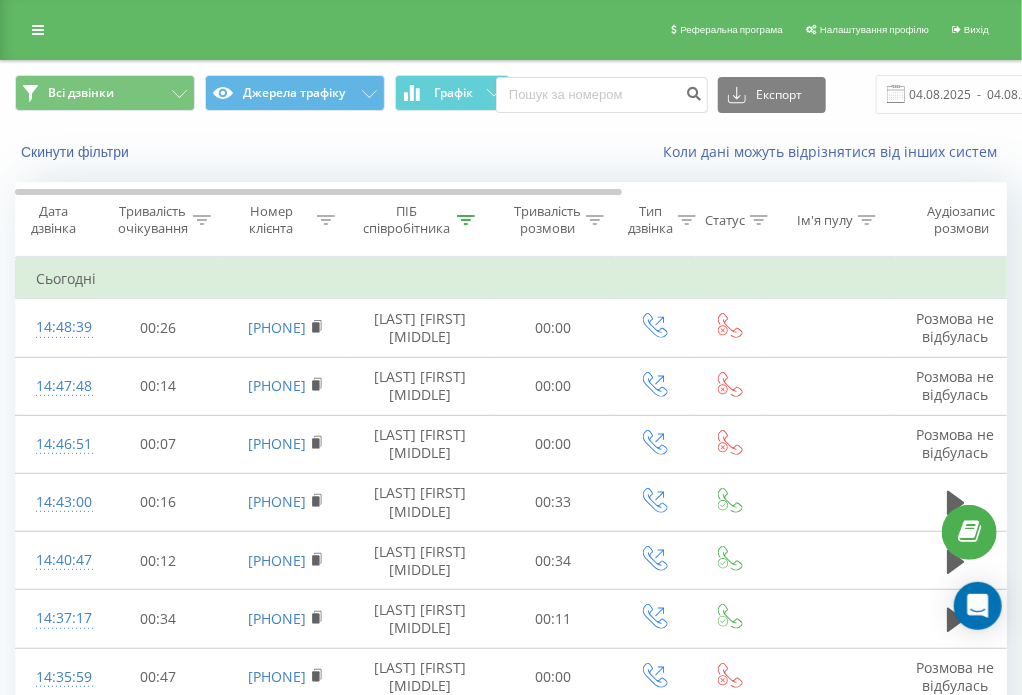 click on "ПІБ співробітника" at bounding box center (407, 220) 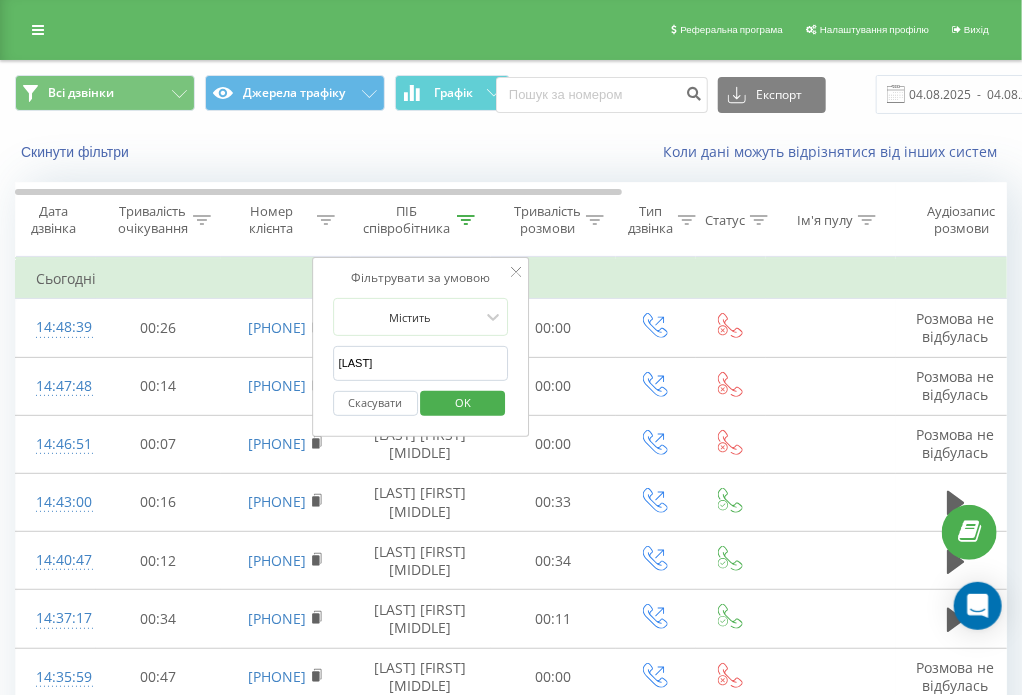 click on "кліменко" at bounding box center (421, 363) 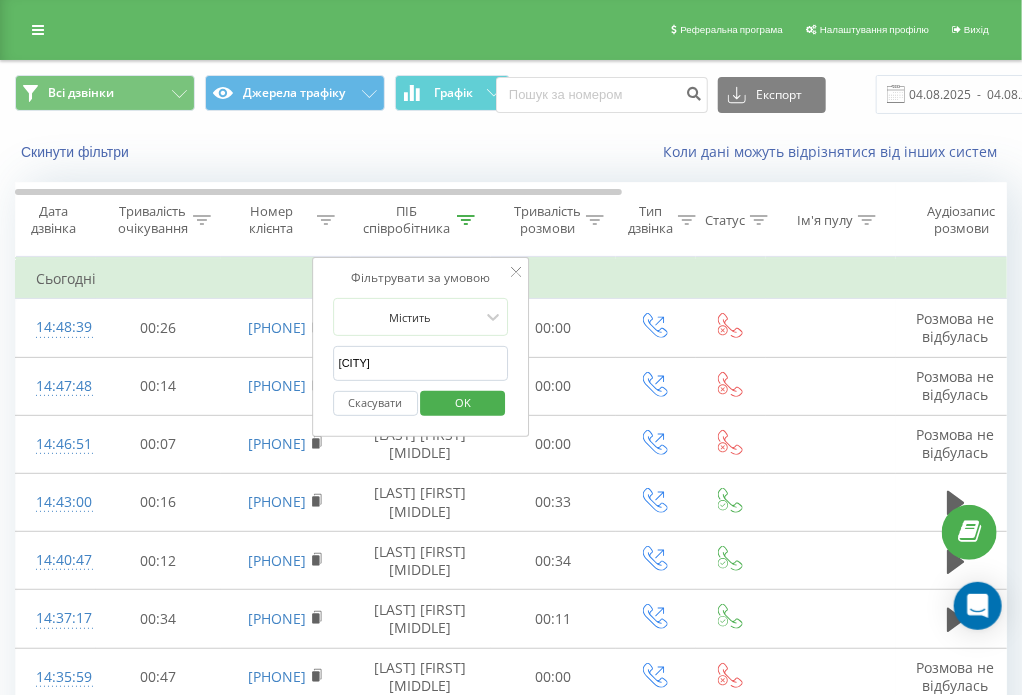 click on "OK" at bounding box center (463, 403) 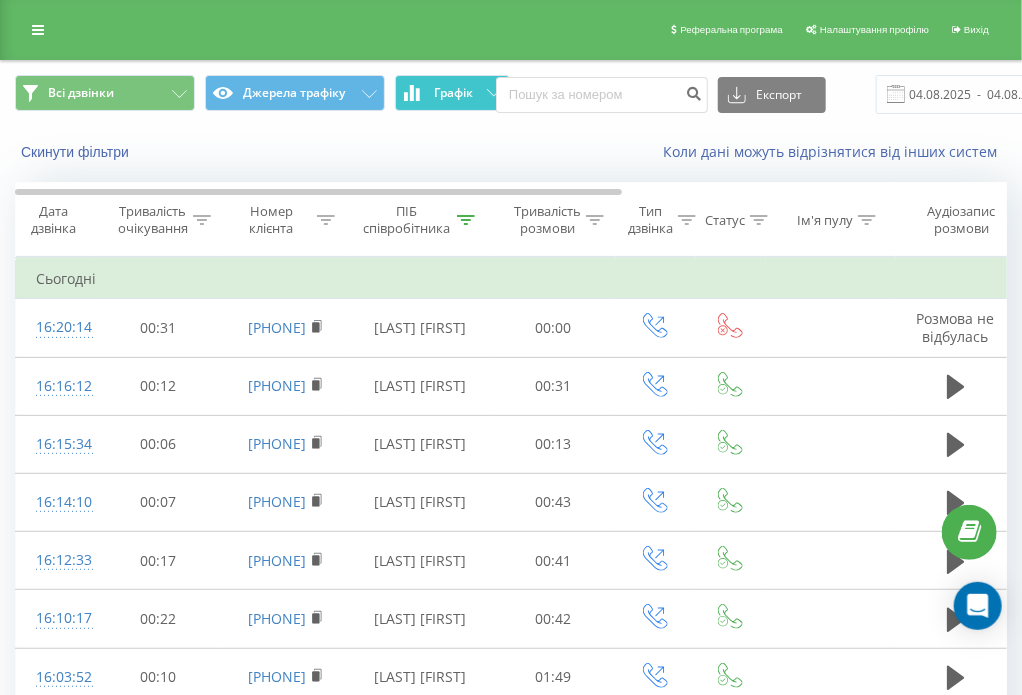 click on "Графік" at bounding box center (453, 93) 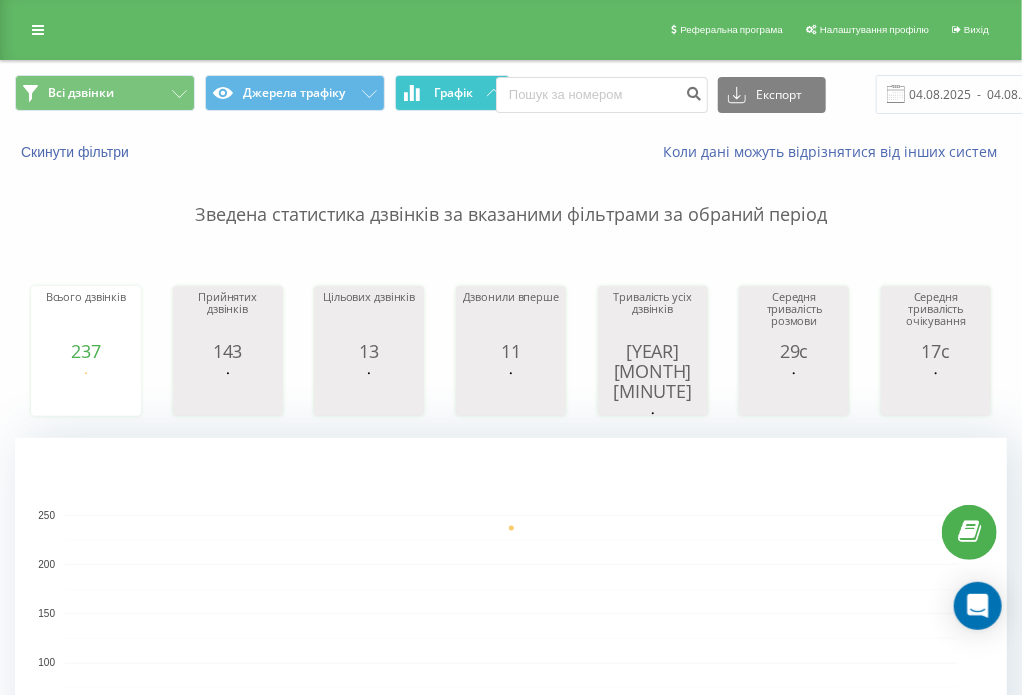 click on "Графік" at bounding box center [453, 93] 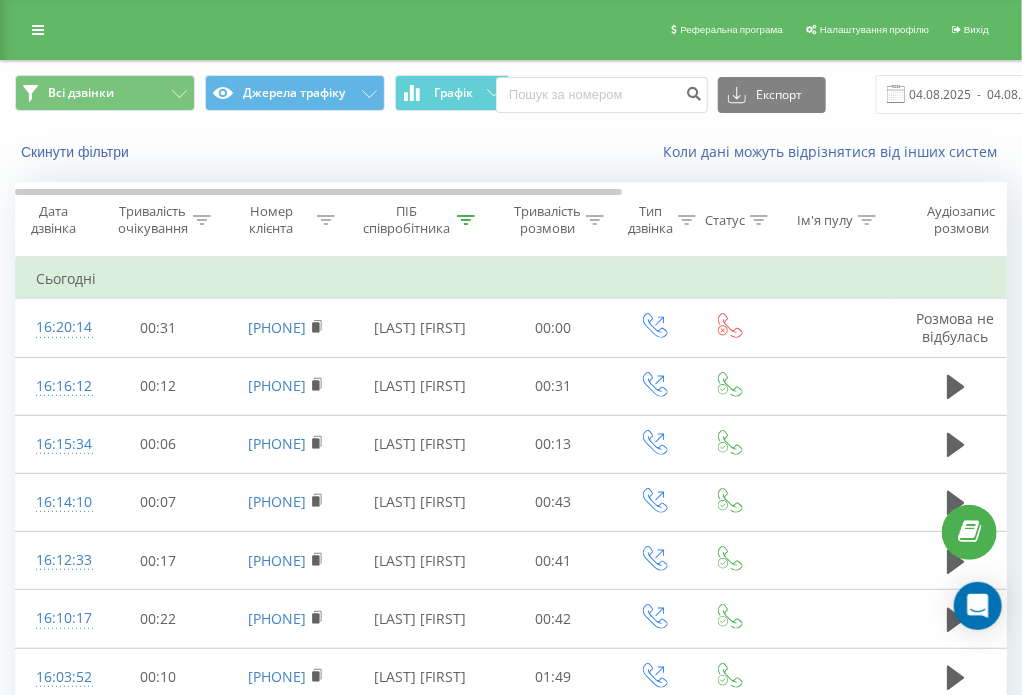 click on "ПІБ співробітника" at bounding box center [421, 220] 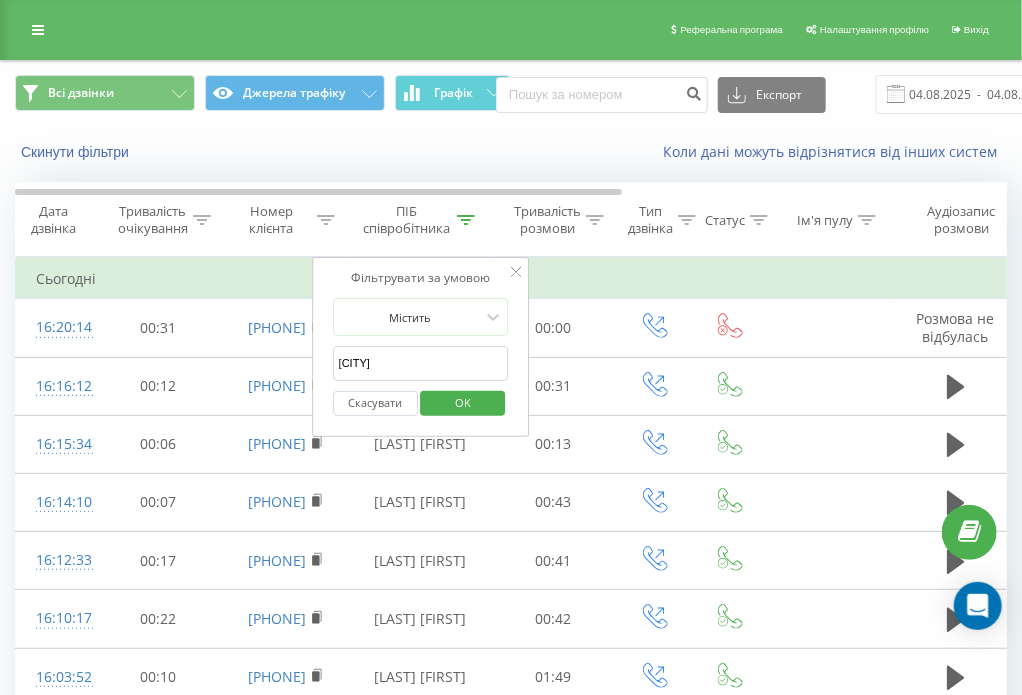 click on "булавинець" at bounding box center (421, 363) 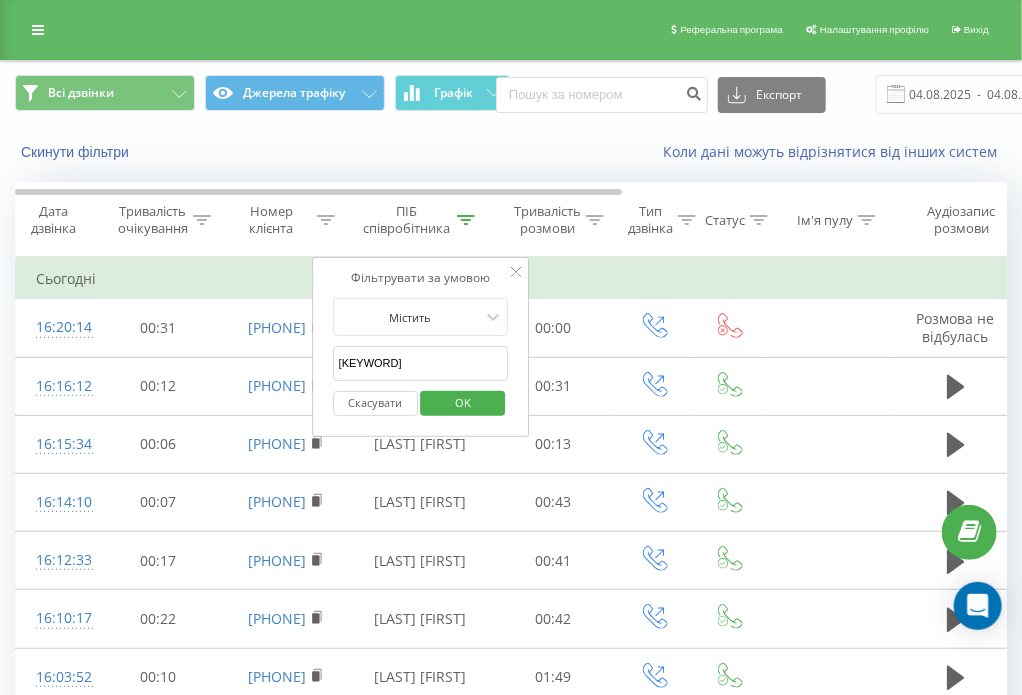 type on "кліменко" 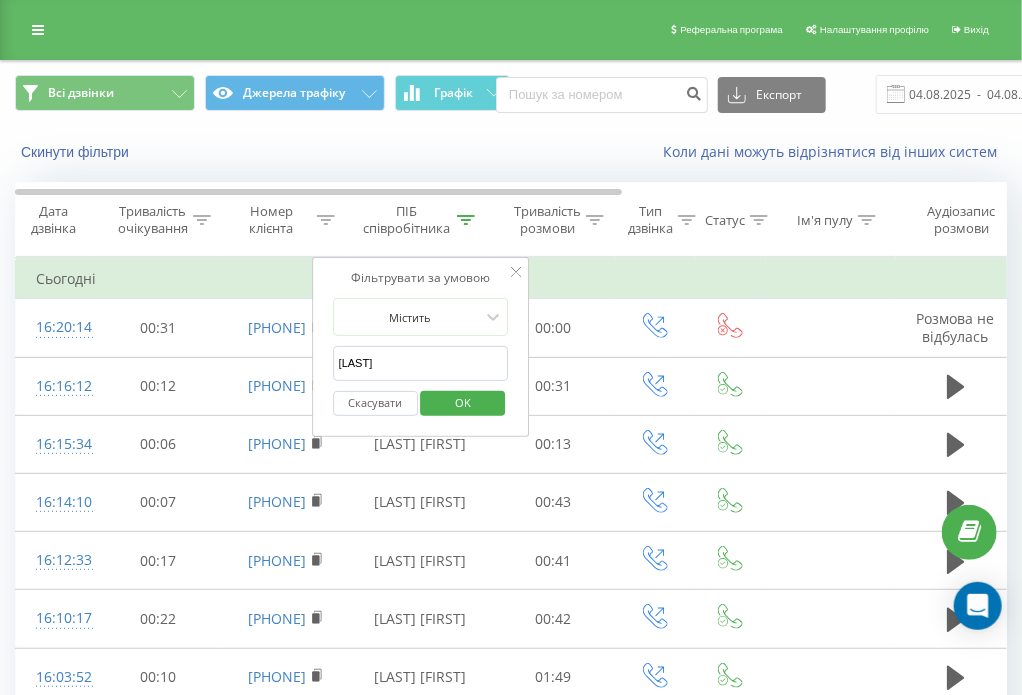 click on "OK" at bounding box center (463, 403) 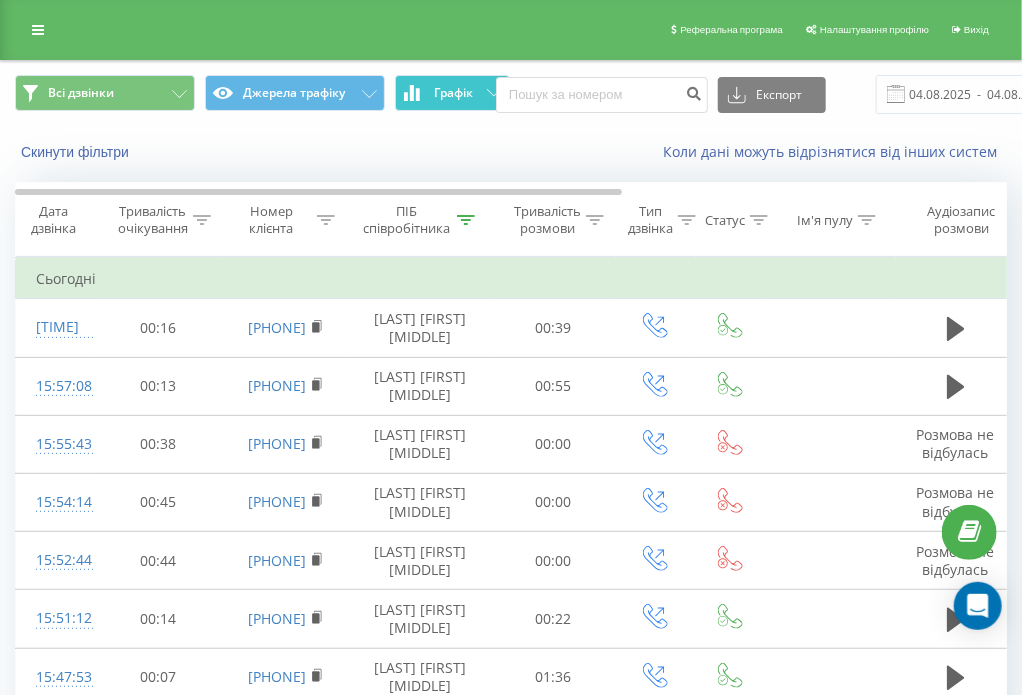 click on "Графік" at bounding box center (452, 93) 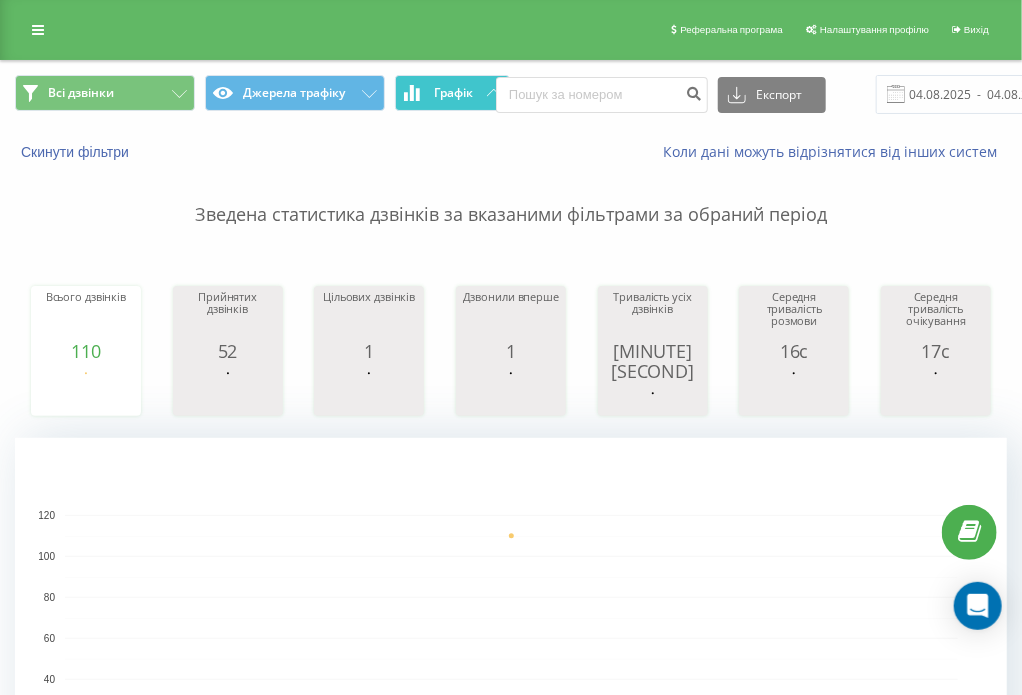 click on "Графік" at bounding box center (453, 93) 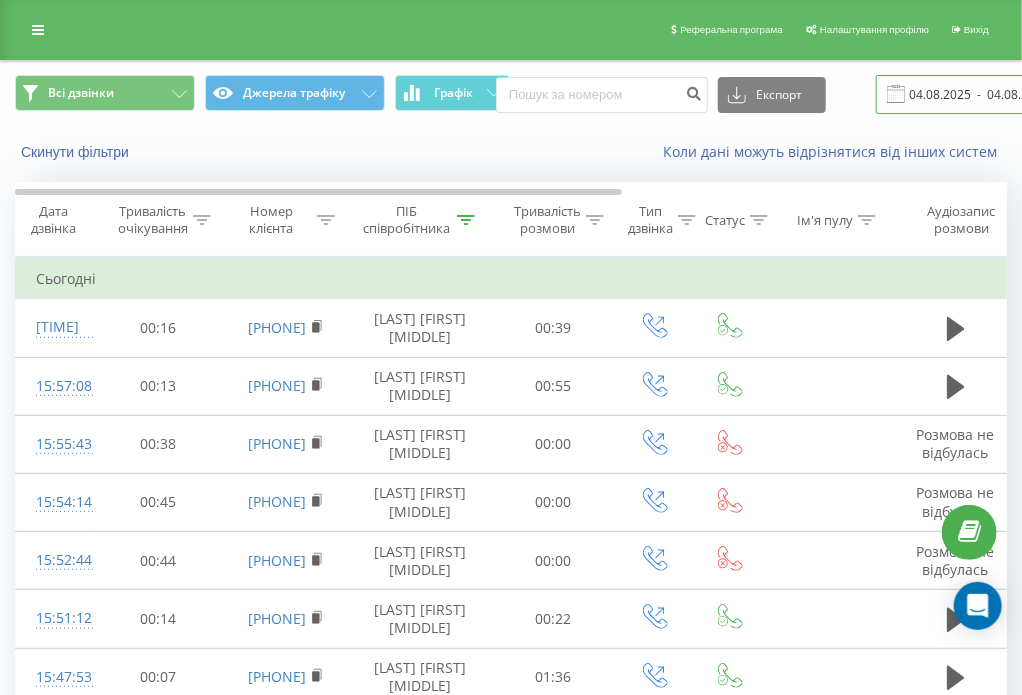 click on "04.08.2025  -  04.08.2025" at bounding box center (997, 94) 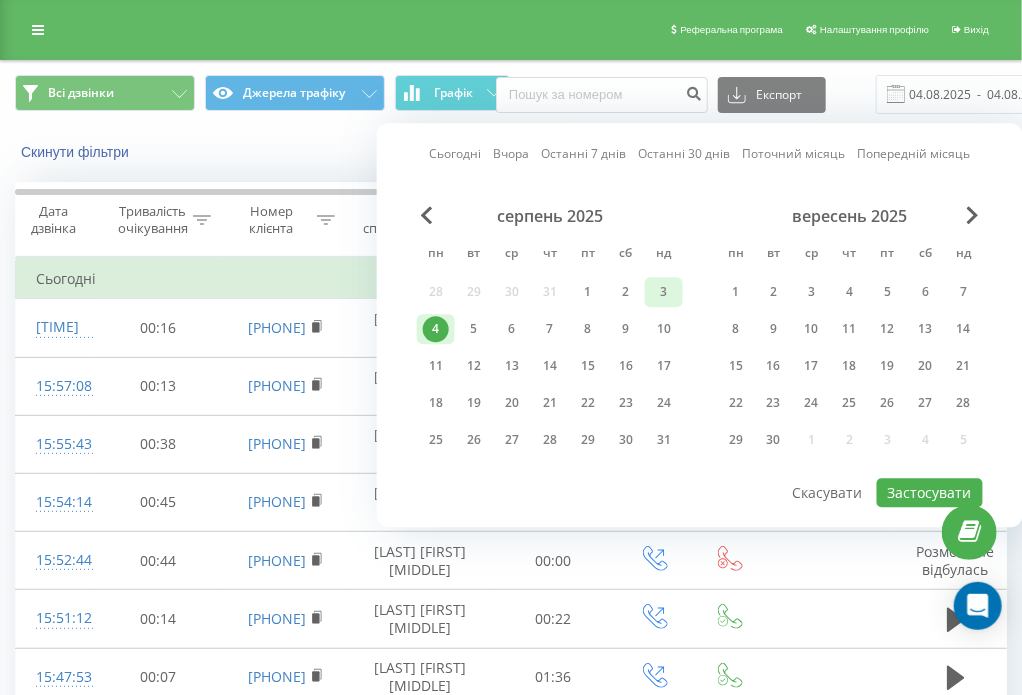 click on "3" at bounding box center [664, 292] 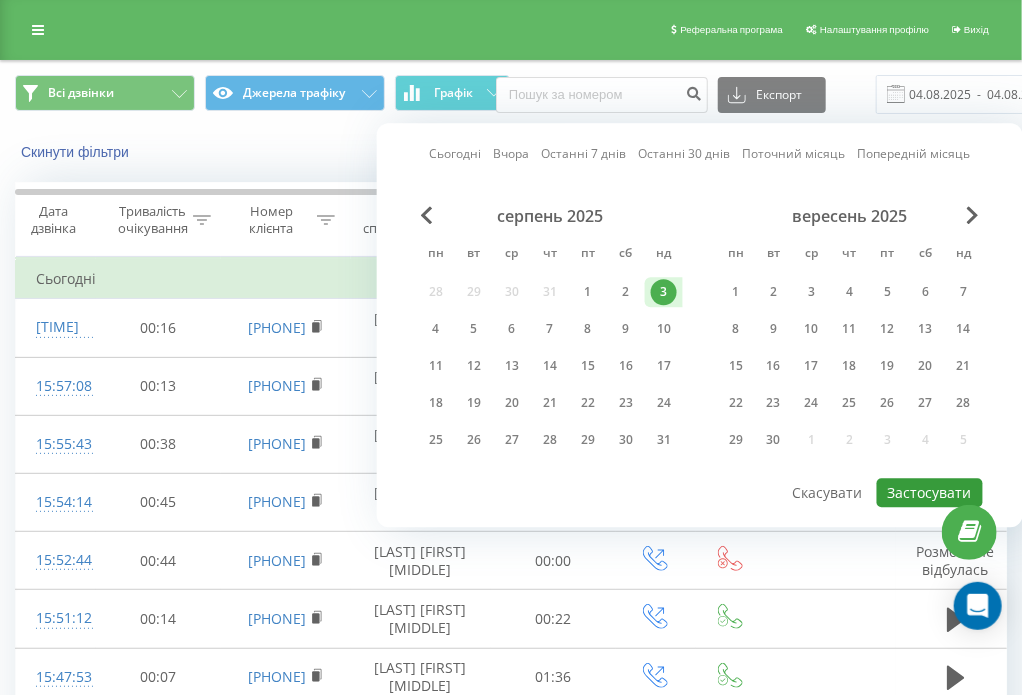 click on "Застосувати" at bounding box center (930, 492) 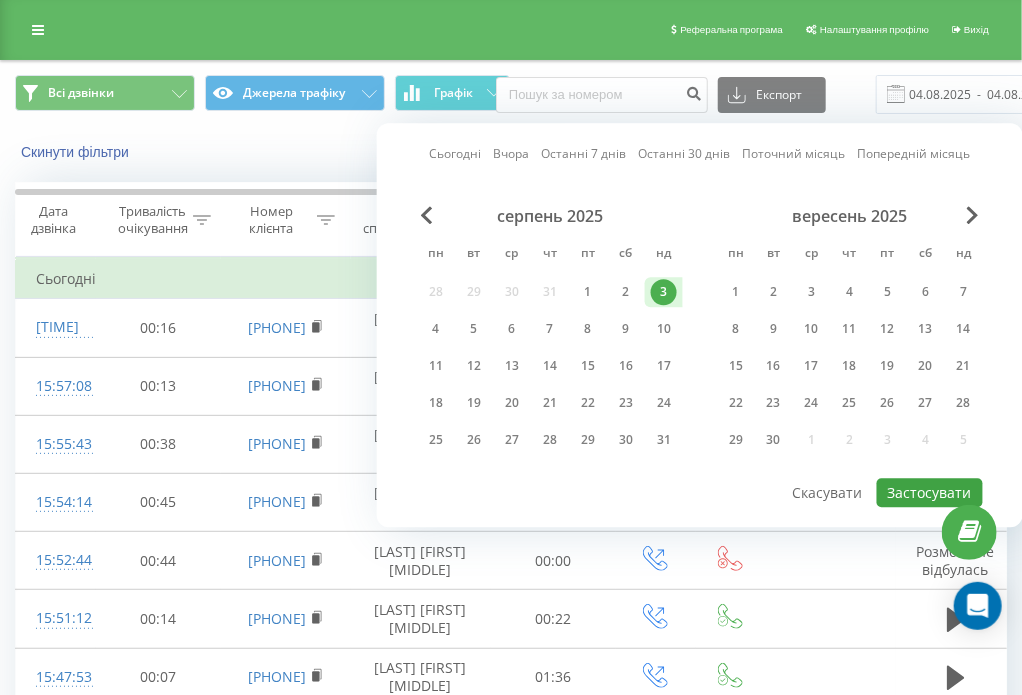 type on "03.08.2025  -  03.08.2025" 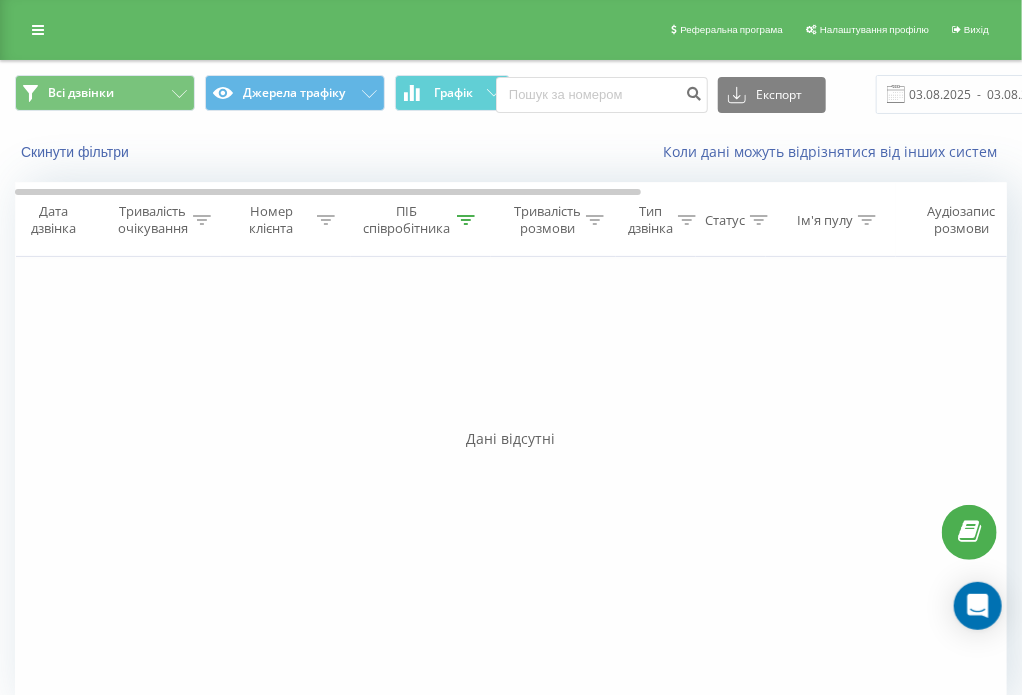 click at bounding box center (466, 220) 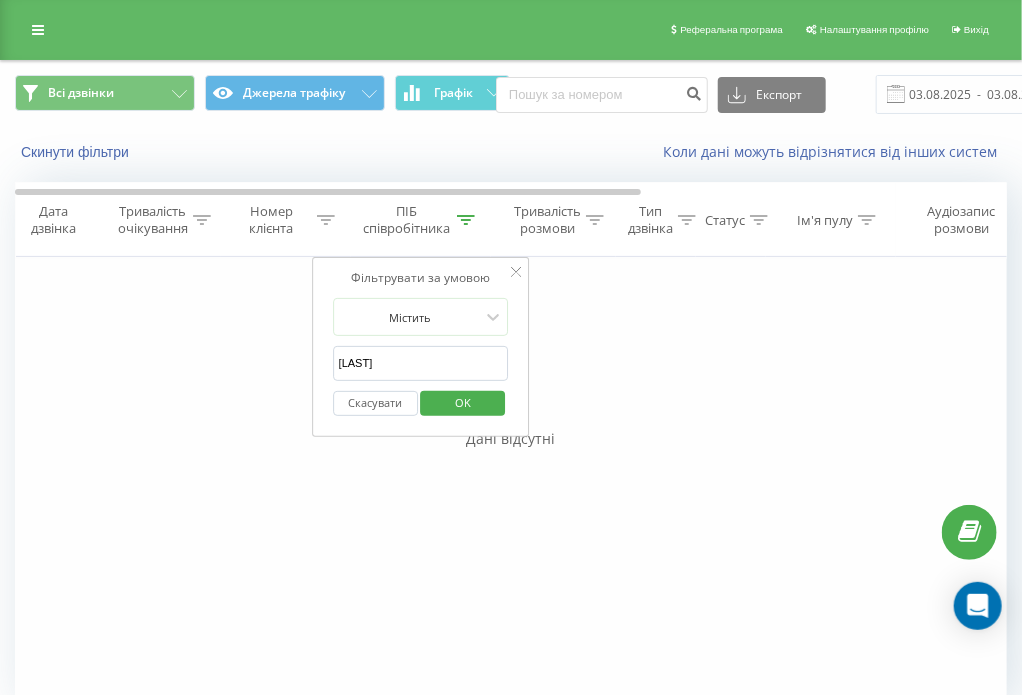 click on "кліменко" at bounding box center (421, 363) 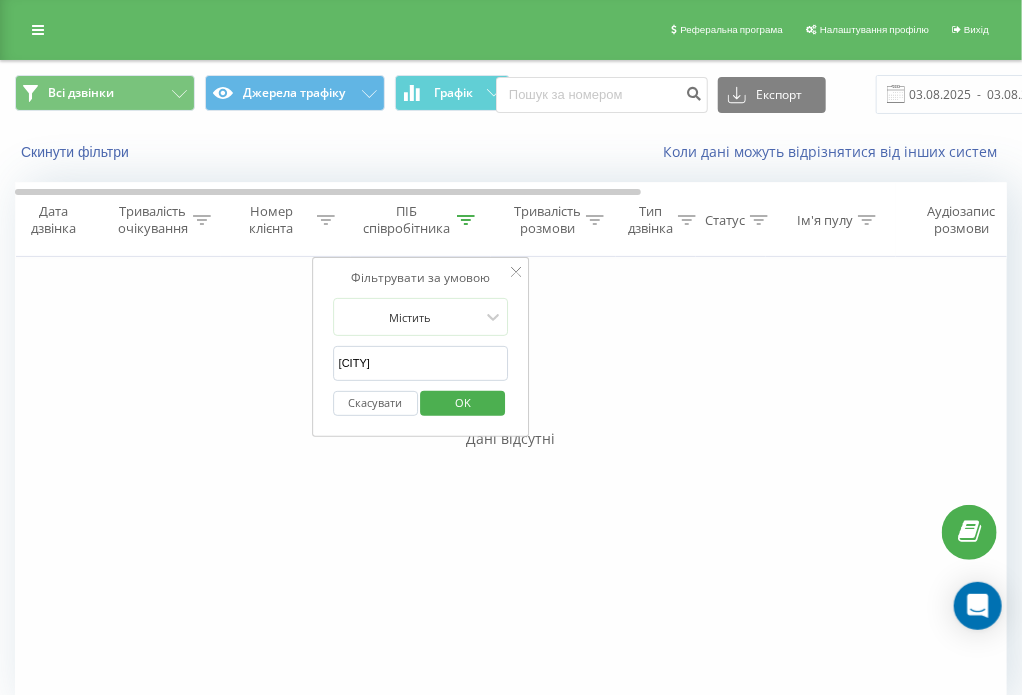 click on "OK" at bounding box center (463, 402) 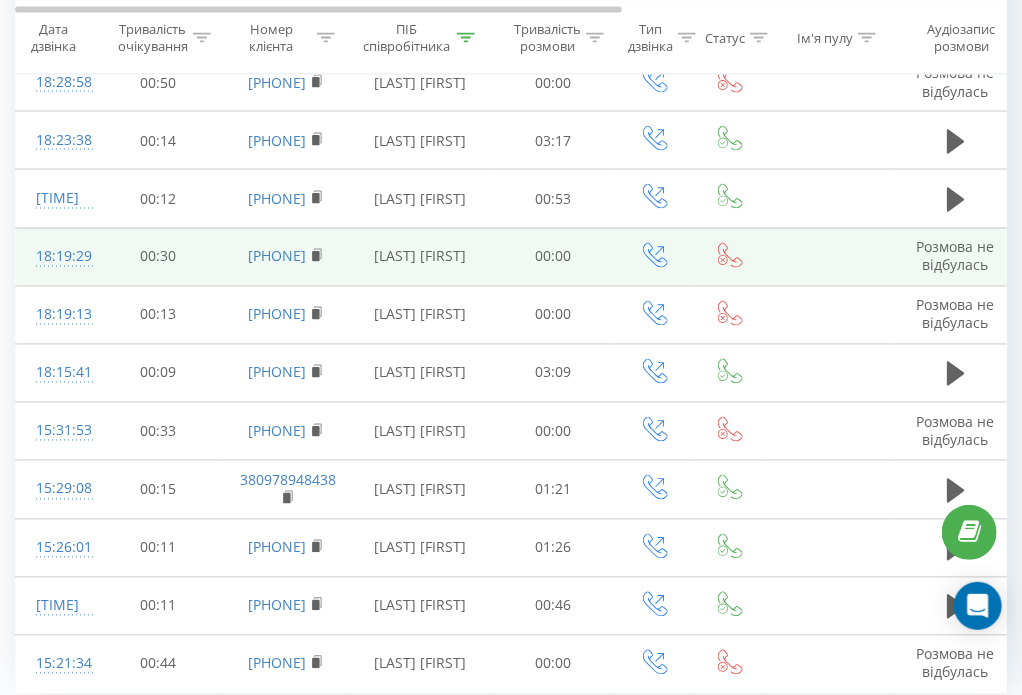scroll, scrollTop: 1128, scrollLeft: 0, axis: vertical 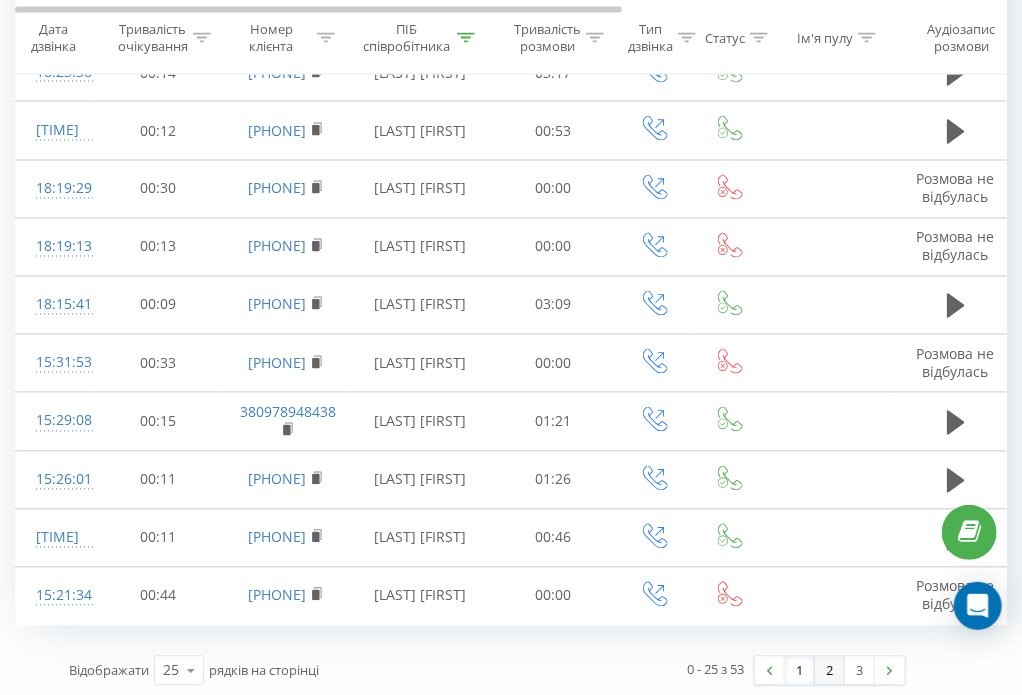 click on "2" at bounding box center [830, 671] 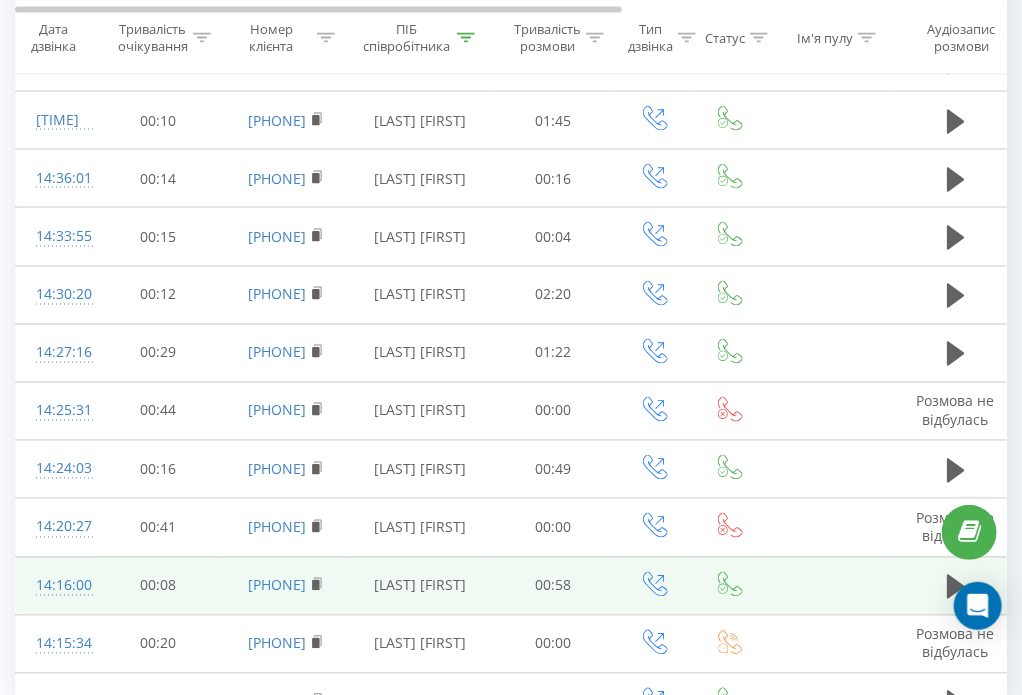 scroll, scrollTop: 1128, scrollLeft: 0, axis: vertical 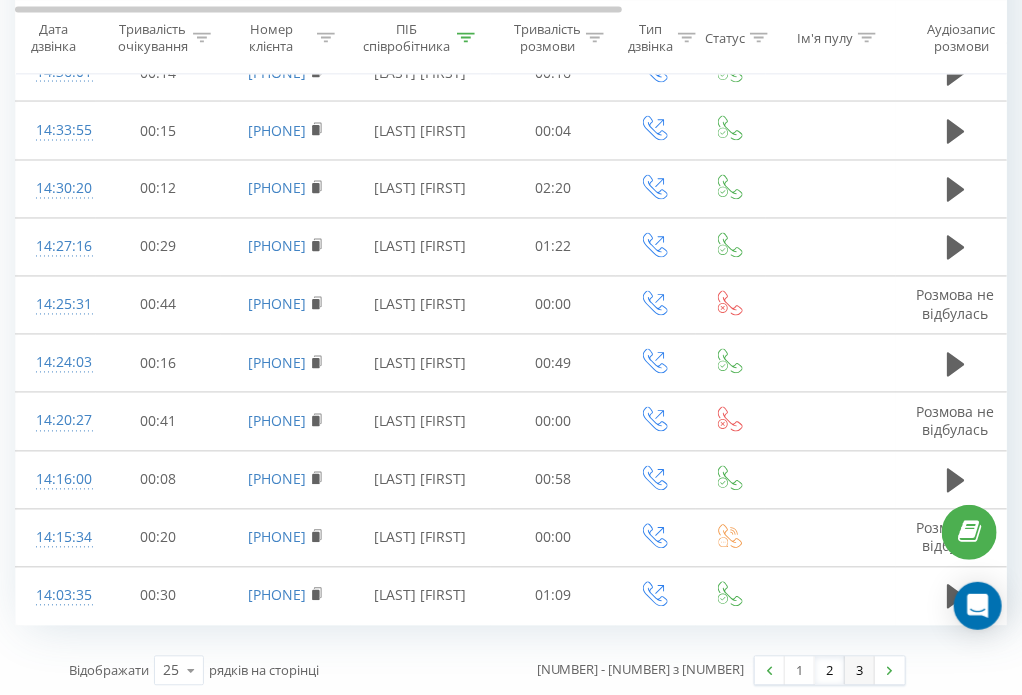 click on "3" at bounding box center (860, 671) 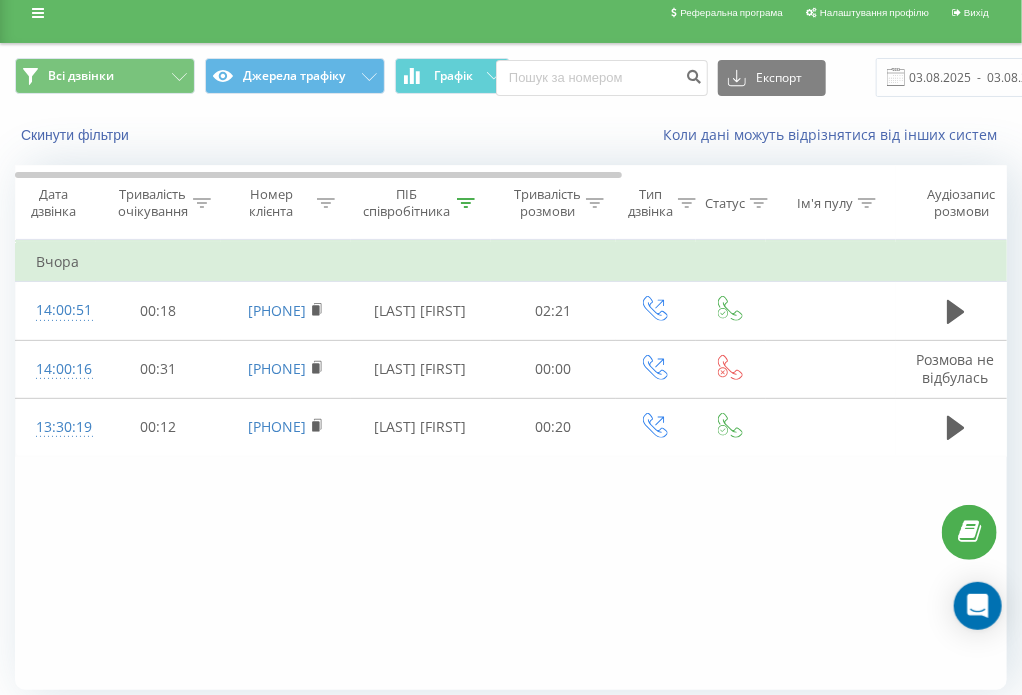 scroll, scrollTop: 0, scrollLeft: 0, axis: both 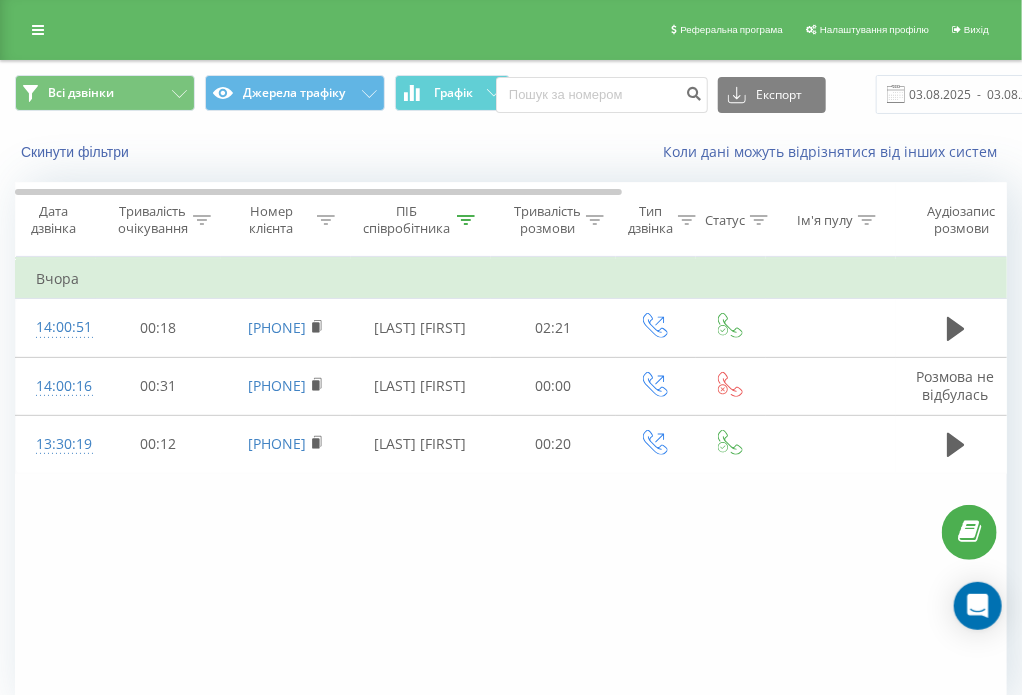 click 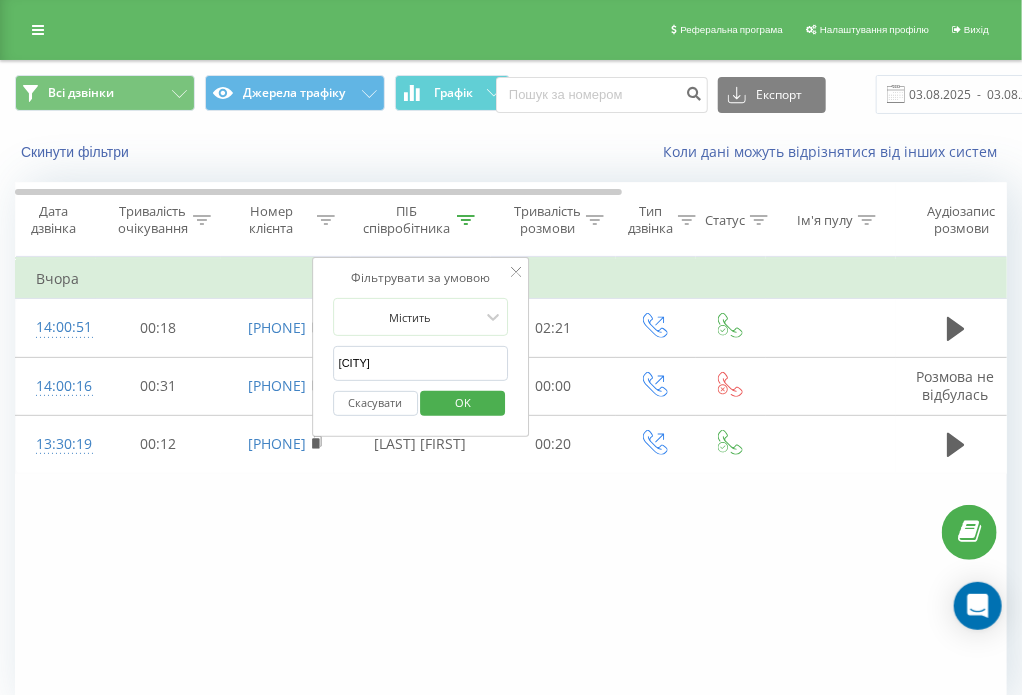 click on "булавинець" at bounding box center (421, 363) 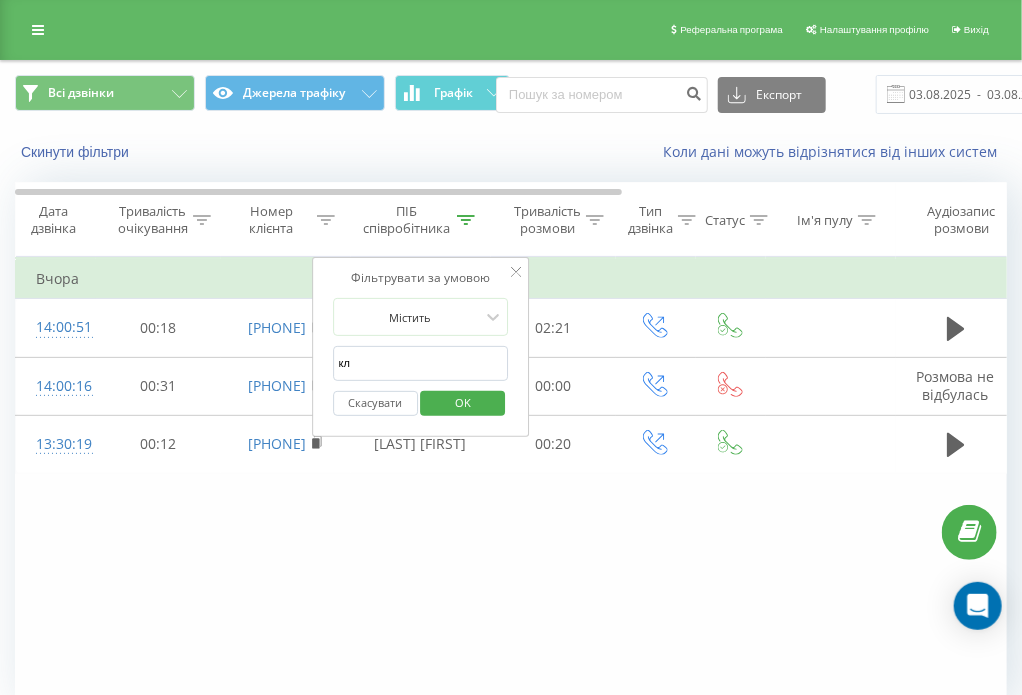 type on "кліменко" 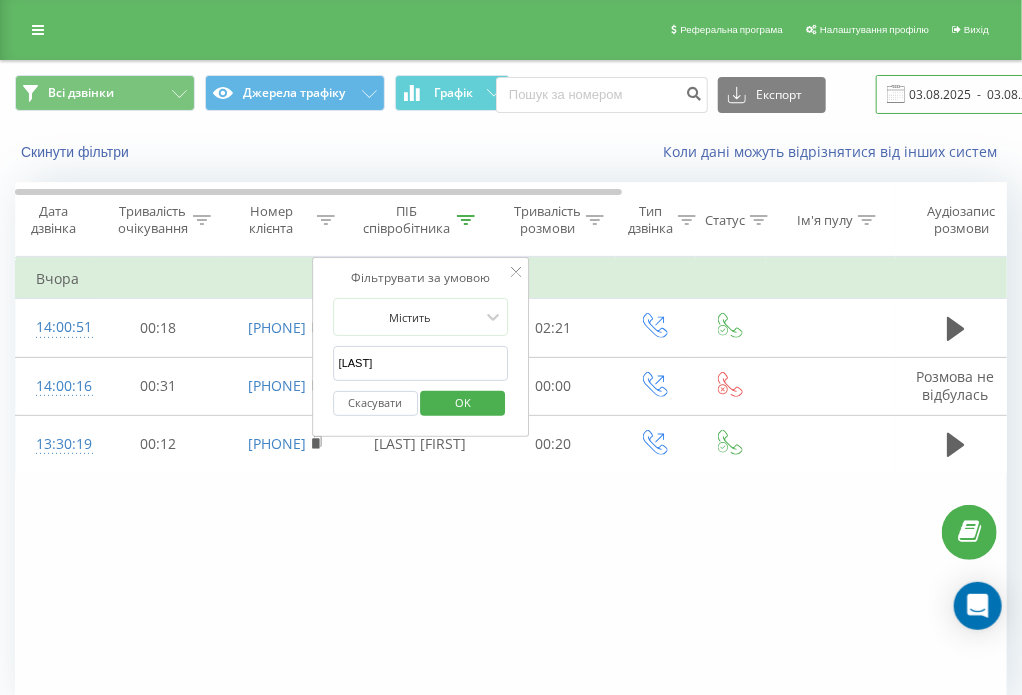 click on "03.08.2025  -  03.08.2025" at bounding box center (997, 94) 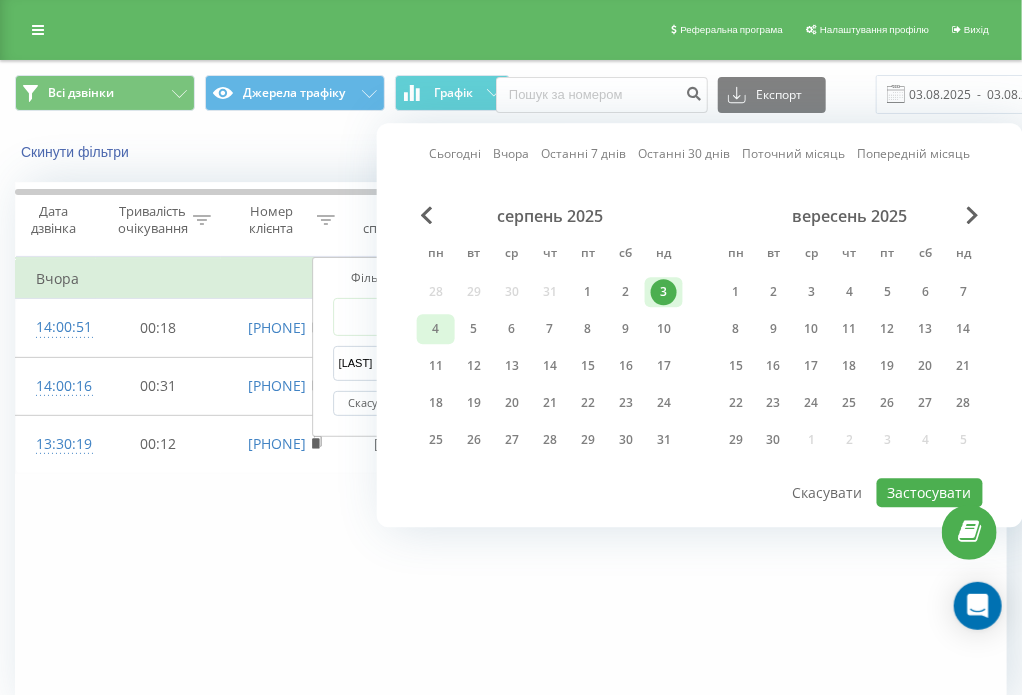 click on "4" at bounding box center [436, 329] 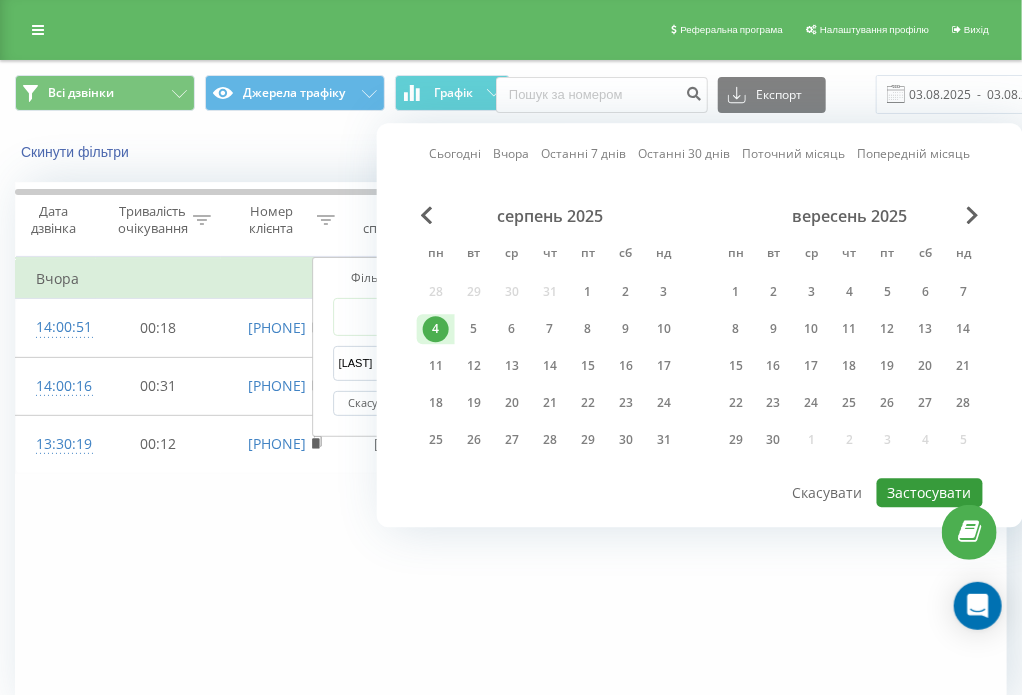 click on "Застосувати" at bounding box center (930, 492) 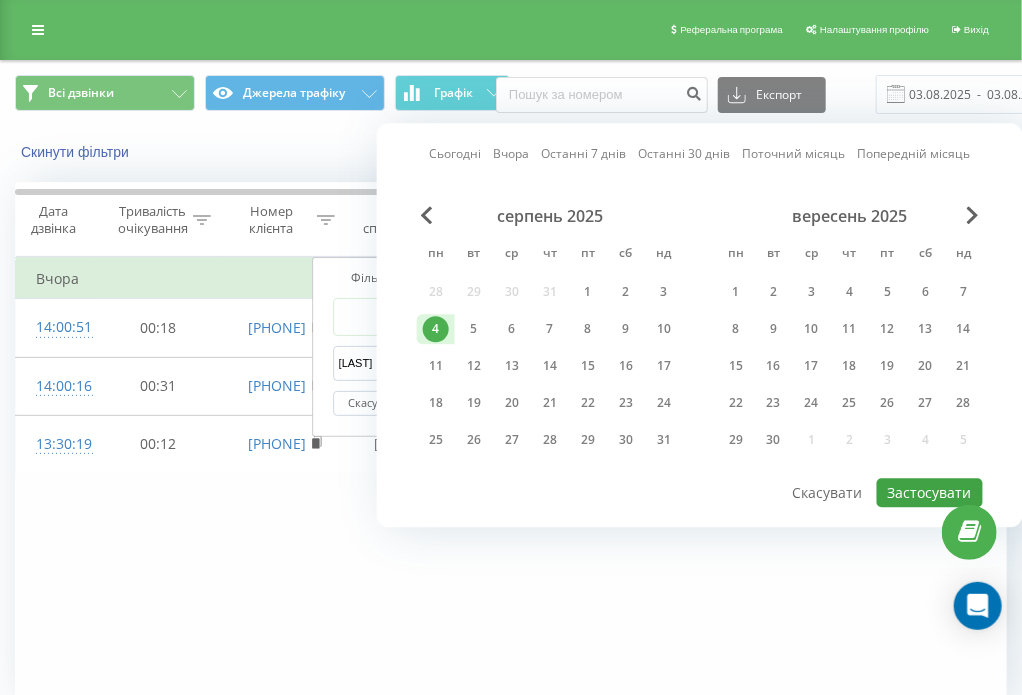 type on "04.08.2025  -  04.08.2025" 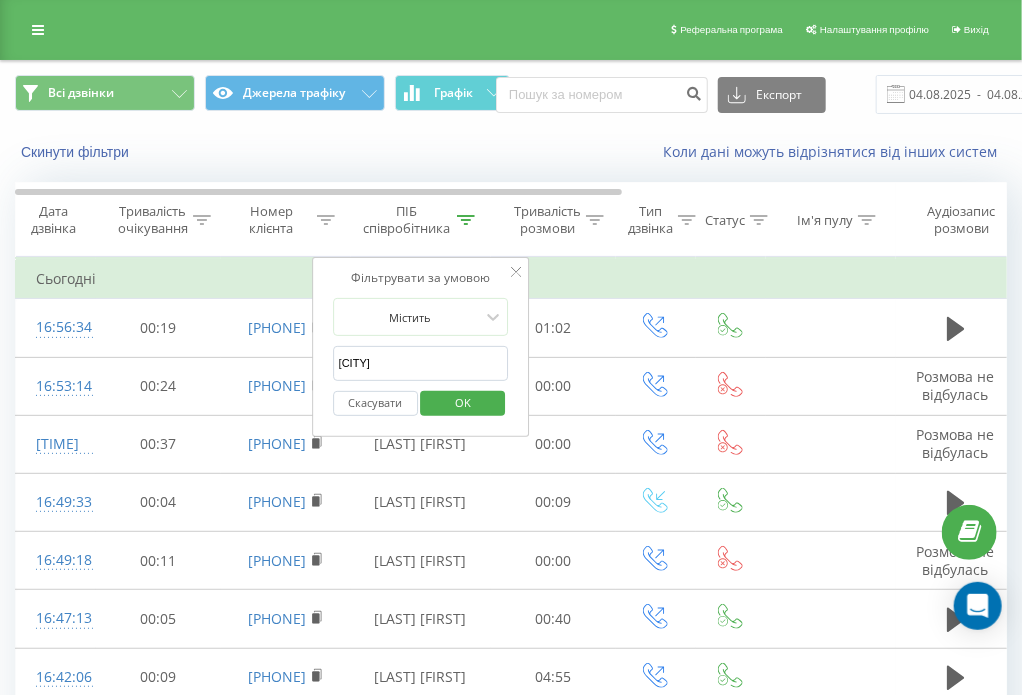 click on "булавинець" at bounding box center [421, 363] 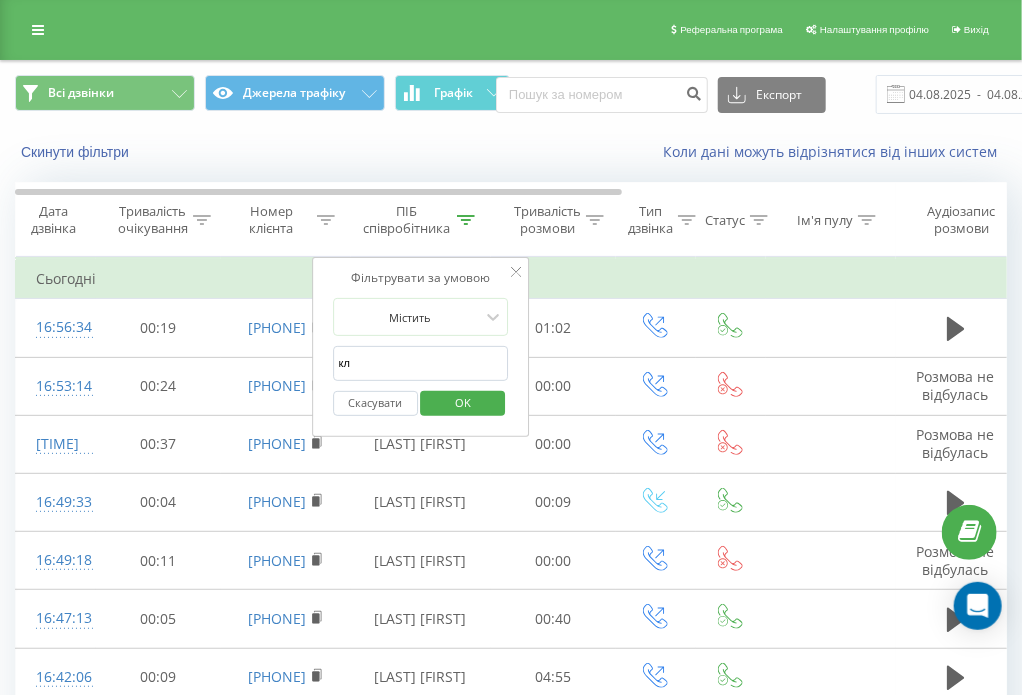 type on "кліменко" 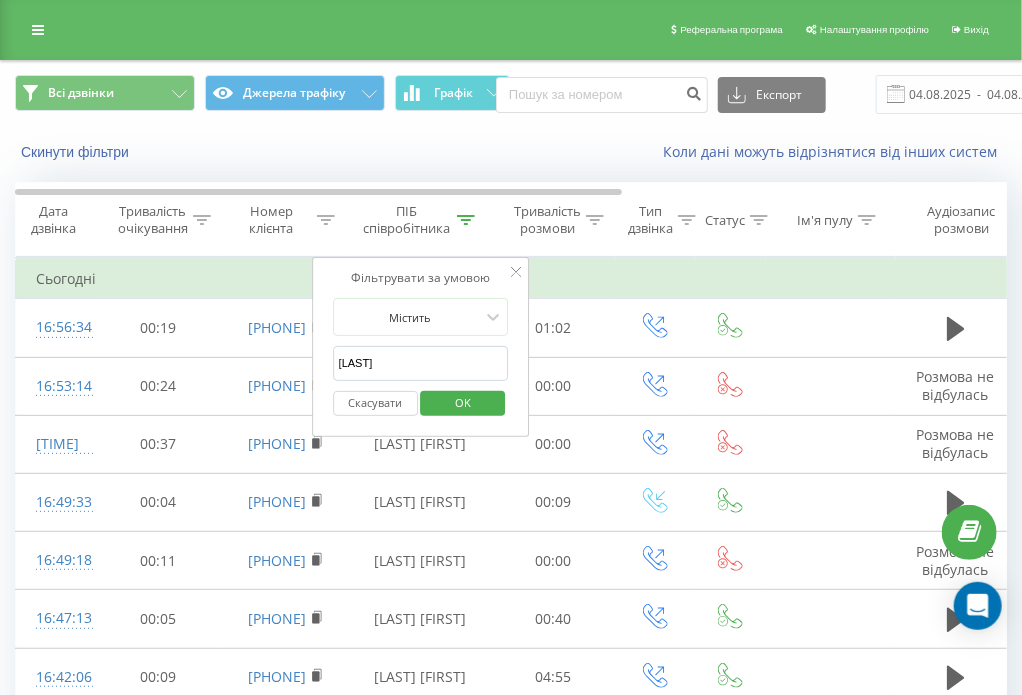 click on "OK" at bounding box center (463, 402) 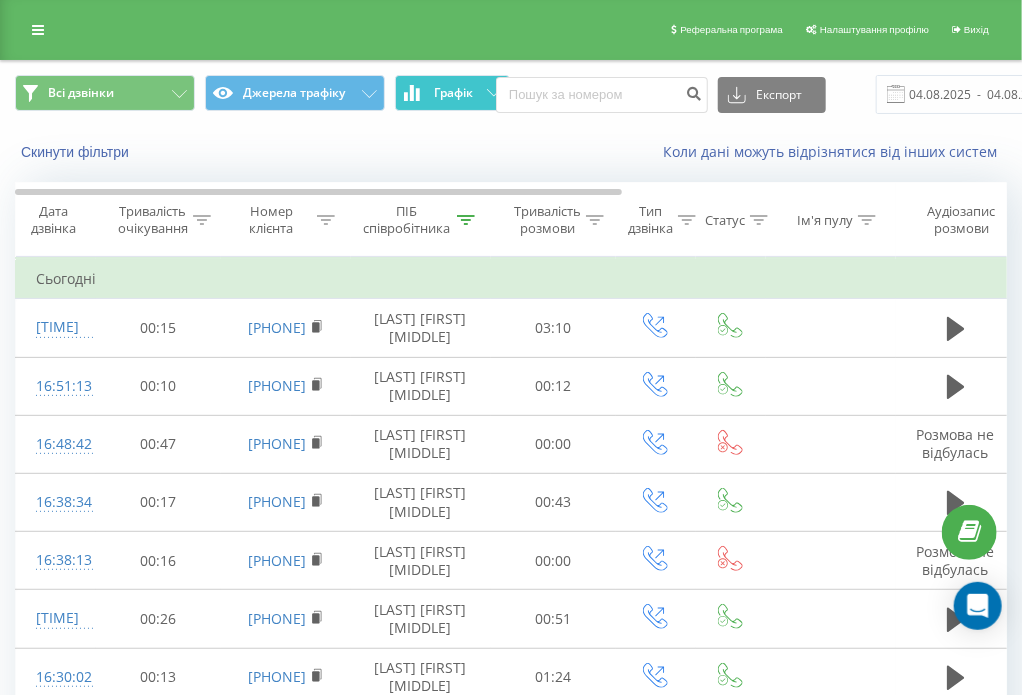 click on "Графік" at bounding box center (452, 93) 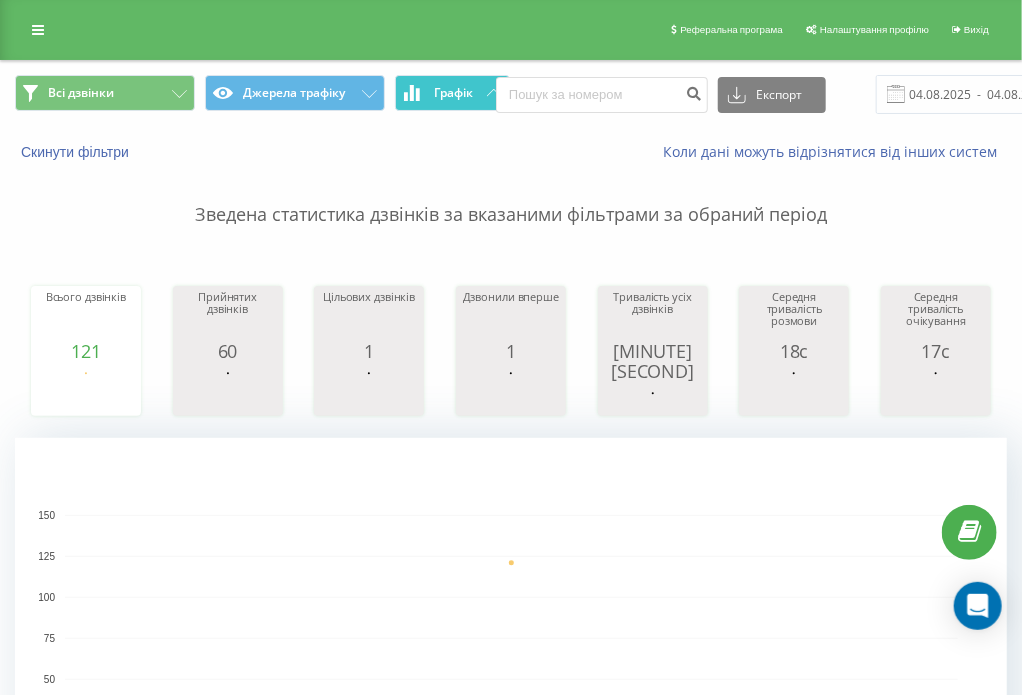 click on "Графік" at bounding box center (452, 93) 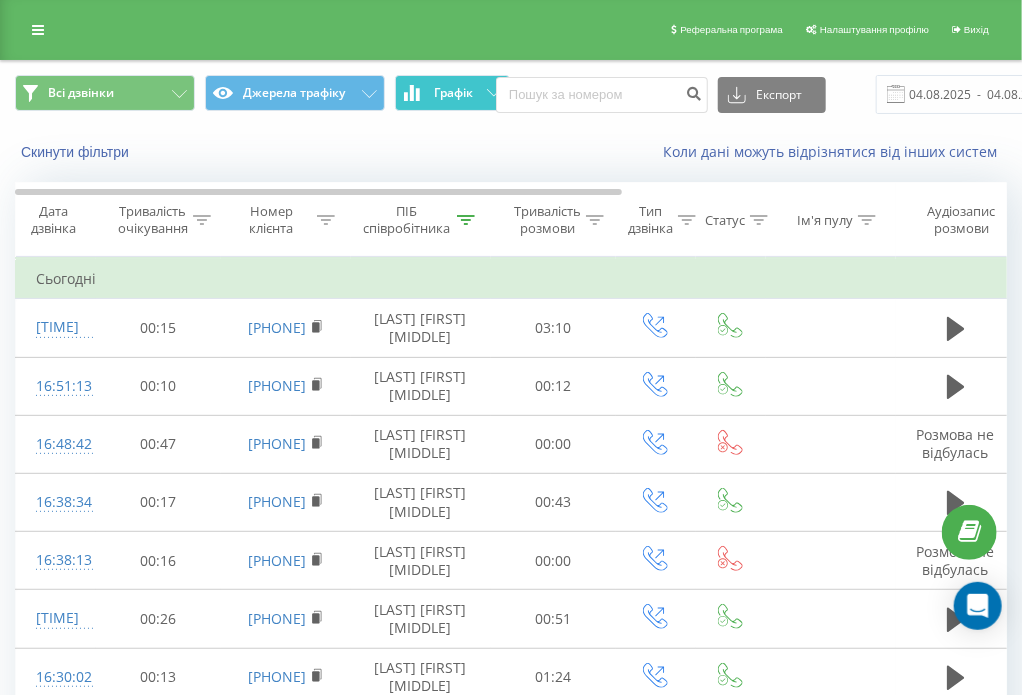 click on "Графік" at bounding box center [452, 93] 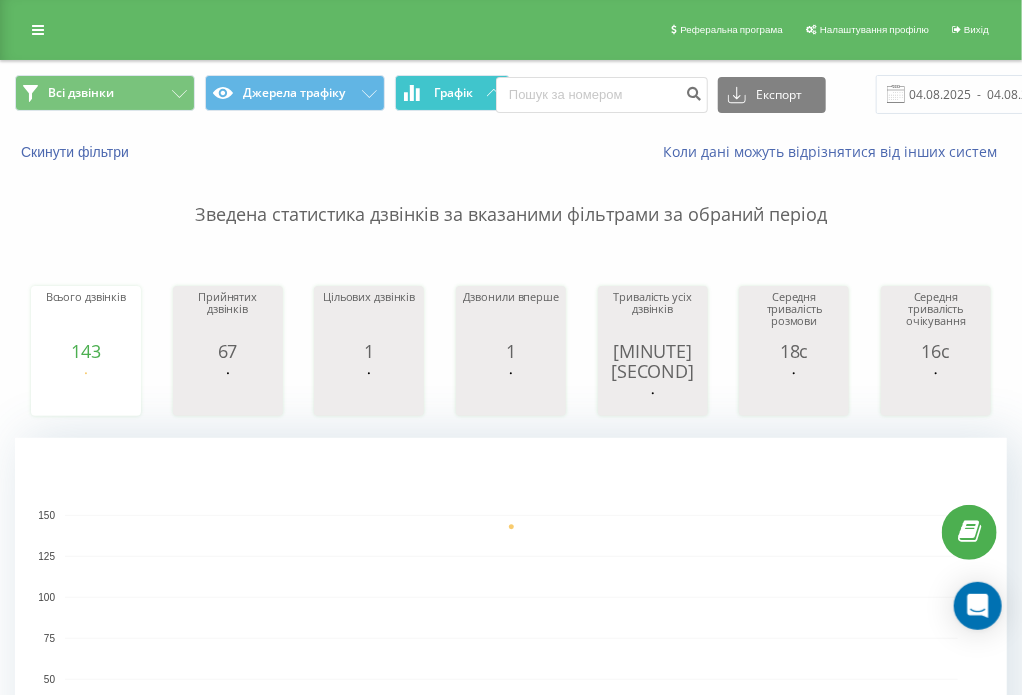 click on "Графік" at bounding box center (453, 93) 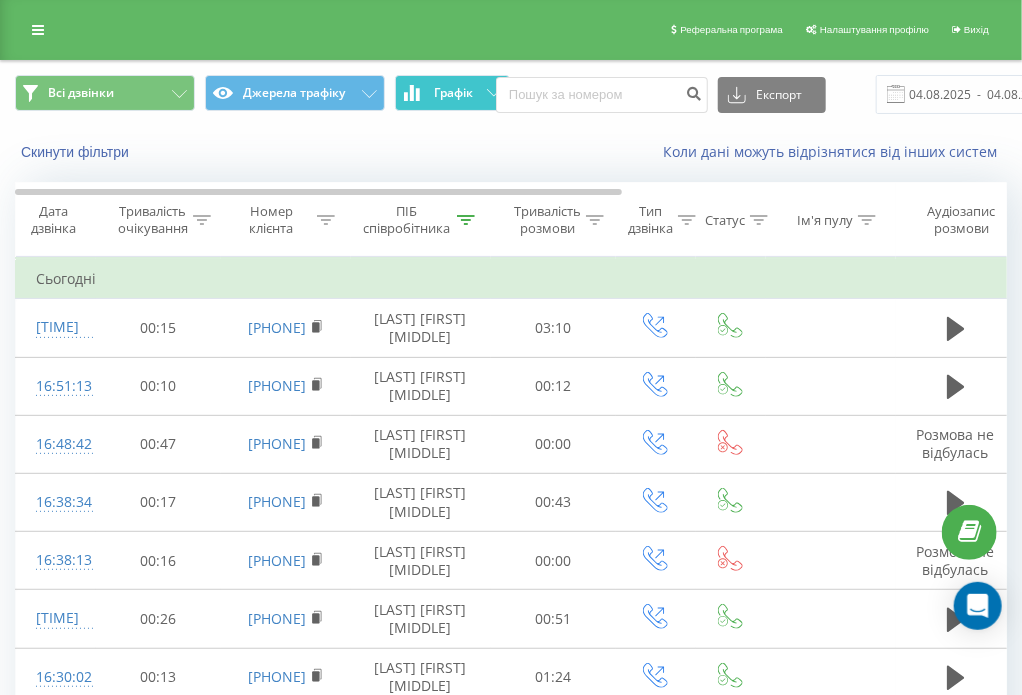 click on "Графік" at bounding box center (453, 93) 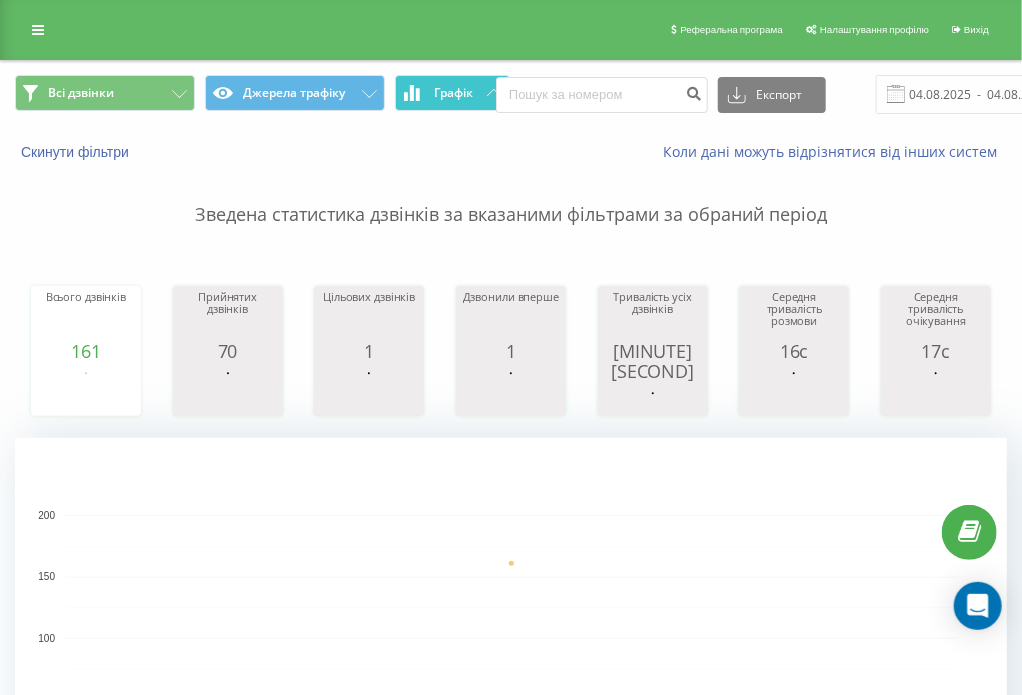 click on "Графік" at bounding box center (453, 93) 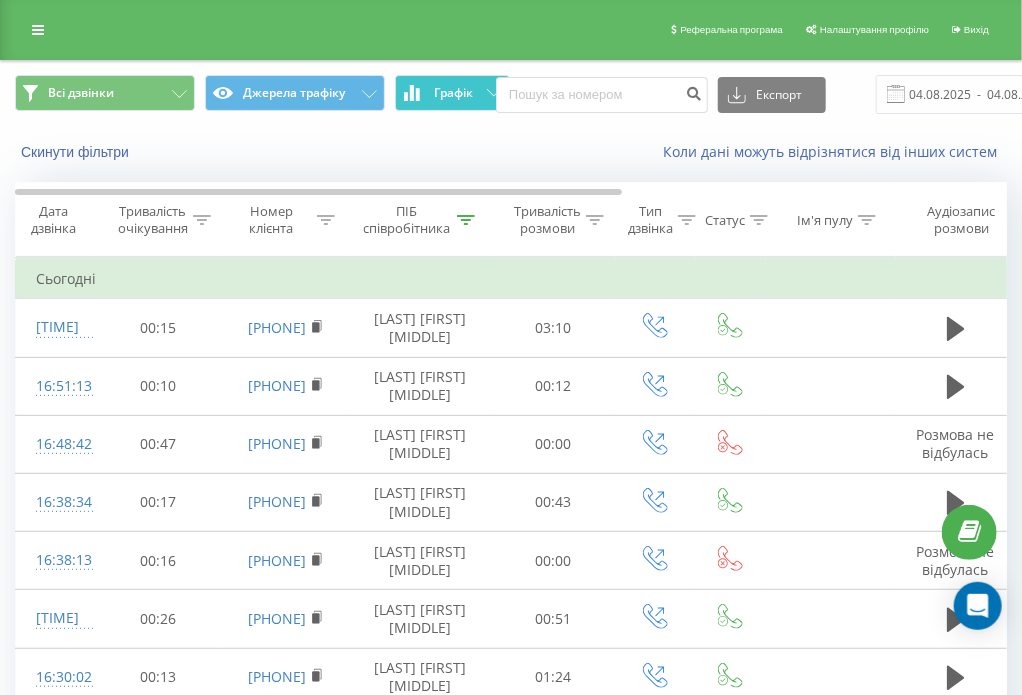 click on "Графік" at bounding box center [453, 93] 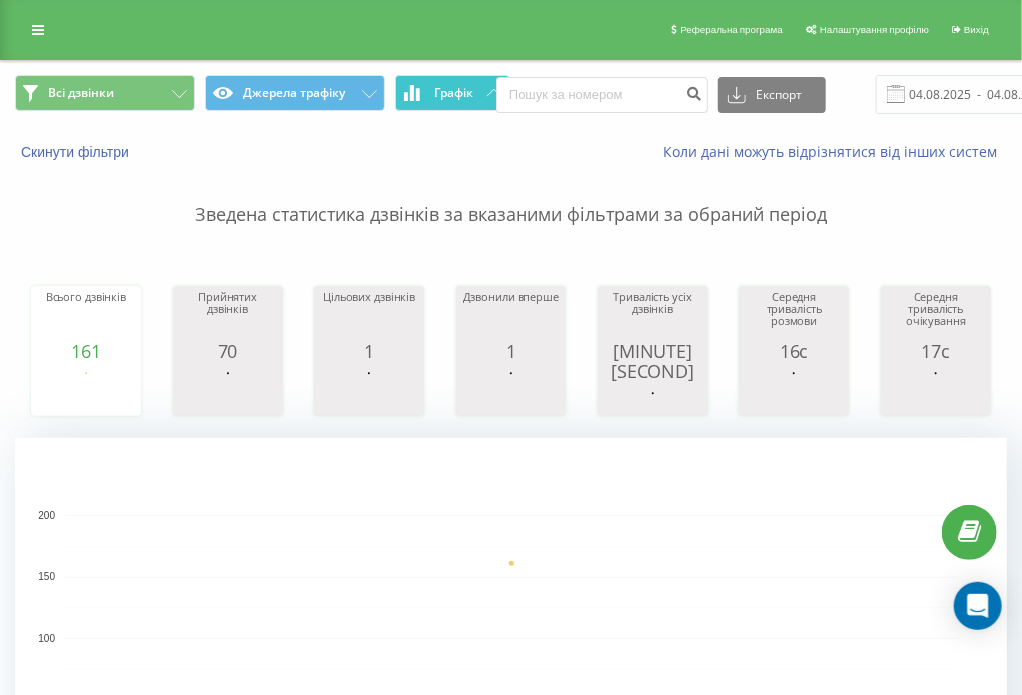 click on "Графік" at bounding box center [453, 93] 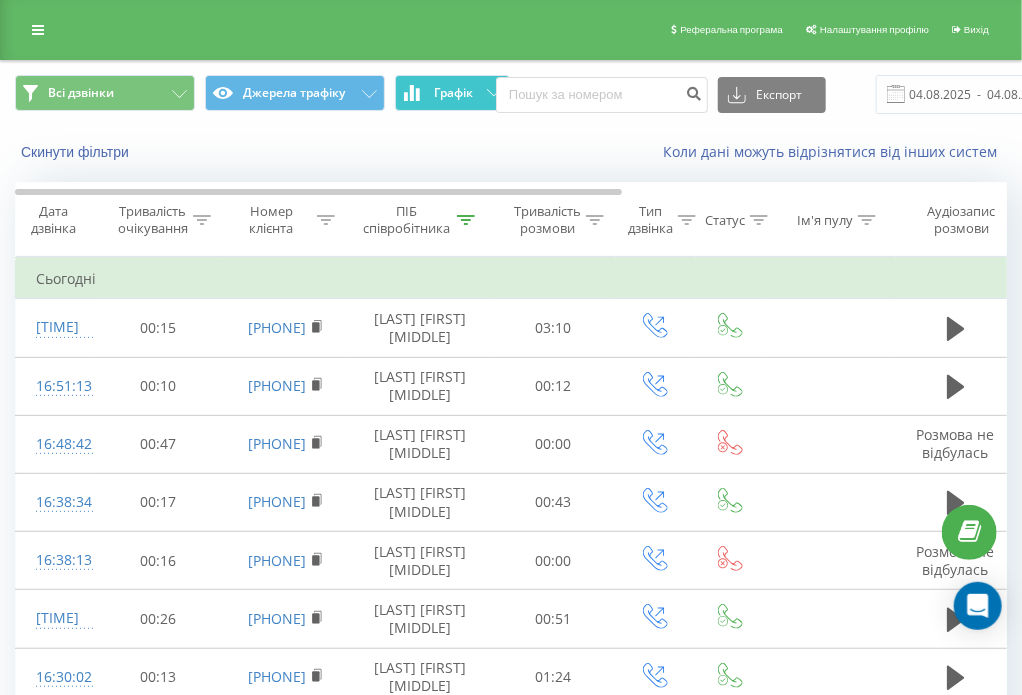 click on "Графік" at bounding box center [452, 93] 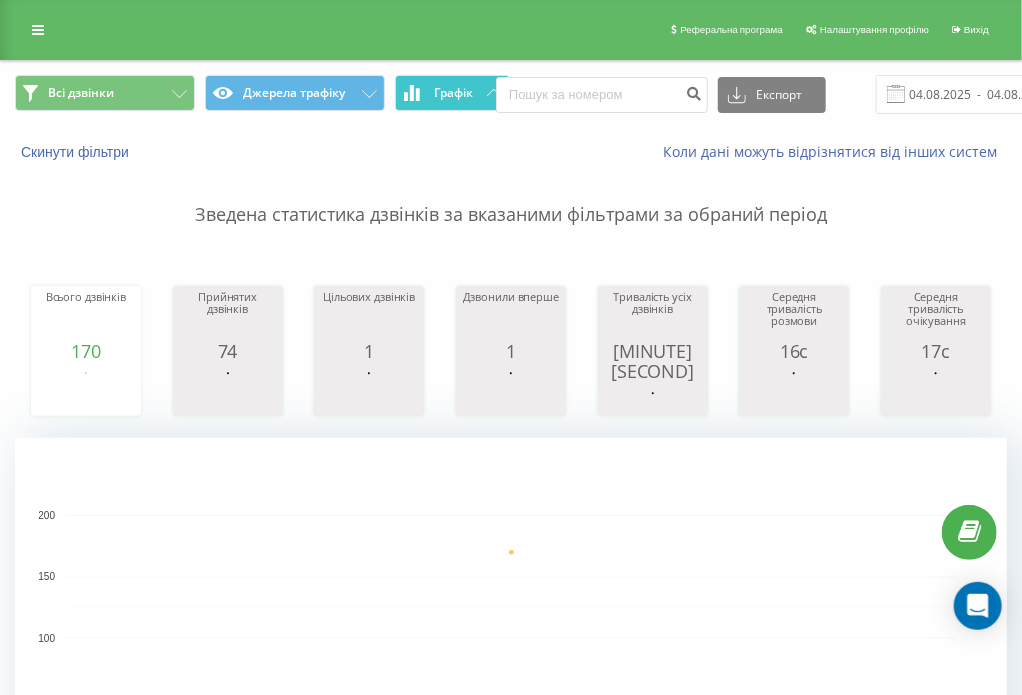 click on "Графік" at bounding box center [453, 93] 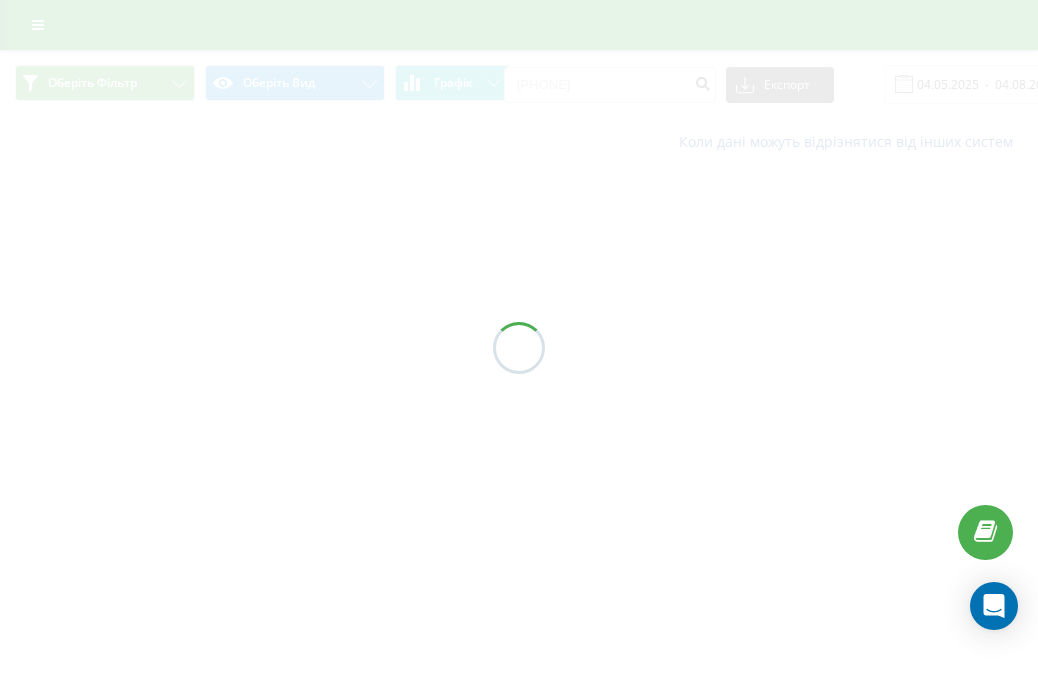 scroll, scrollTop: 0, scrollLeft: 0, axis: both 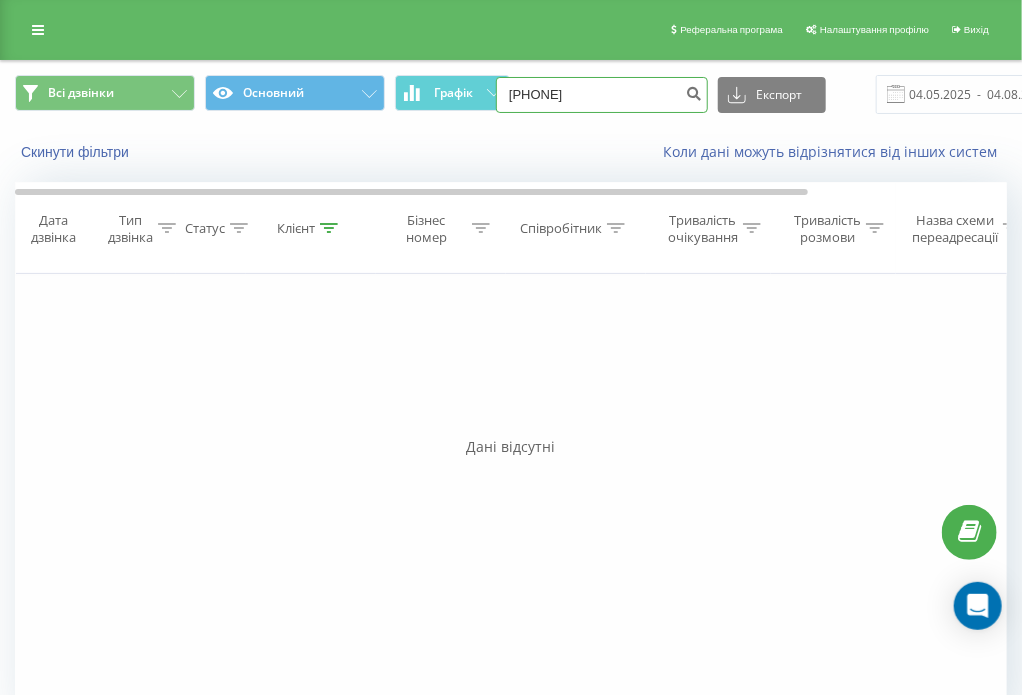 click on "[PHONE]" at bounding box center [602, 95] 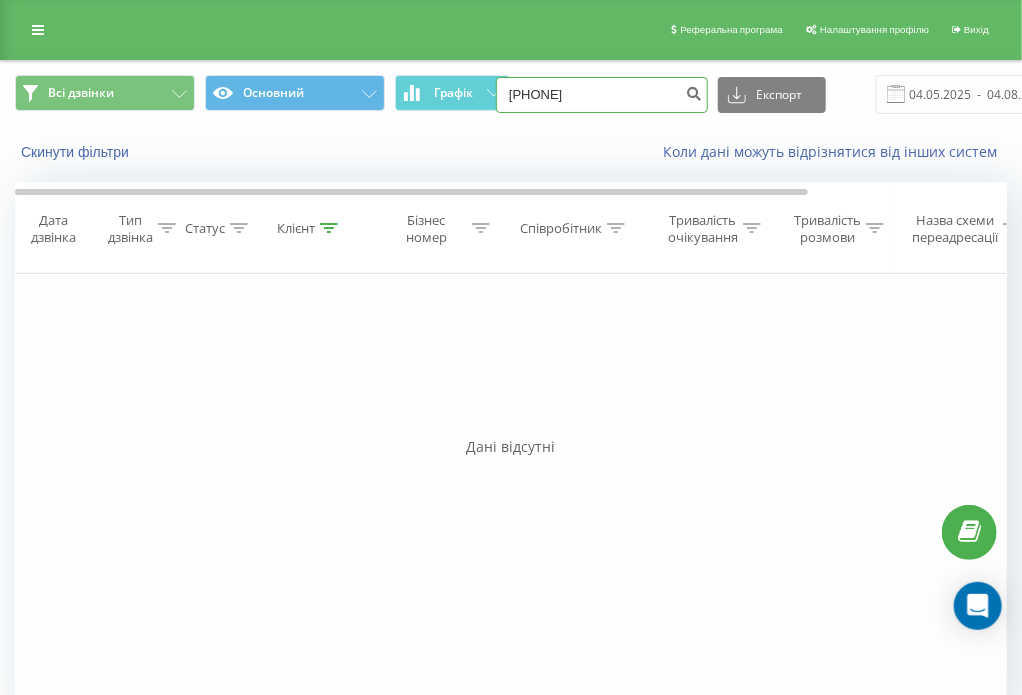 type on "[PHONE]" 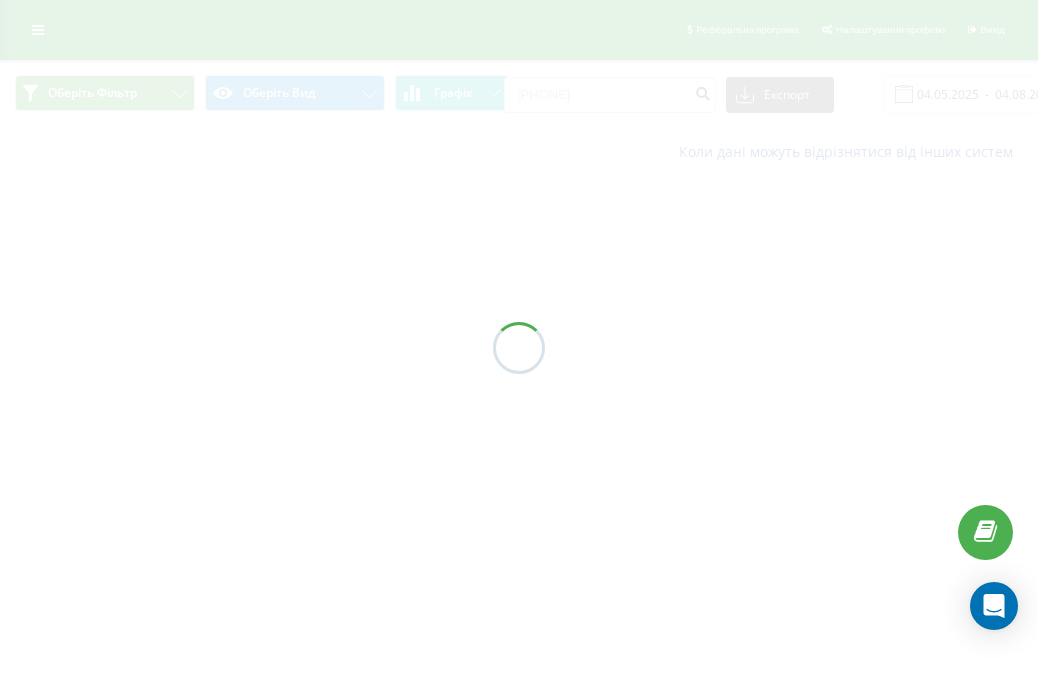scroll, scrollTop: 0, scrollLeft: 0, axis: both 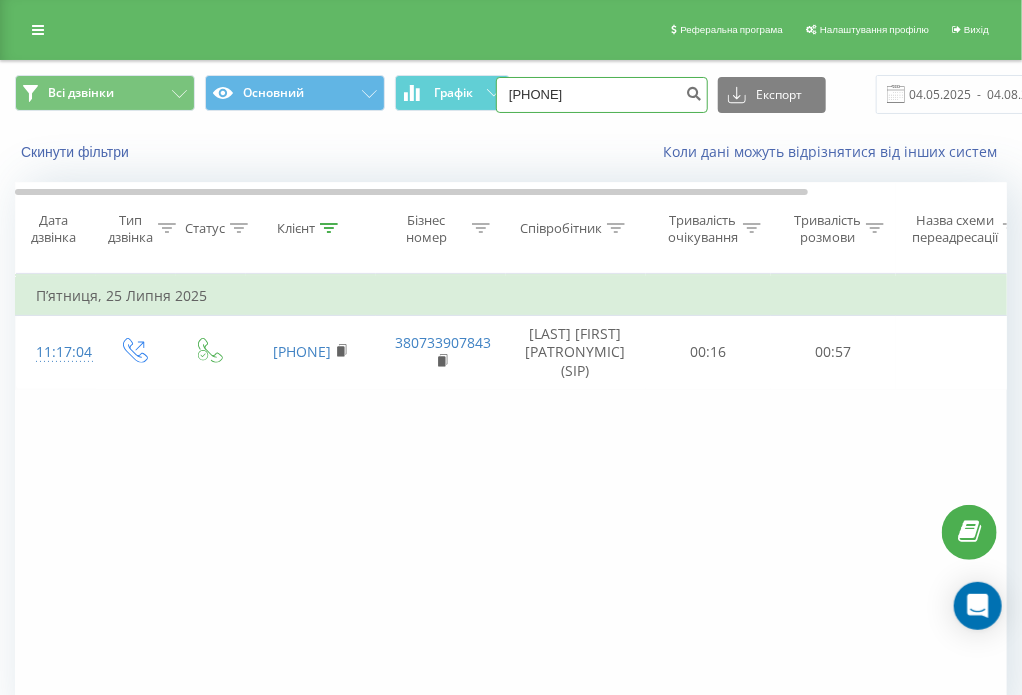 click on "[PHONE]" at bounding box center (602, 95) 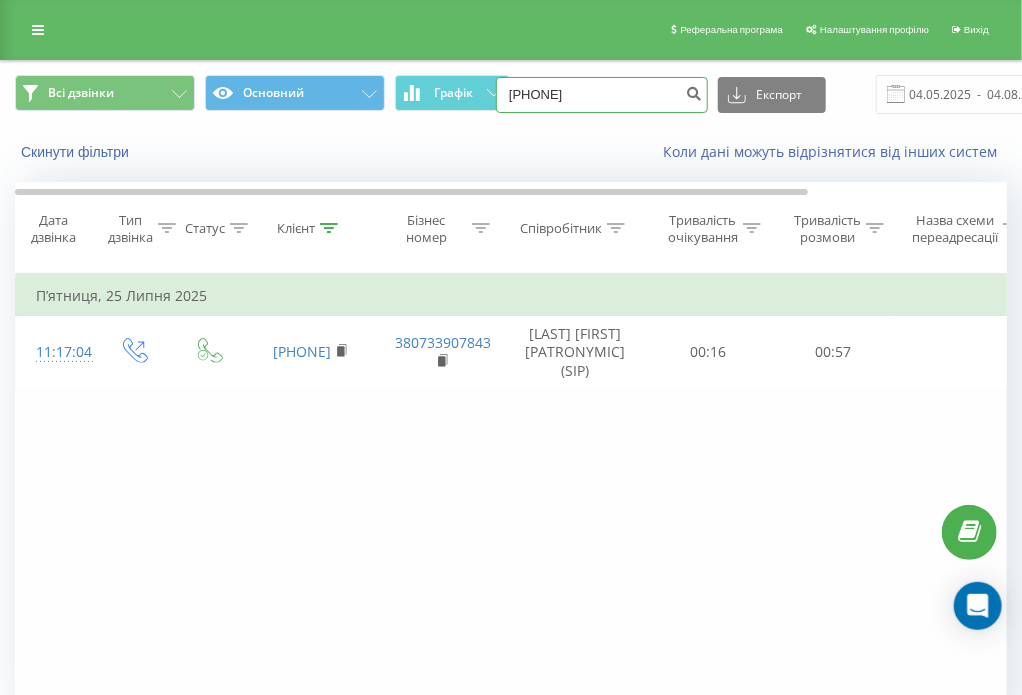 type on "0679472635" 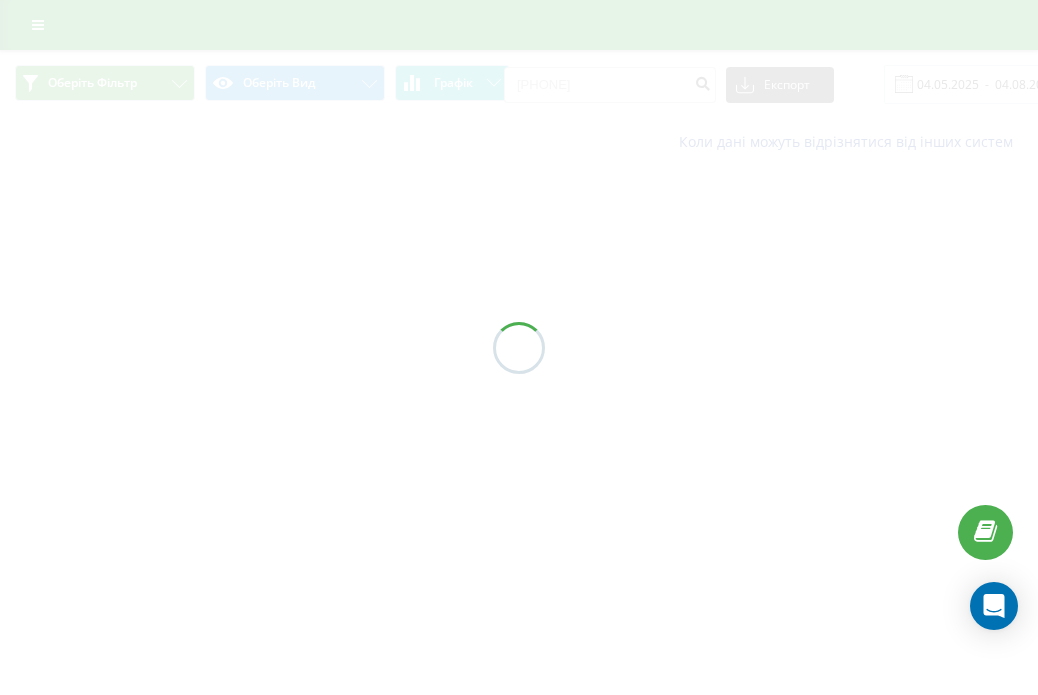 scroll, scrollTop: 0, scrollLeft: 0, axis: both 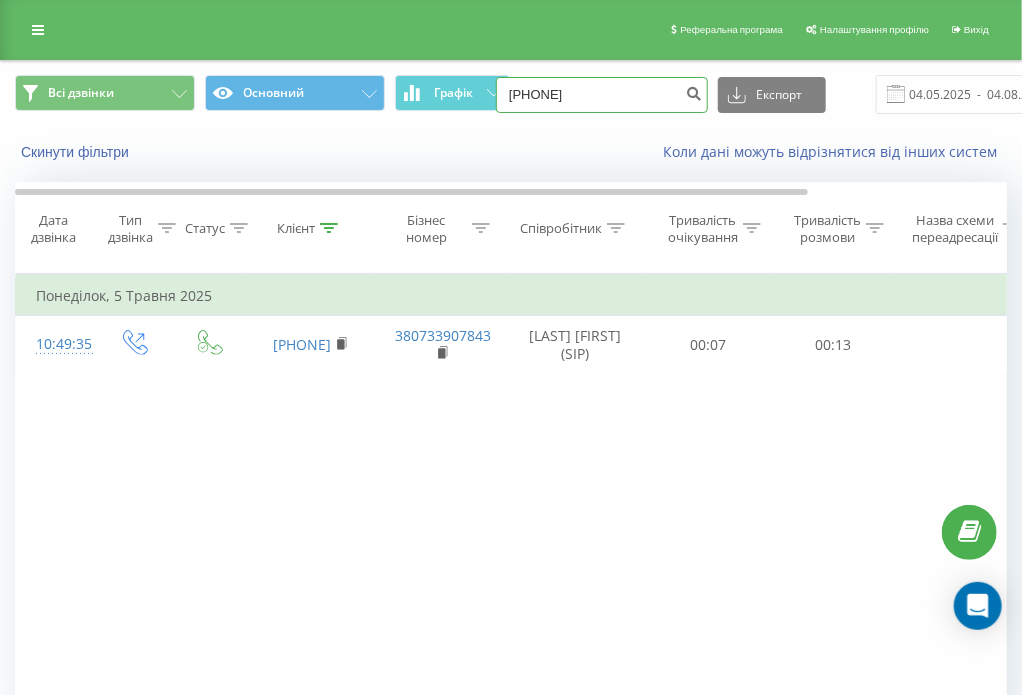 click on "0679472635" at bounding box center (602, 95) 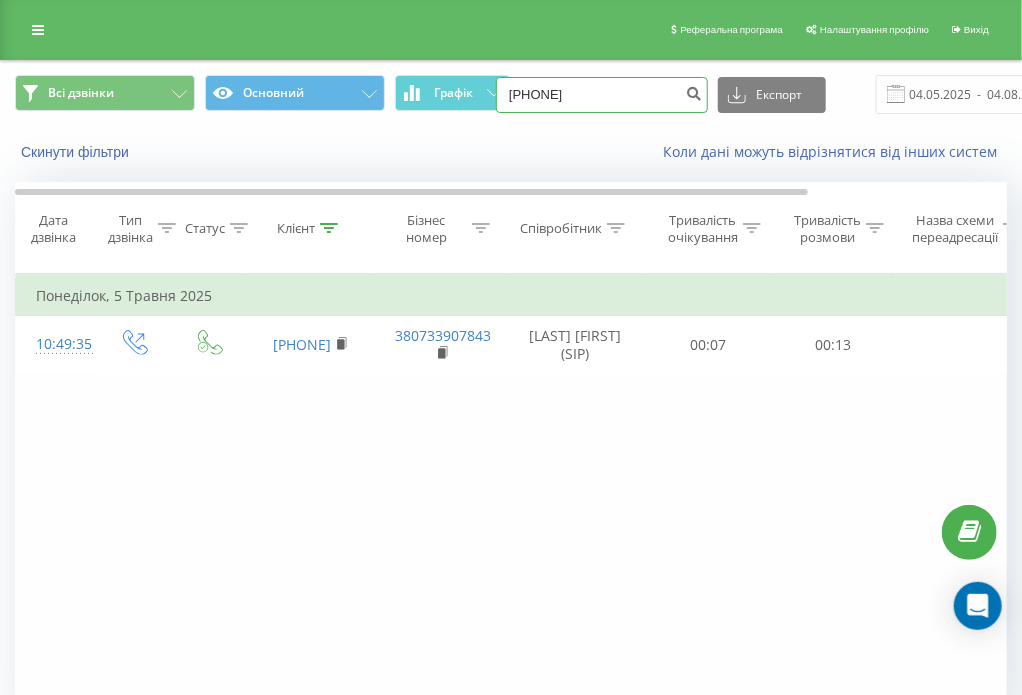 type on "[PHONE]" 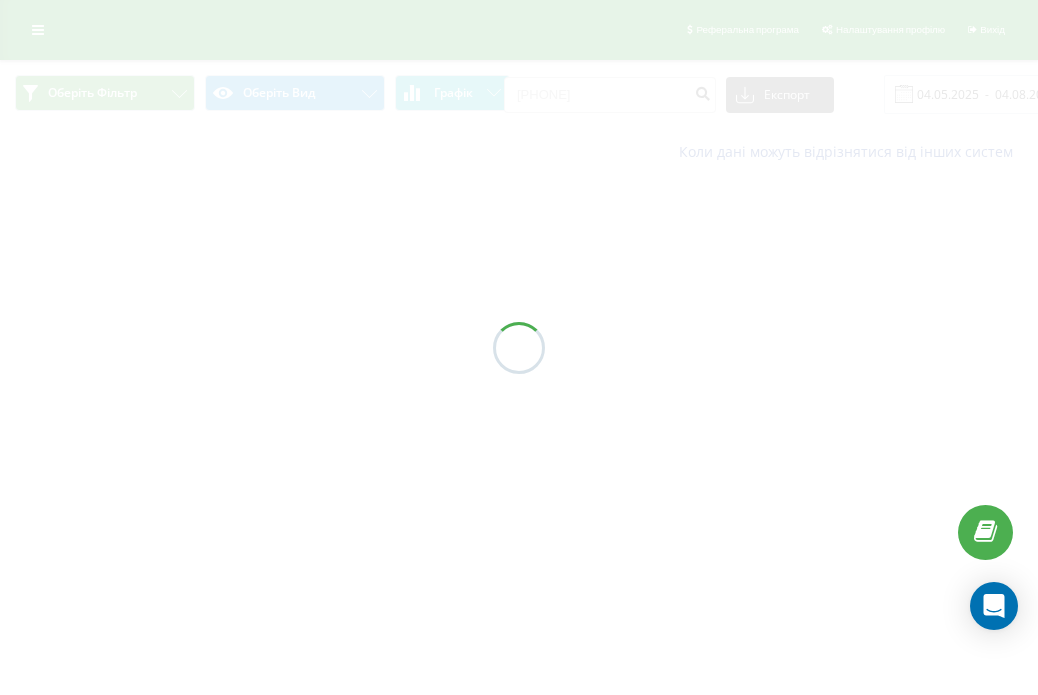 scroll, scrollTop: 0, scrollLeft: 0, axis: both 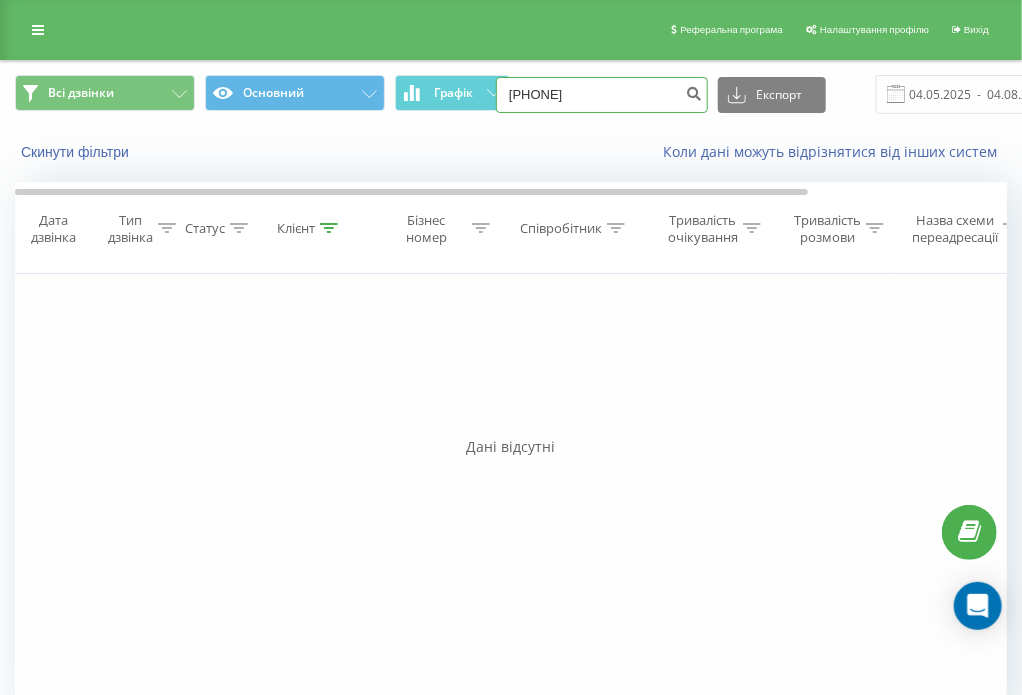 click on "[PHONE]" at bounding box center (602, 95) 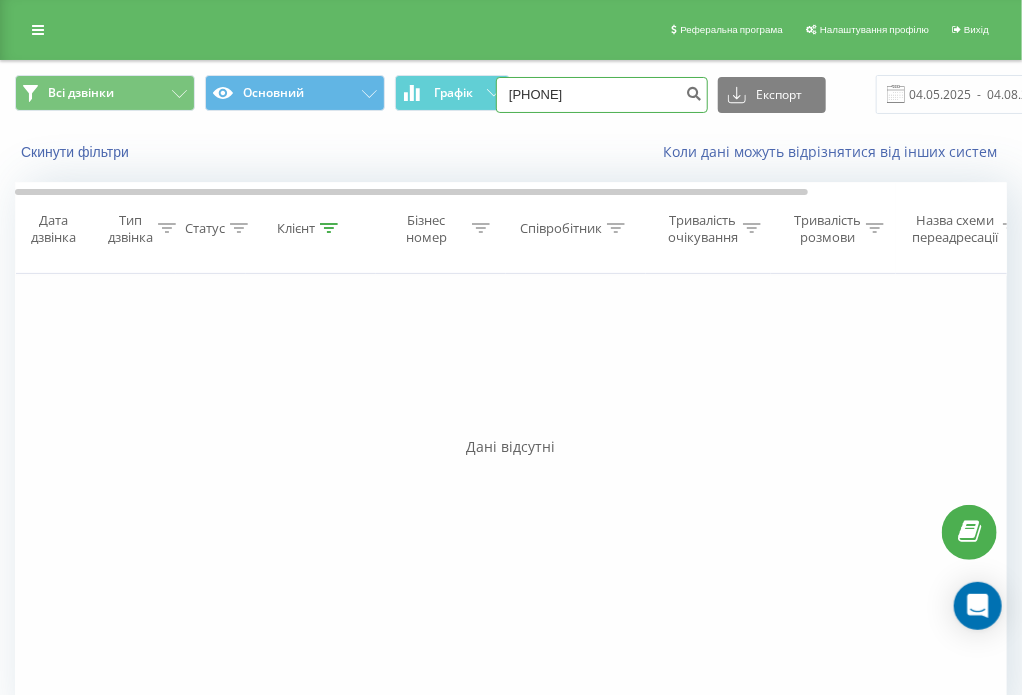 type on "[PHONE]" 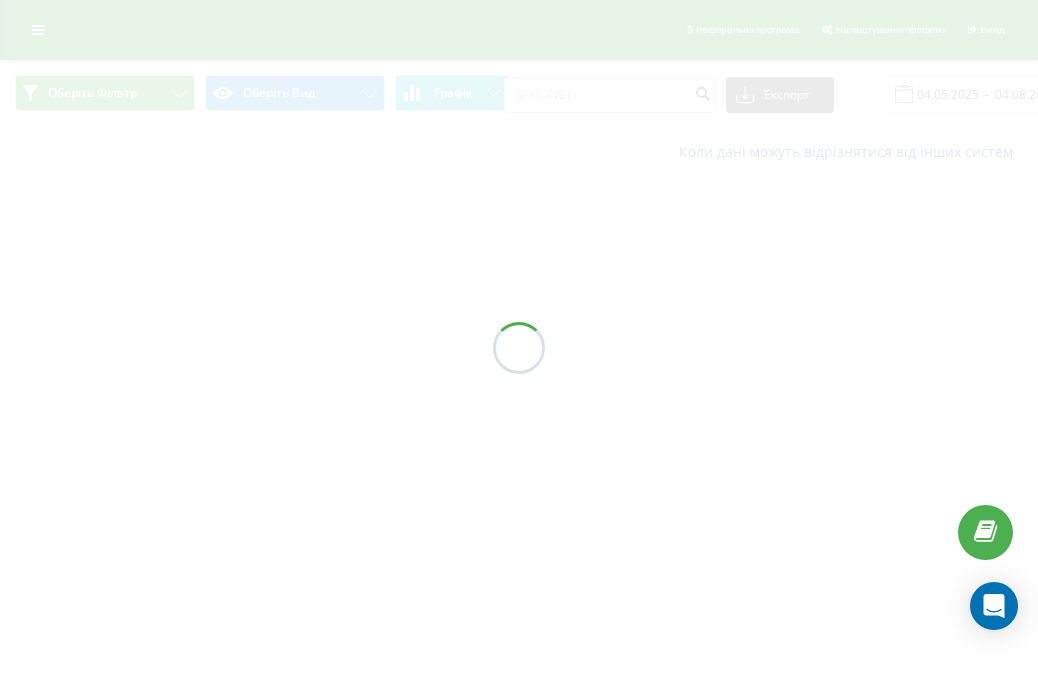 scroll, scrollTop: 0, scrollLeft: 0, axis: both 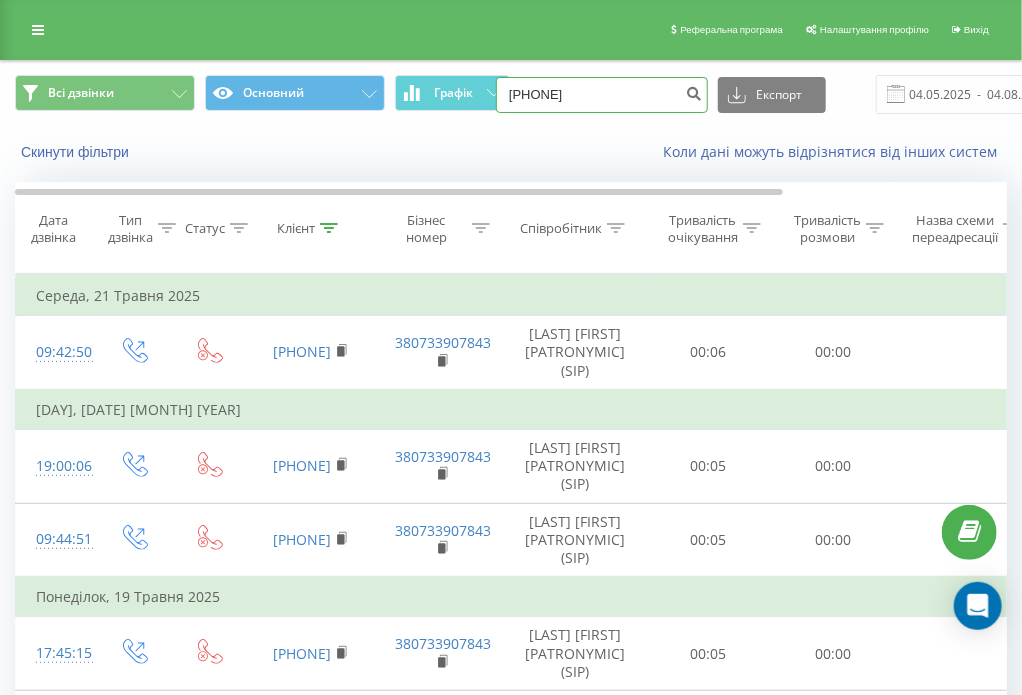 click on "0684717346" at bounding box center (602, 95) 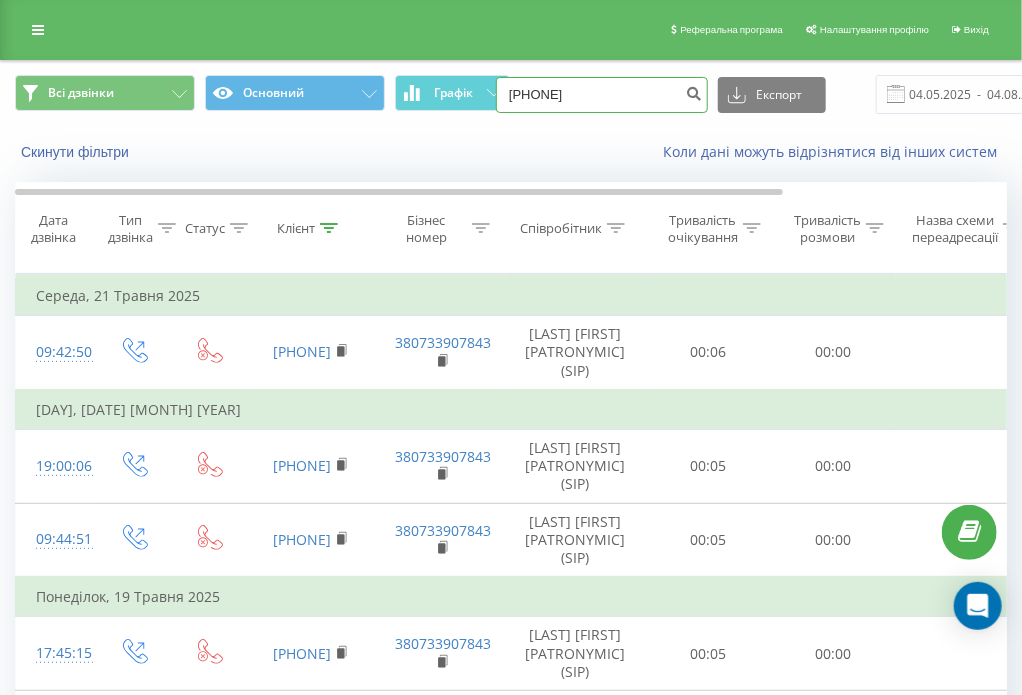 type on "[PHONE]" 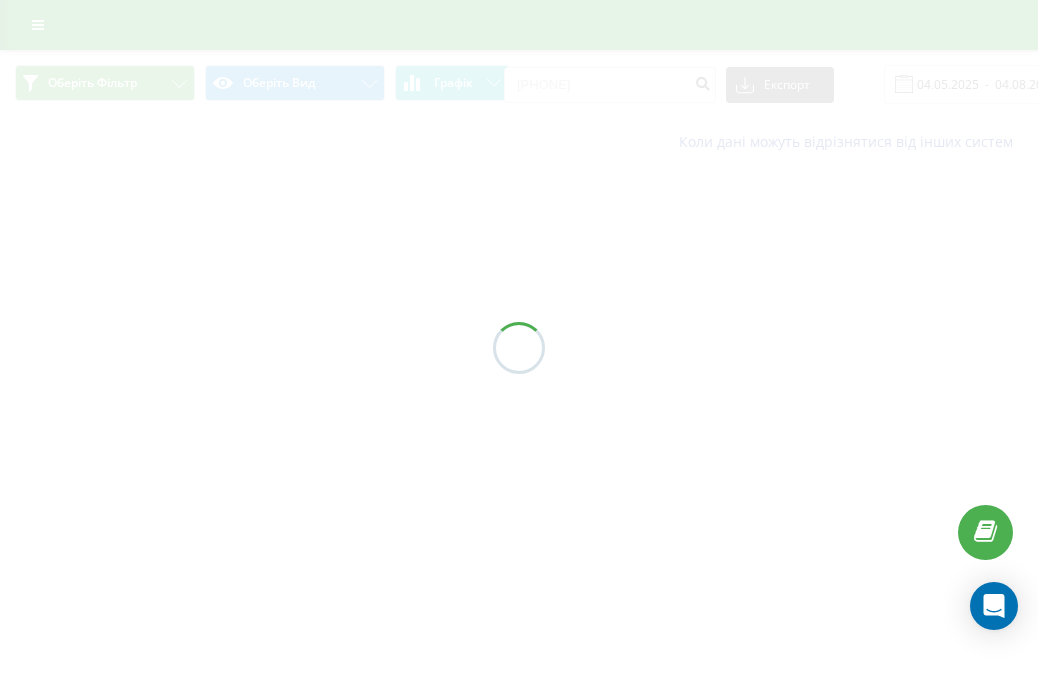 scroll, scrollTop: 0, scrollLeft: 0, axis: both 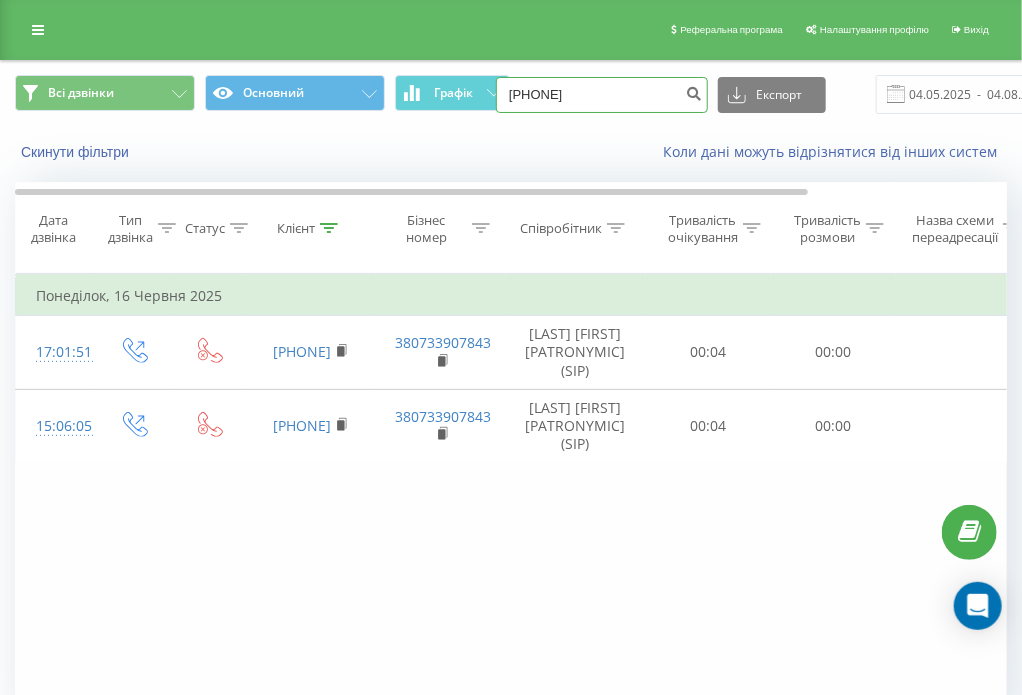 click on "[PHONE]" at bounding box center [602, 95] 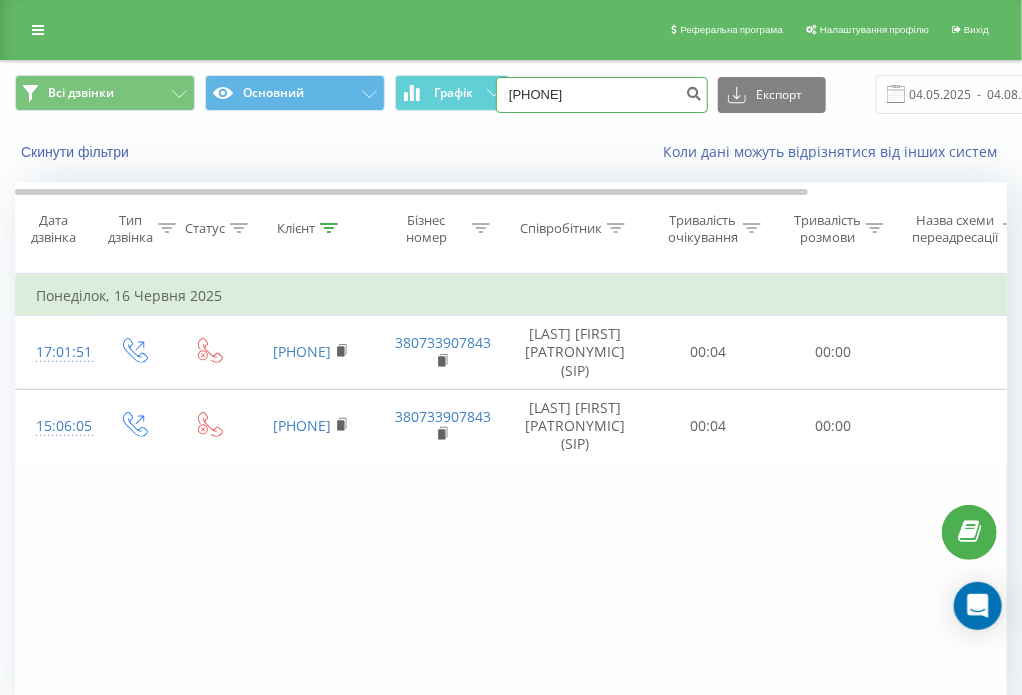 type on "[PHONE]" 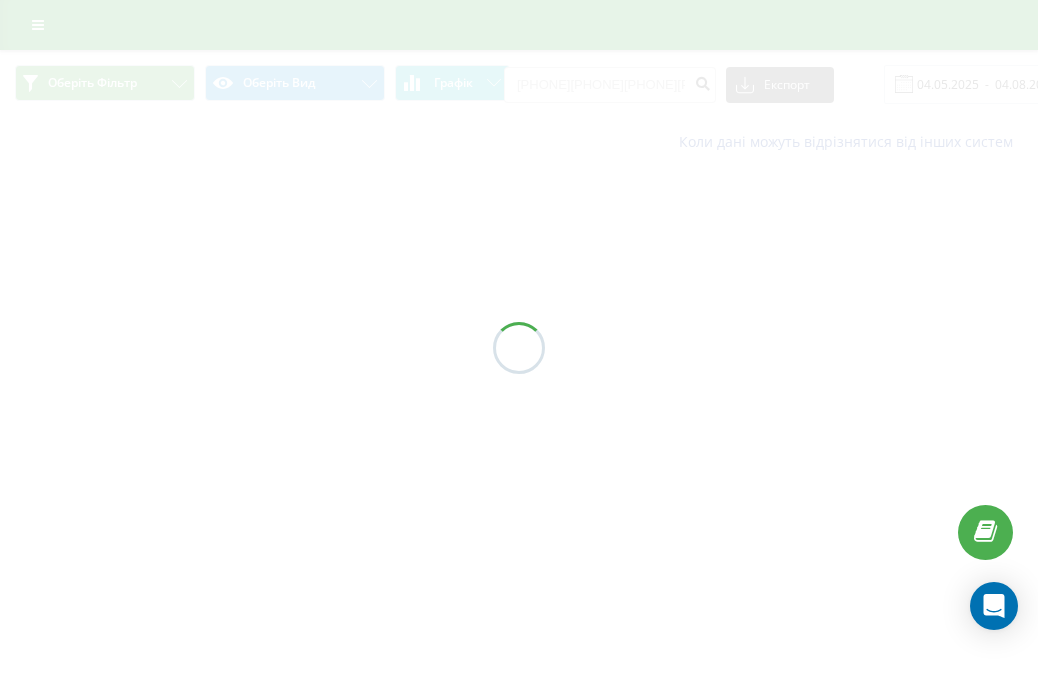scroll, scrollTop: 0, scrollLeft: 0, axis: both 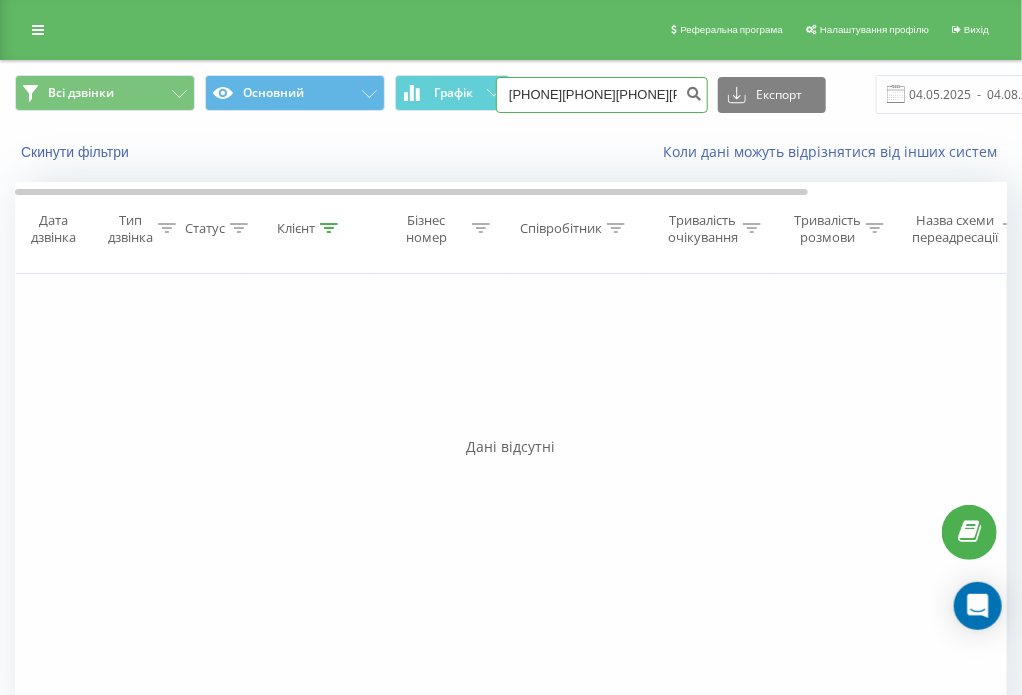 click on "0679268166" at bounding box center [602, 95] 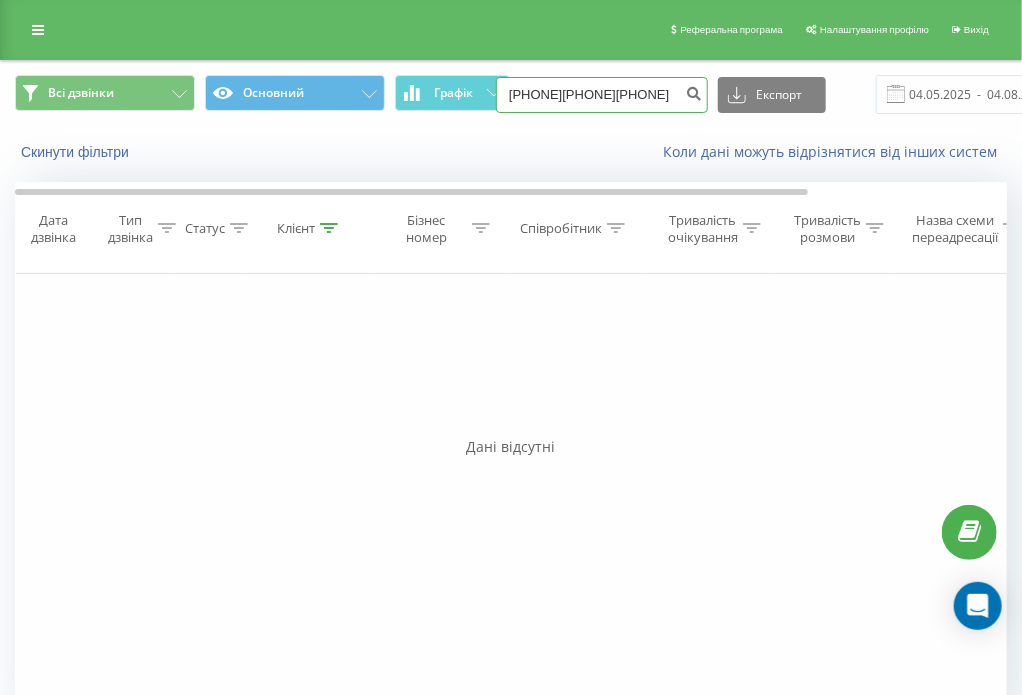 type on "[PHONE]" 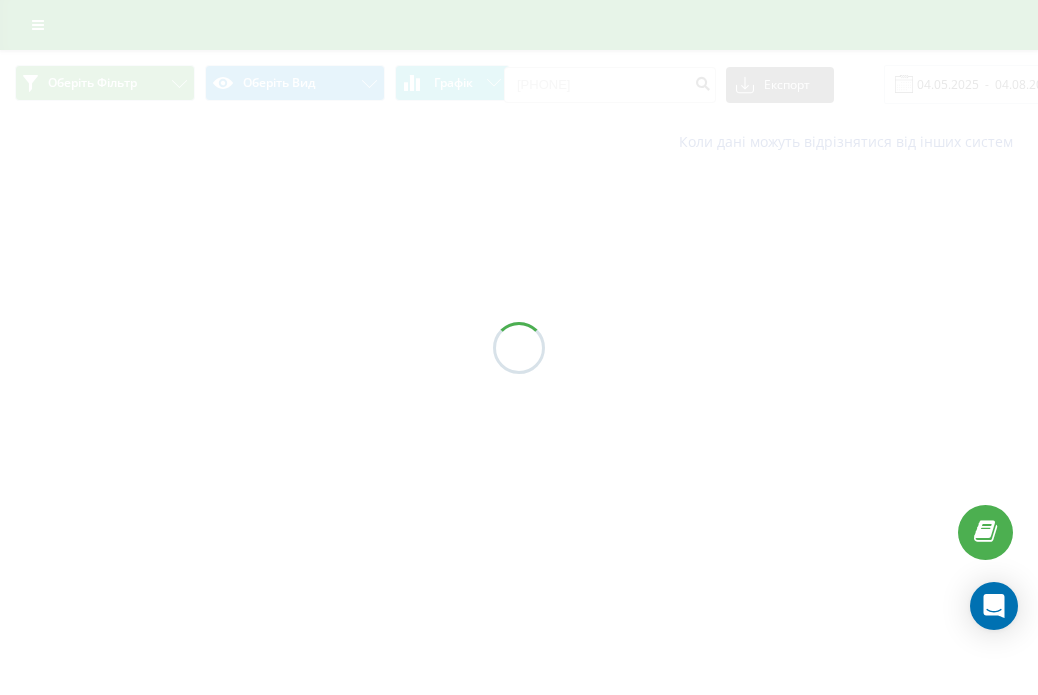 scroll, scrollTop: 0, scrollLeft: 0, axis: both 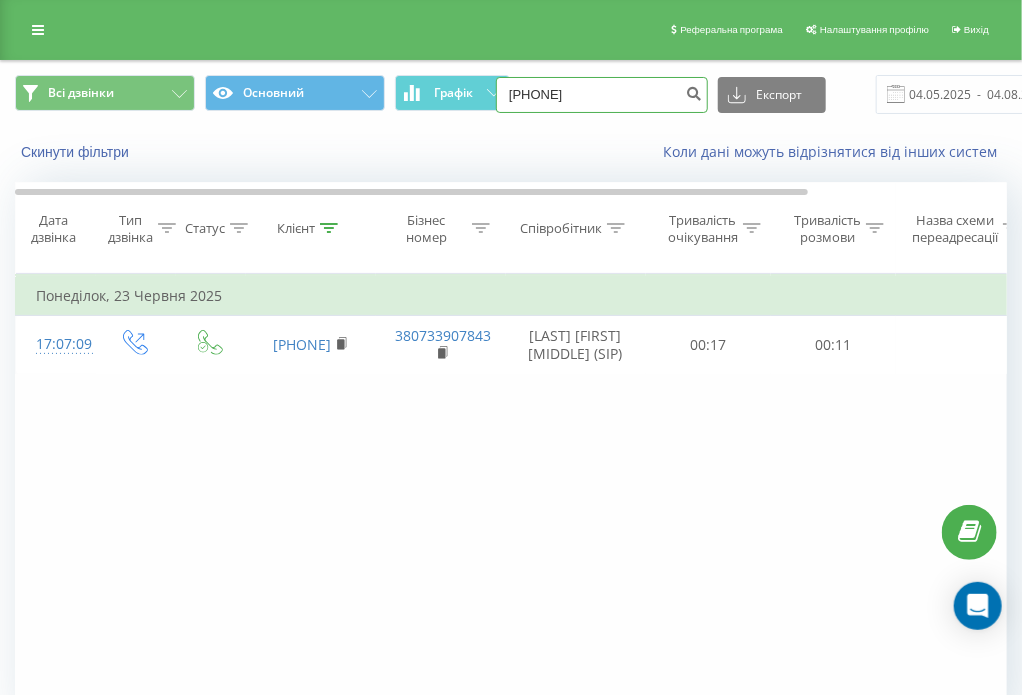 click on "[PHONE]" at bounding box center (602, 95) 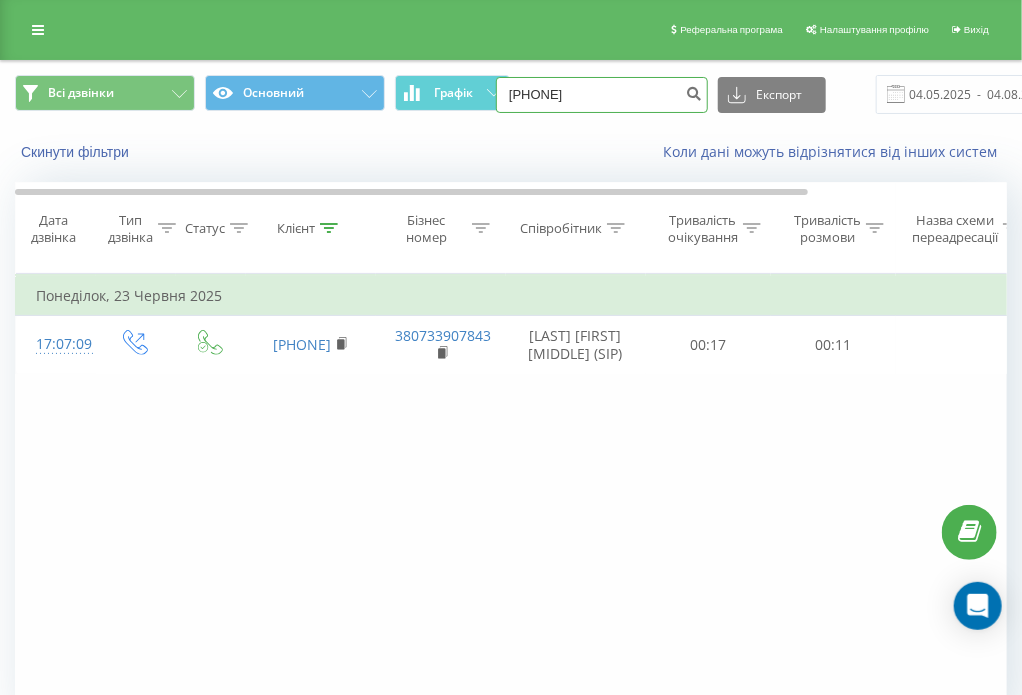 type on "[PHONE]" 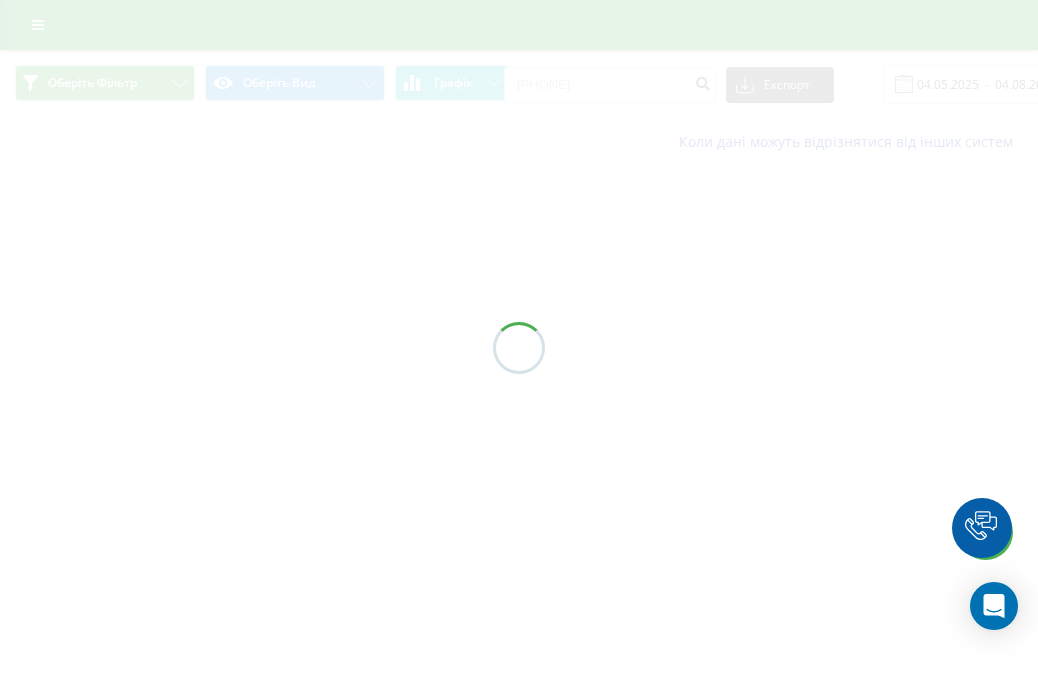 scroll, scrollTop: 0, scrollLeft: 0, axis: both 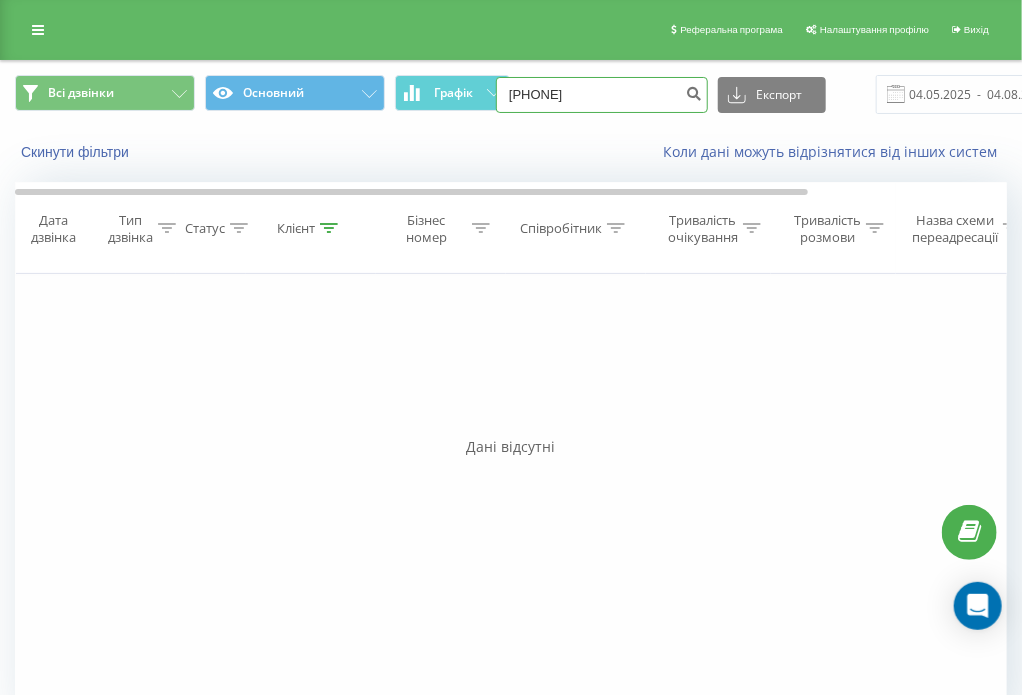 click on "0935467890" at bounding box center [602, 95] 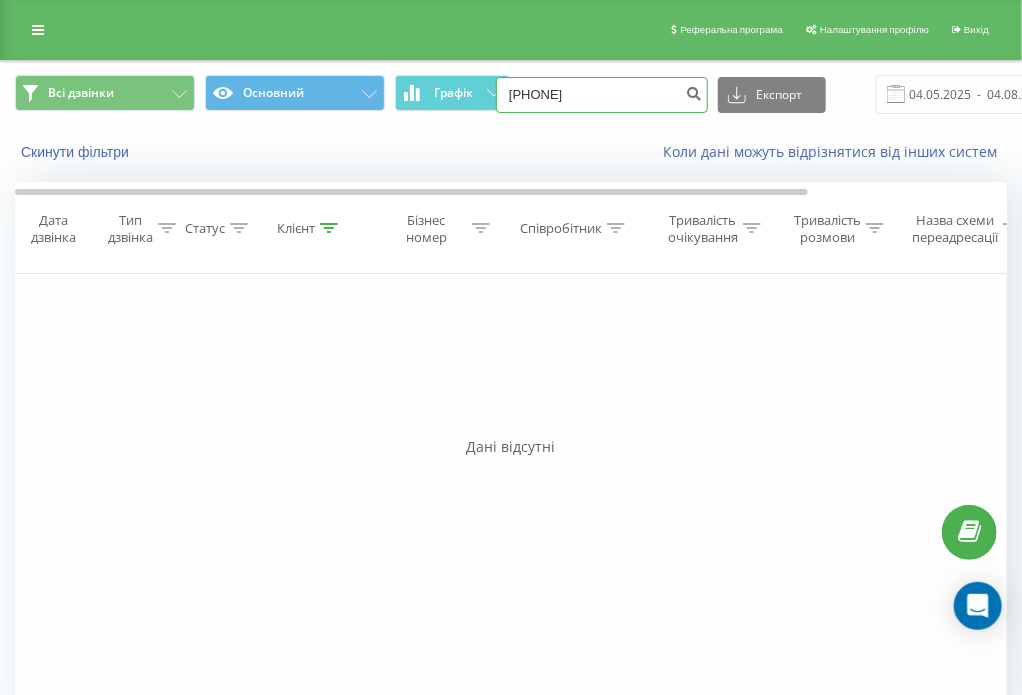 type on "0669058091" 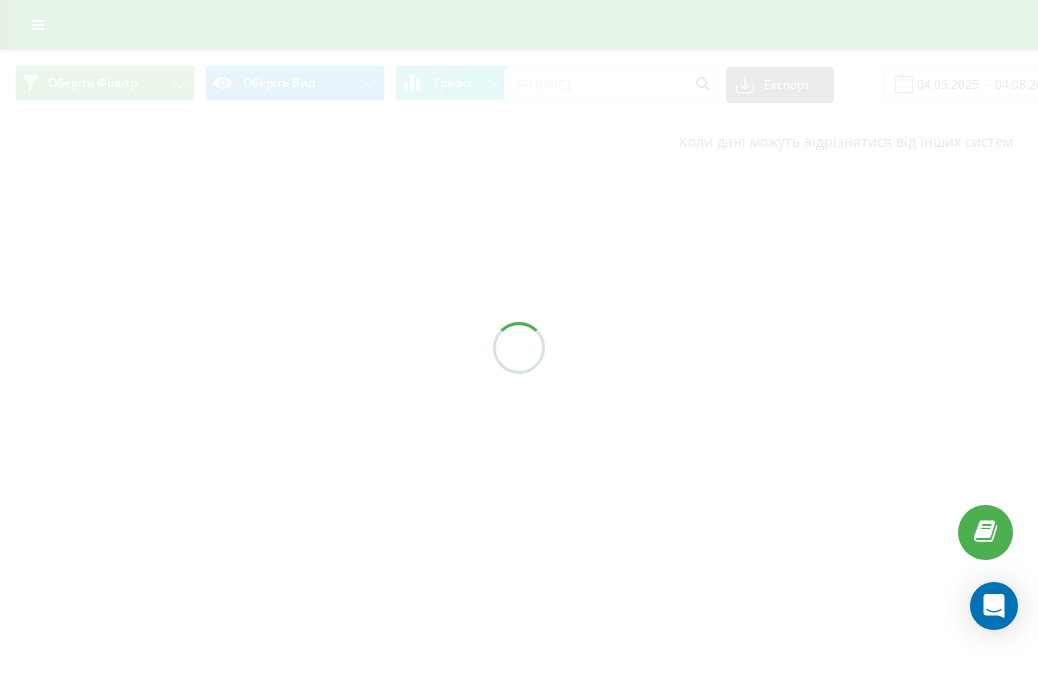 scroll, scrollTop: 0, scrollLeft: 0, axis: both 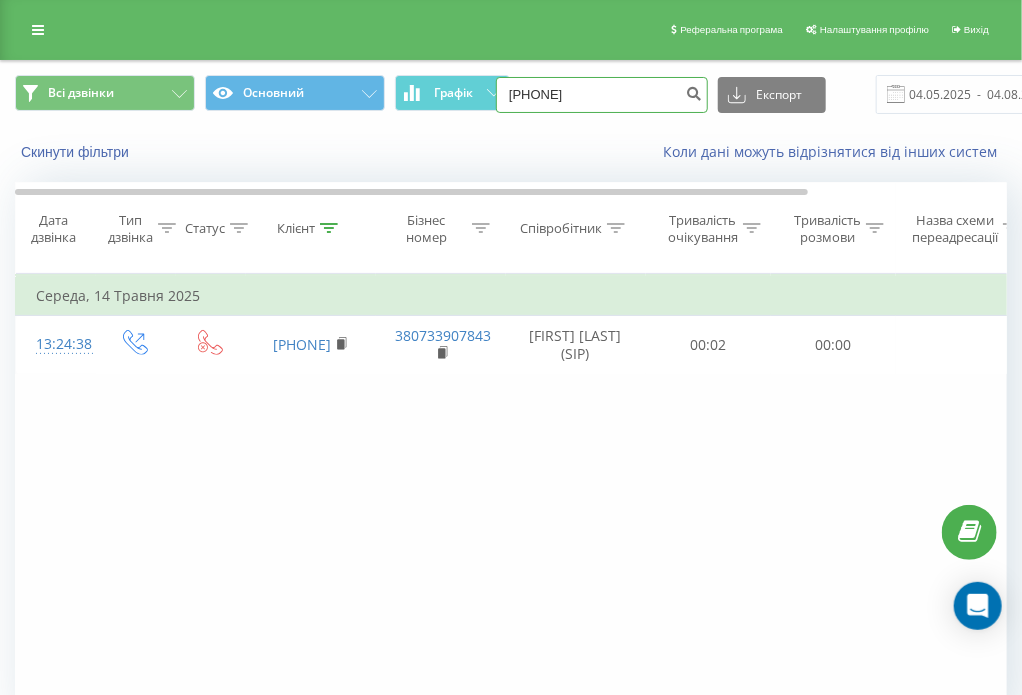 click on "[PHONE]" at bounding box center (602, 95) 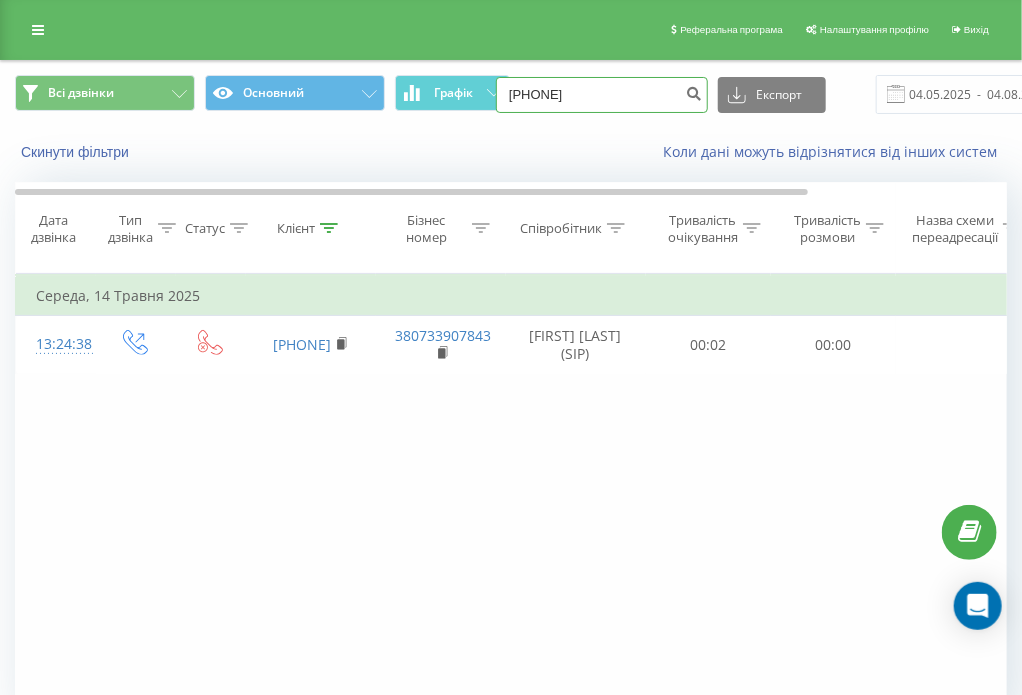 type on "0976035891" 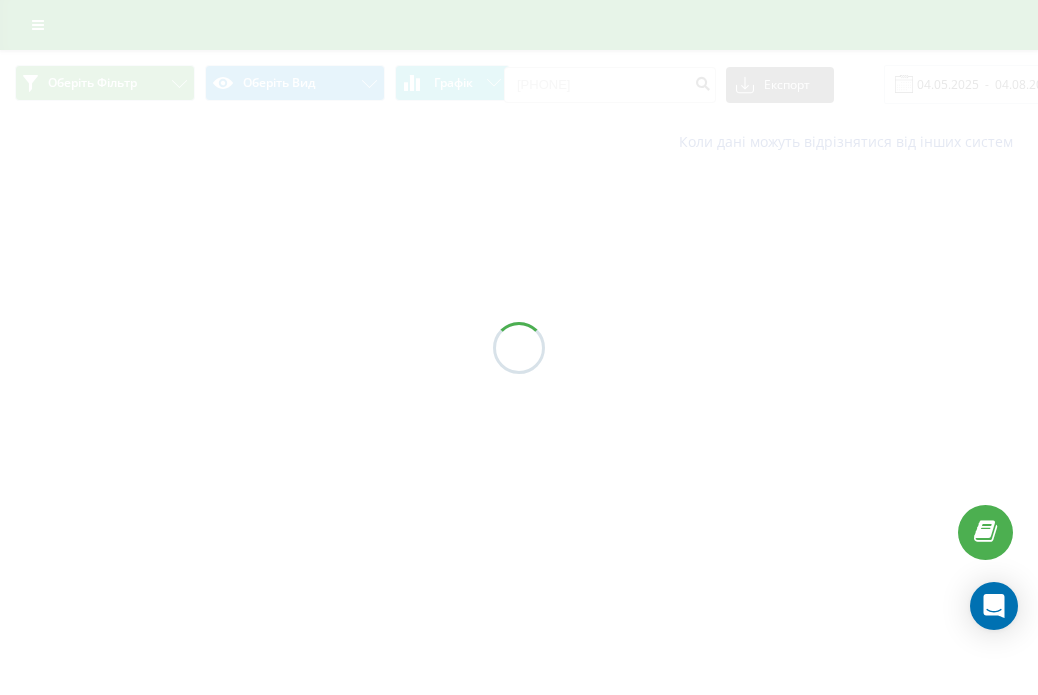 scroll, scrollTop: 0, scrollLeft: 0, axis: both 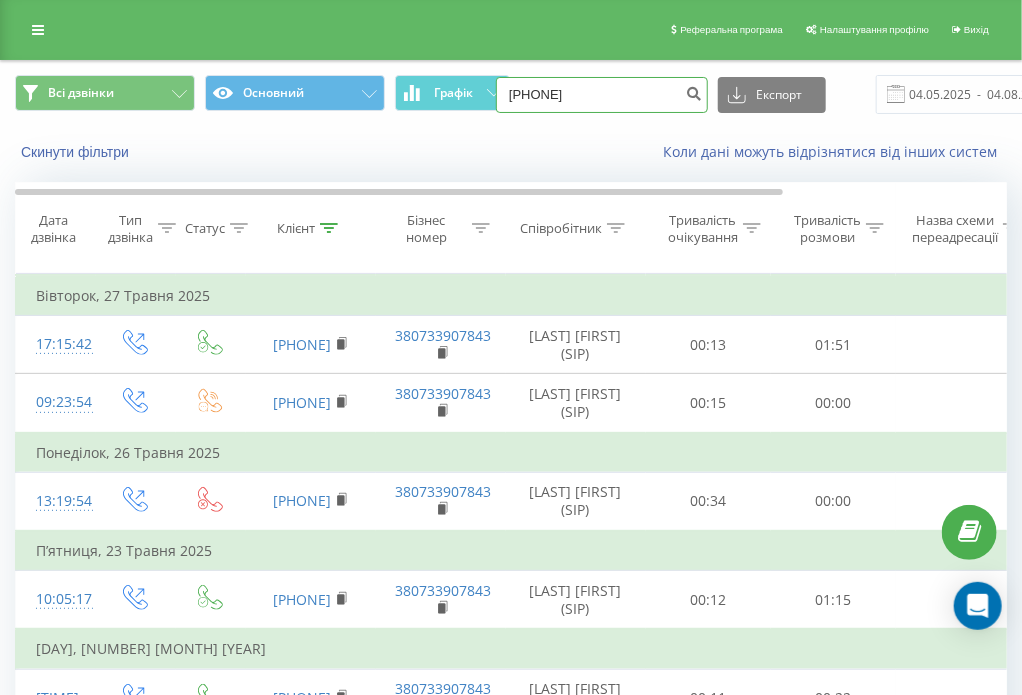 click on "[PHONE]" at bounding box center [602, 95] 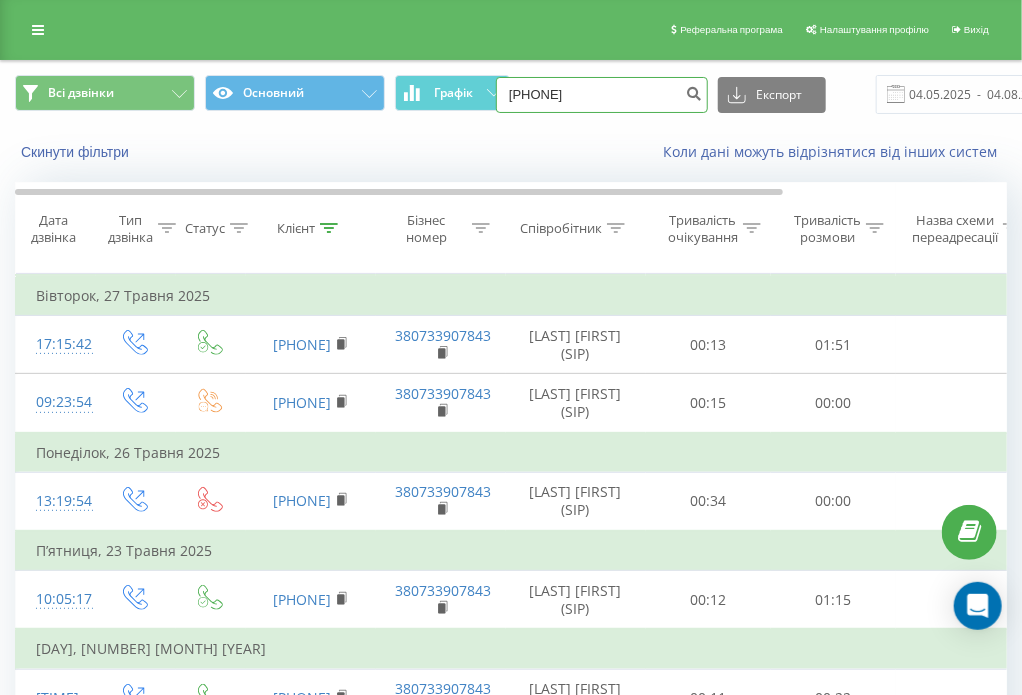 type on "[PHONE]" 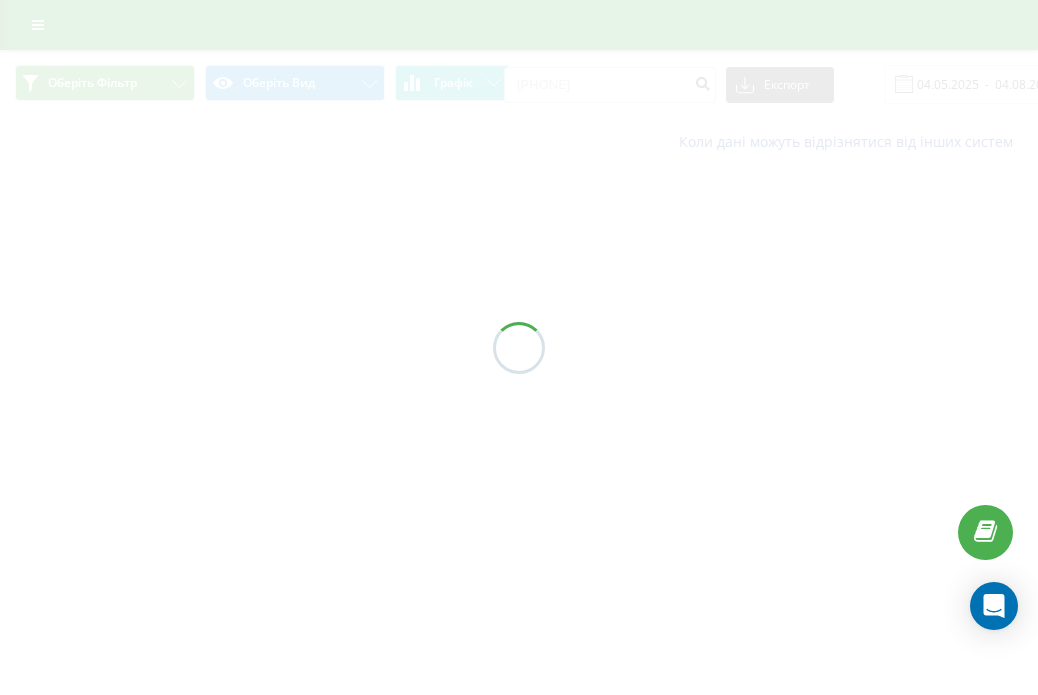 scroll, scrollTop: 0, scrollLeft: 0, axis: both 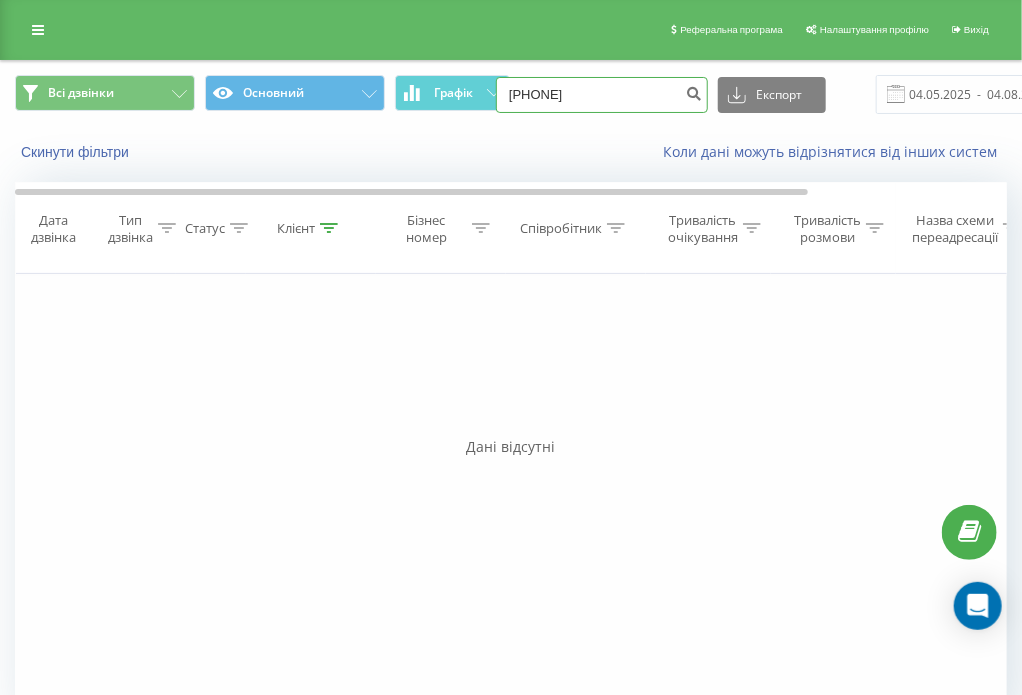 click on "[PHONE]" at bounding box center (602, 95) 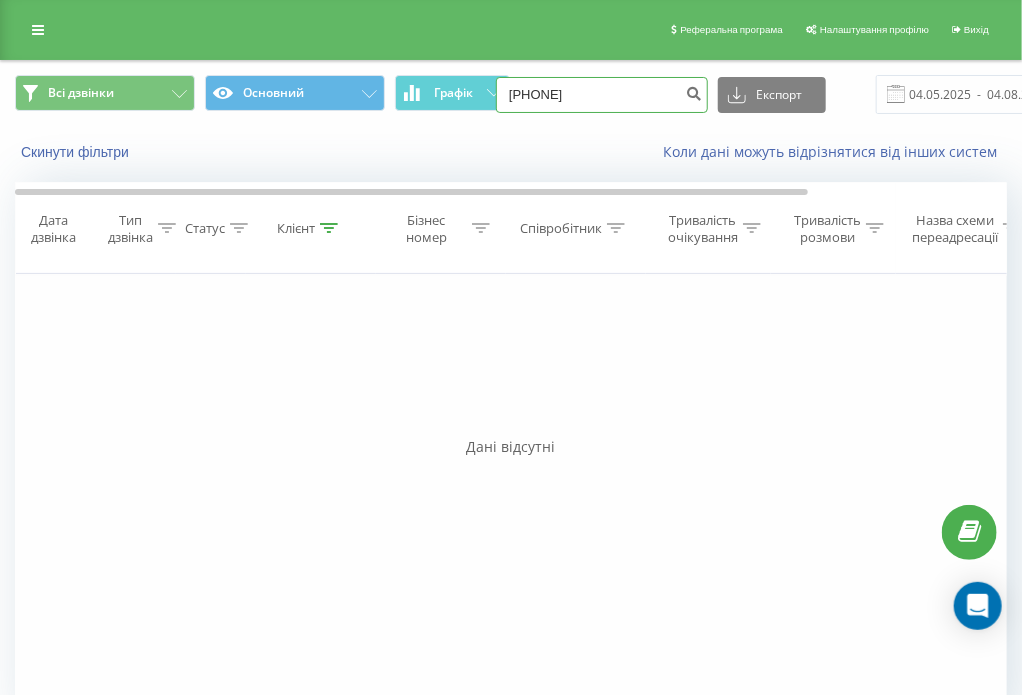 type on "[PHONE]" 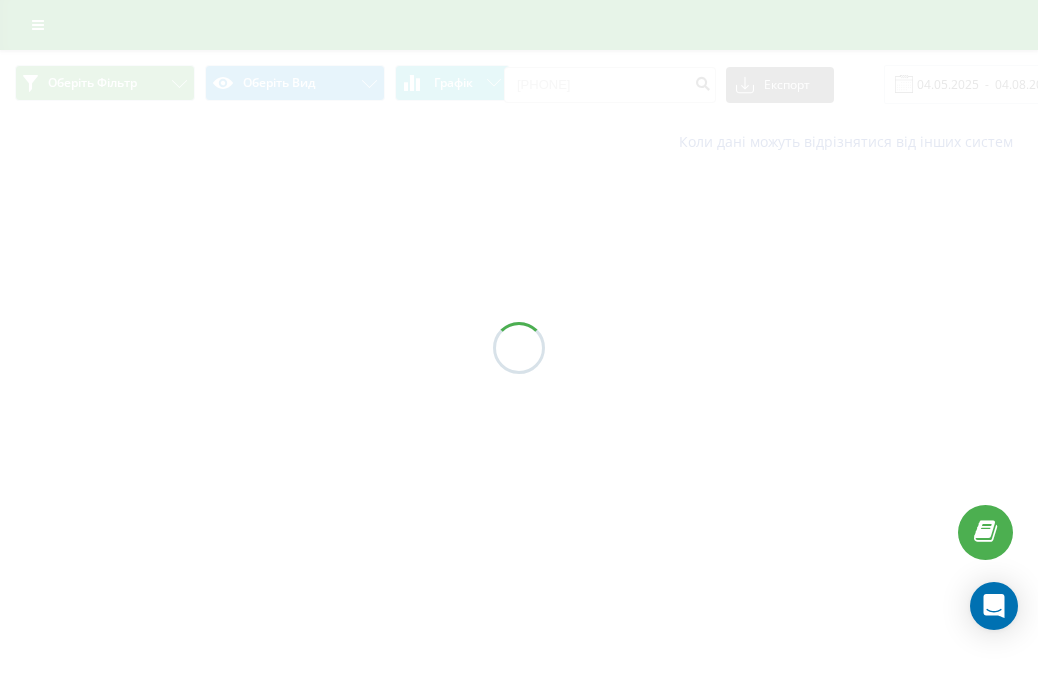 scroll, scrollTop: 0, scrollLeft: 0, axis: both 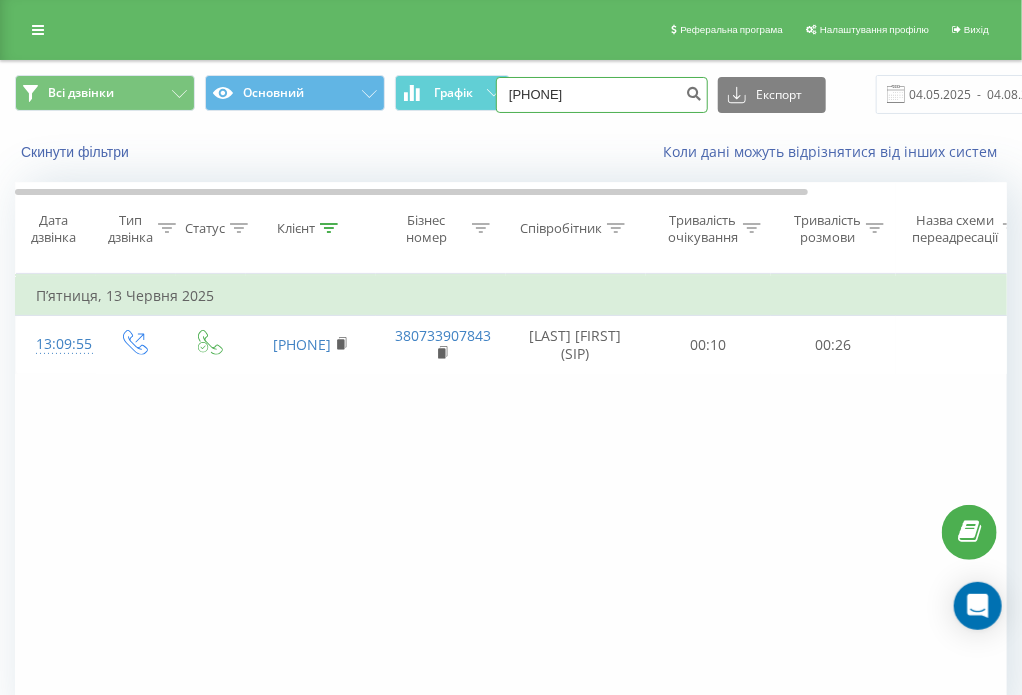 click on "[PHONE]" at bounding box center (602, 95) 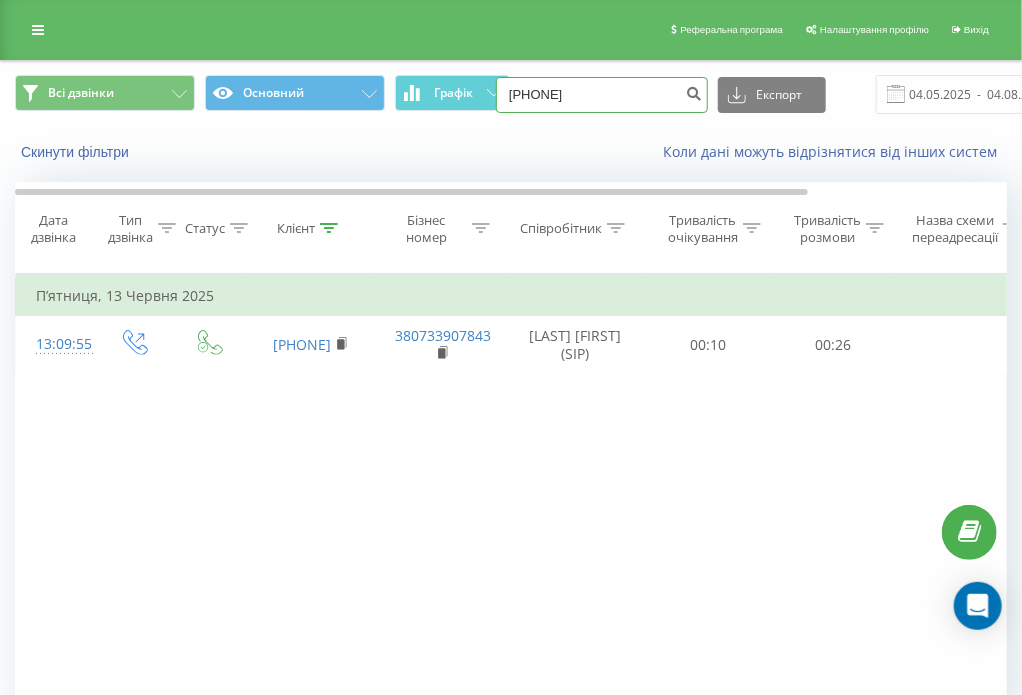 type on "[PHONE]" 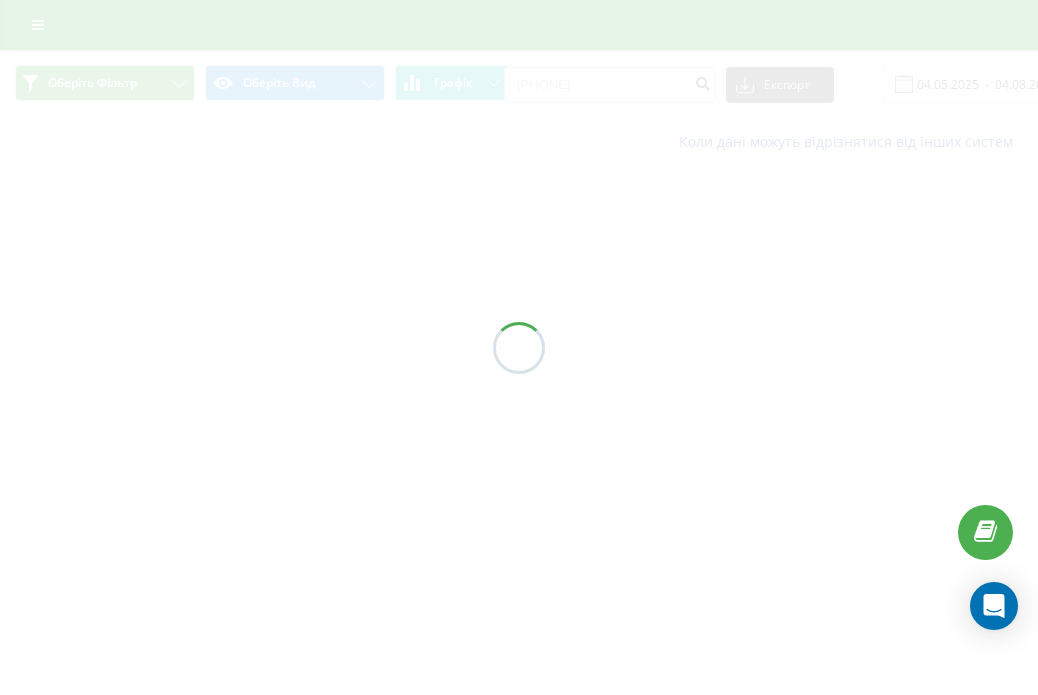 scroll, scrollTop: 0, scrollLeft: 0, axis: both 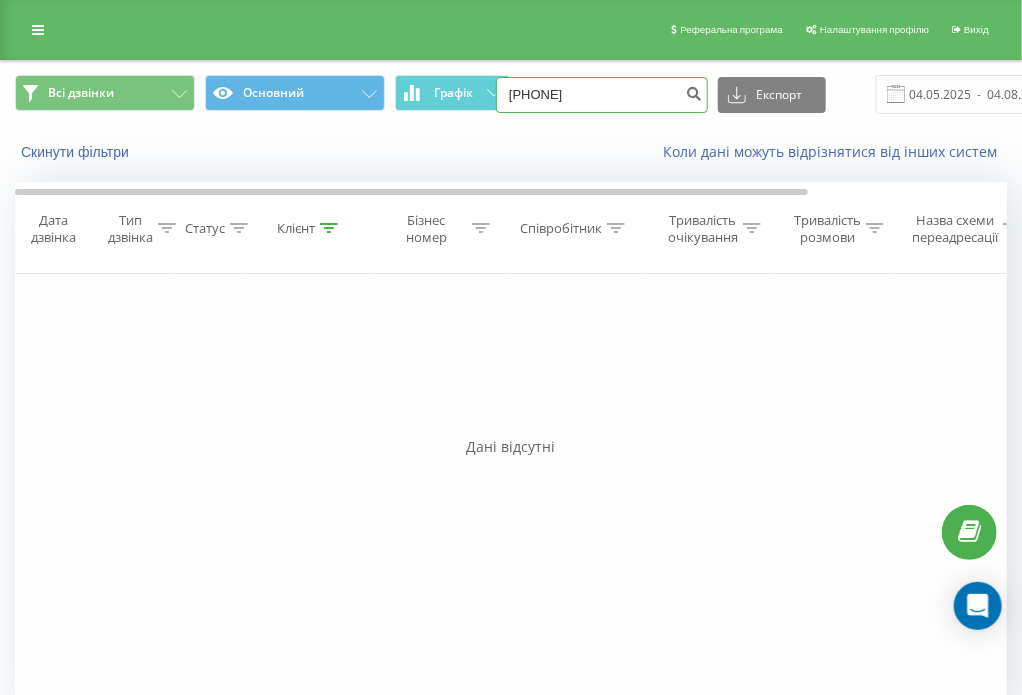 click on "0990242578" at bounding box center [602, 95] 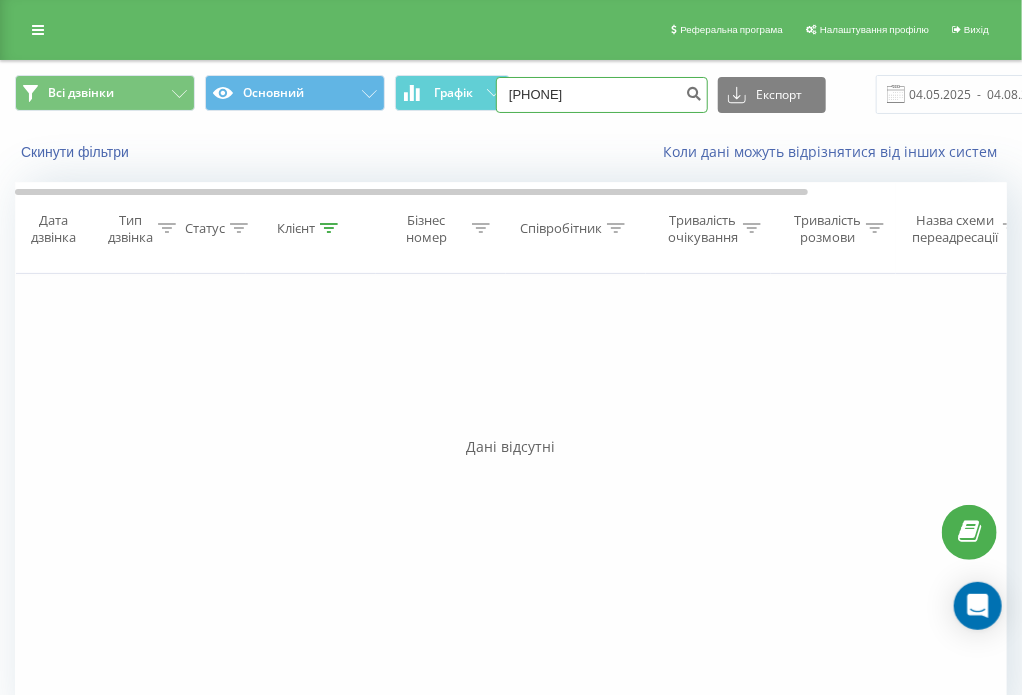 type on "[PHONE]" 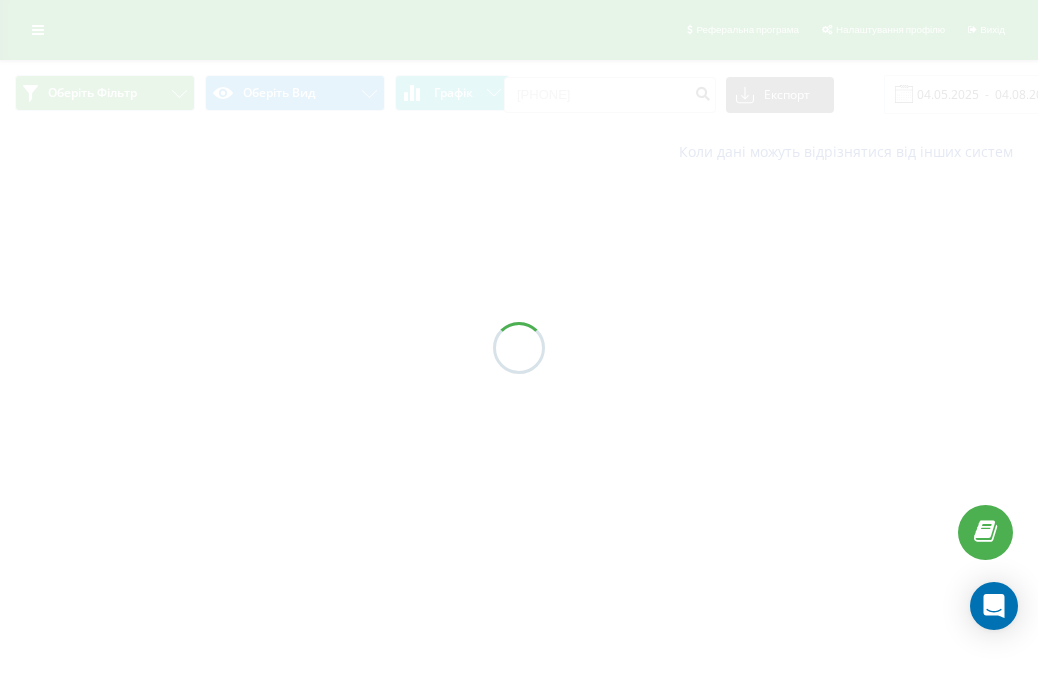 scroll, scrollTop: 0, scrollLeft: 0, axis: both 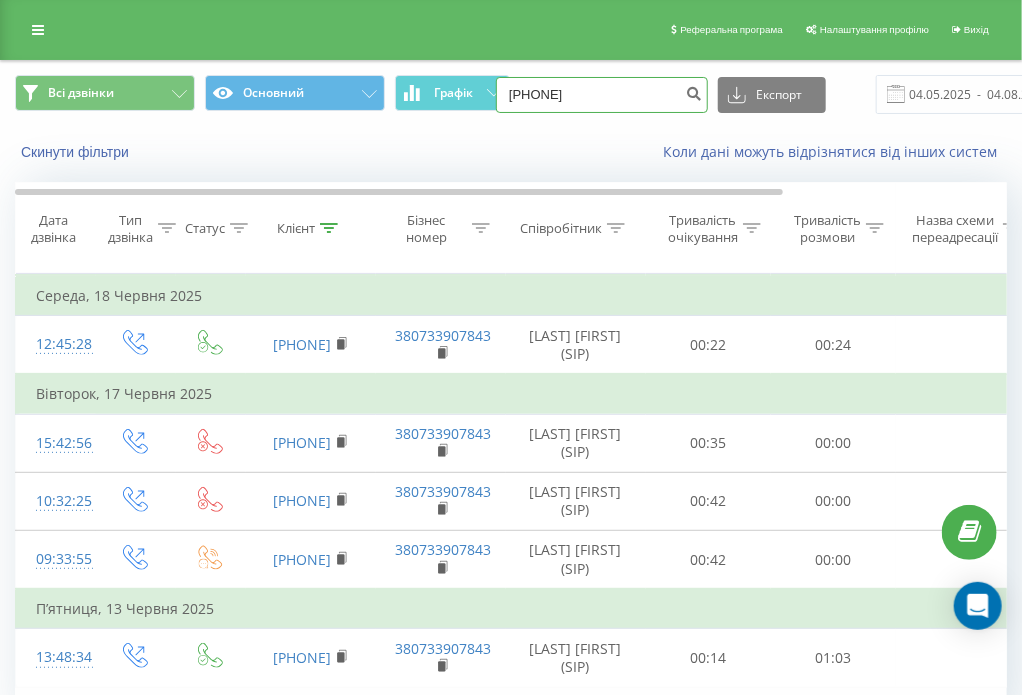 click on "[PHONE]" at bounding box center [602, 95] 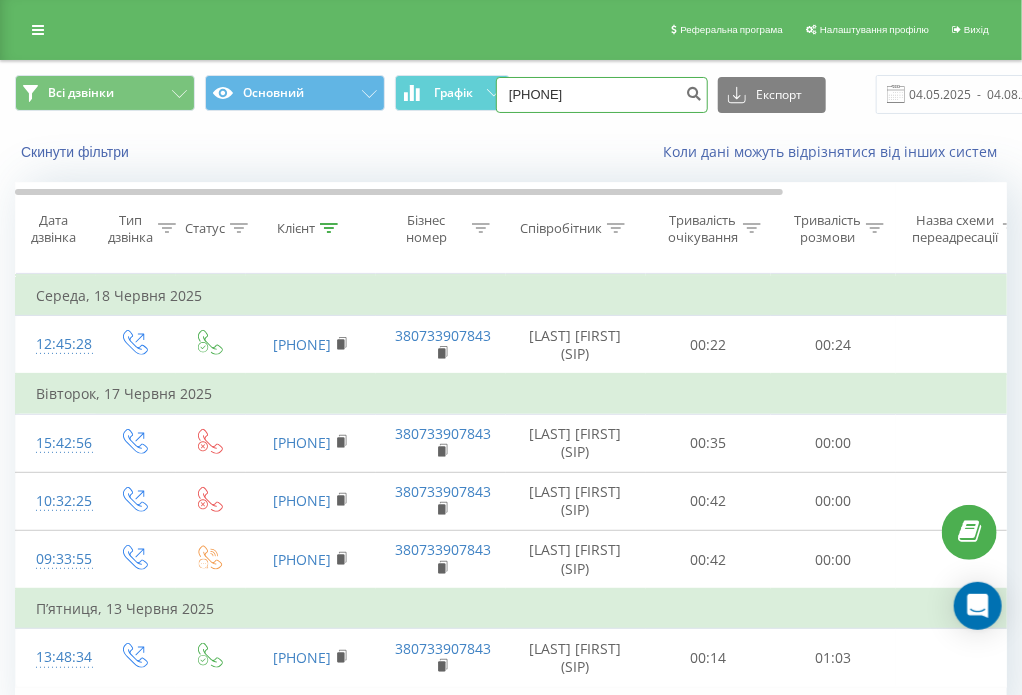 type on "[PHONE]" 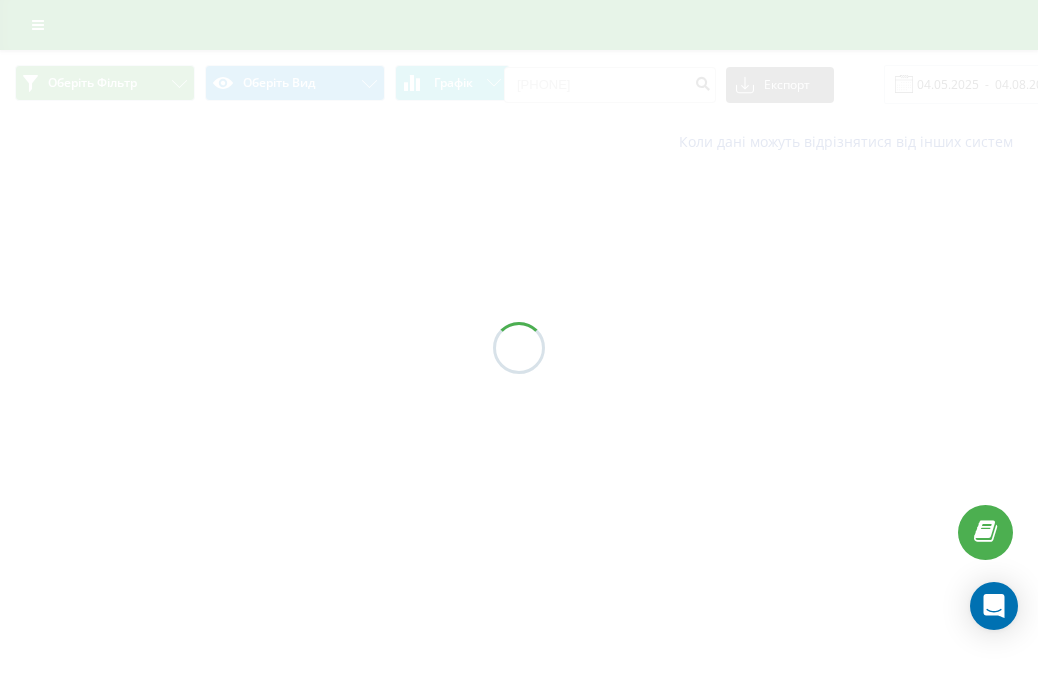scroll, scrollTop: 0, scrollLeft: 0, axis: both 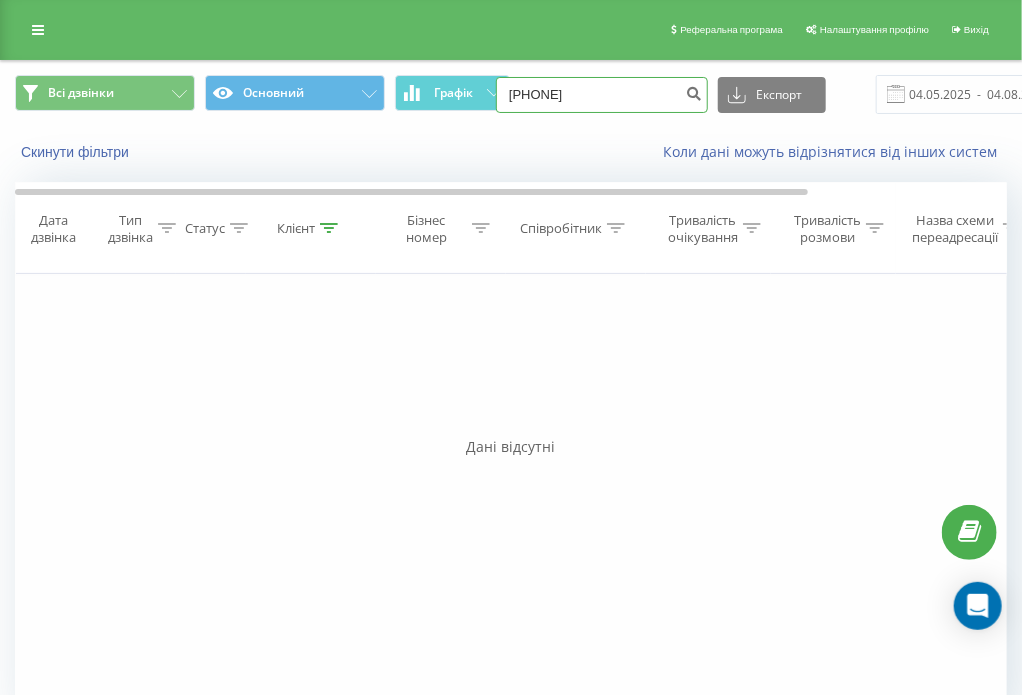 click on "[PHONE]" at bounding box center [602, 95] 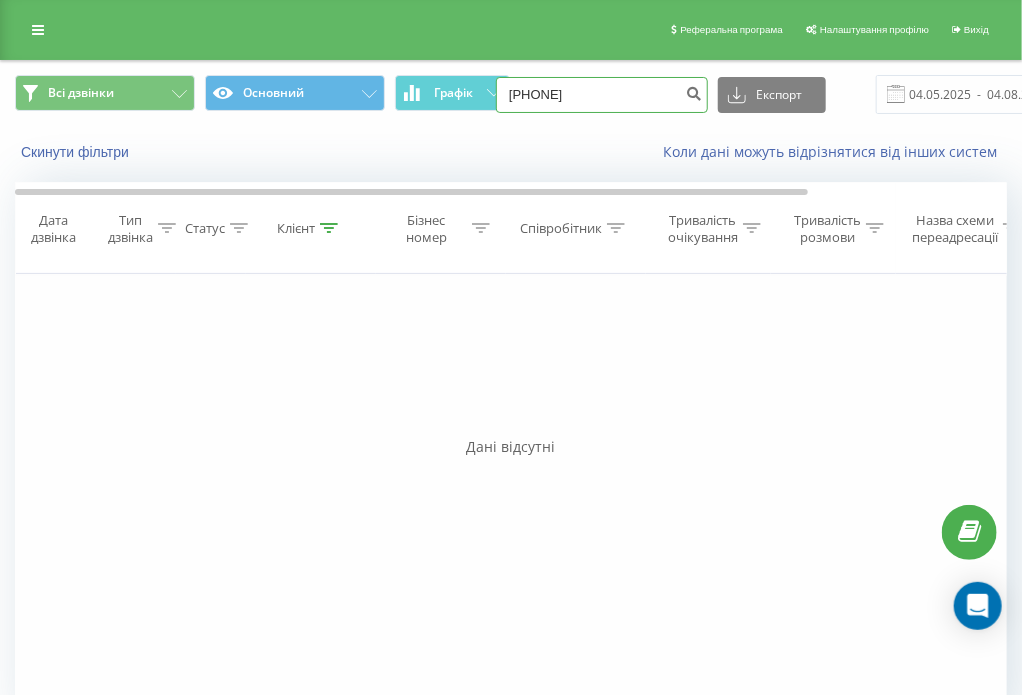 type on "[PHONE]" 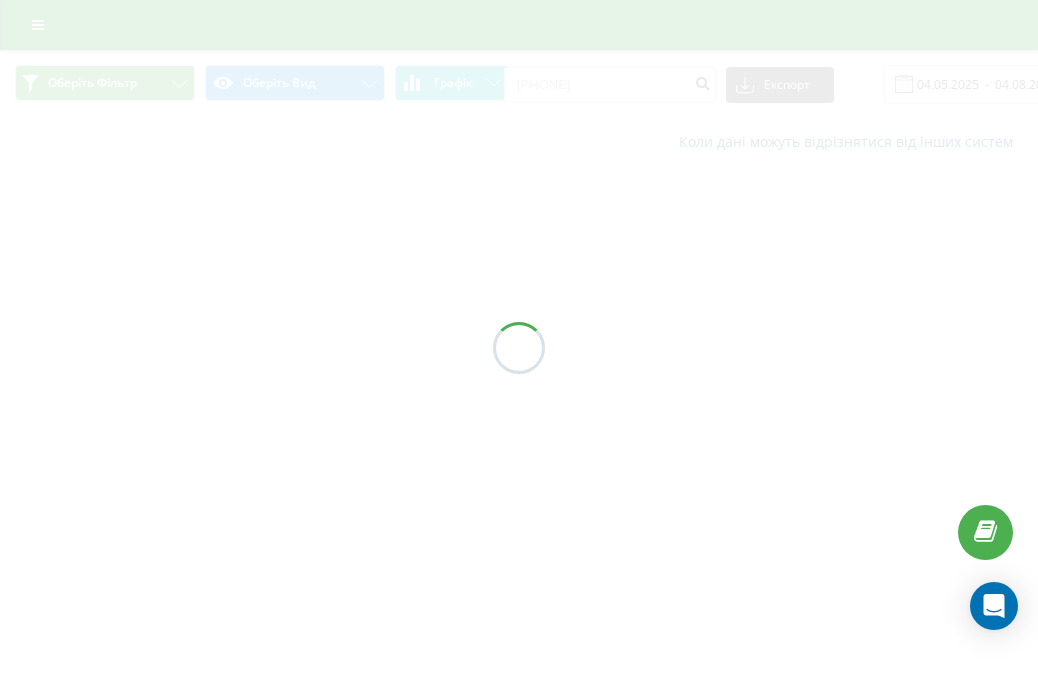 scroll, scrollTop: 0, scrollLeft: 0, axis: both 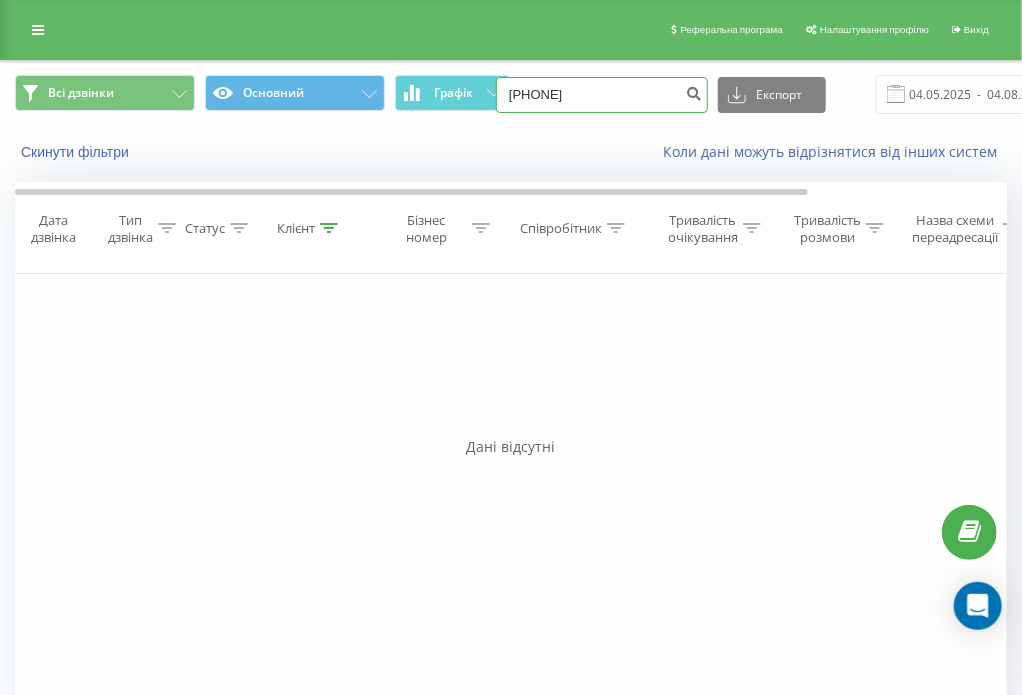click on "[PHONE]" at bounding box center [602, 95] 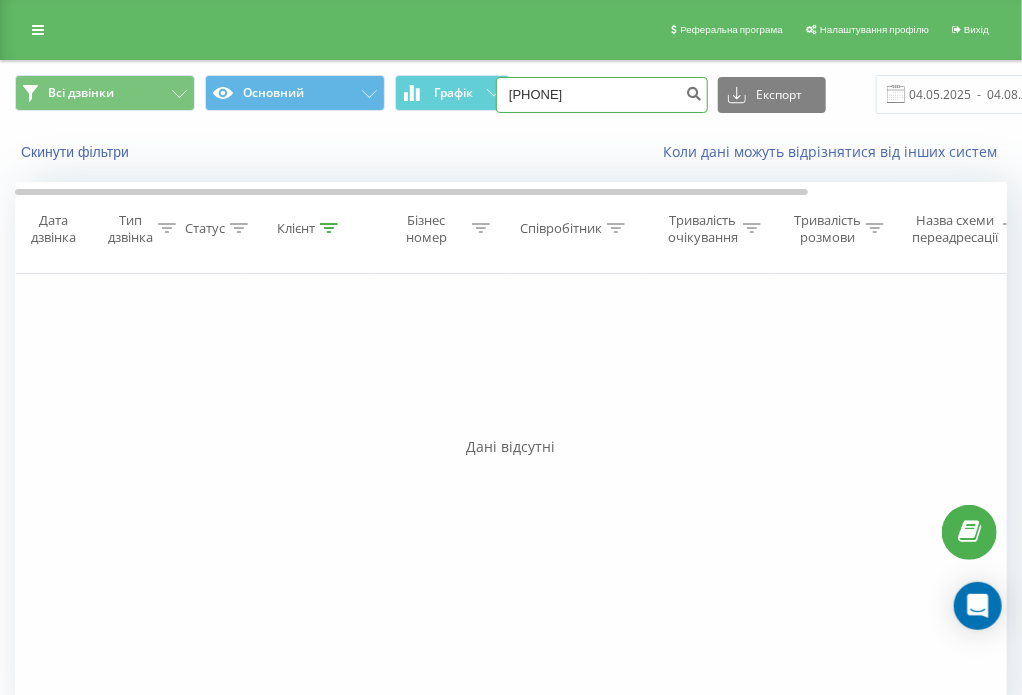 type on "0637042940" 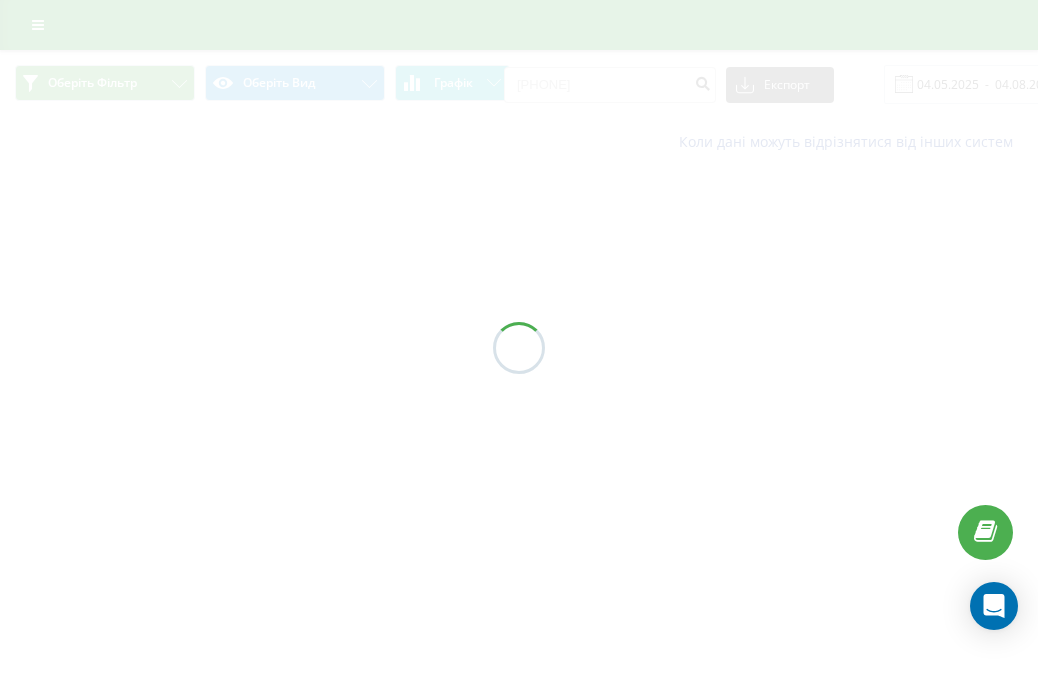 scroll, scrollTop: 0, scrollLeft: 0, axis: both 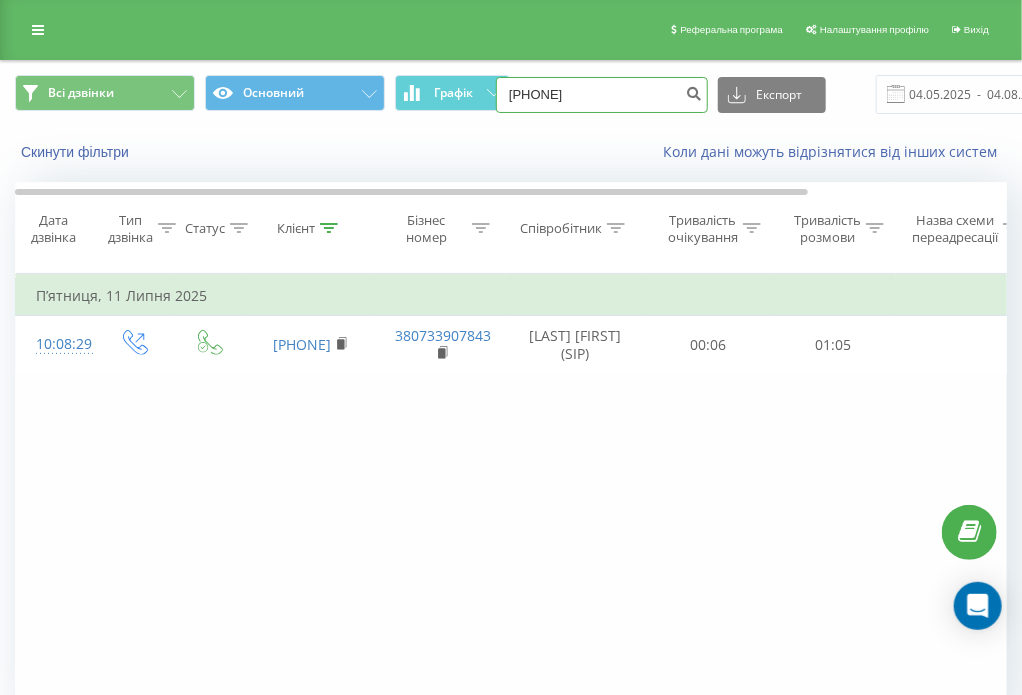 click on "0637042940" at bounding box center (602, 95) 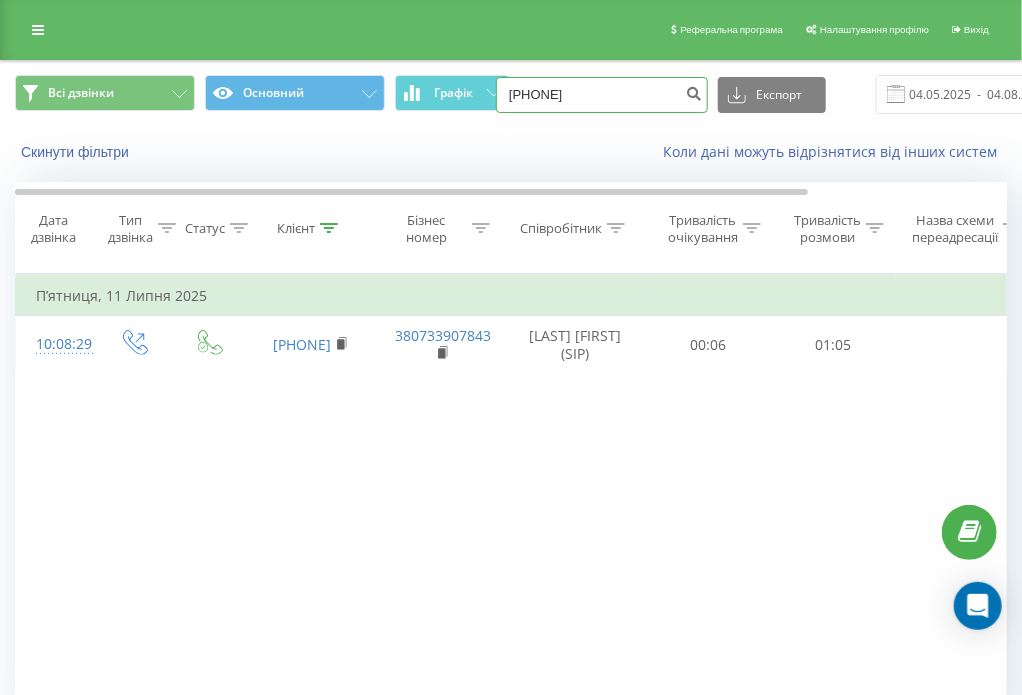 type on "0635856885" 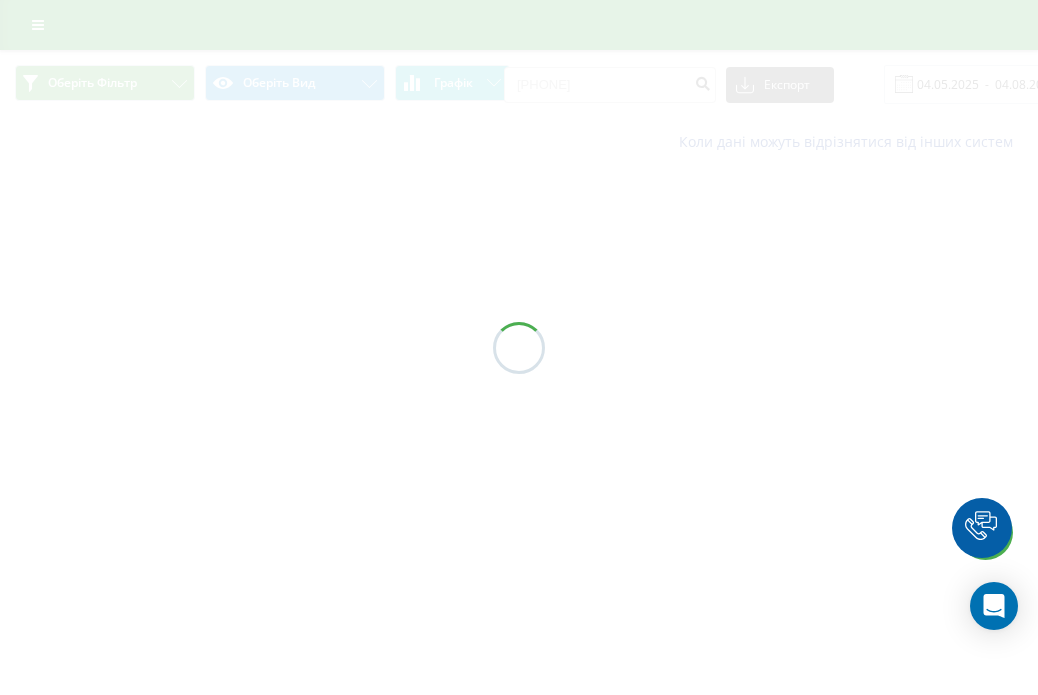 scroll, scrollTop: 0, scrollLeft: 0, axis: both 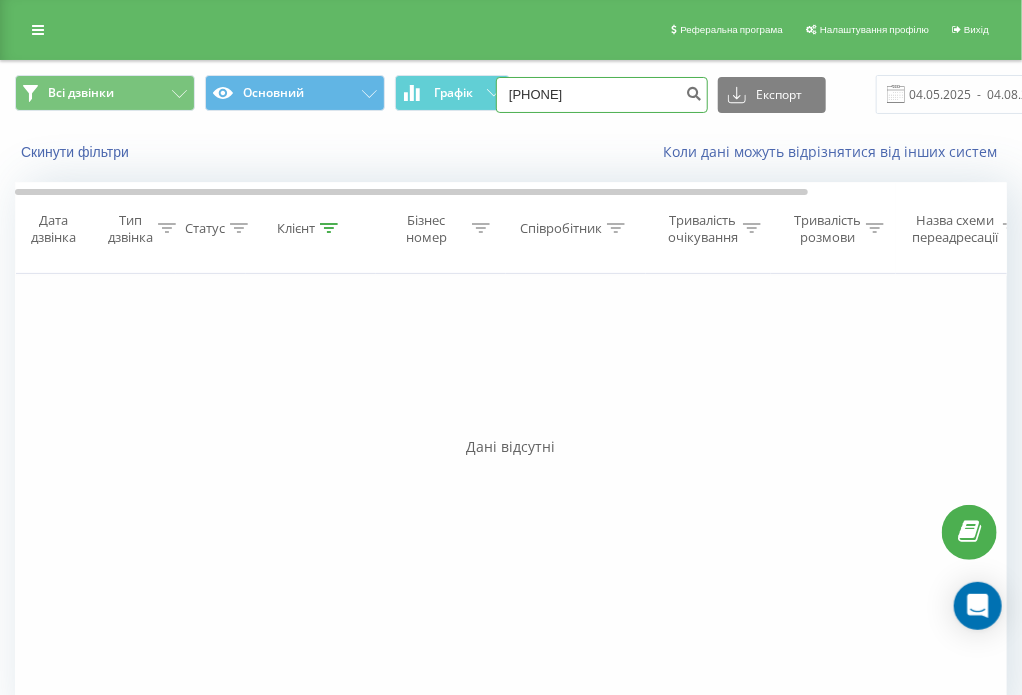 click on "0635856885" at bounding box center [602, 95] 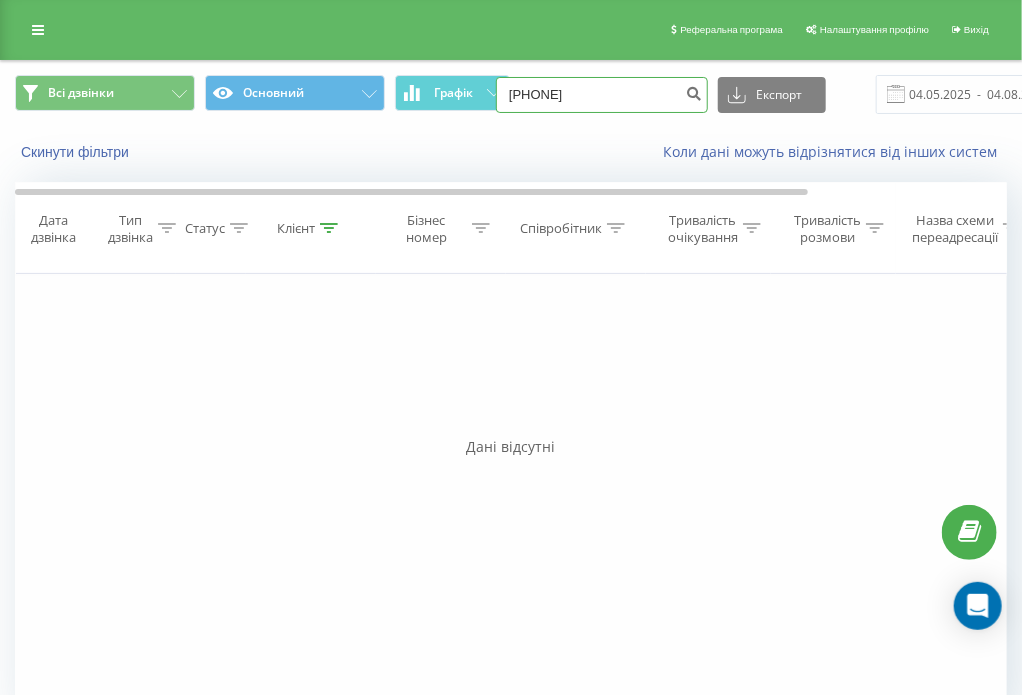 click on "0635856885" at bounding box center [602, 95] 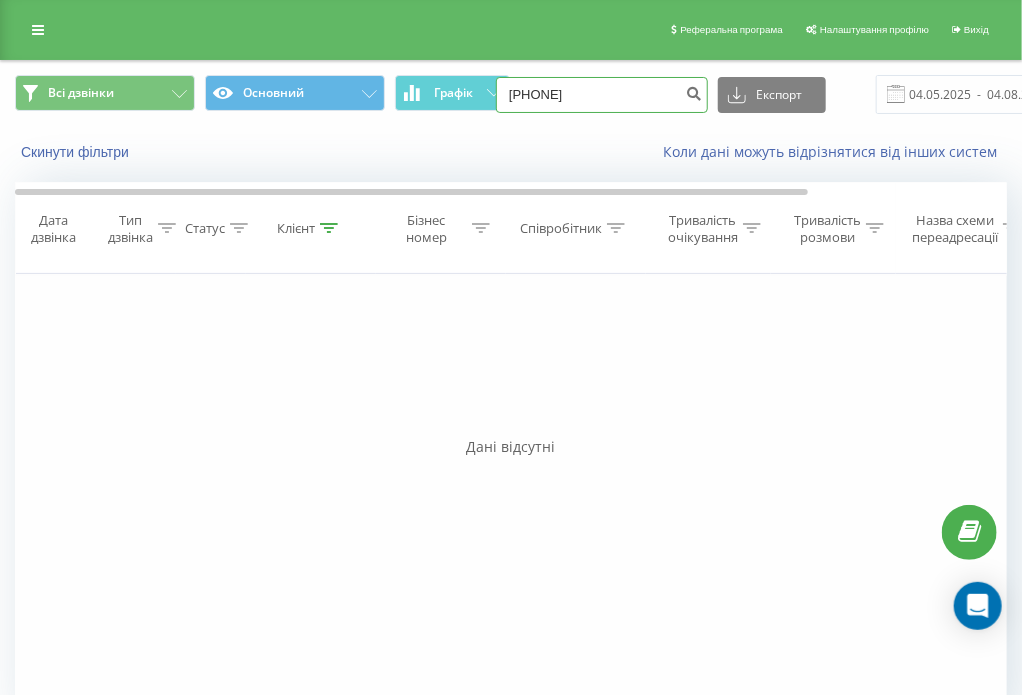 type on "[PHONE]" 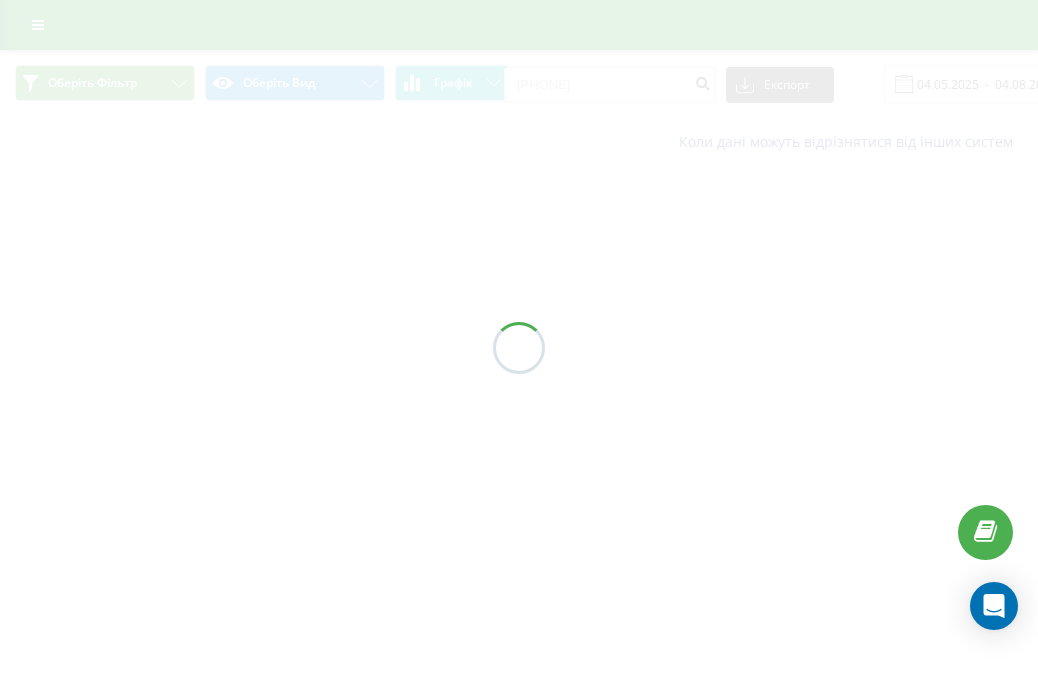 scroll, scrollTop: 0, scrollLeft: 0, axis: both 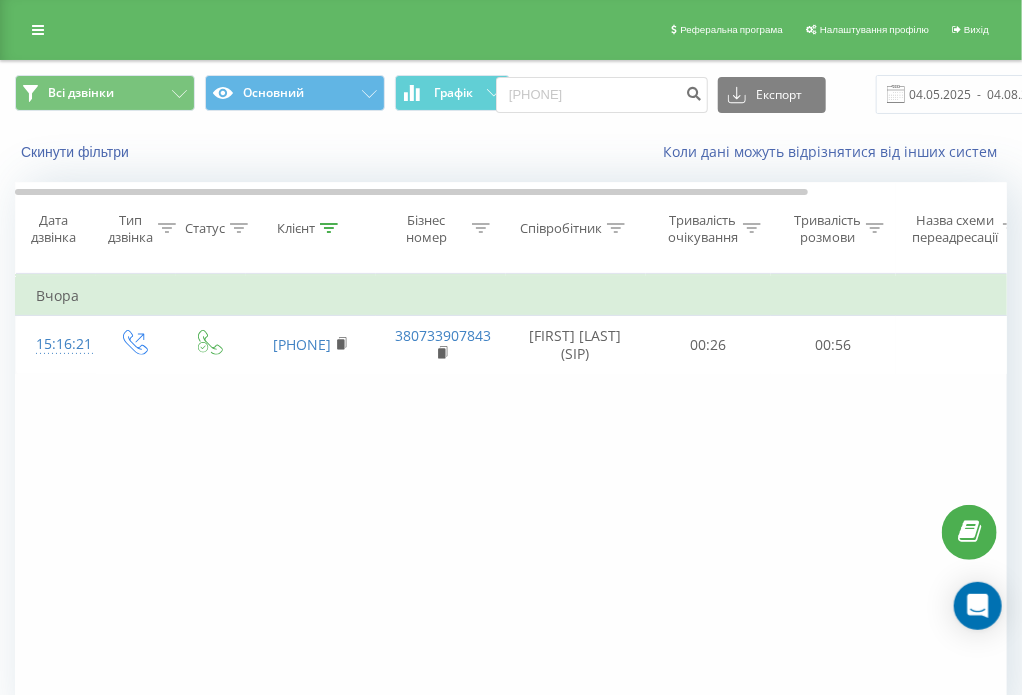 click at bounding box center (896, 94) 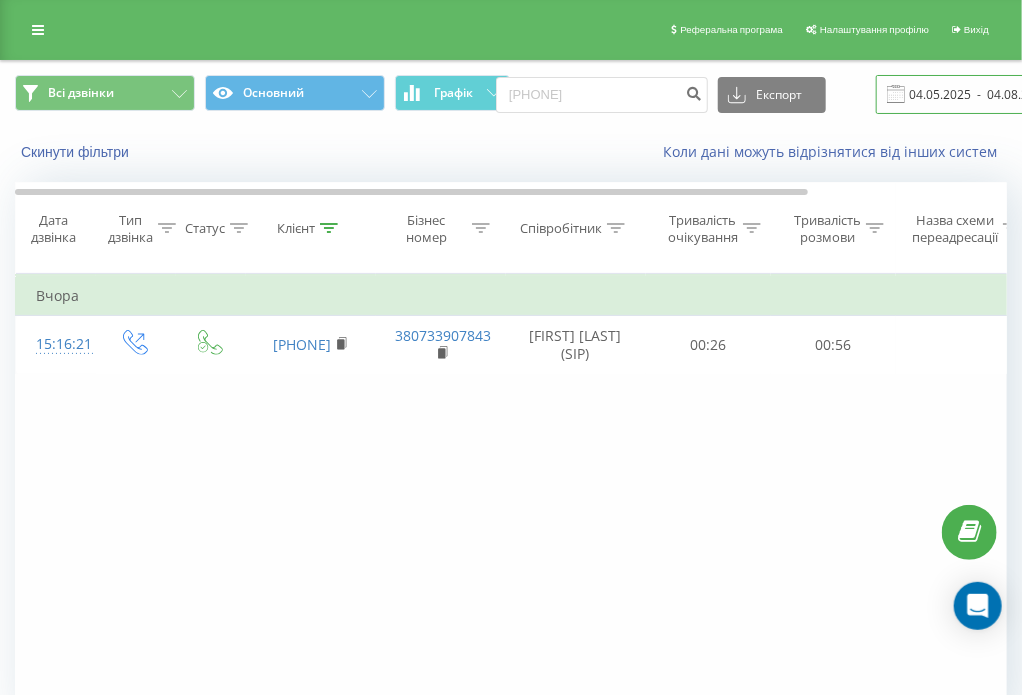 click on "04.05.2025  -  04.08.2025" at bounding box center (997, 94) 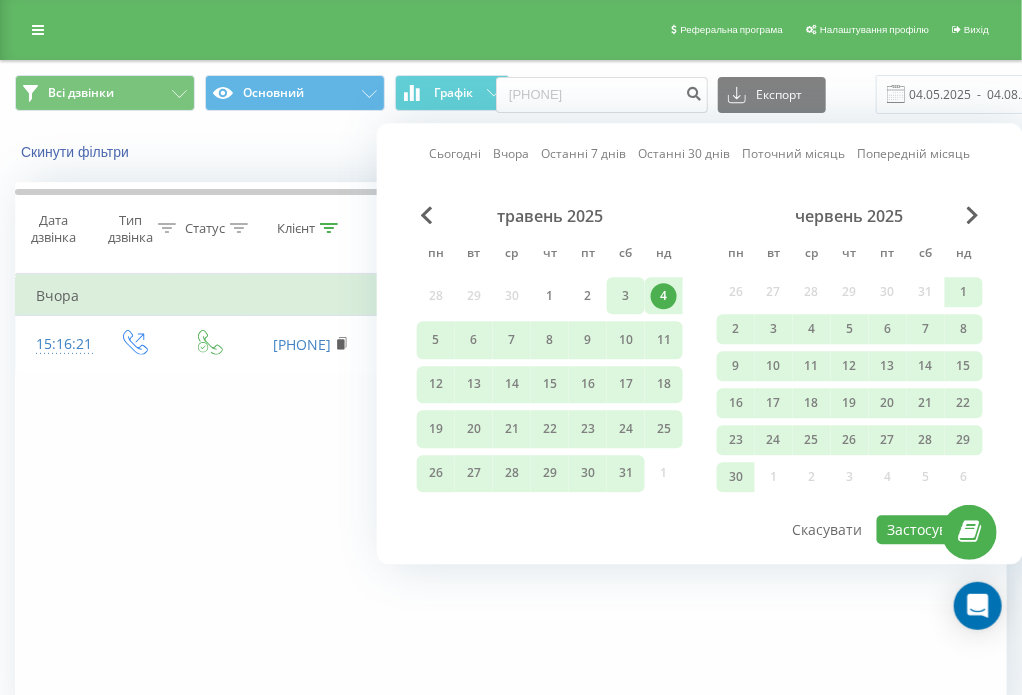 click on "3" at bounding box center (626, 296) 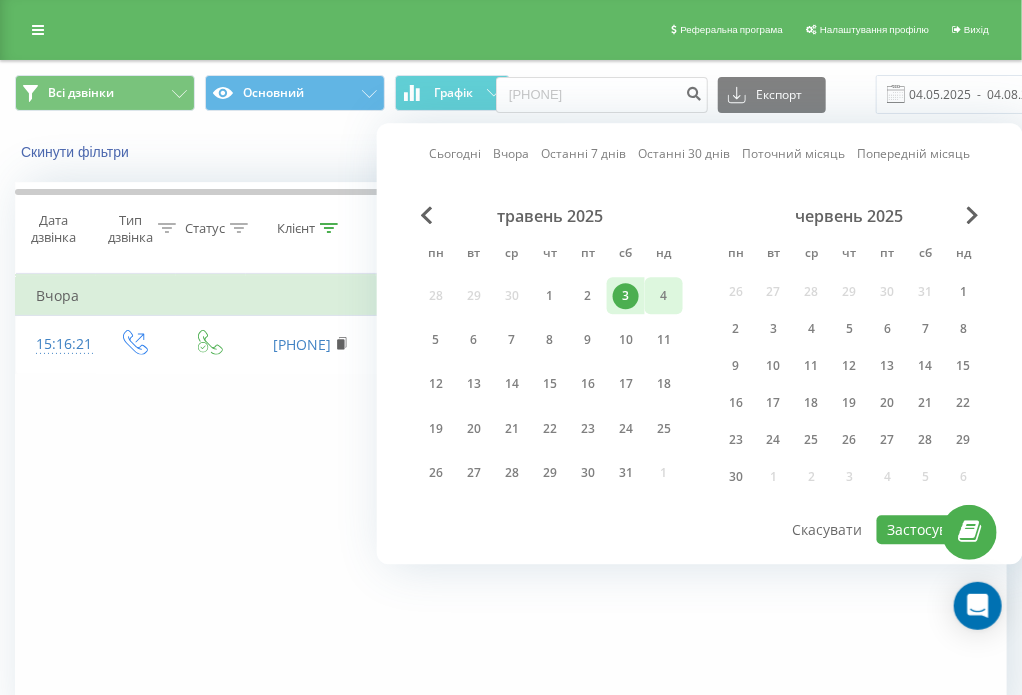 click on "4" at bounding box center [664, 296] 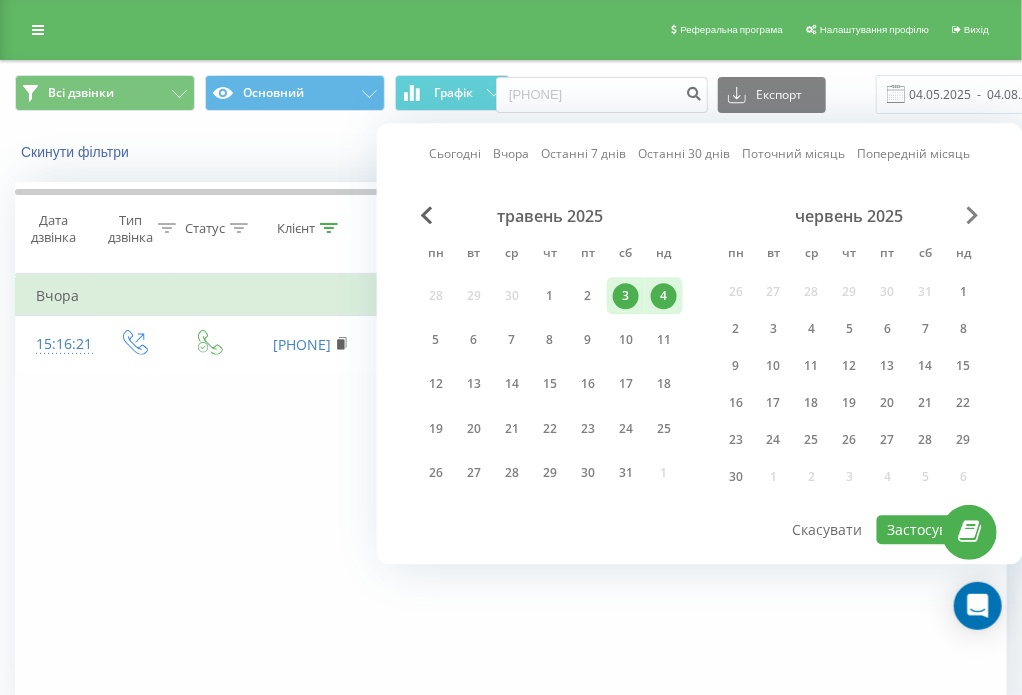 drag, startPoint x: 986, startPoint y: 211, endPoint x: 971, endPoint y: 211, distance: 15 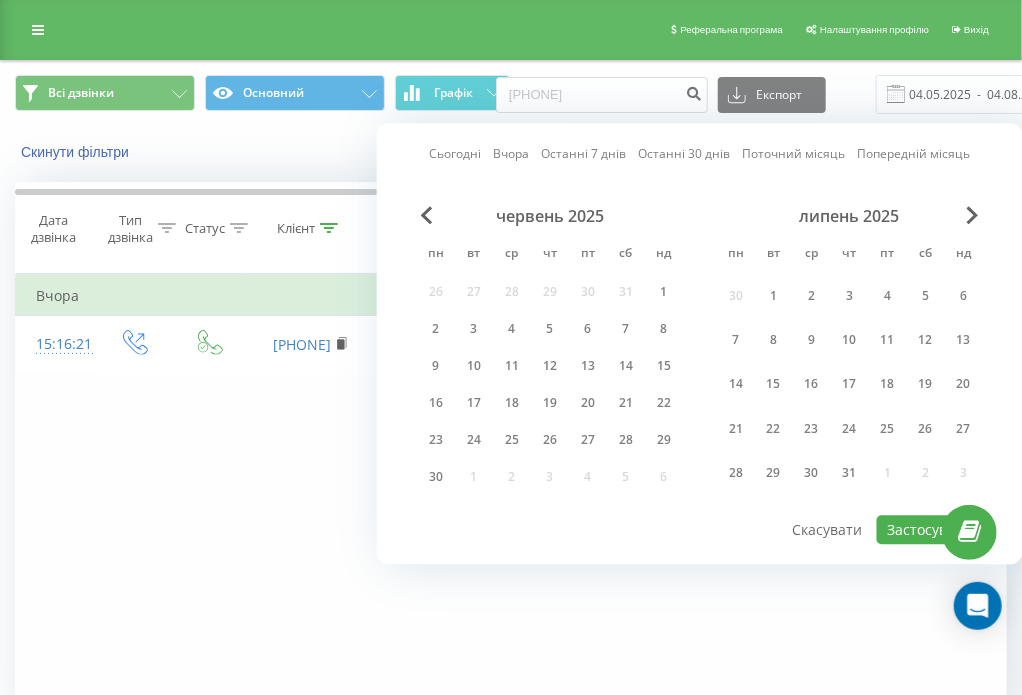 click on "Фільтрувати за умовою Дорівнює Введіть значення Скасувати OK Фільтрувати за умовою Дорівнює Введіть значення Скасувати OK Фільтрувати за умовою Містить Скасувати OK Фільтрувати за умовою Містить Скасувати OK Фільтрувати за умовою Містить Скасувати OK Фільтрувати за умовою Дорівнює Скасувати OK Фільтрувати за умовою Дорівнює Скасувати OK Фільтрувати за умовою Містить Скасувати OK Фільтрувати за умовою Дорівнює Введіть значення Скасувати OK Вчора  15:16:21         [PHONE] [PHONE] [FIRST] [LAST] (SIP) 00:26 00:56" at bounding box center [511, 499] 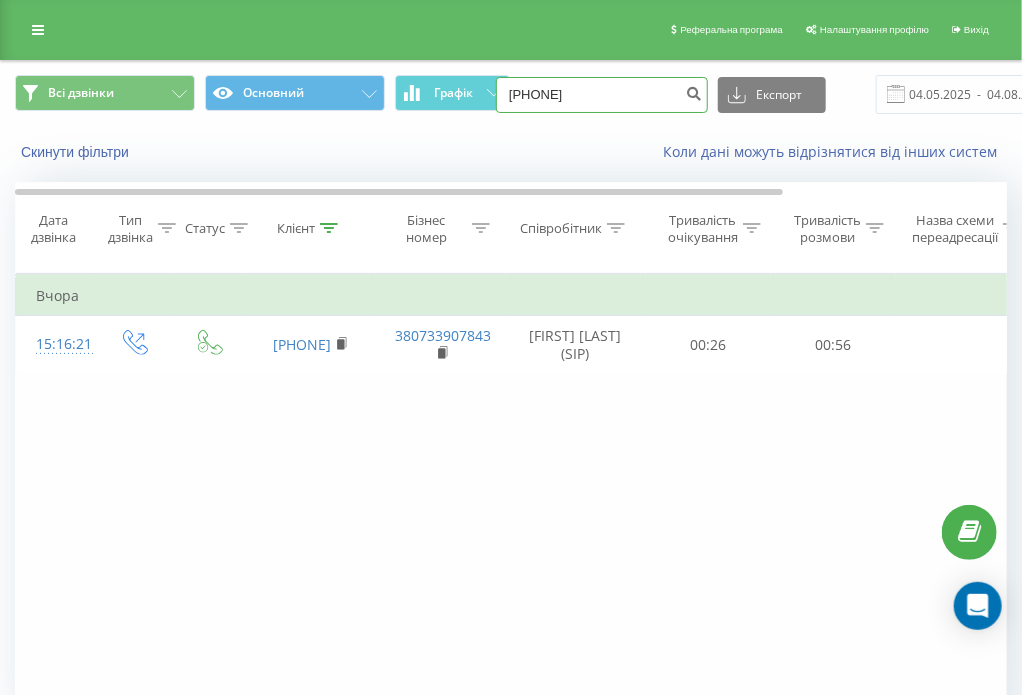 click on "[PHONE]" at bounding box center [602, 95] 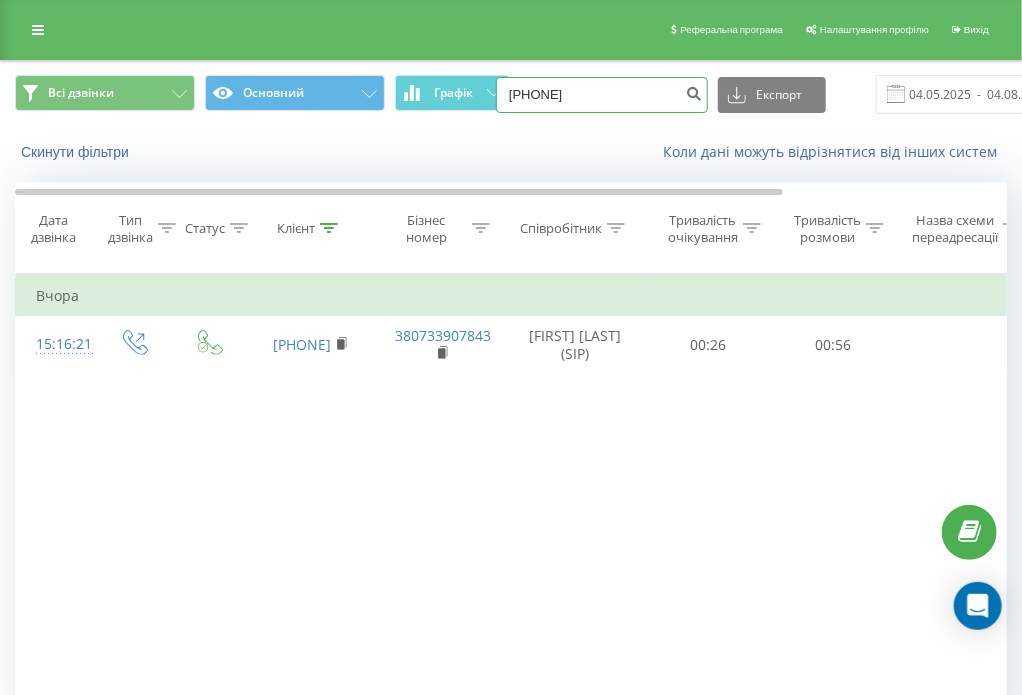 type on "[PHONE]" 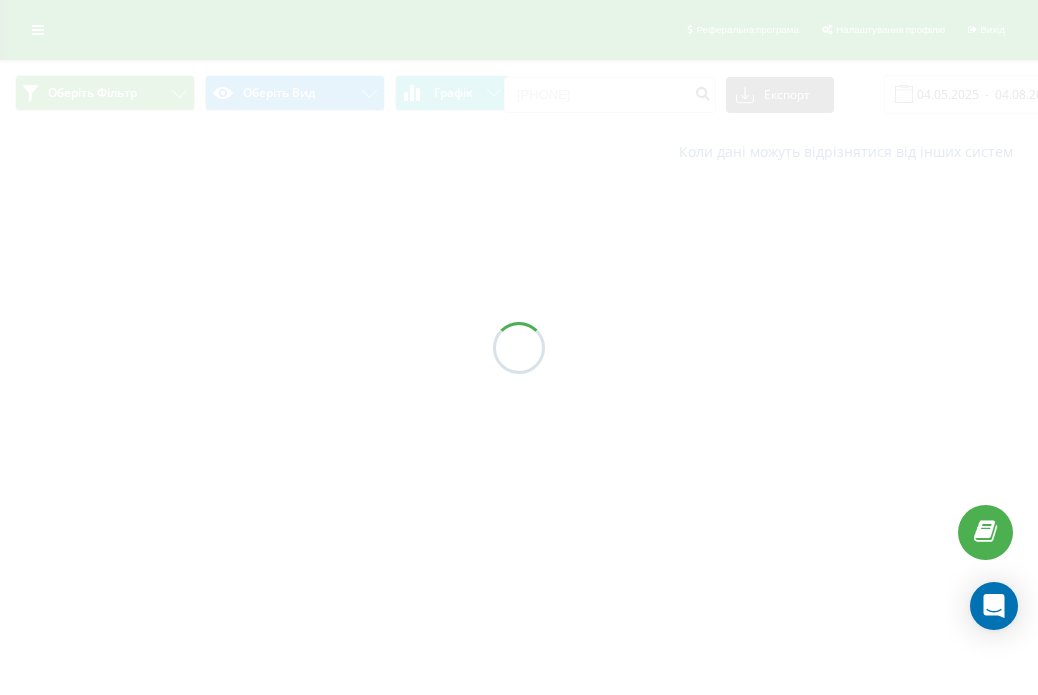 scroll, scrollTop: 0, scrollLeft: 0, axis: both 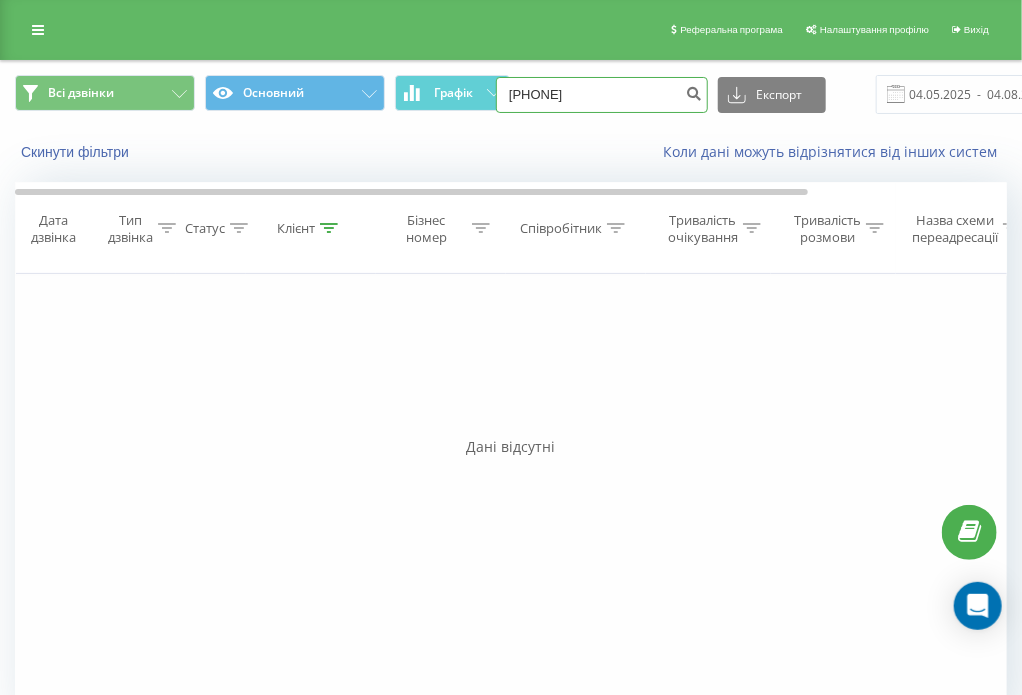click on "0685382482" at bounding box center [602, 95] 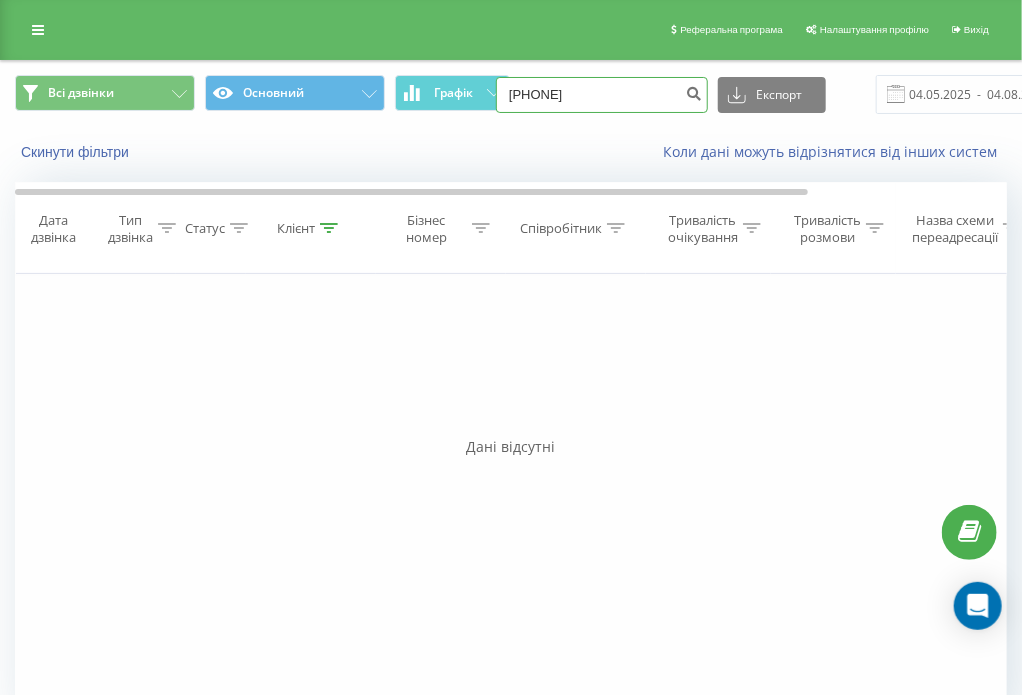 paste on "(067) 904 11 09" 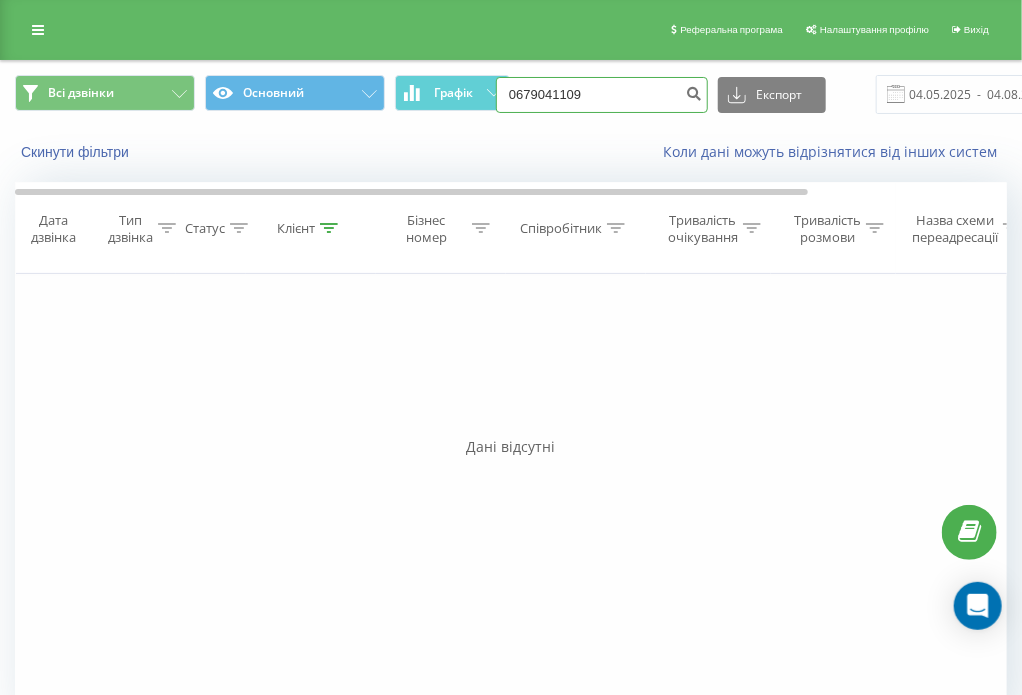 type on "0679041109" 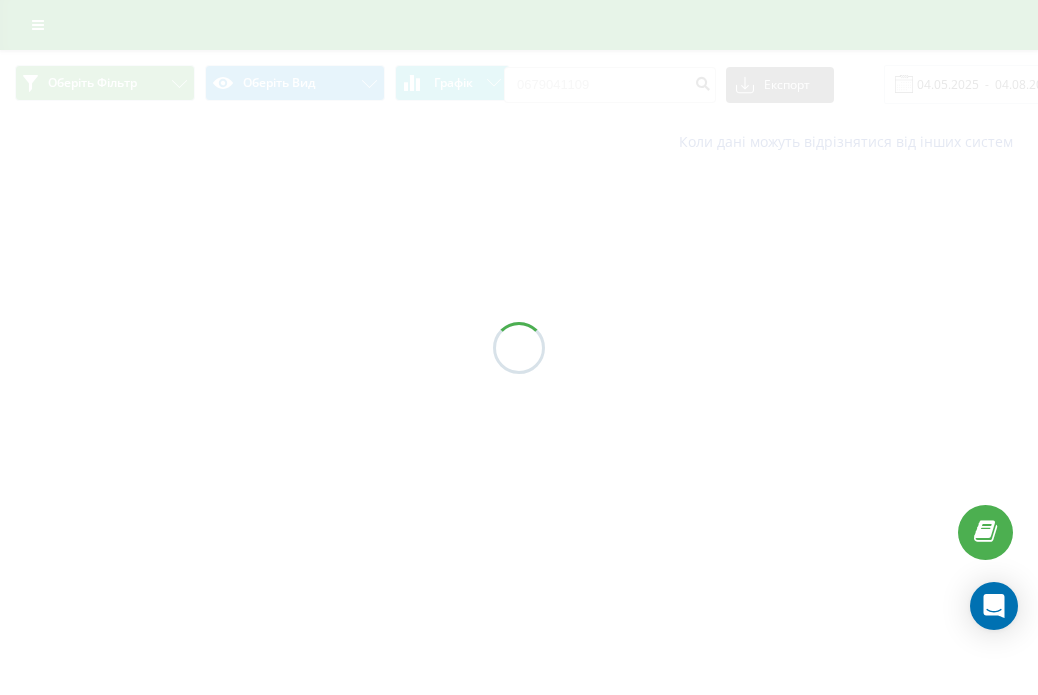 scroll, scrollTop: 0, scrollLeft: 0, axis: both 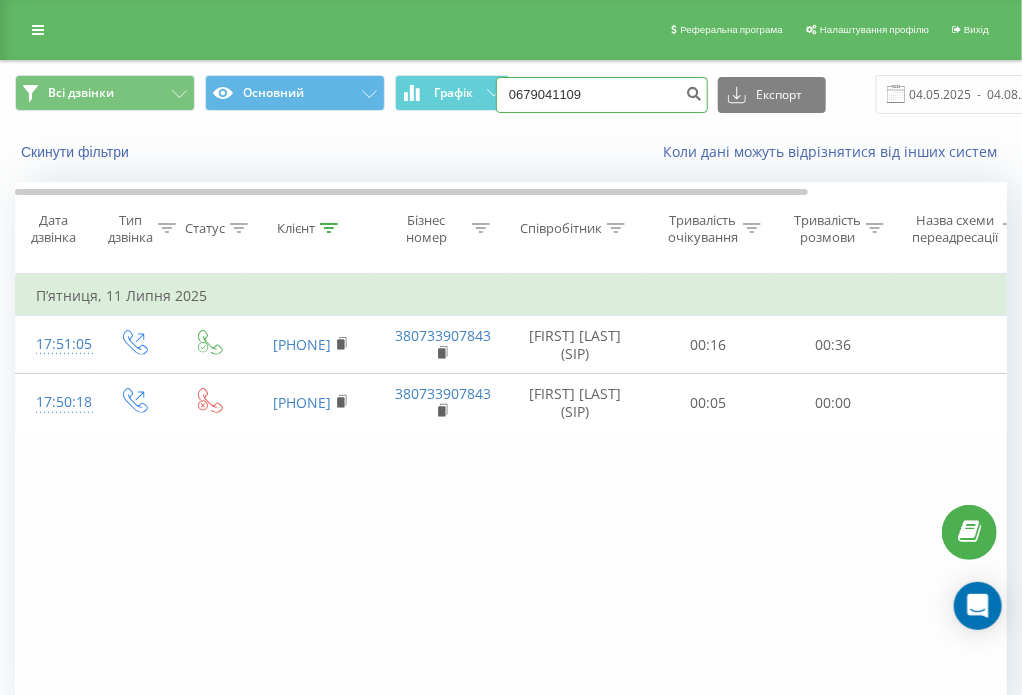 click on "0679041109" at bounding box center (602, 95) 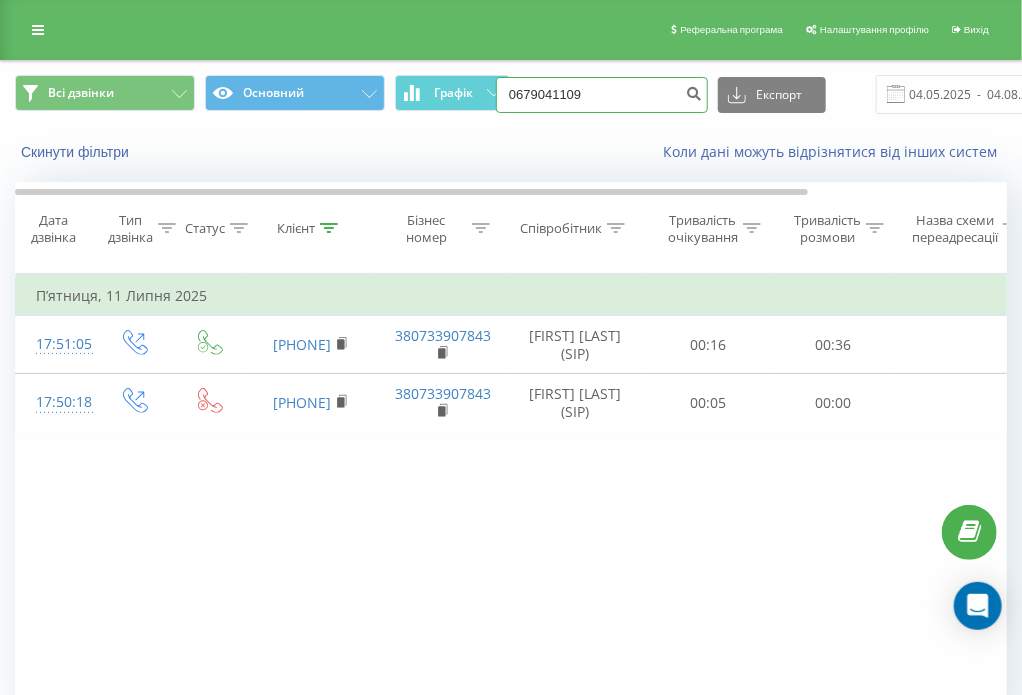 paste on "[PHONE]" 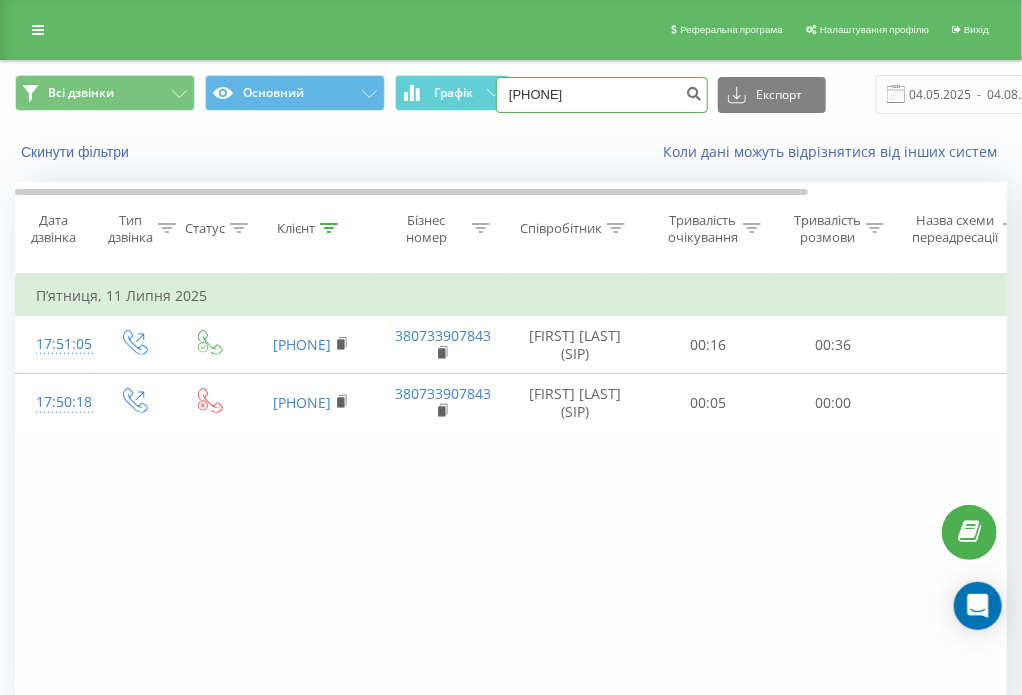 type on "[PHONE]" 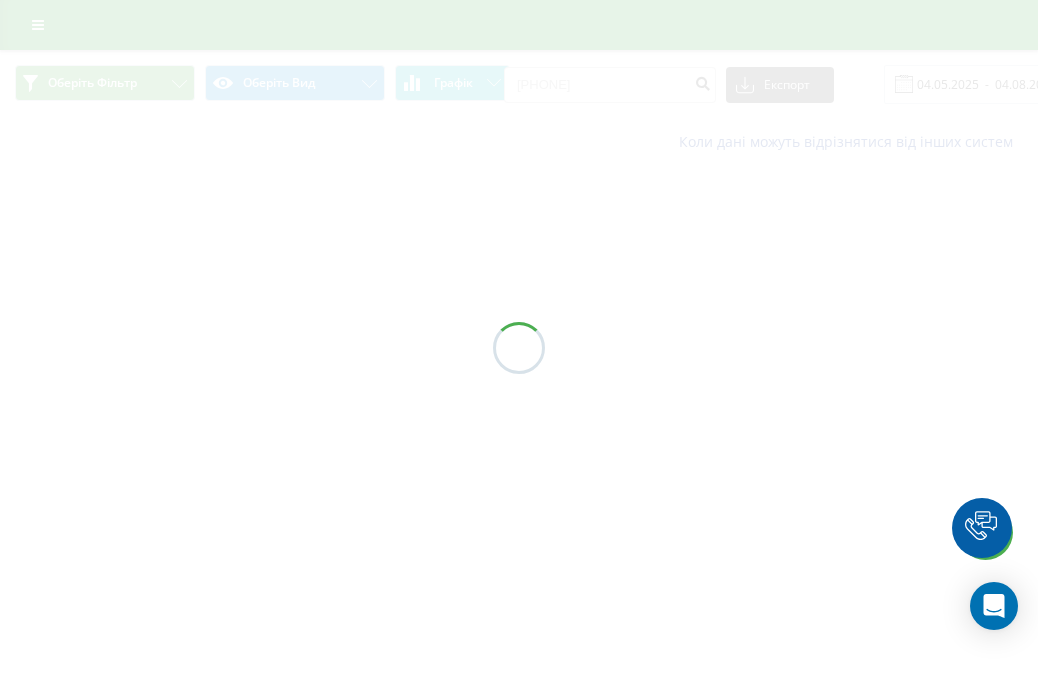 scroll, scrollTop: 0, scrollLeft: 0, axis: both 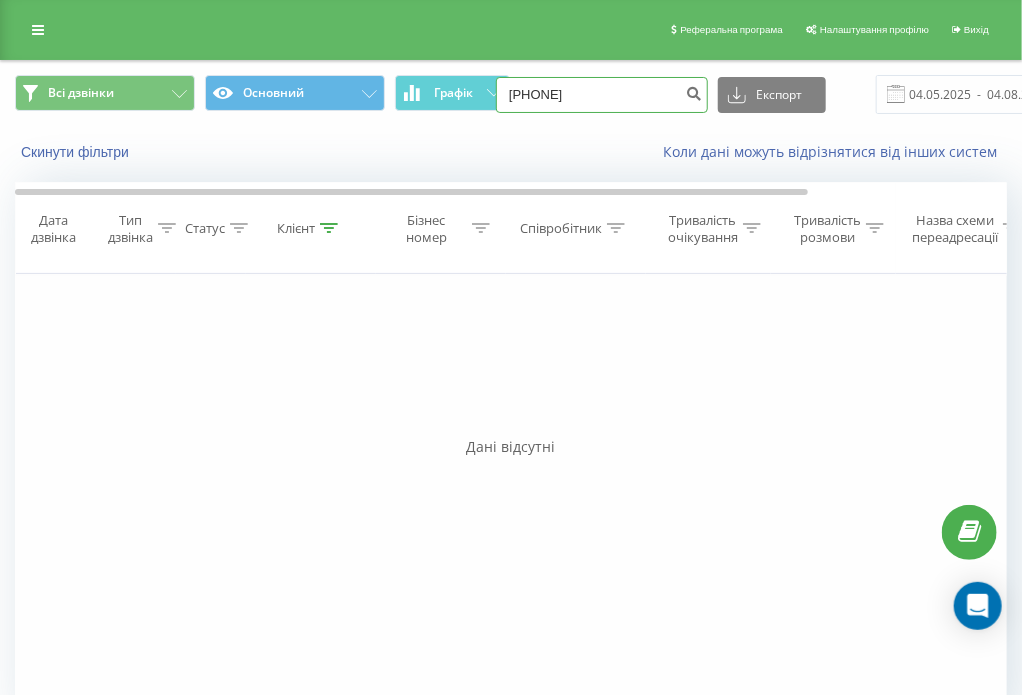 click on "0972288239" at bounding box center (602, 95) 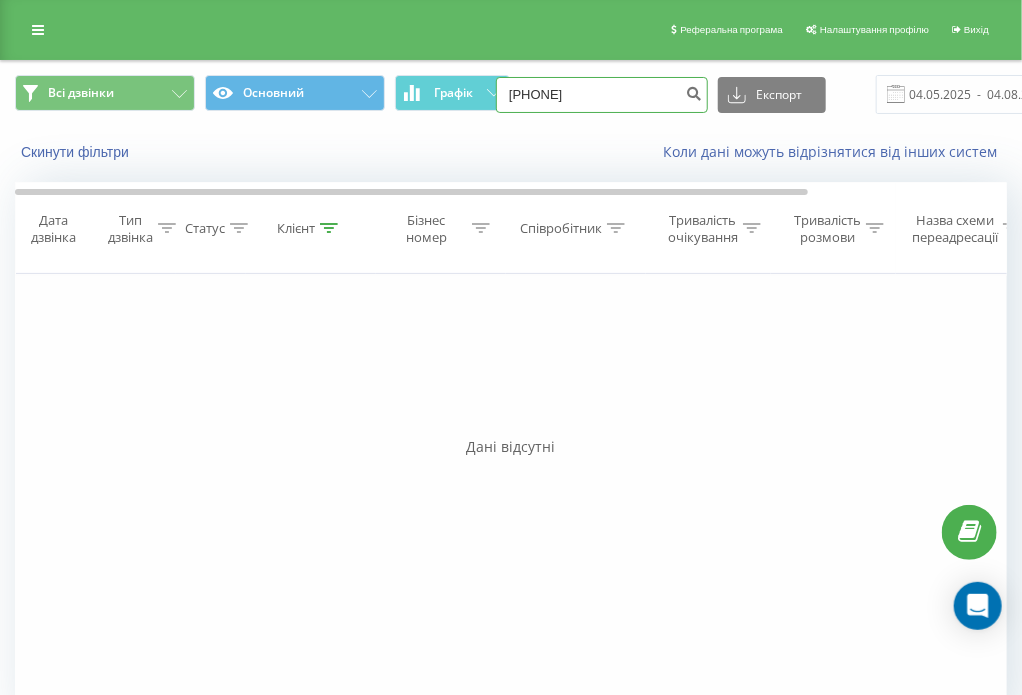 type on "[PHONE]" 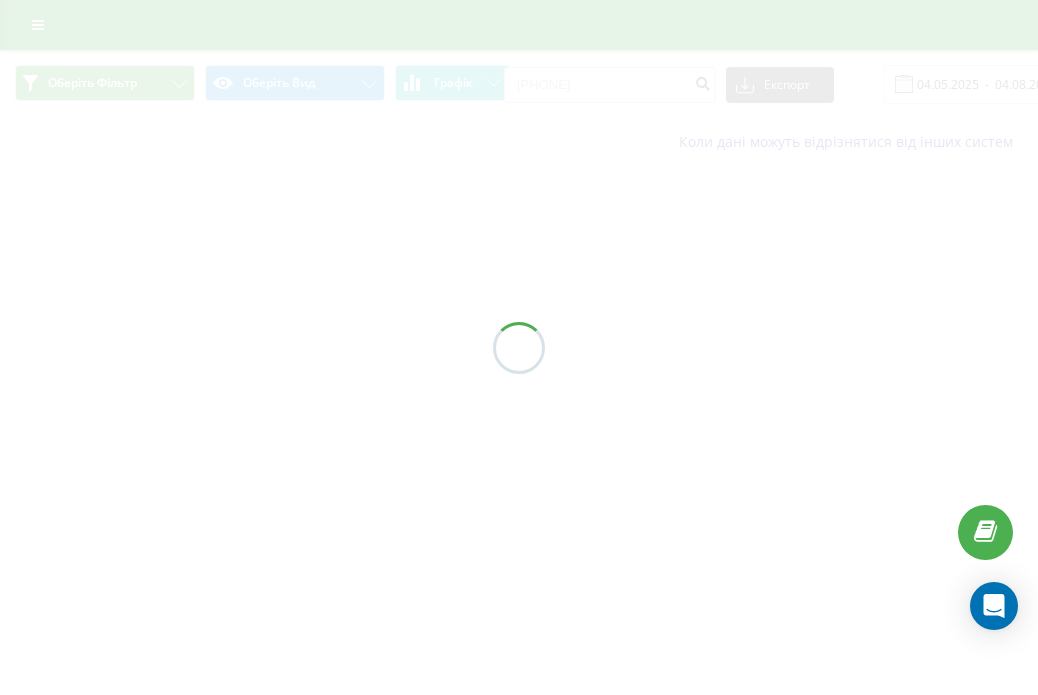 scroll, scrollTop: 0, scrollLeft: 0, axis: both 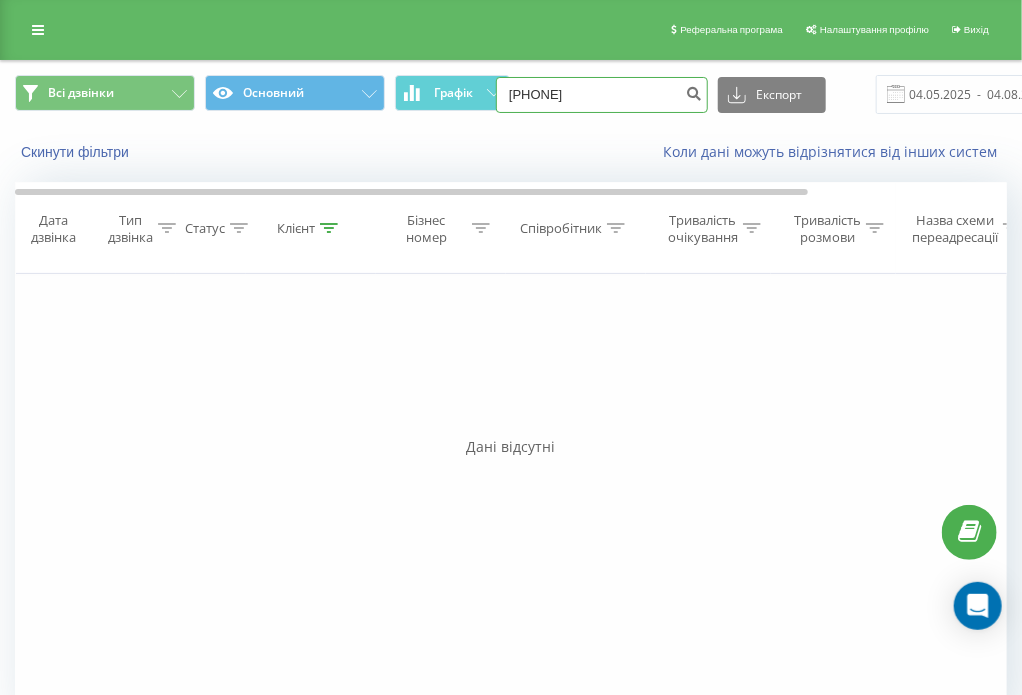 click on "[PHONE]" at bounding box center [602, 95] 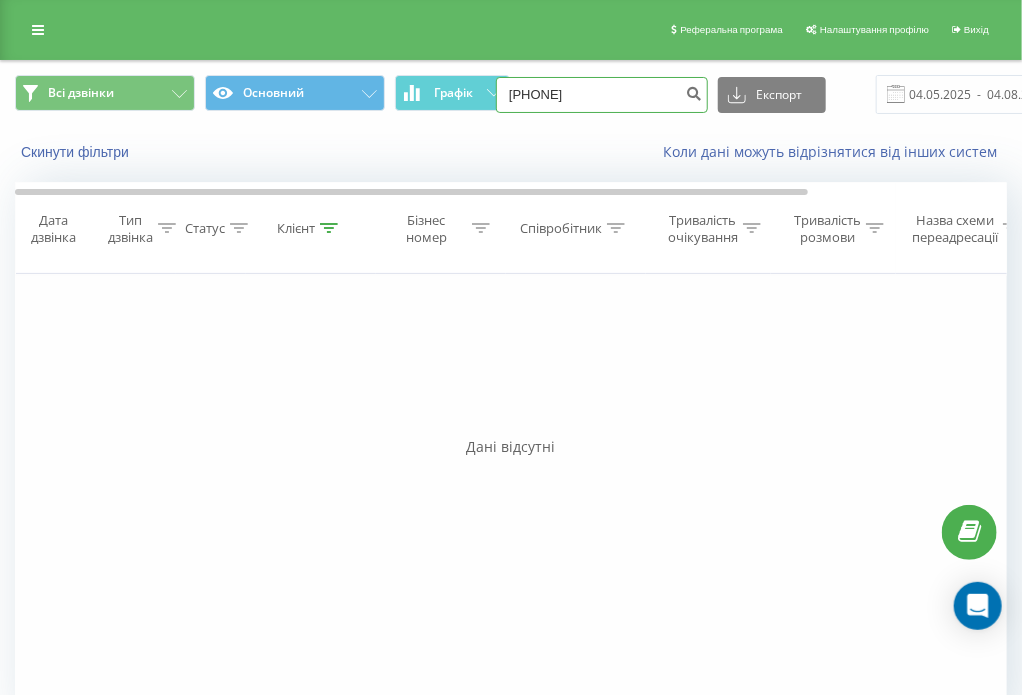 type on "[PHONE]" 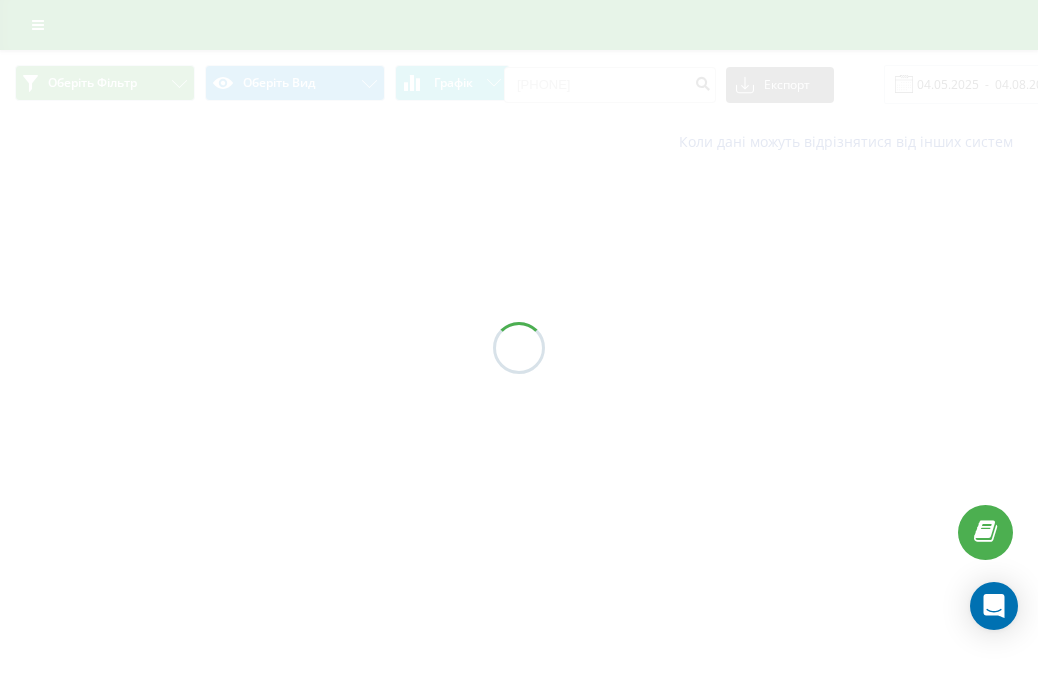 scroll, scrollTop: 0, scrollLeft: 0, axis: both 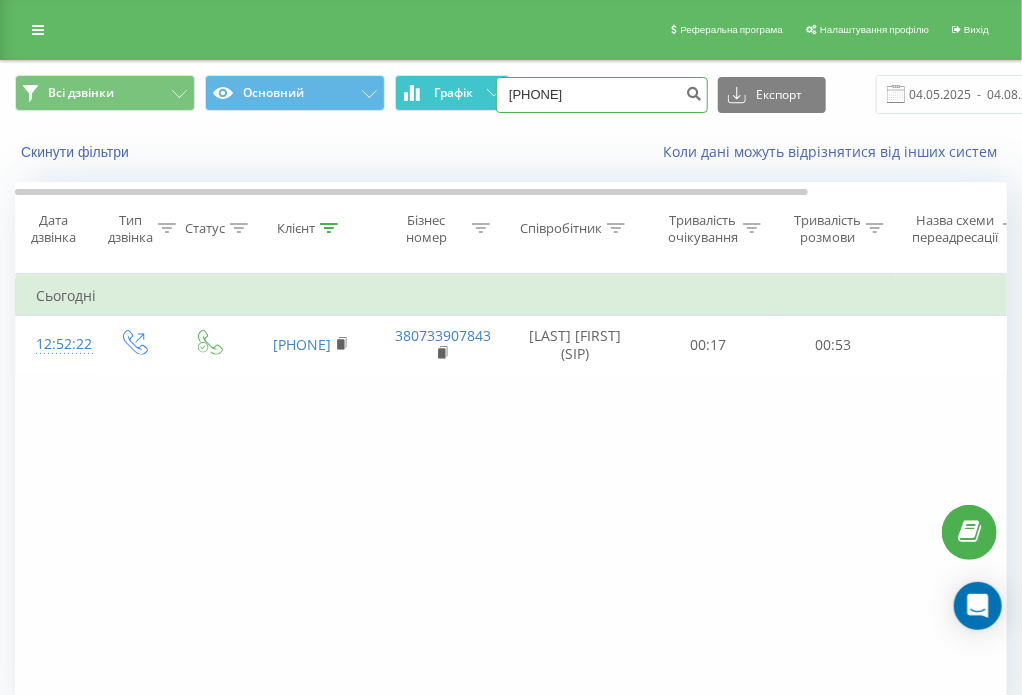 drag, startPoint x: 625, startPoint y: 81, endPoint x: 464, endPoint y: 94, distance: 161.52399 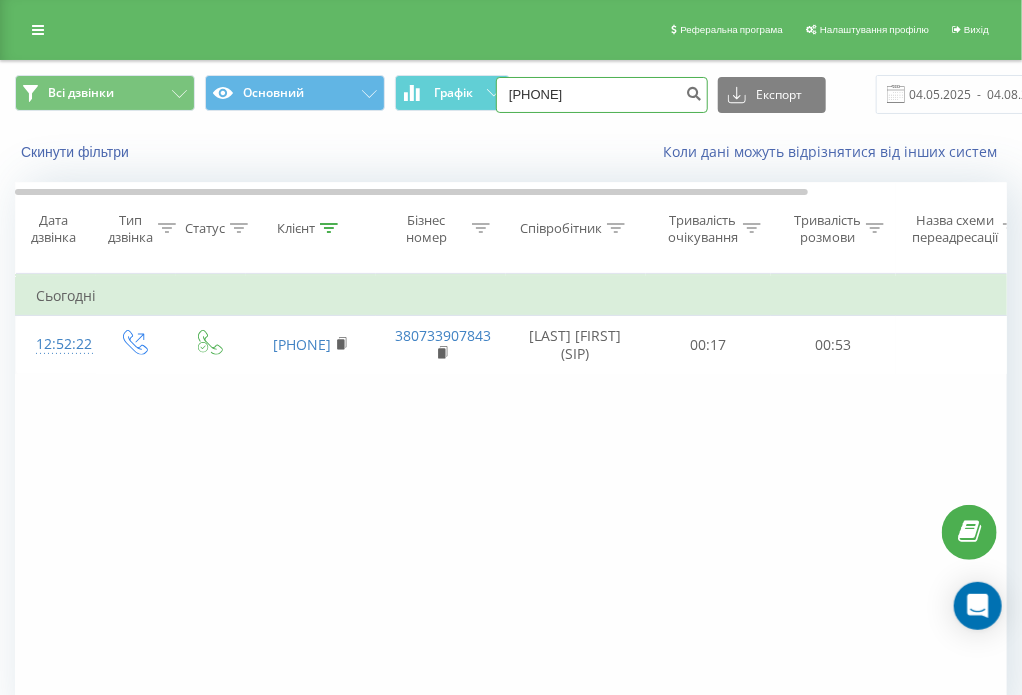 type on "[PHONE]" 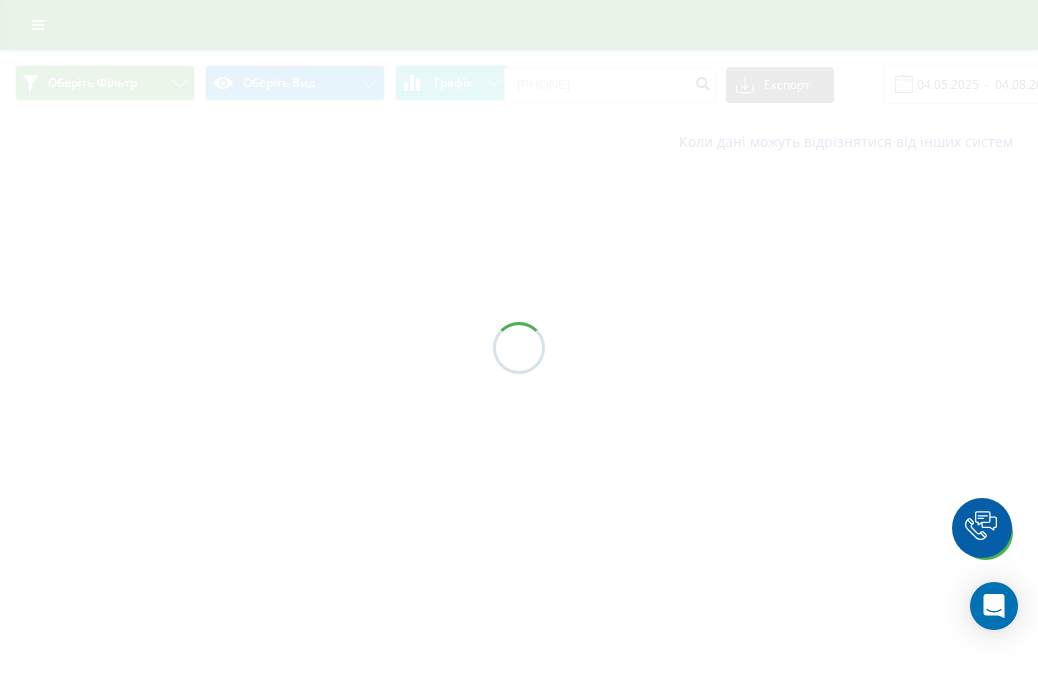 scroll, scrollTop: 0, scrollLeft: 0, axis: both 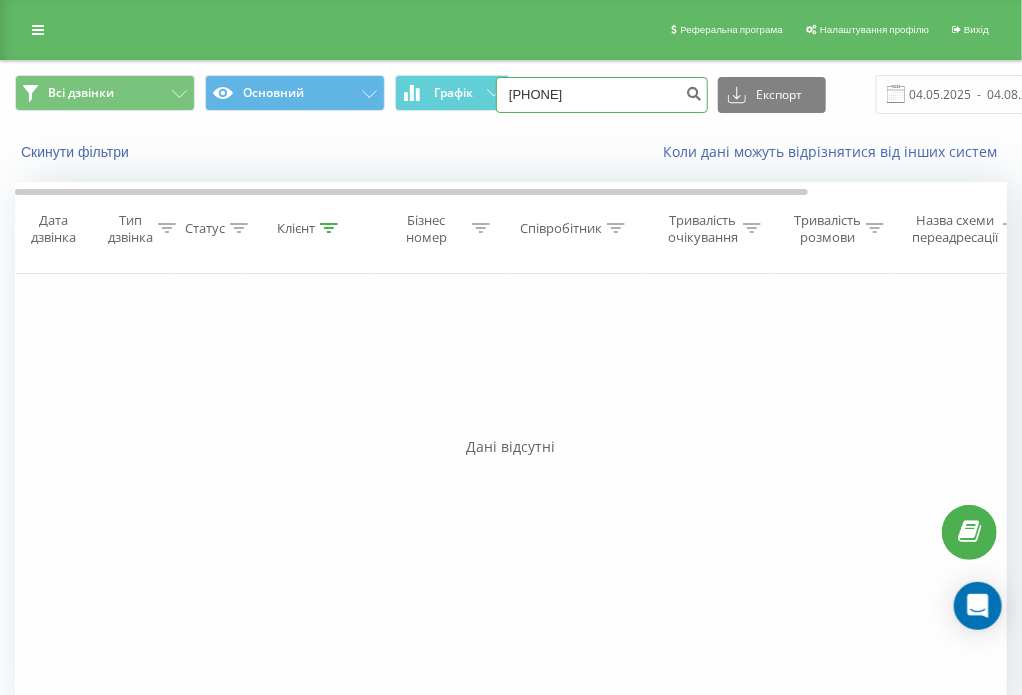 click on "[PHONE]" at bounding box center [602, 95] 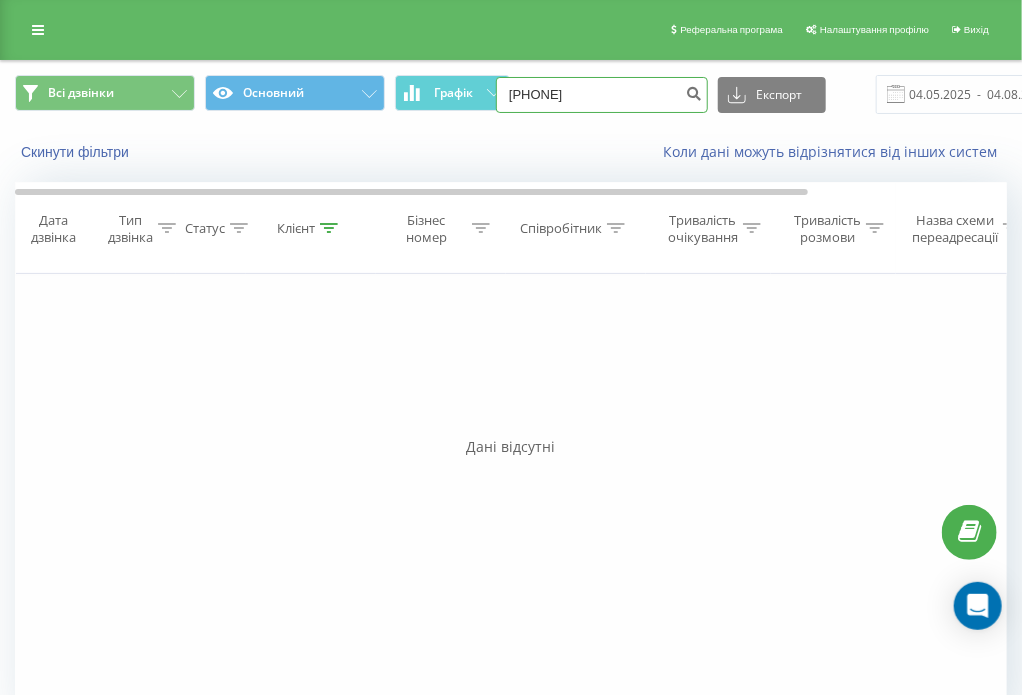 type on "[PHONE]" 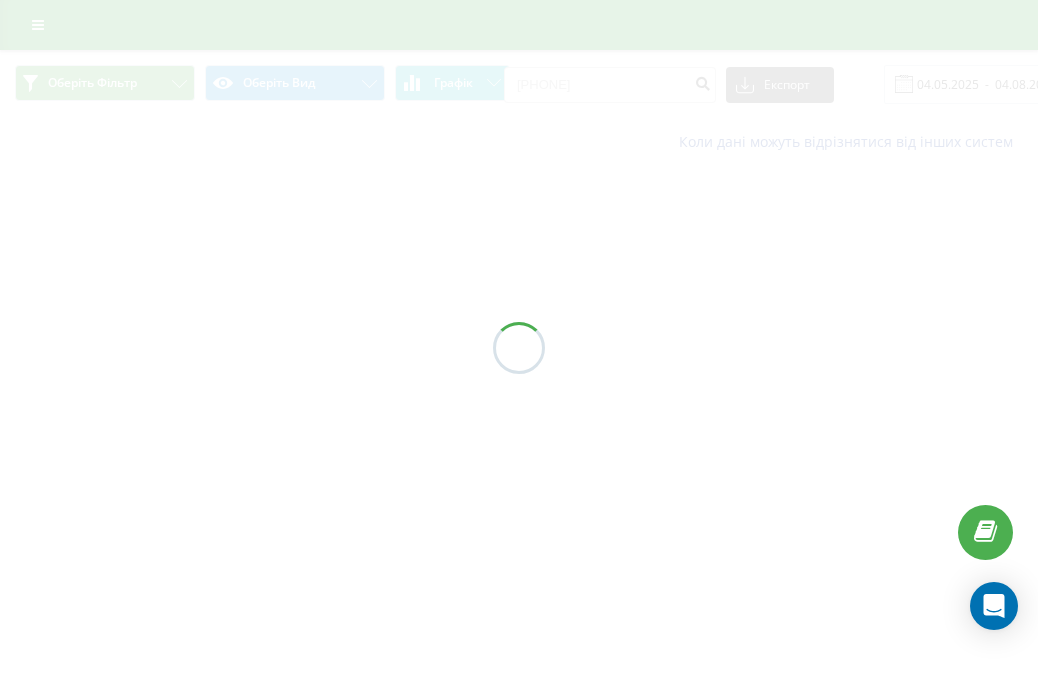 scroll, scrollTop: 0, scrollLeft: 0, axis: both 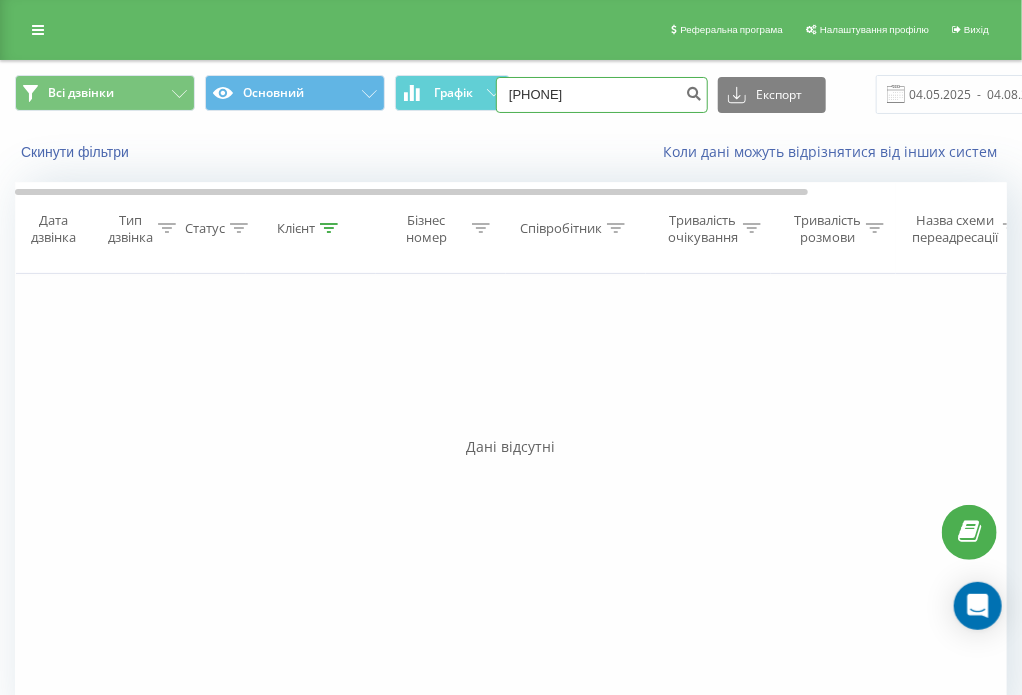 click on "0631993382" at bounding box center (602, 95) 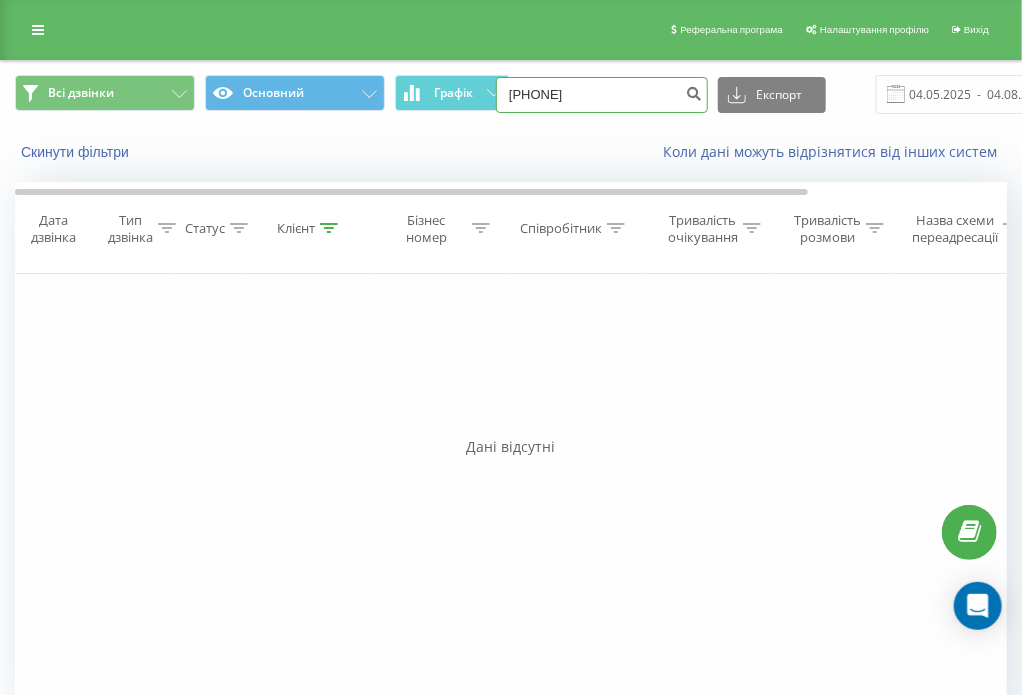type on "0671427535" 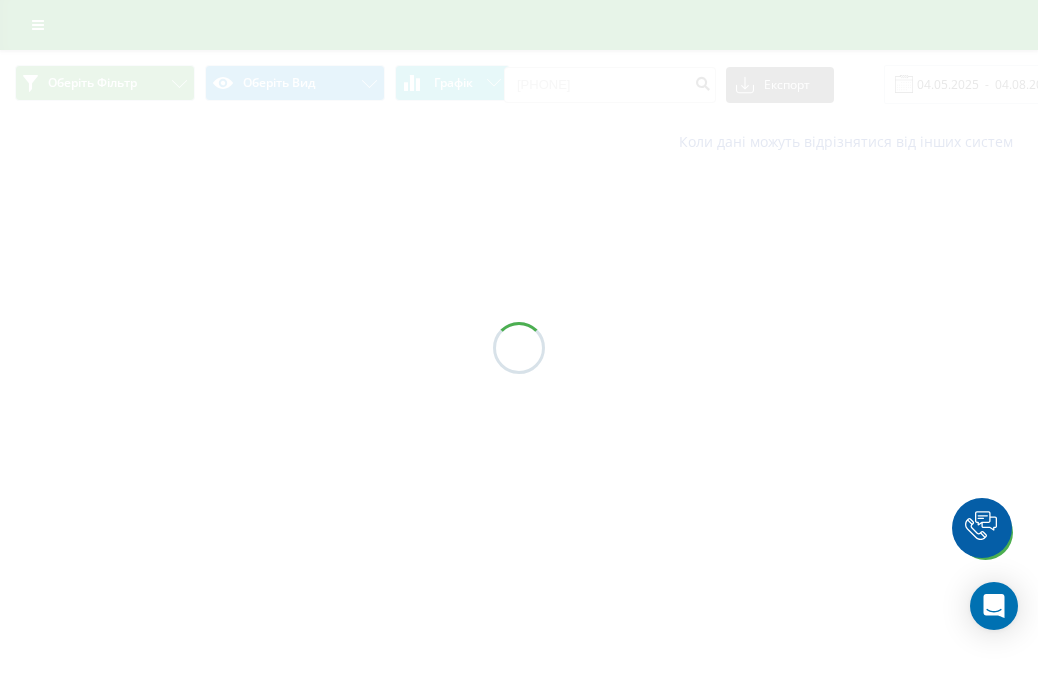 scroll, scrollTop: 0, scrollLeft: 0, axis: both 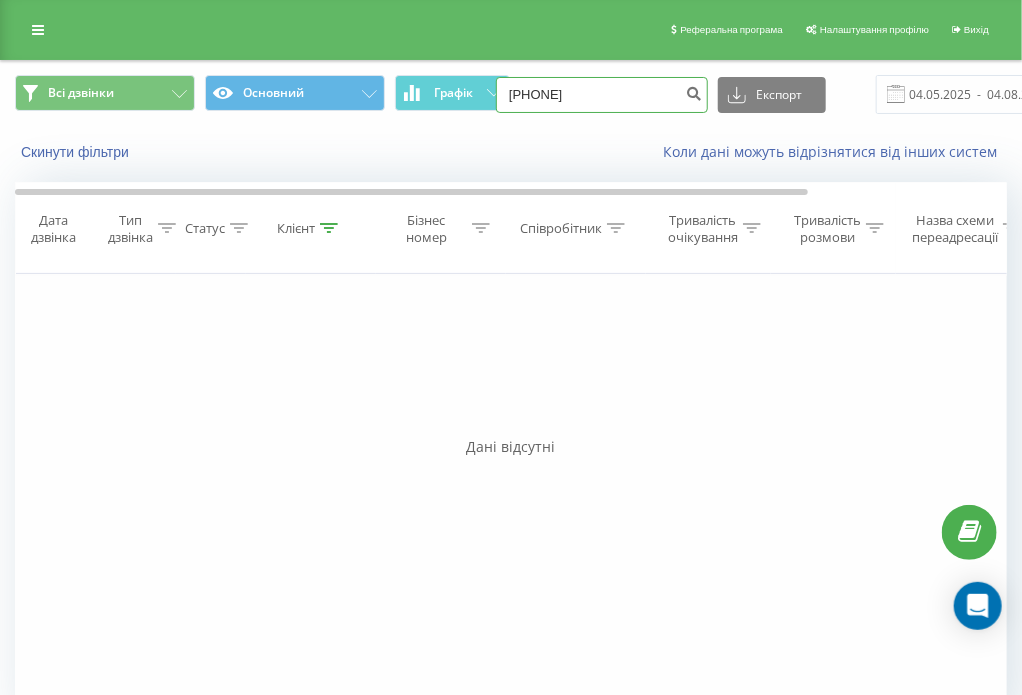 click on "[PHONE]" at bounding box center [602, 95] 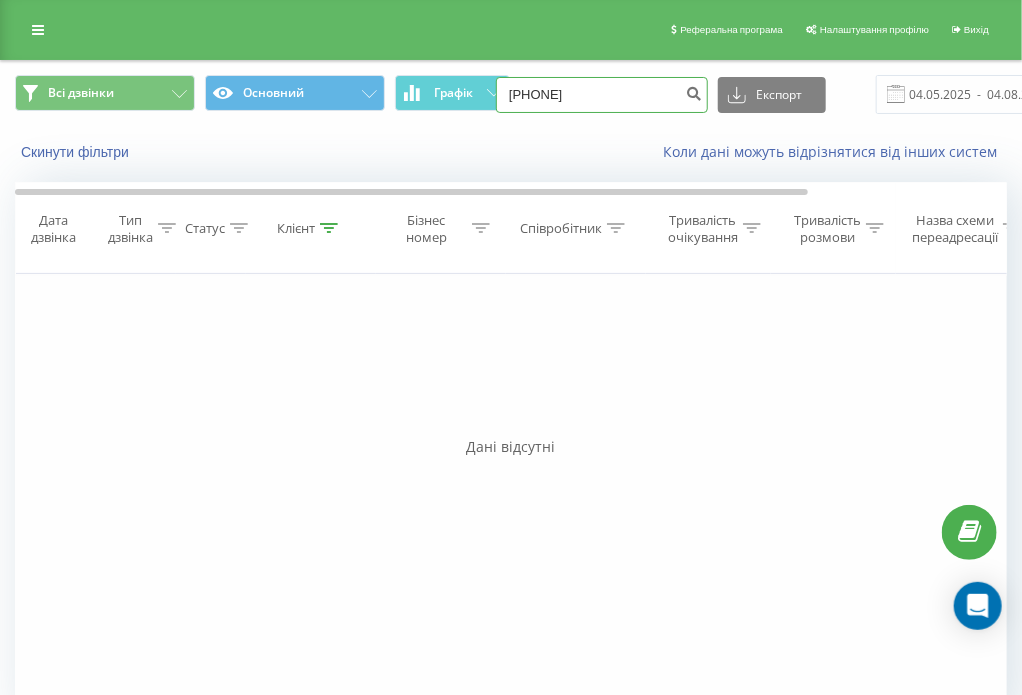 type on "[PHONE]" 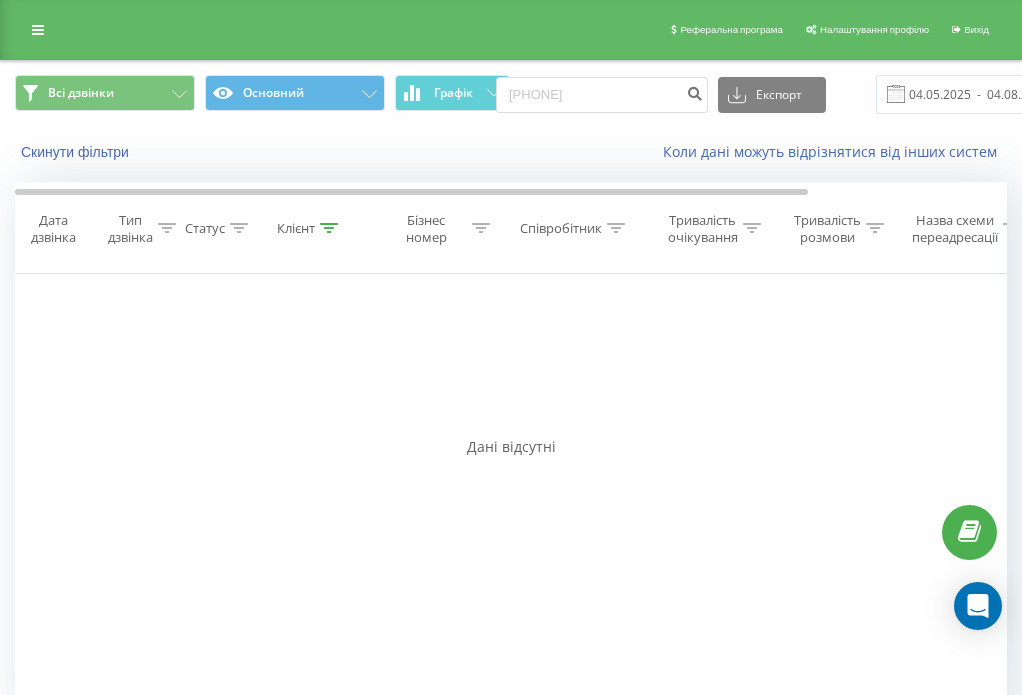 scroll, scrollTop: 0, scrollLeft: 0, axis: both 